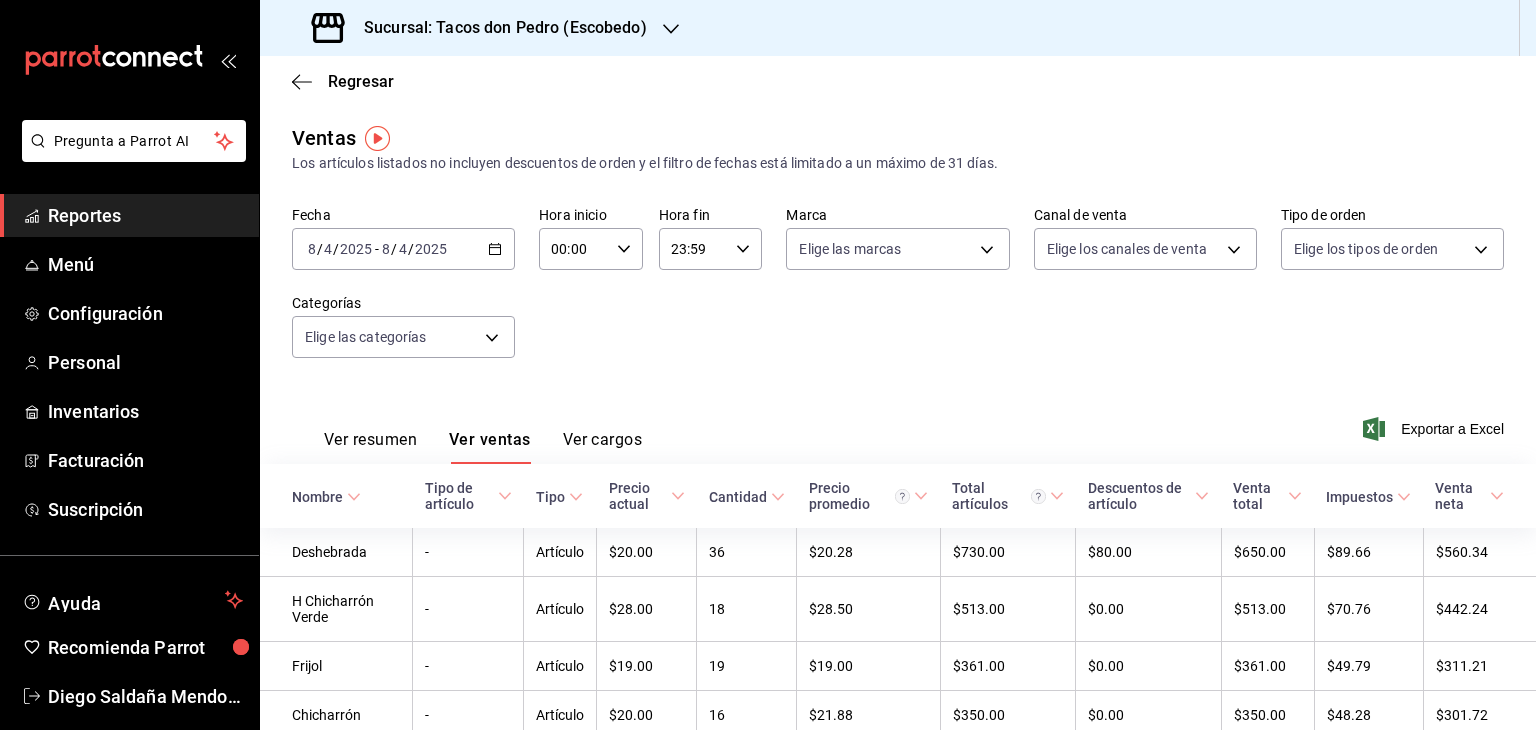 scroll, scrollTop: 0, scrollLeft: 0, axis: both 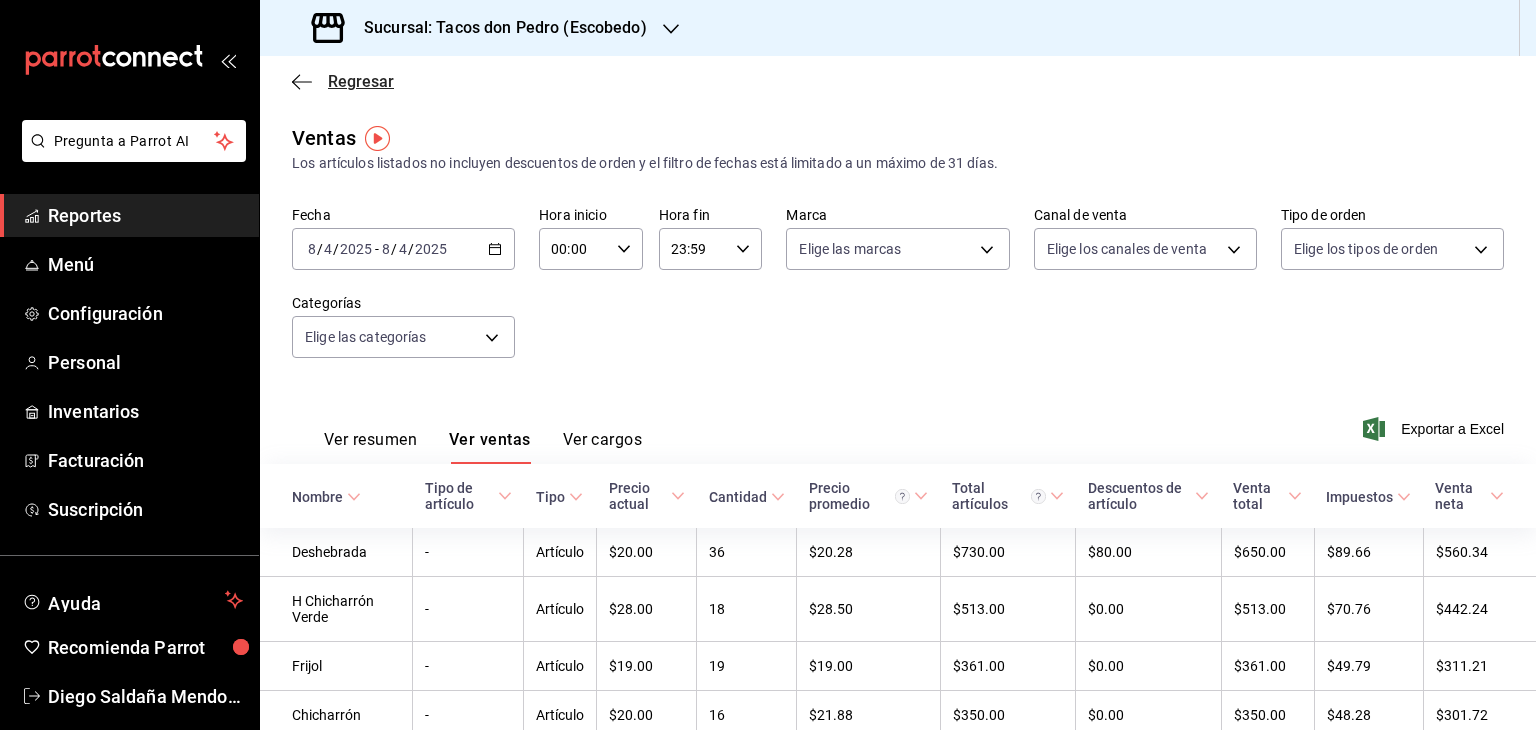click 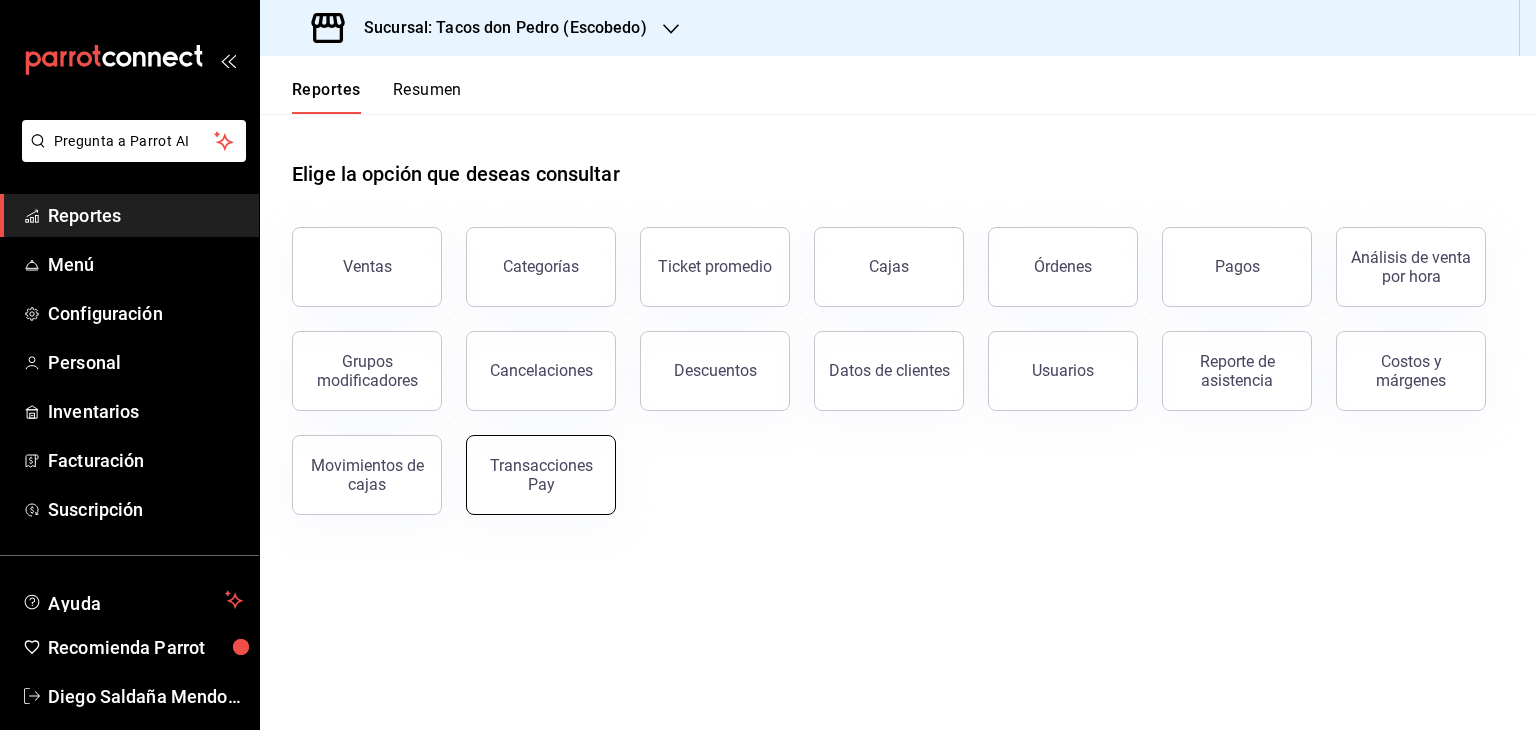 click on "Transacciones Pay" at bounding box center (541, 475) 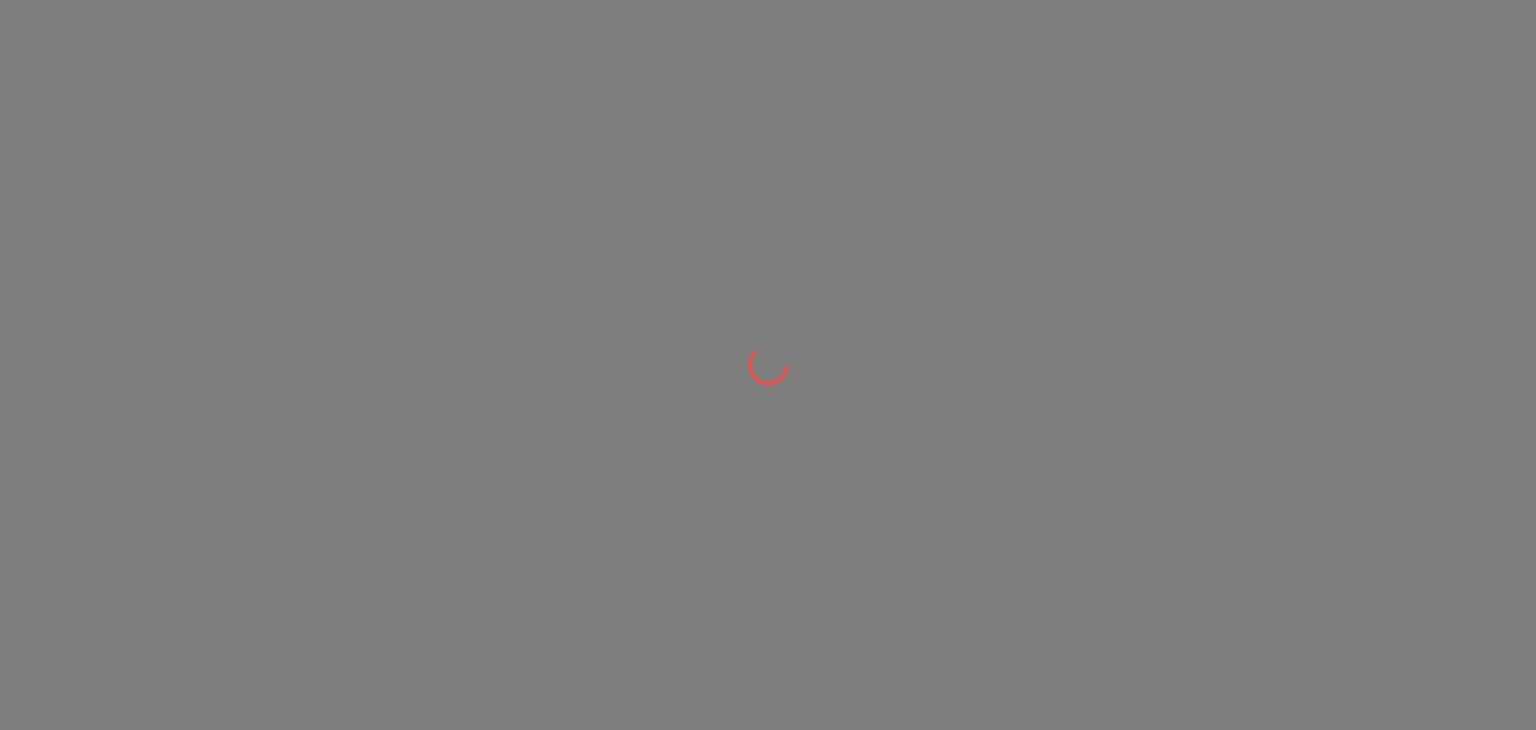 scroll, scrollTop: 0, scrollLeft: 0, axis: both 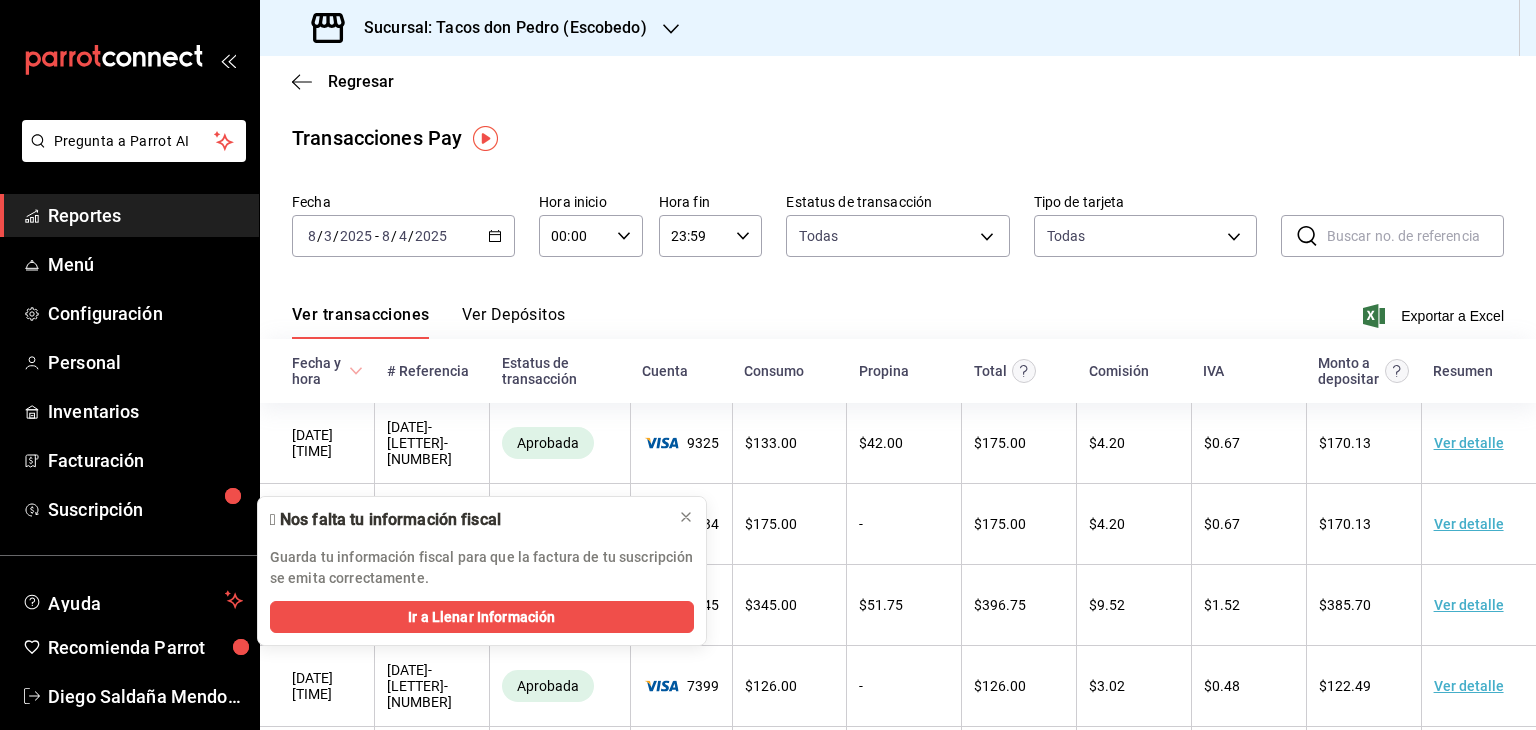 click on "Regresar" at bounding box center (898, 81) 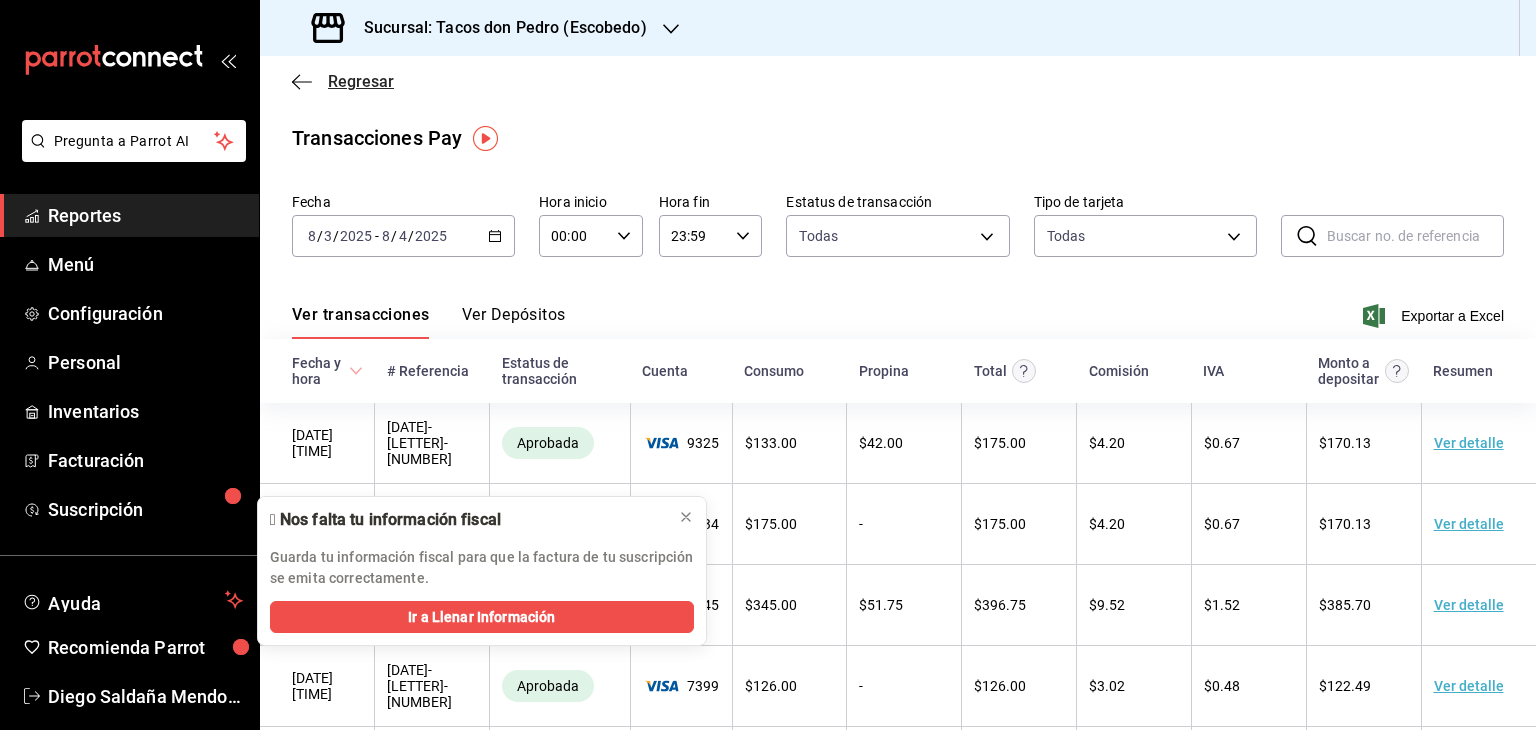 click 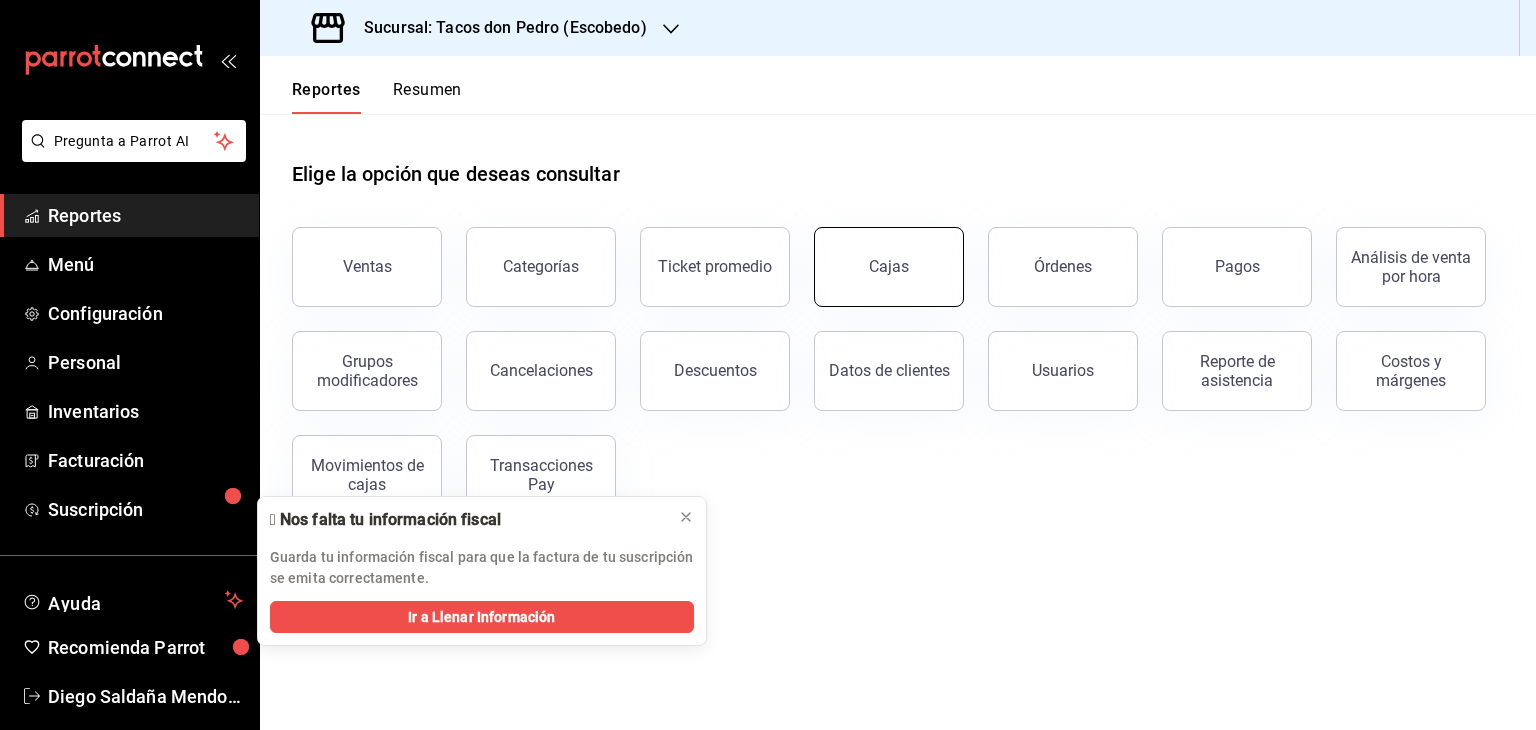 click on "Cajas" at bounding box center [889, 267] 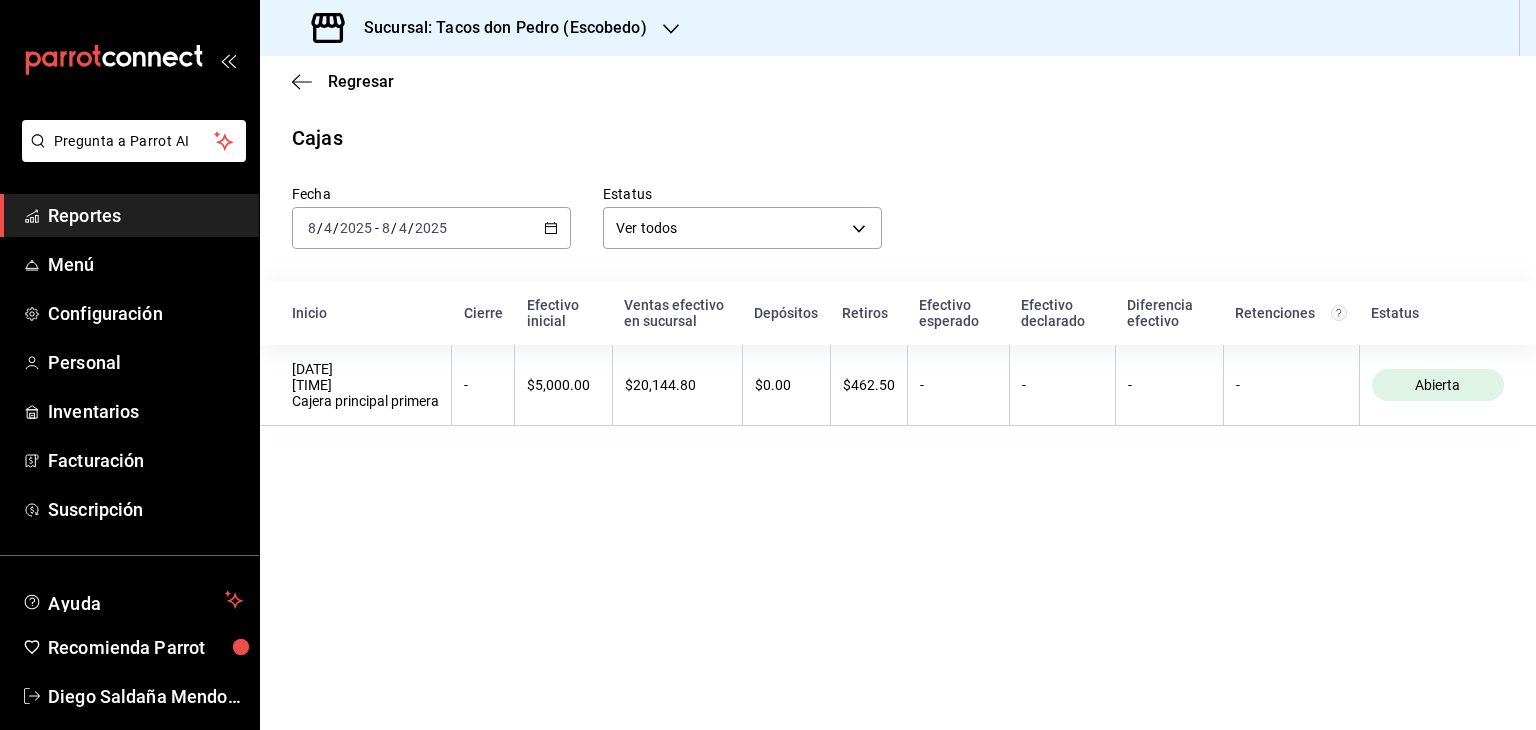click on "Regresar" at bounding box center (898, 81) 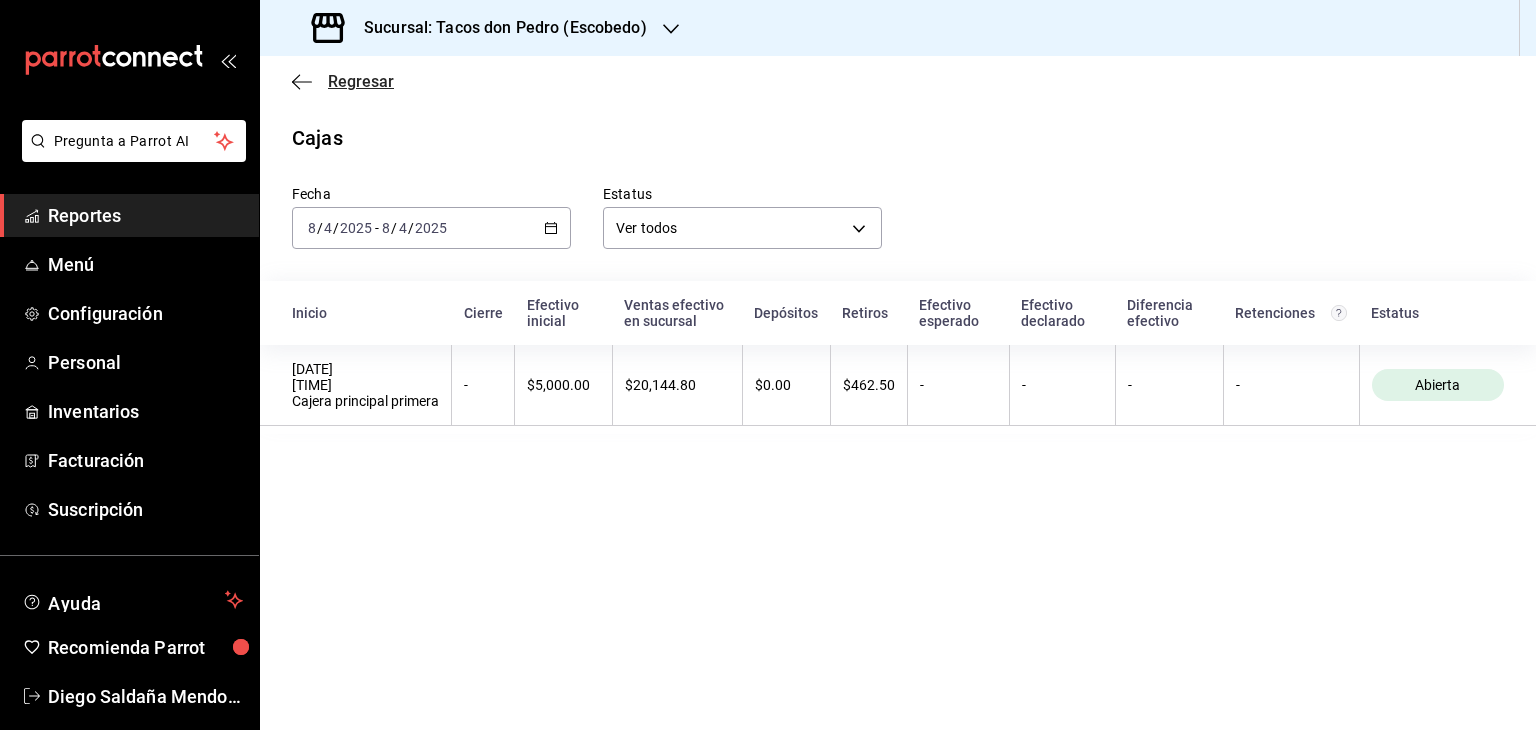 click 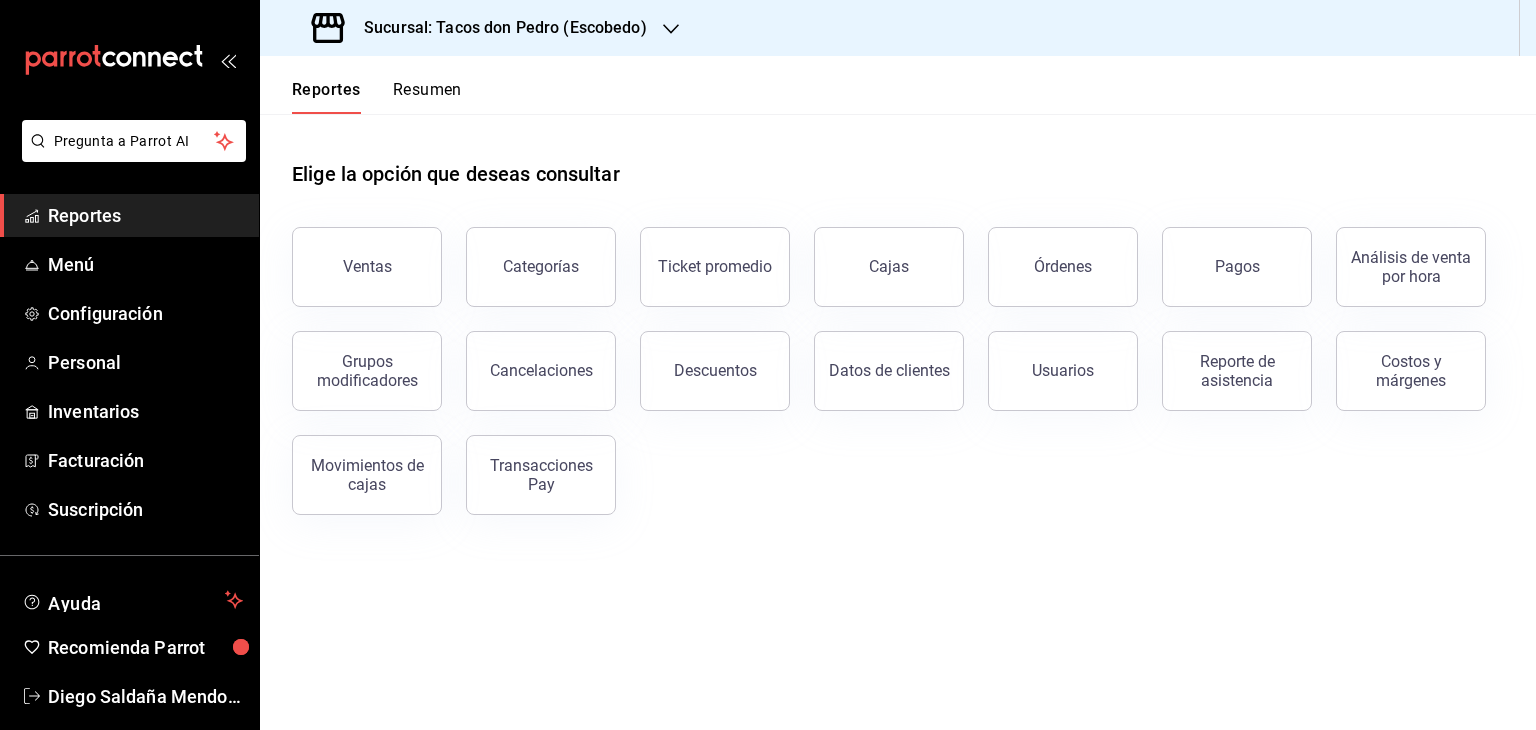 click on "Elige la opción que deseas consultar" at bounding box center [456, 174] 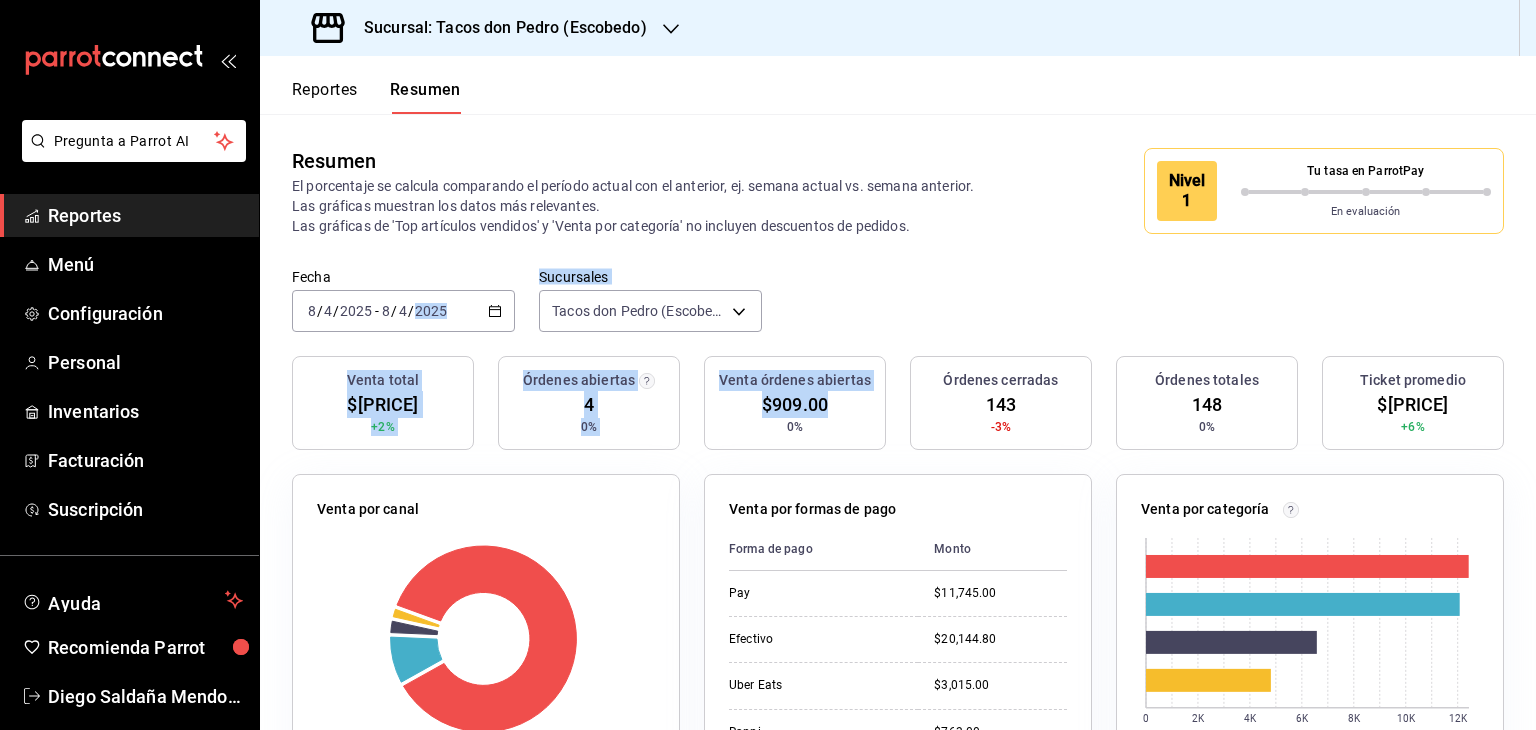 drag, startPoint x: 820, startPoint y: 401, endPoint x: 478, endPoint y: 345, distance: 346.55447 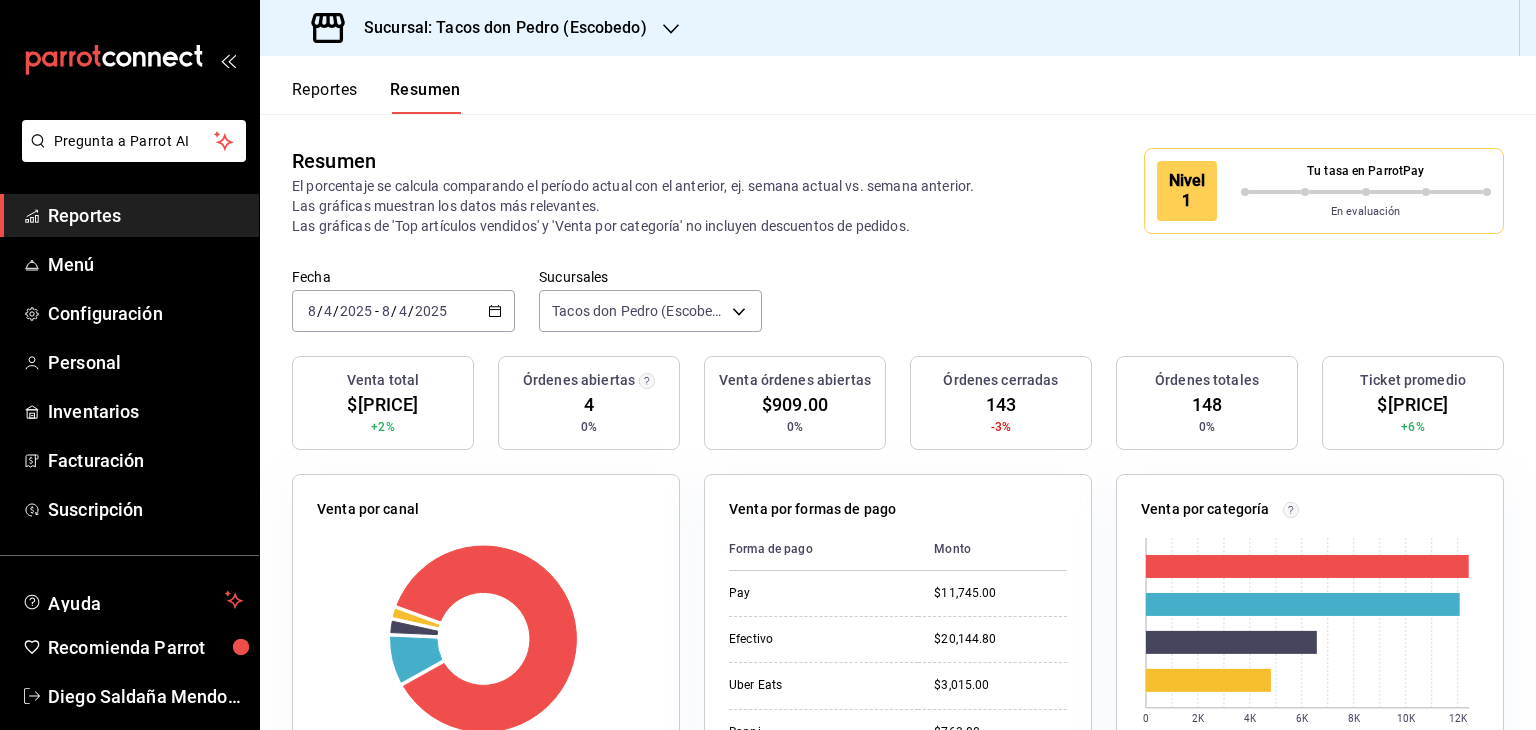 click on "El porcentaje se calcula comparando el período actual con el anterior, ej. semana actual vs. semana anterior. Las gráficas muestran los datos más relevantes.  Las gráficas de 'Top artículos vendidos' y 'Venta por categoría' no incluyen descuentos de pedidos." at bounding box center [645, 206] 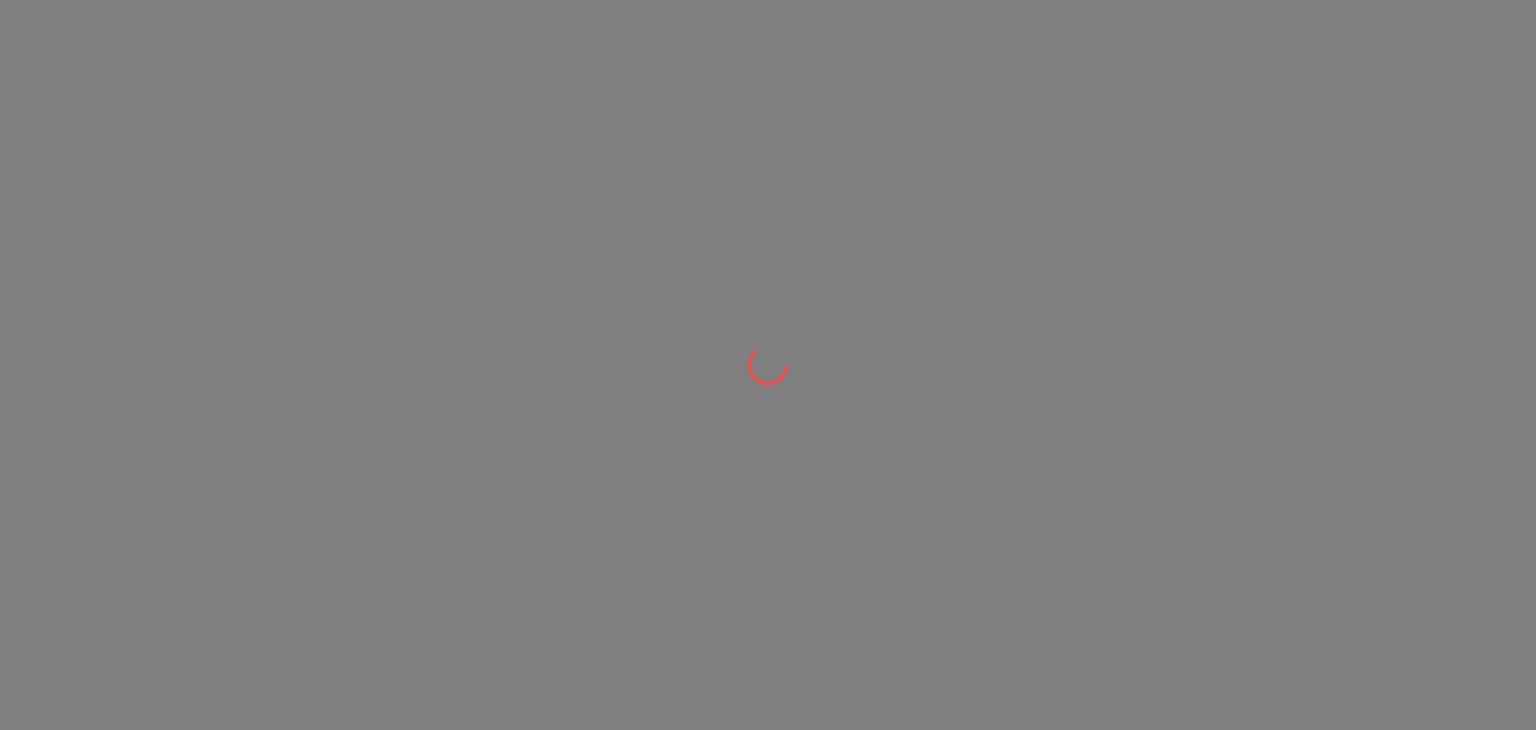 scroll, scrollTop: 0, scrollLeft: 0, axis: both 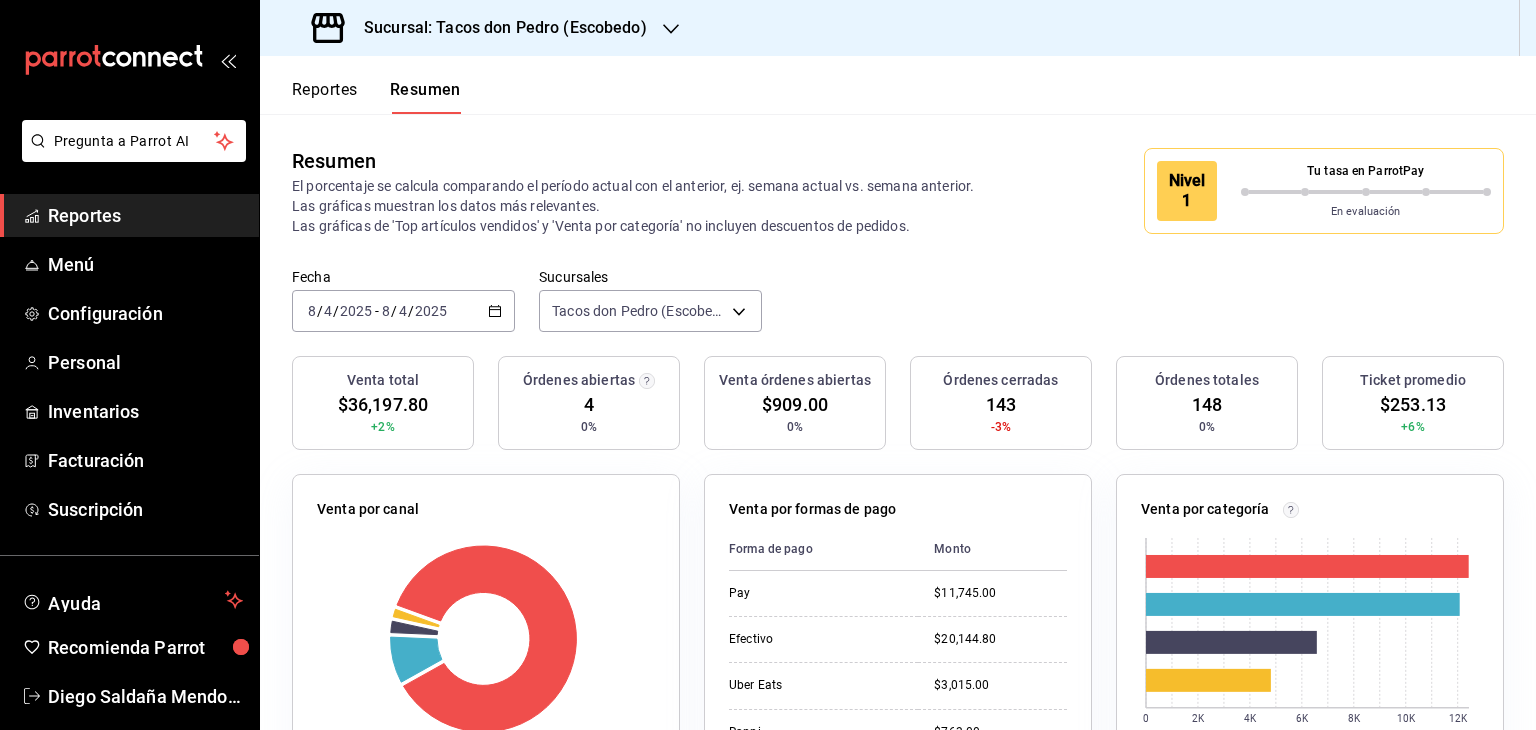 click 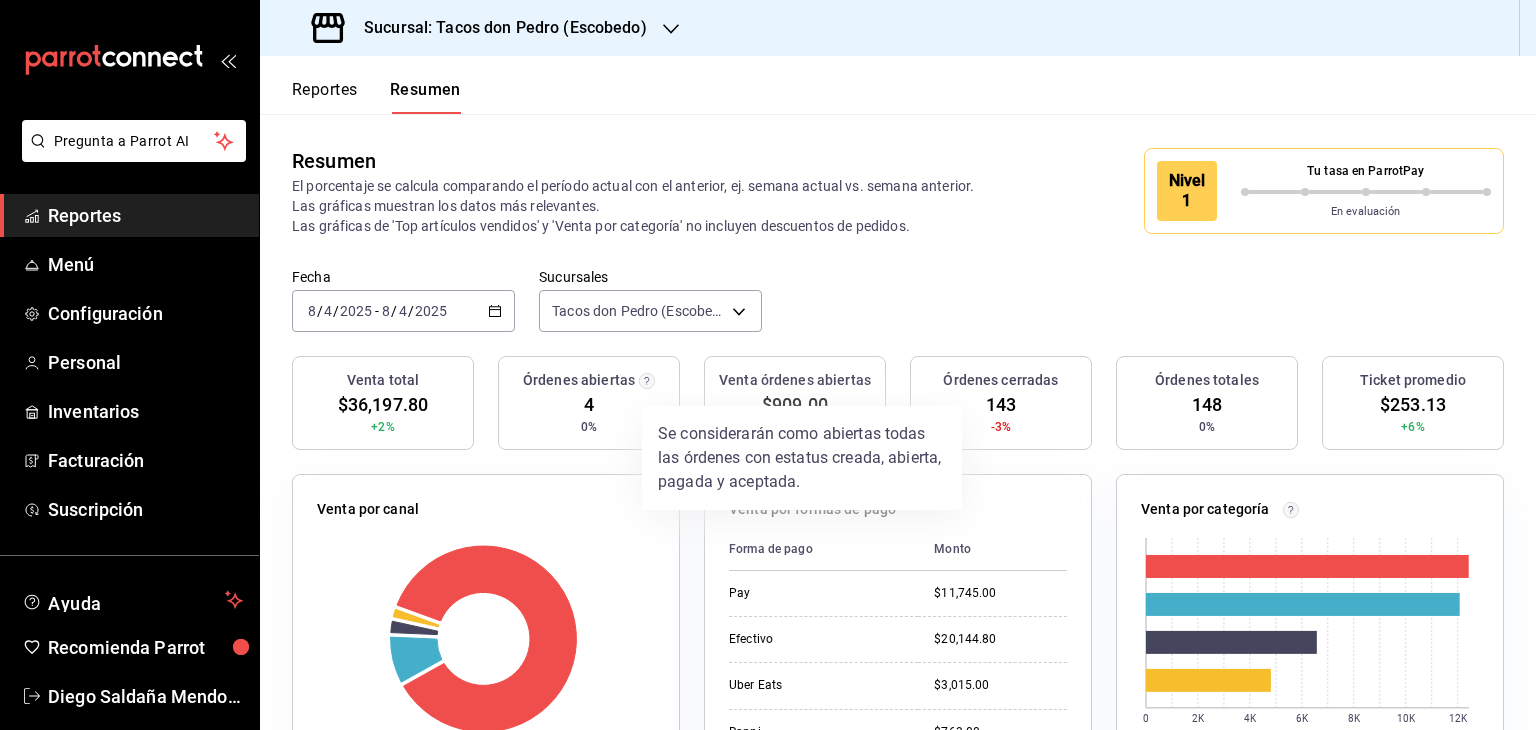 click at bounding box center (768, 365) 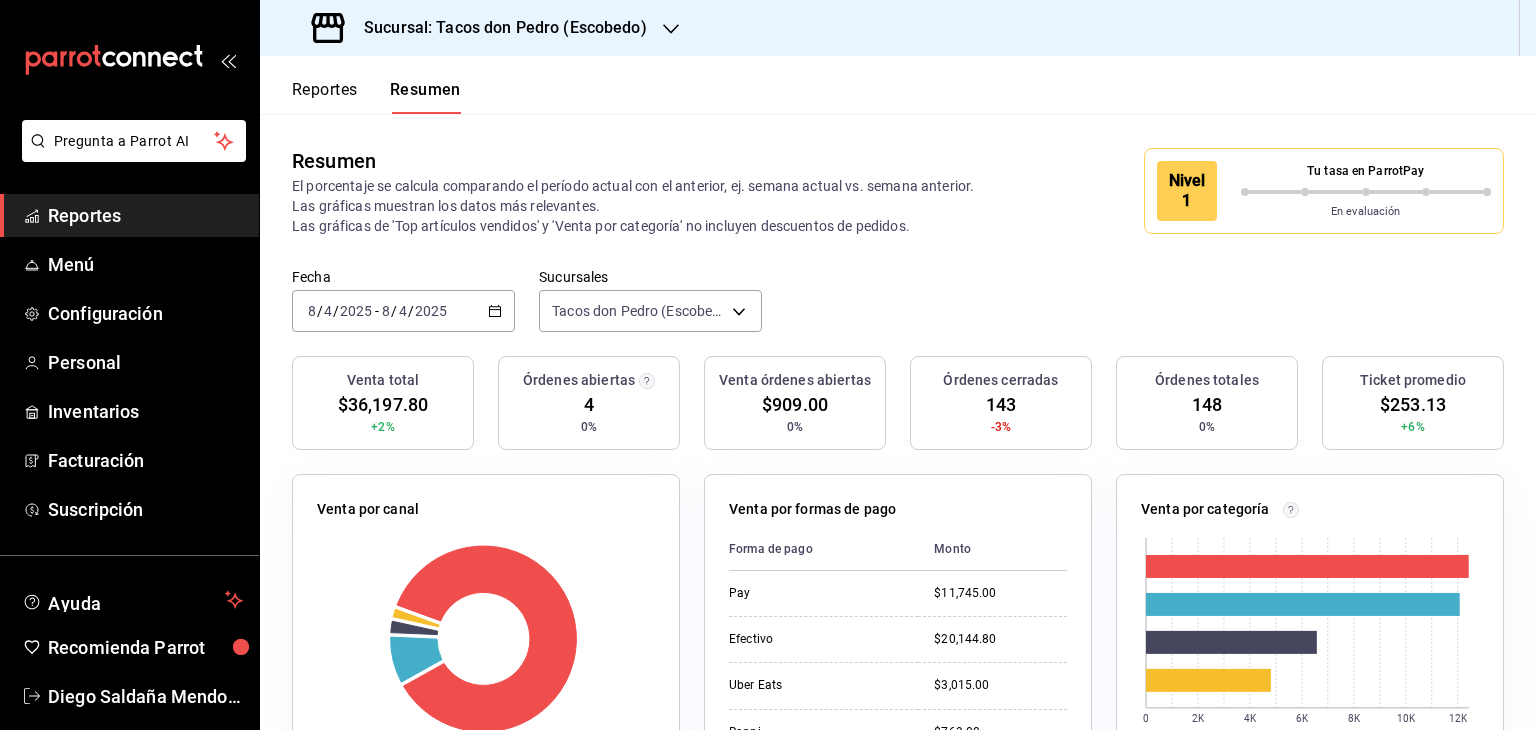 click on "4" at bounding box center (589, 404) 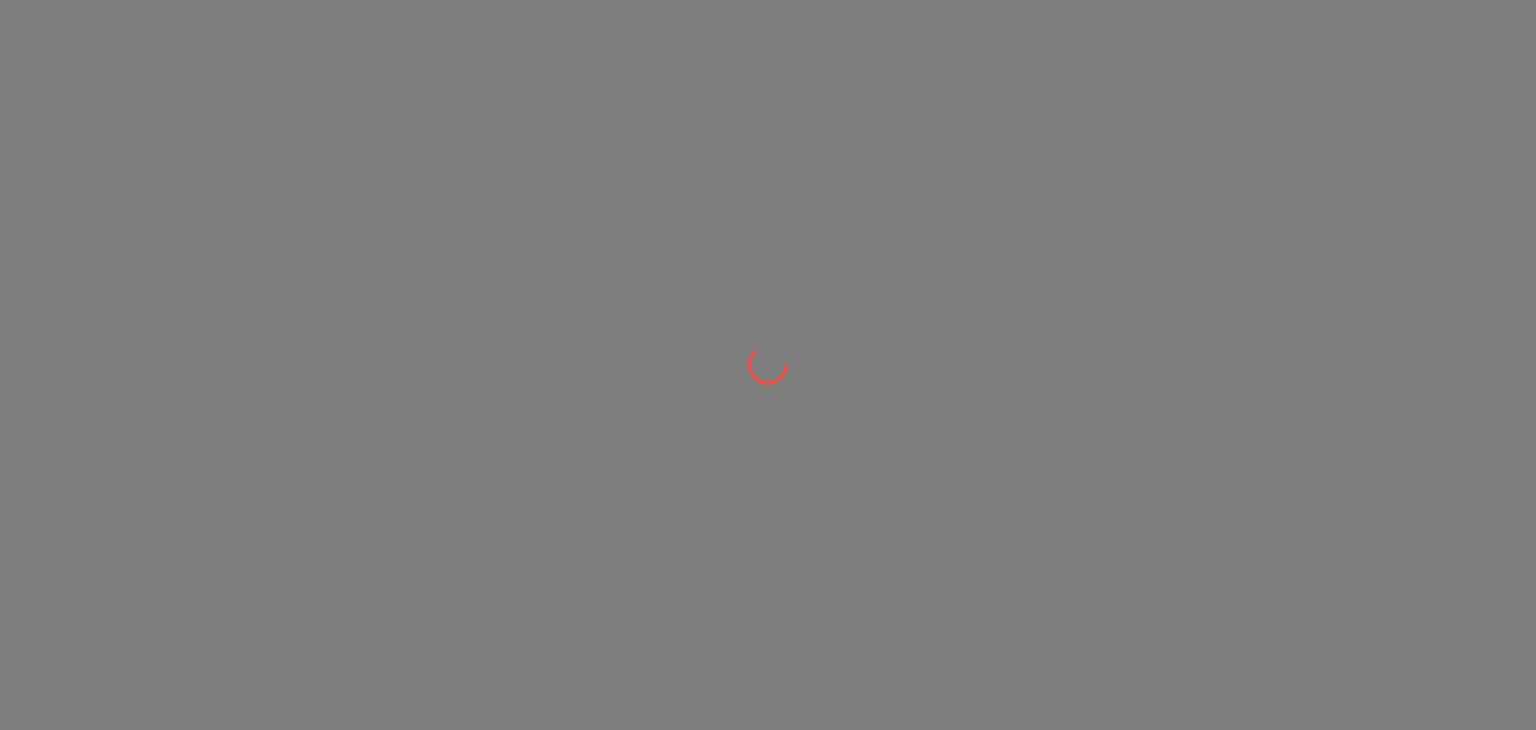 scroll, scrollTop: 0, scrollLeft: 0, axis: both 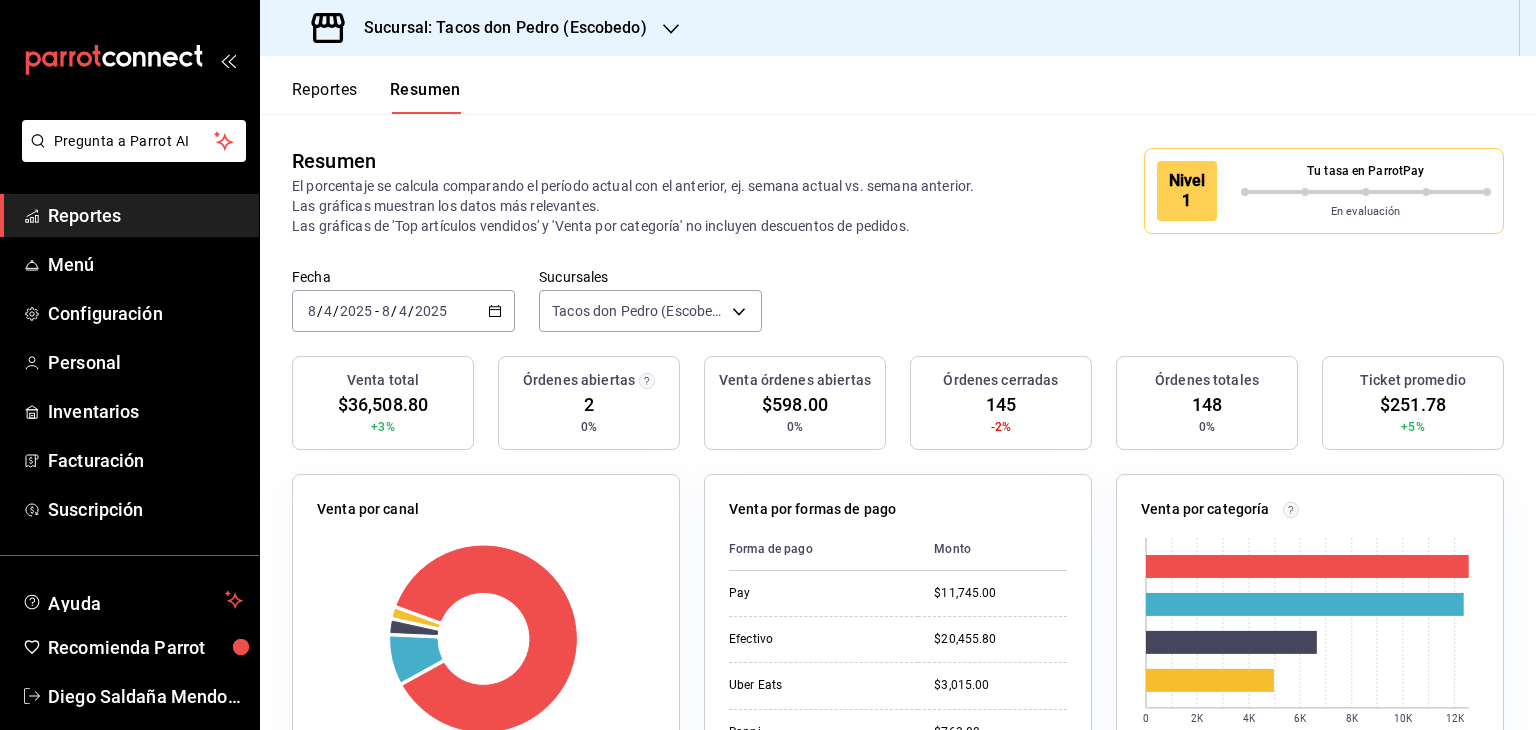 click 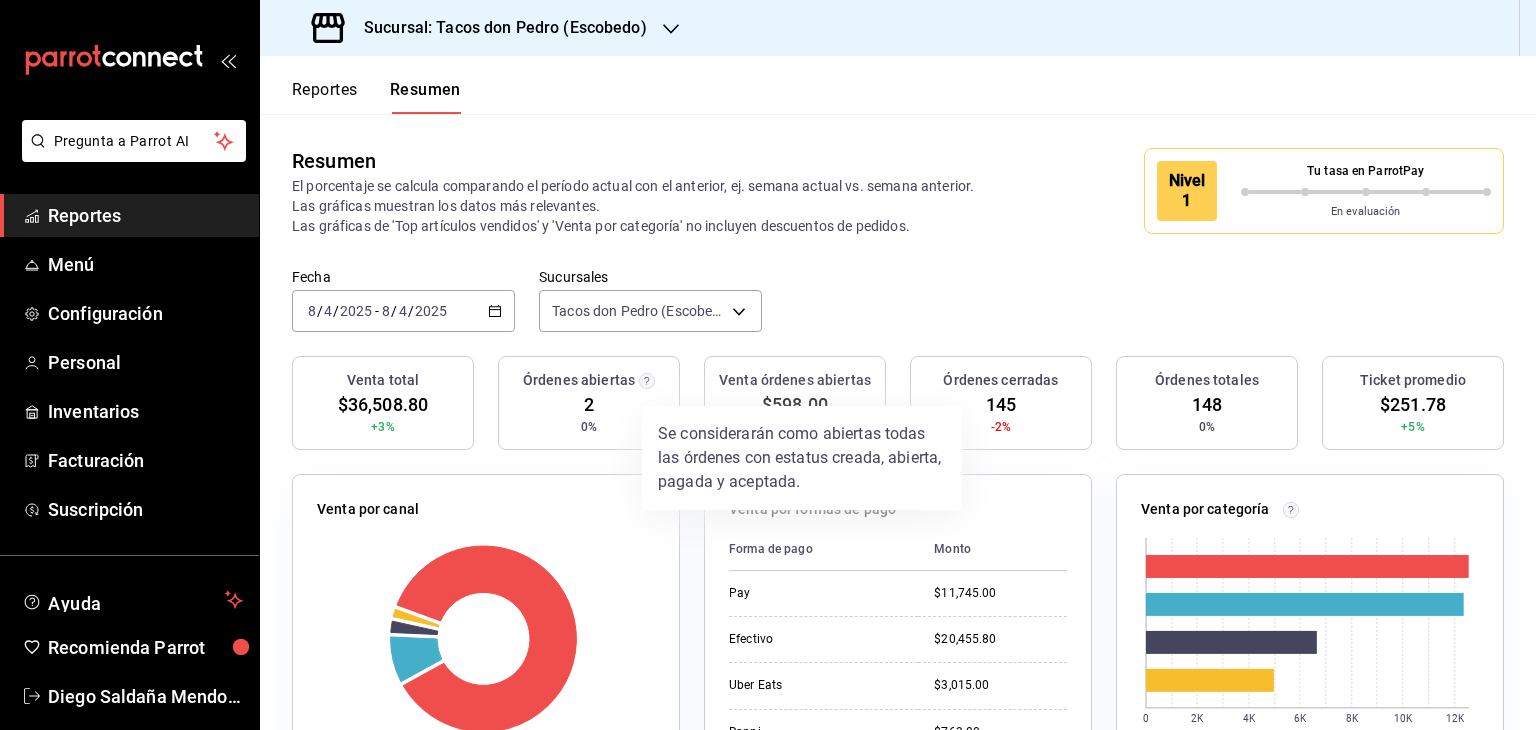 click at bounding box center (768, 365) 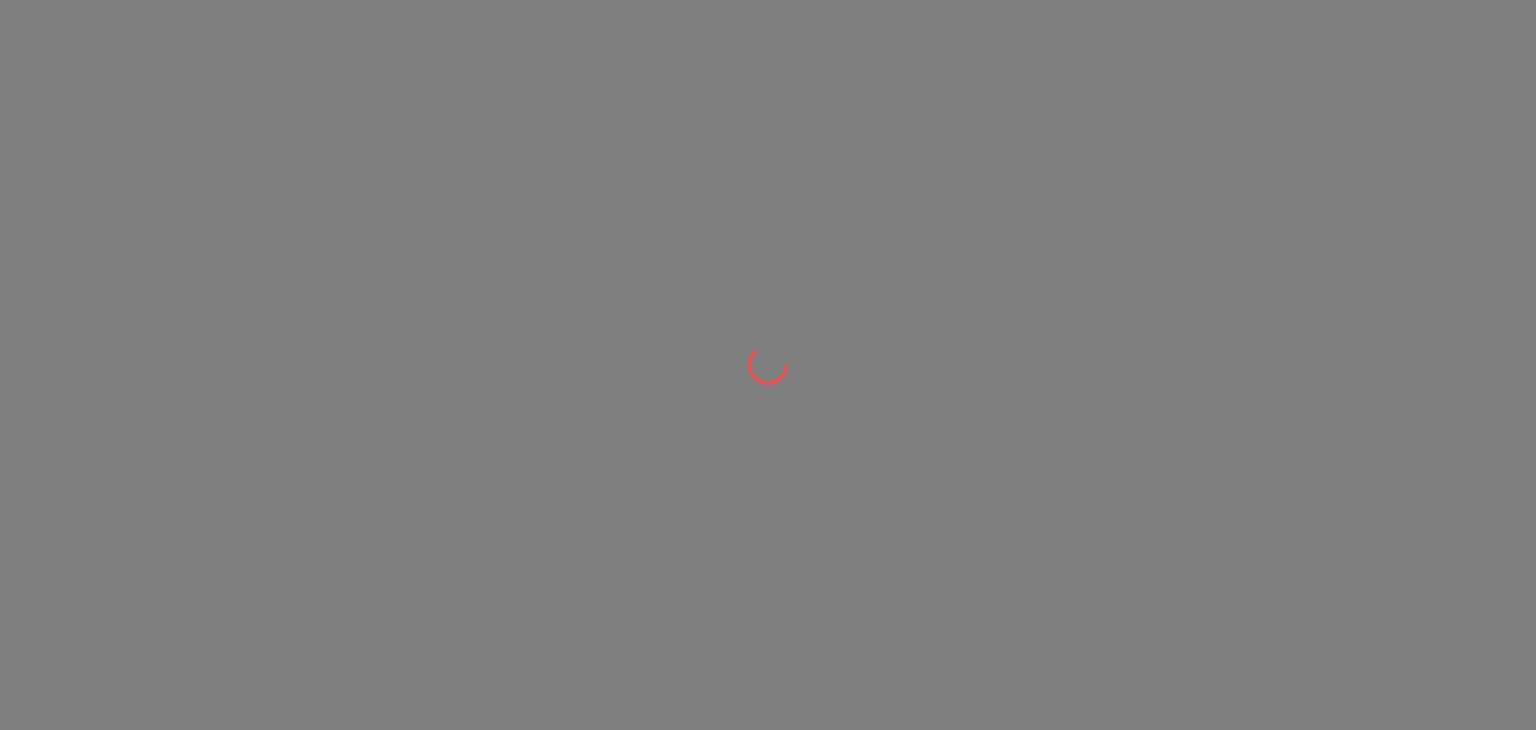 scroll, scrollTop: 0, scrollLeft: 0, axis: both 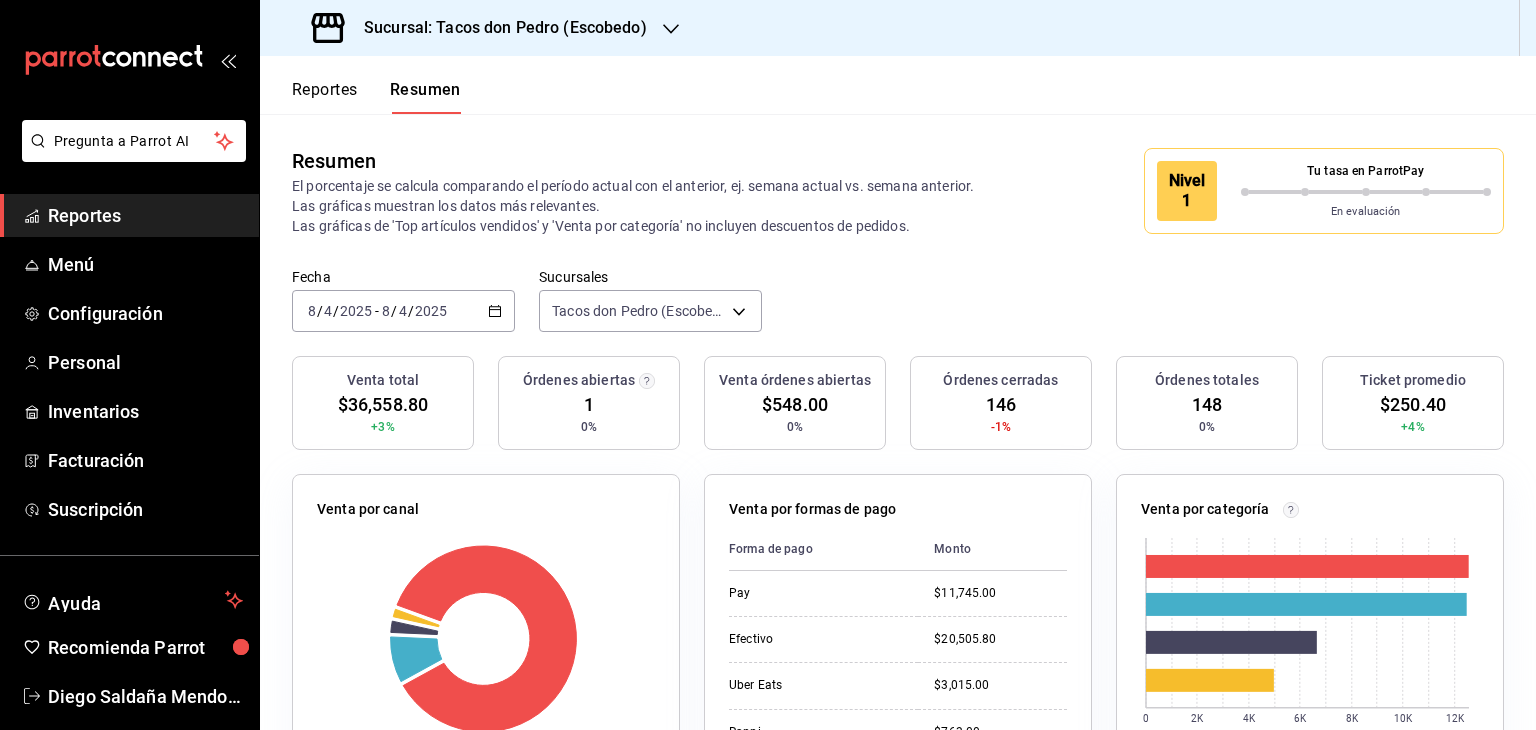 click on "El porcentaje se calcula comparando el período actual con el anterior, ej. semana actual vs. semana anterior. Las gráficas muestran los datos más relevantes.  Las gráficas de 'Top artículos vendidos' y 'Venta por categoría' no incluyen descuentos de pedidos." at bounding box center (645, 206) 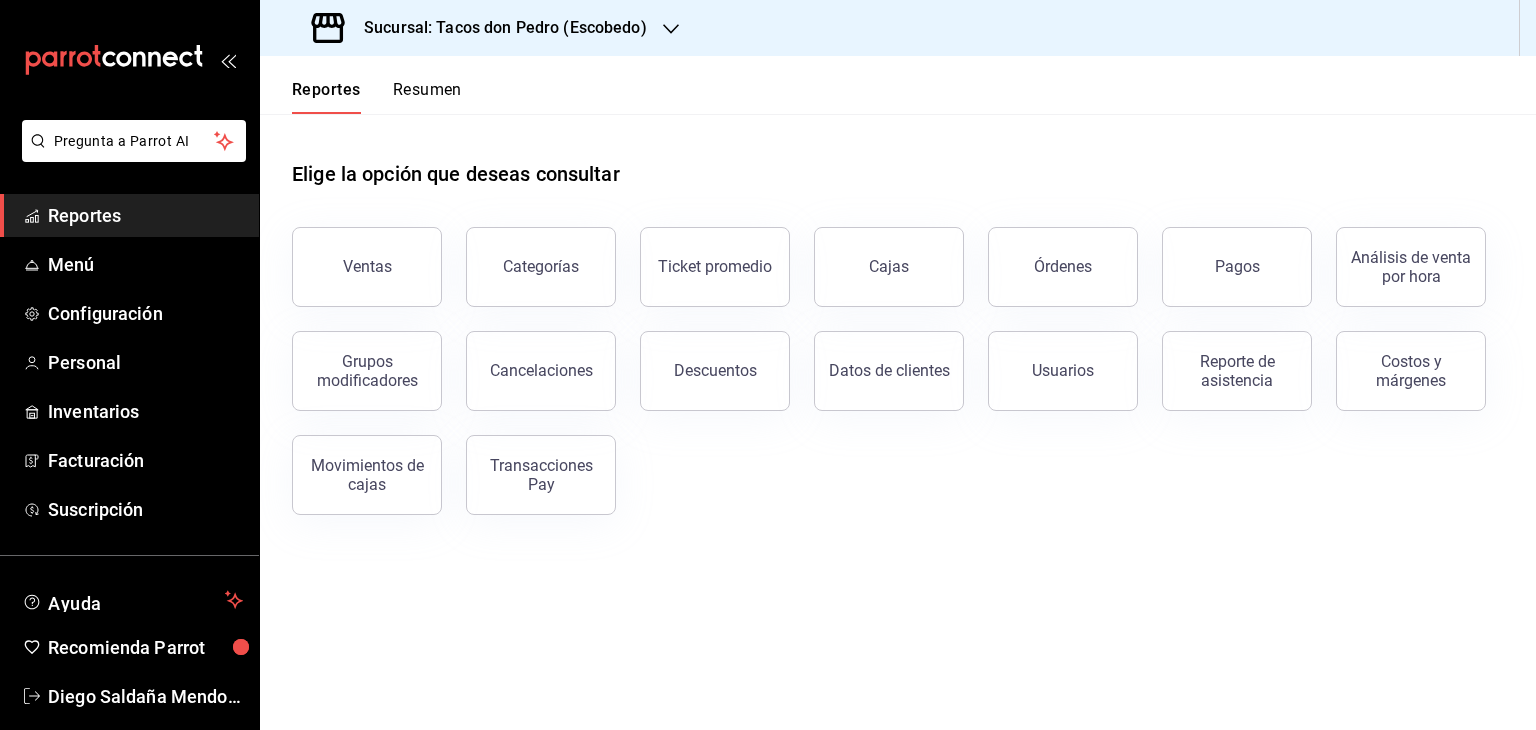 click on "Elige la opción que deseas consultar" at bounding box center (898, 158) 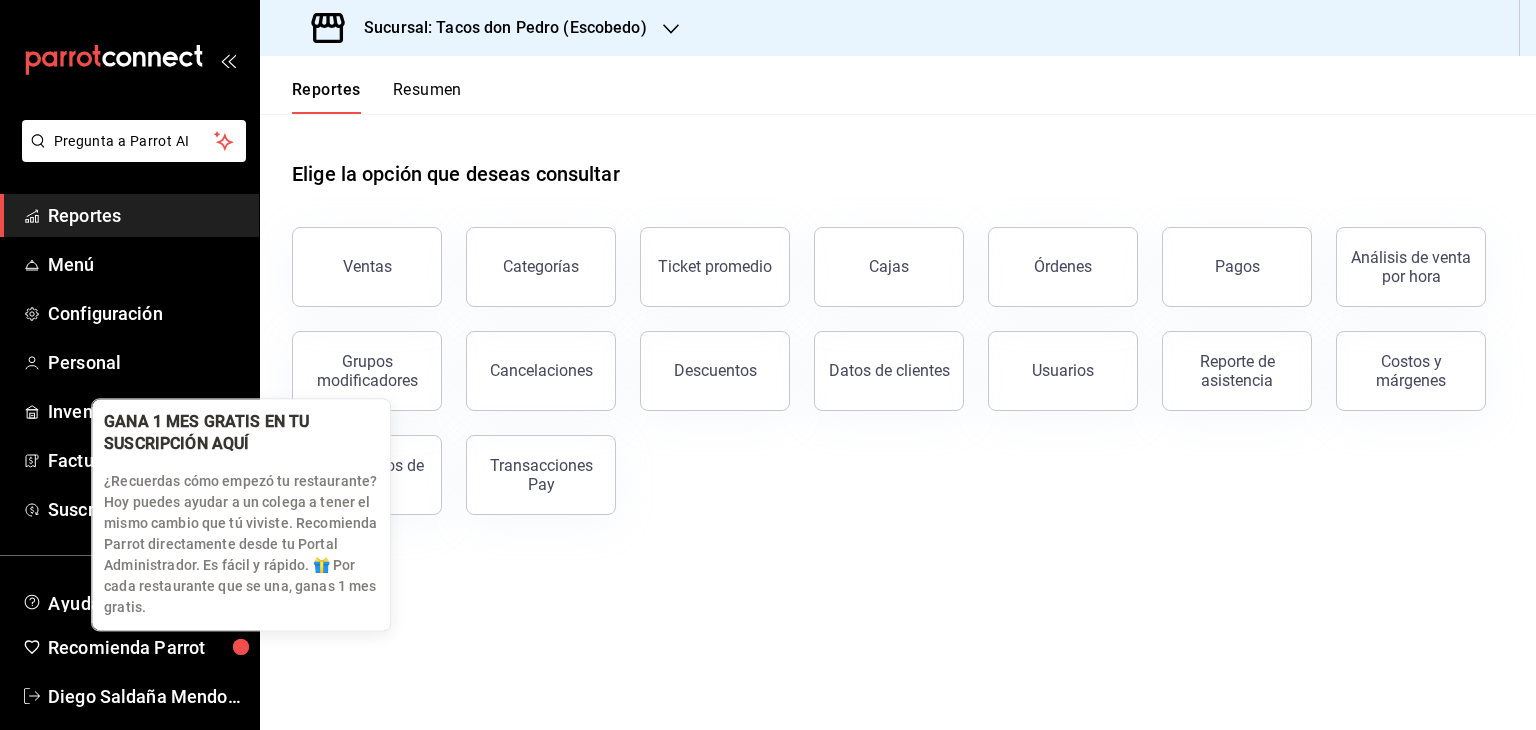 click at bounding box center (241, 647) 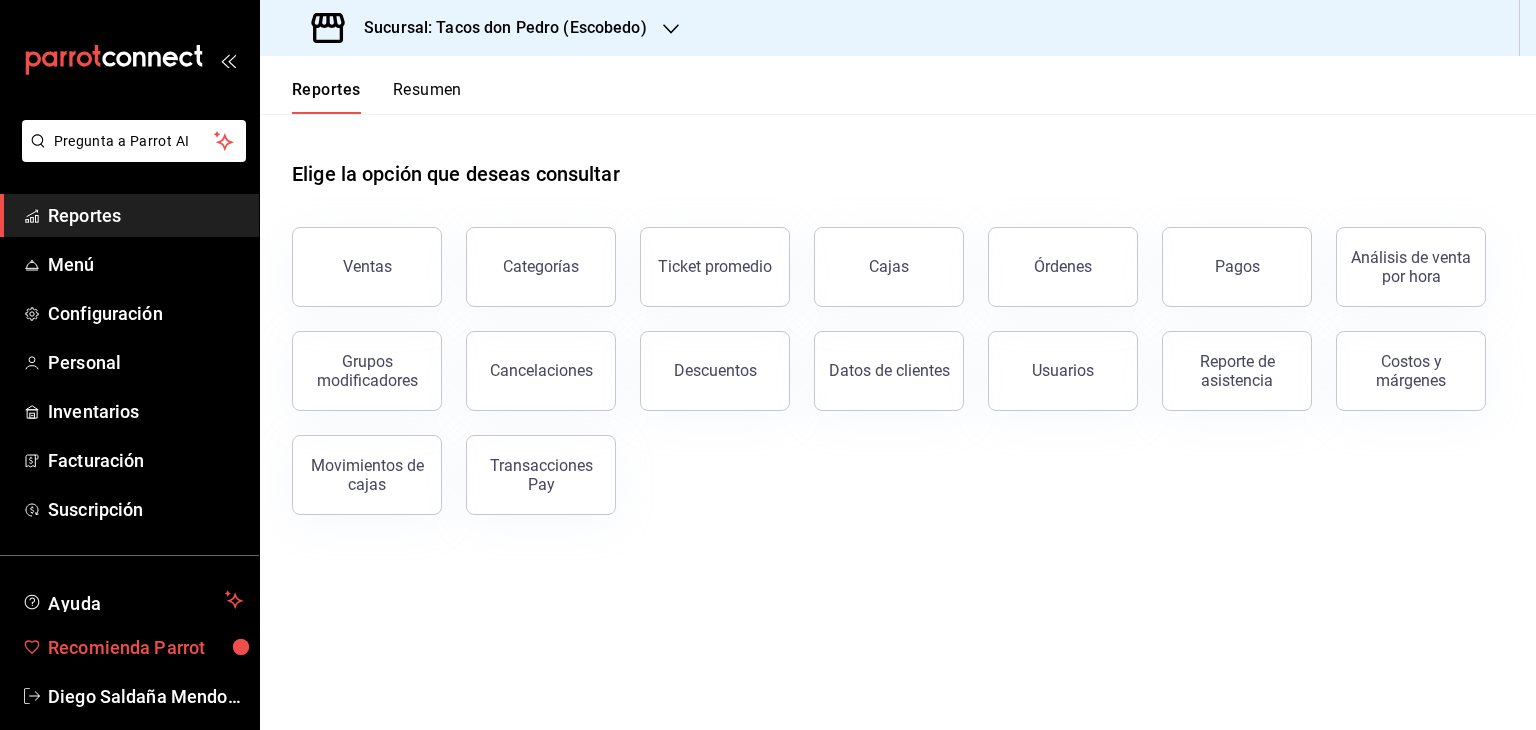 click on "Recomienda Parrot" at bounding box center (145, 647) 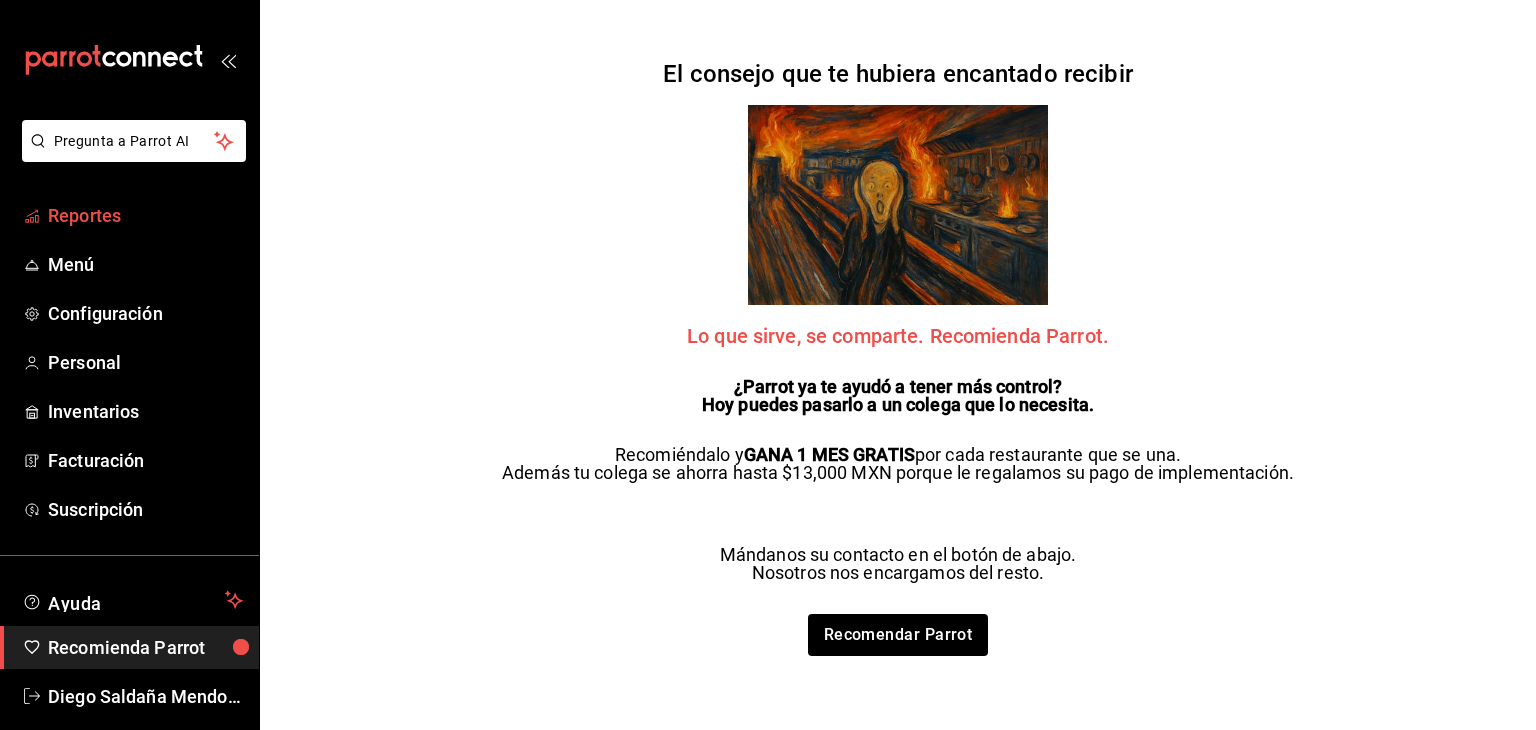 click on "Reportes" at bounding box center (145, 215) 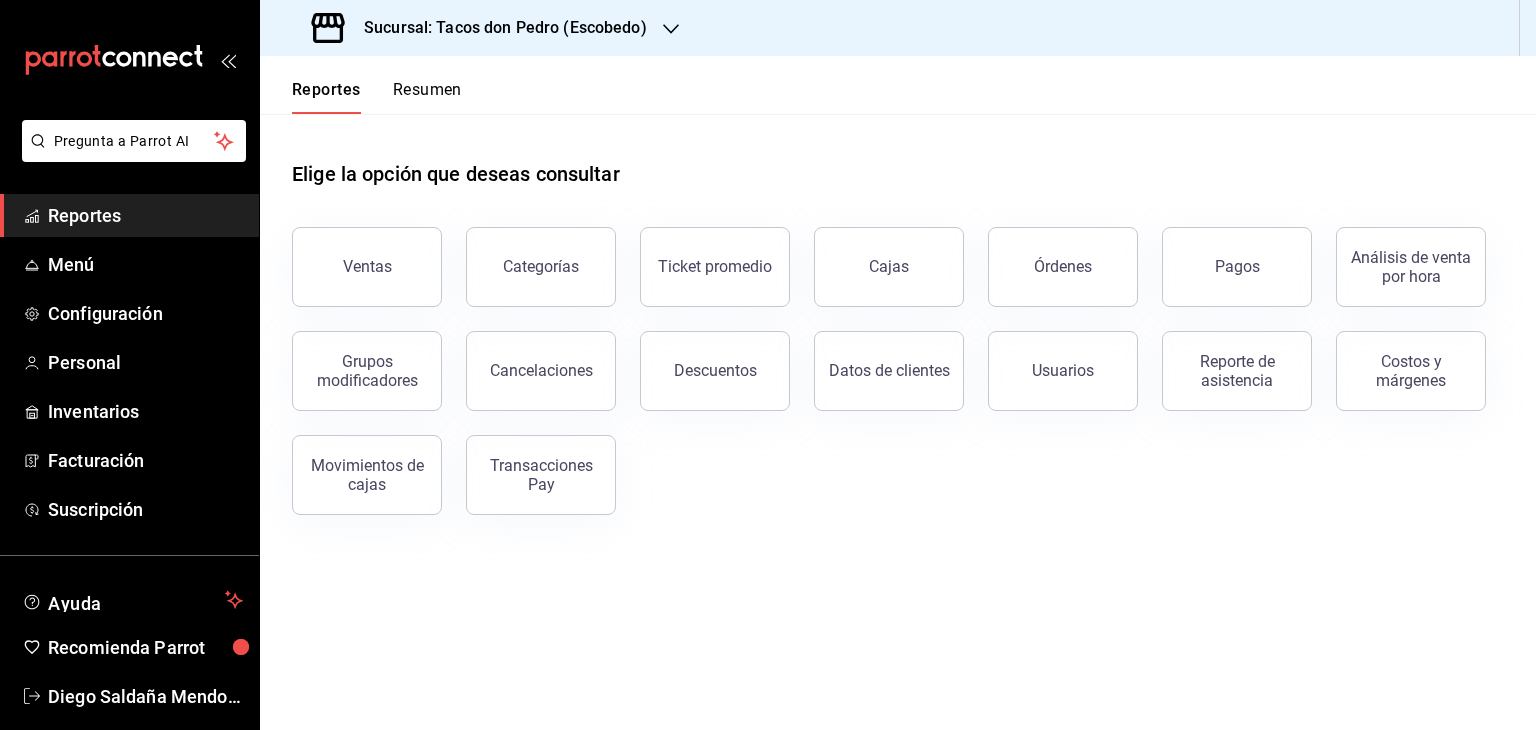 click on "Elige la opción que deseas consultar" at bounding box center [898, 158] 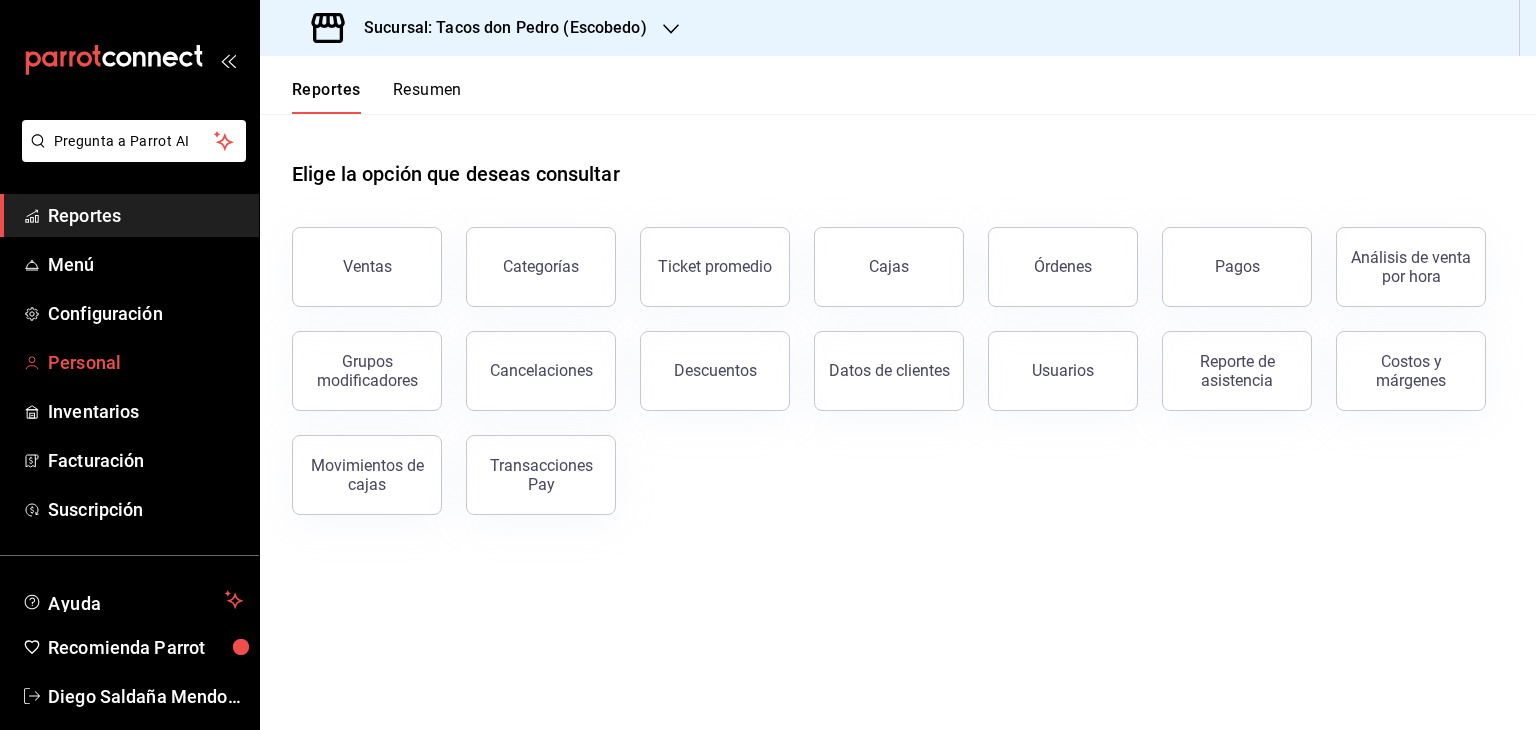 click on "Personal" at bounding box center [145, 362] 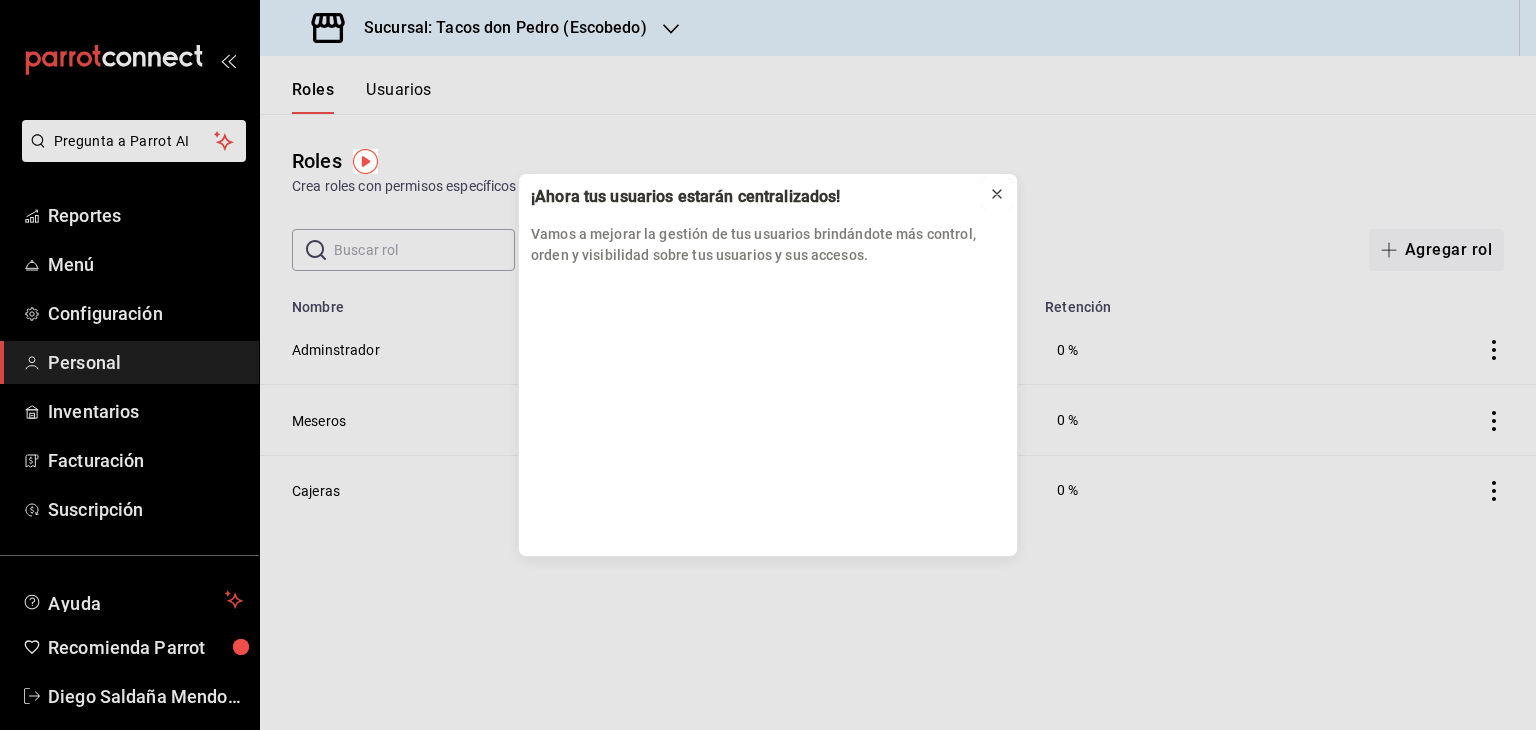 click 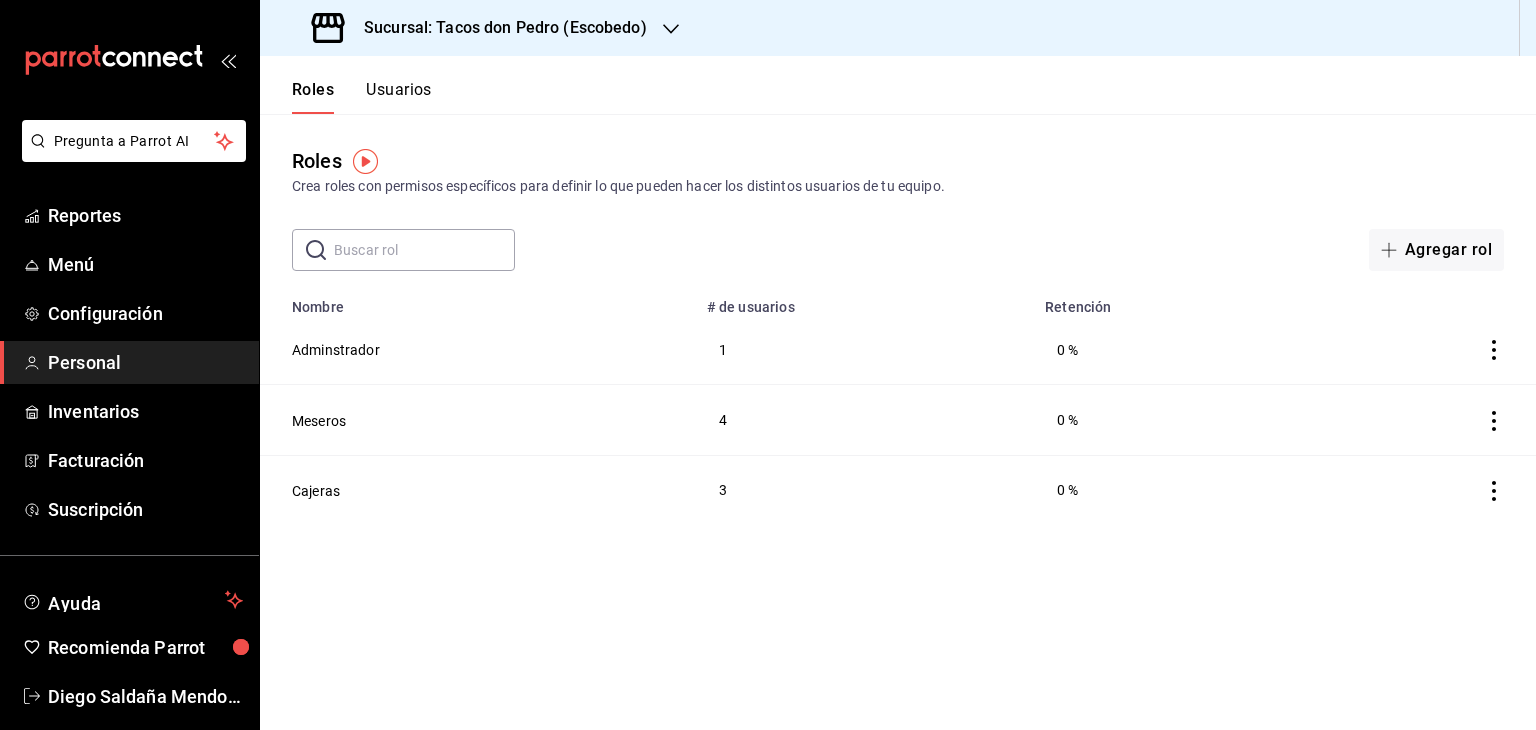 click 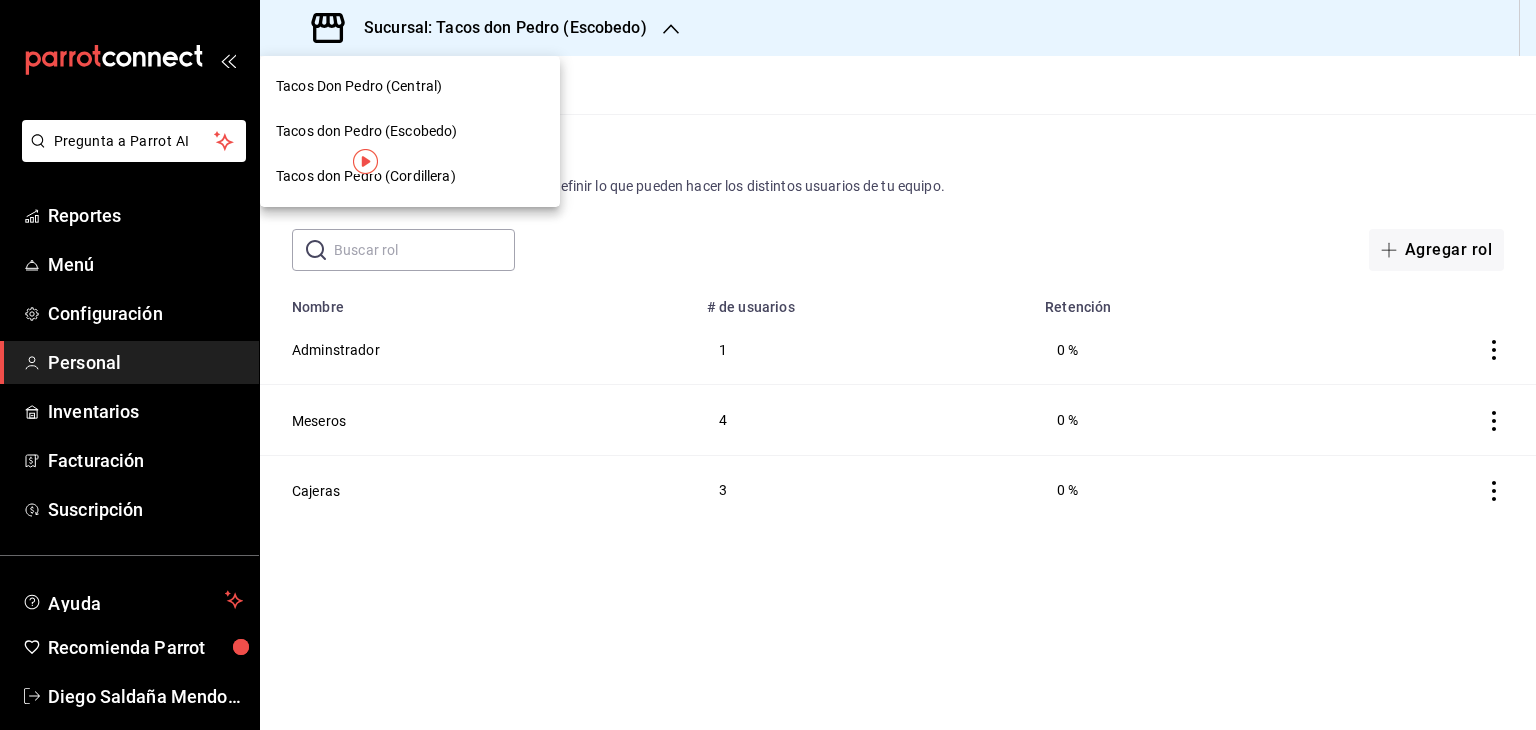 click at bounding box center (768, 365) 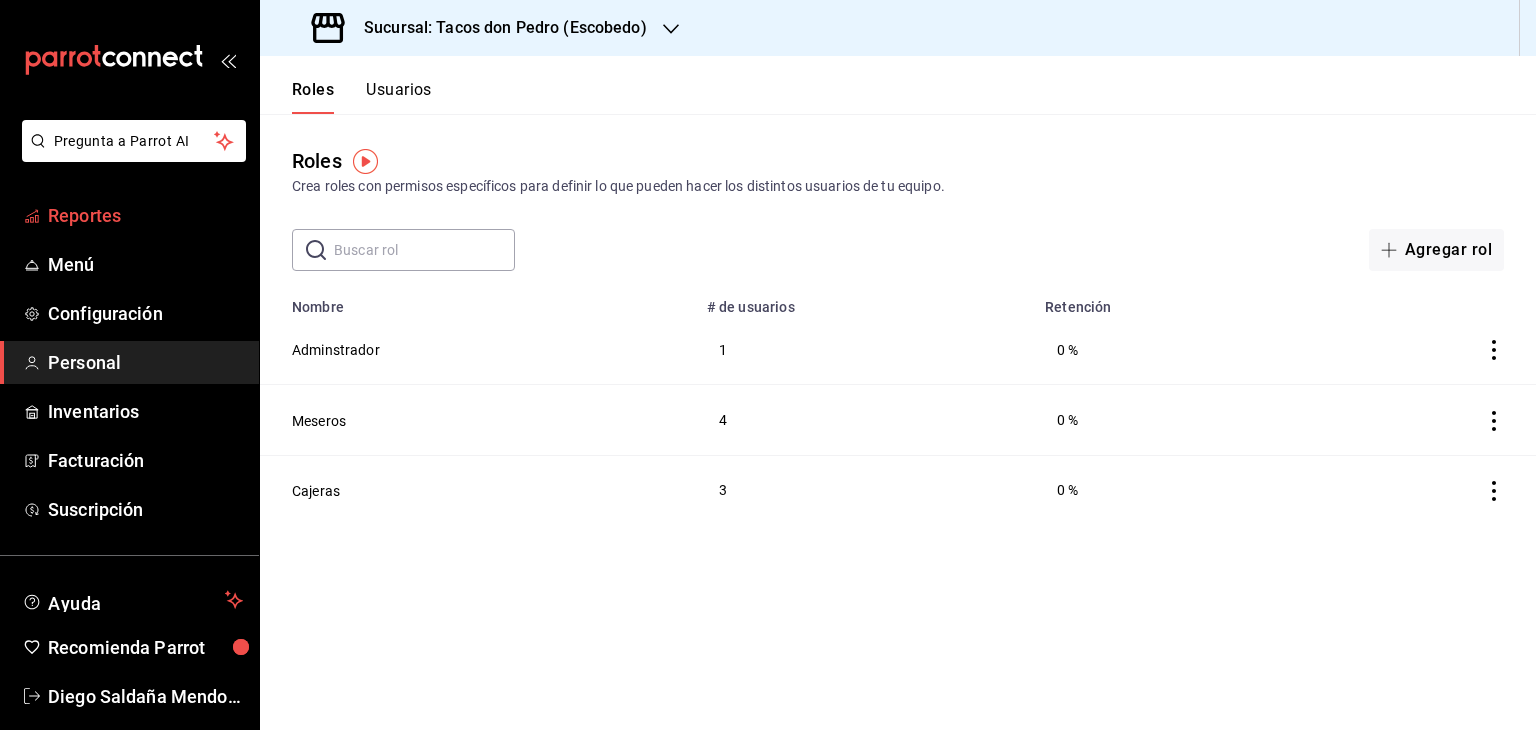 click on "Reportes" at bounding box center [145, 215] 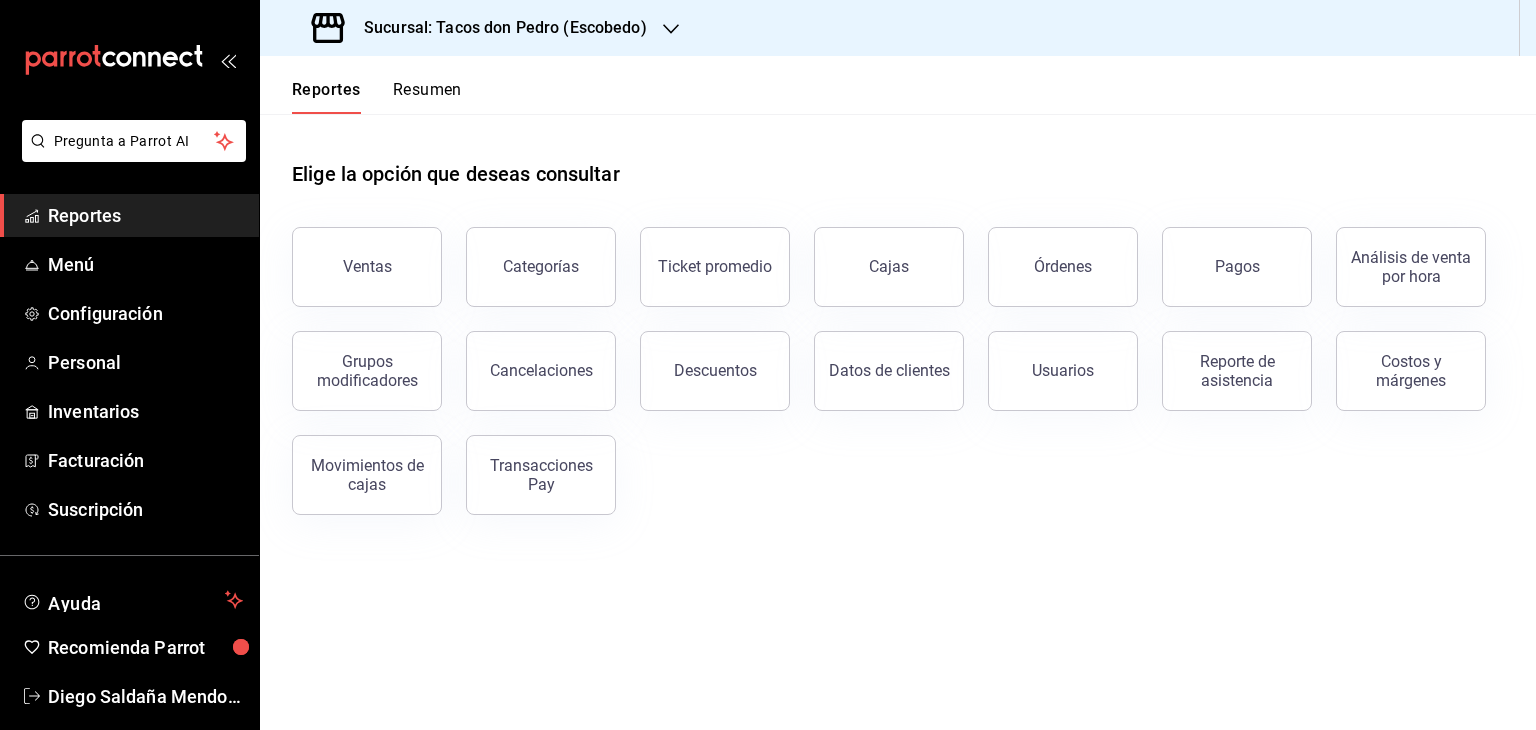 click on "Resumen" at bounding box center (427, 97) 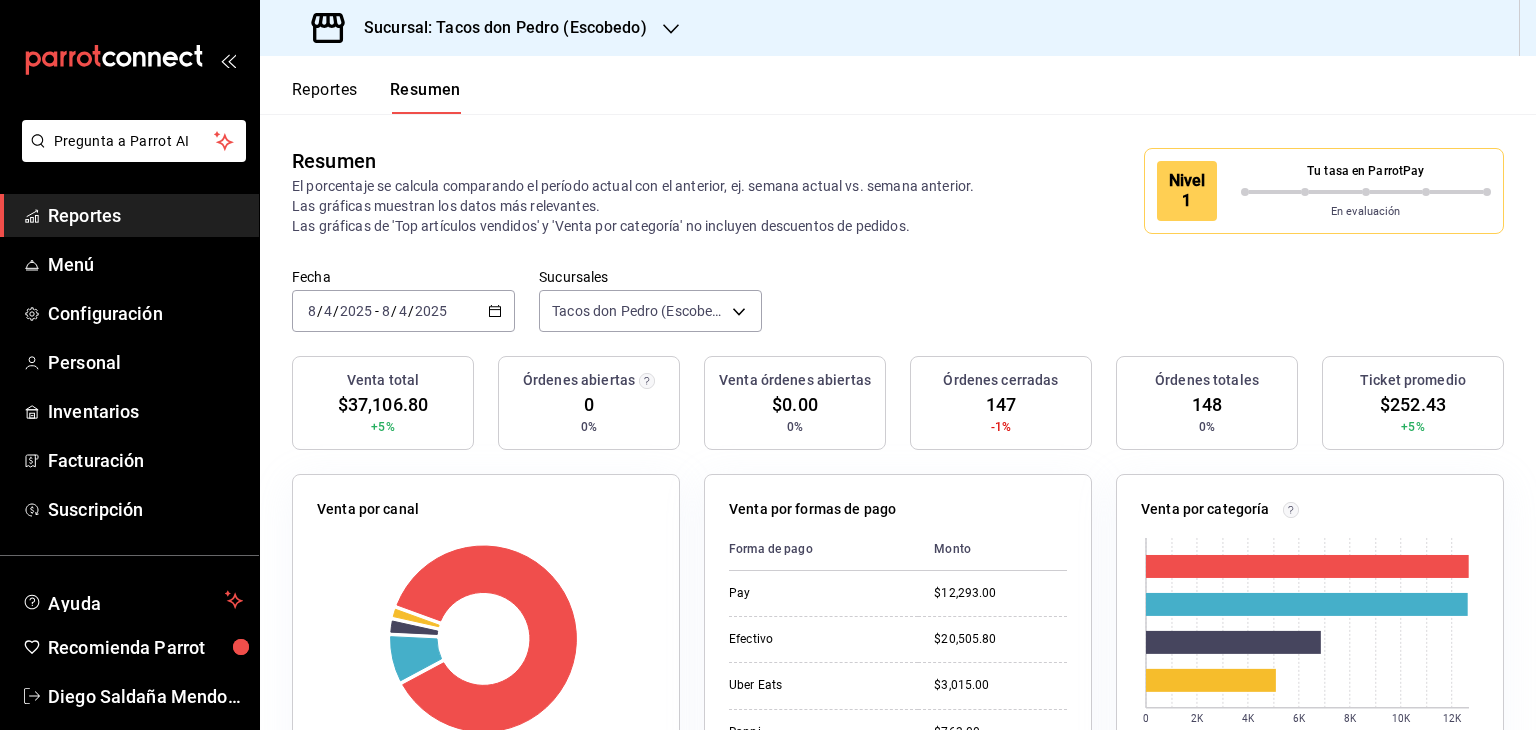 click on "Fecha 2025-08-04 8 / 4 / 2025 - 2025-08-04 8 / 4 / 2025 Sucursales Tacos don Pedro (Escobedo) [object Object]" at bounding box center (898, 312) 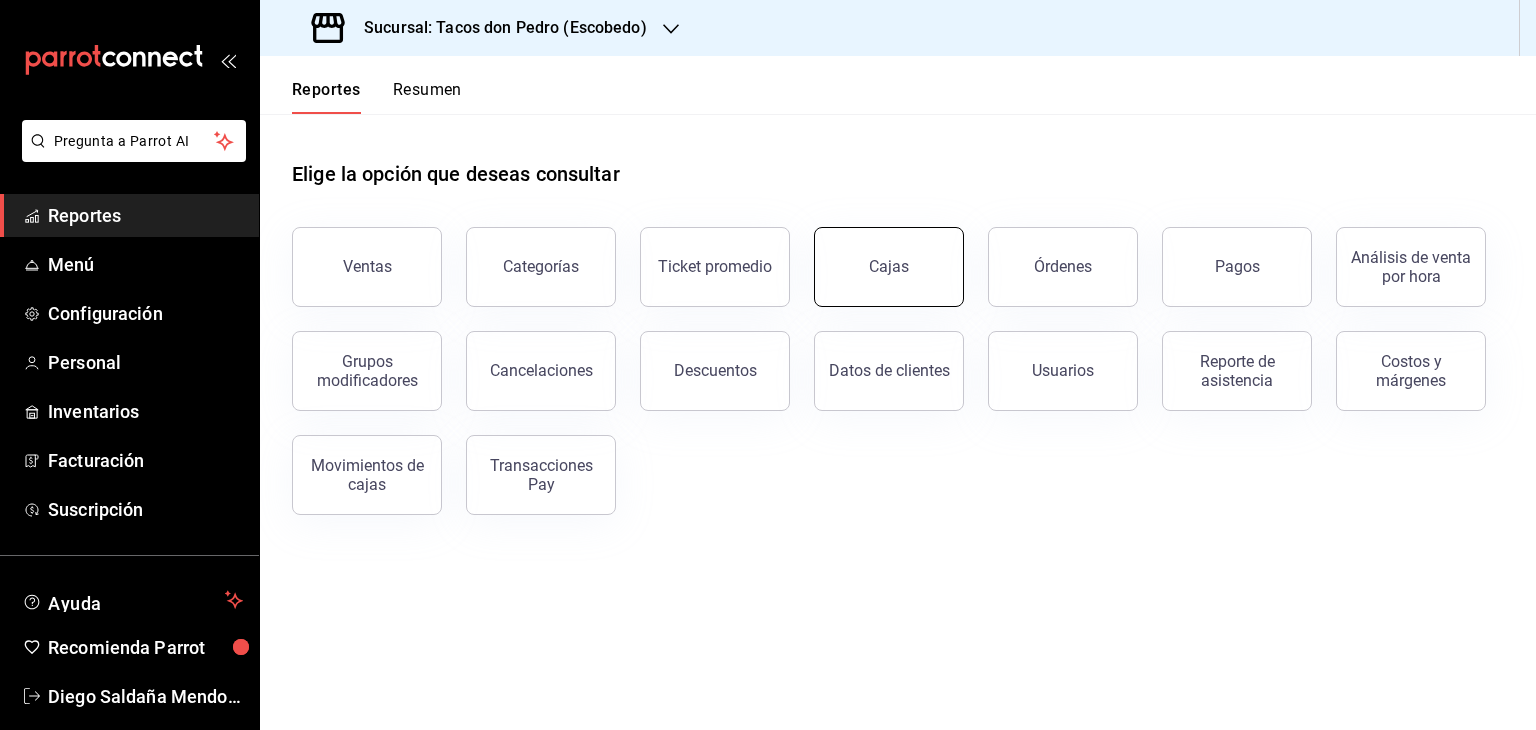 click on "Cajas" at bounding box center [889, 266] 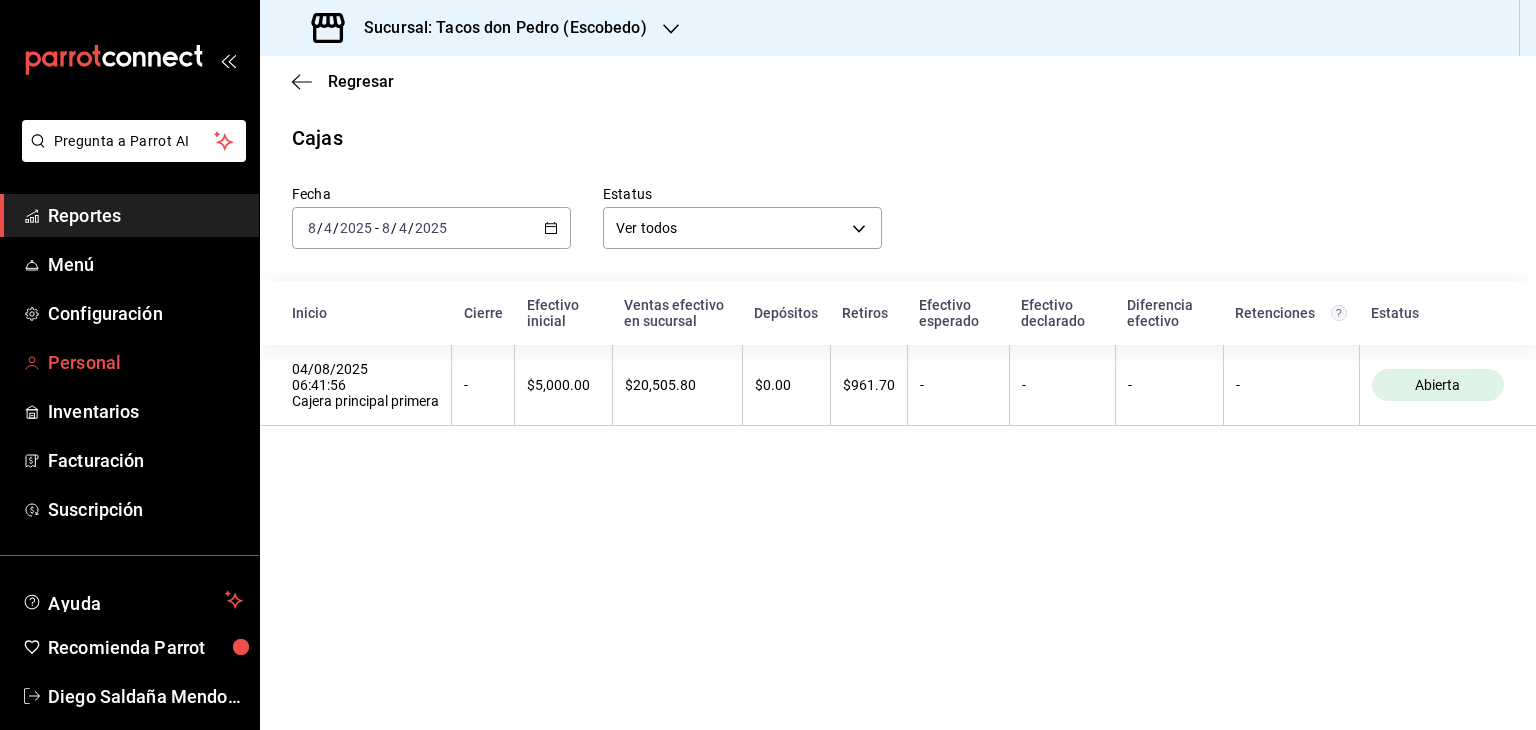 click on "Personal" at bounding box center (145, 362) 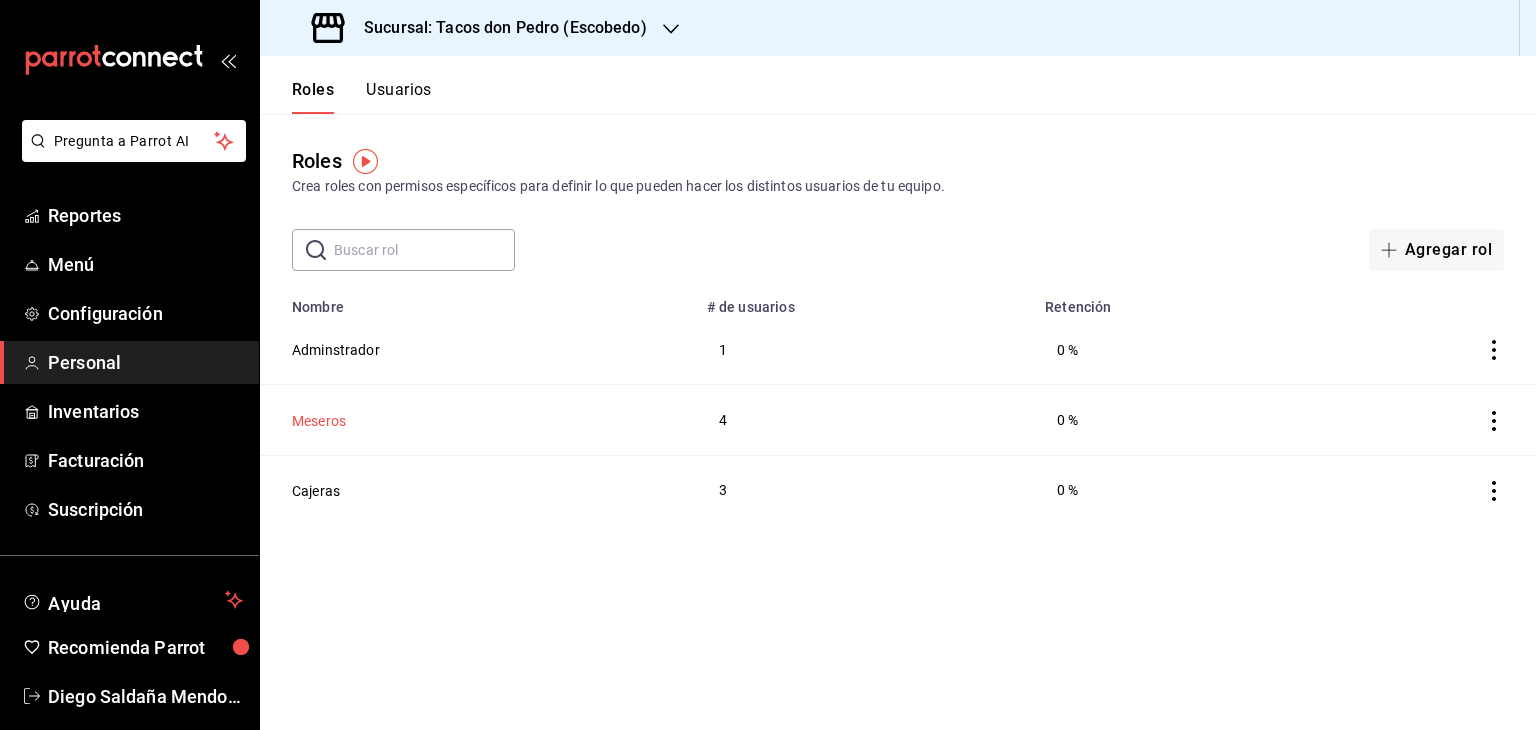 click on "Meseros" at bounding box center [319, 421] 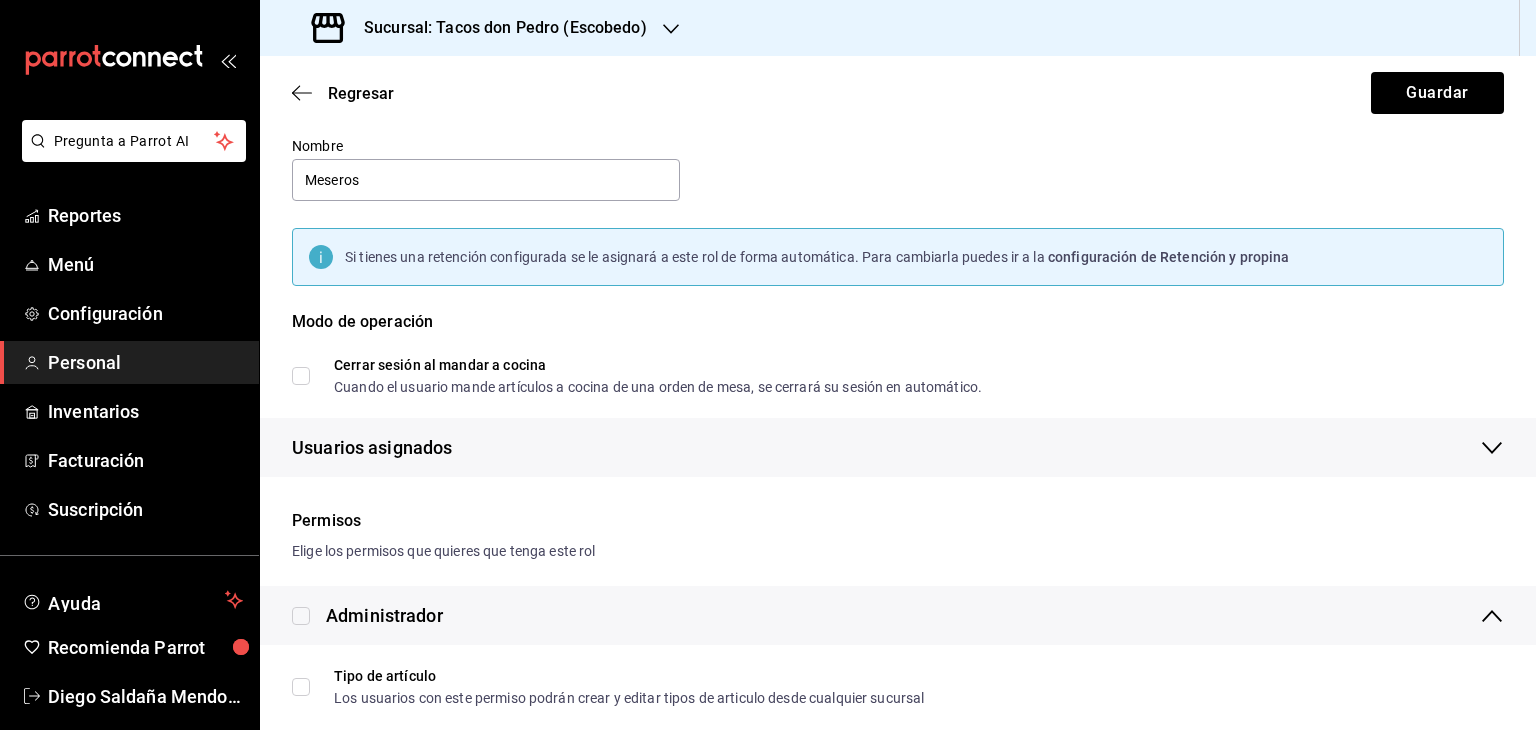 scroll, scrollTop: 0, scrollLeft: 0, axis: both 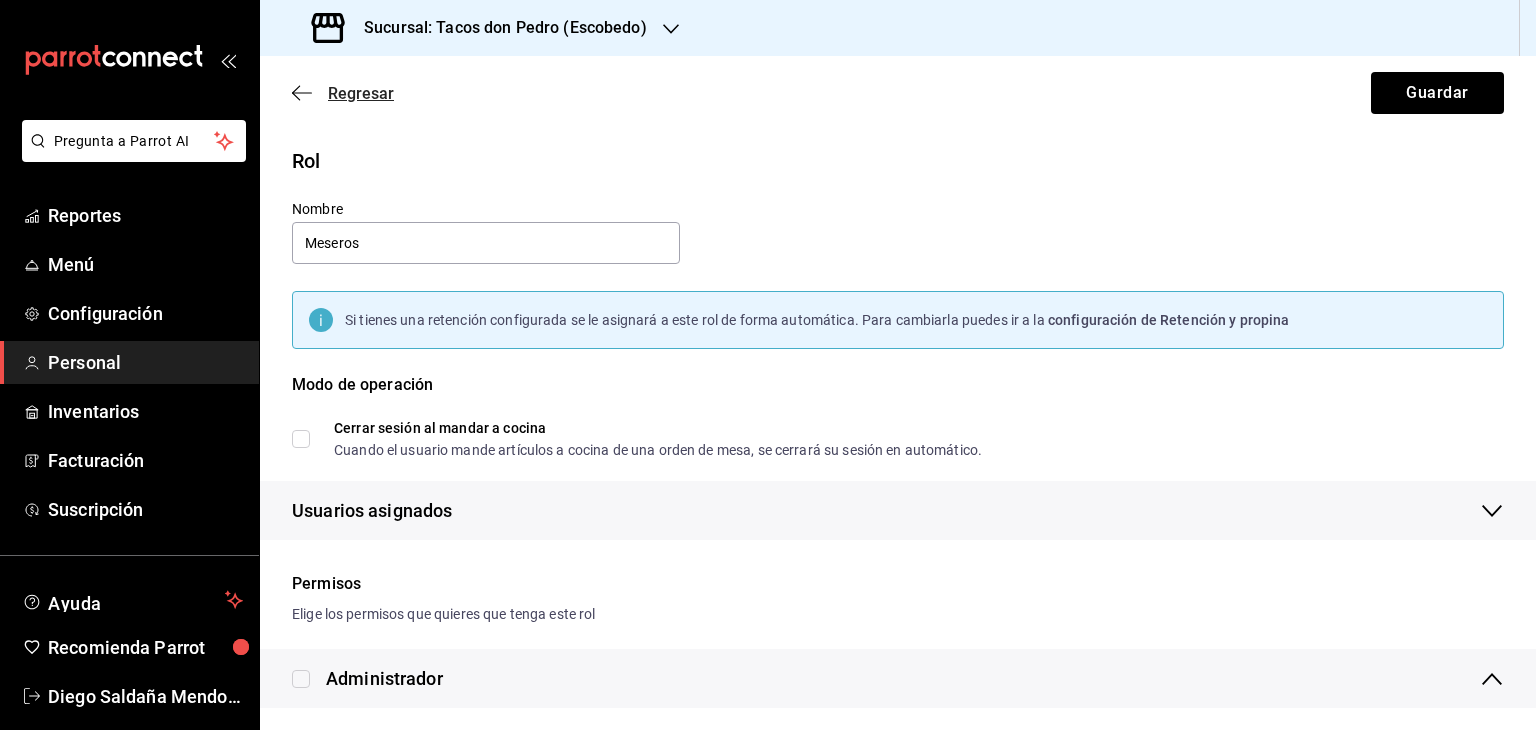 click 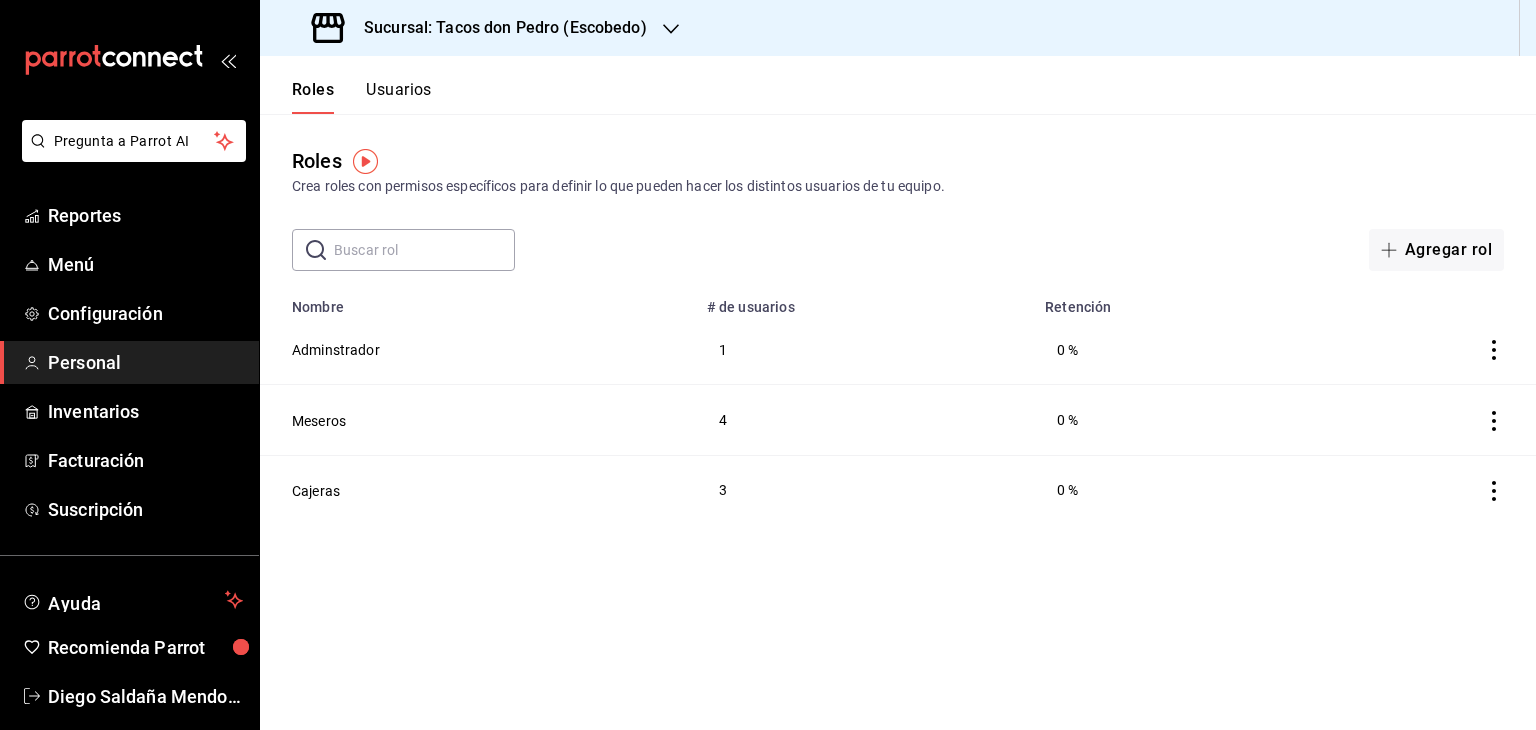 click on "Usuarios" at bounding box center [399, 97] 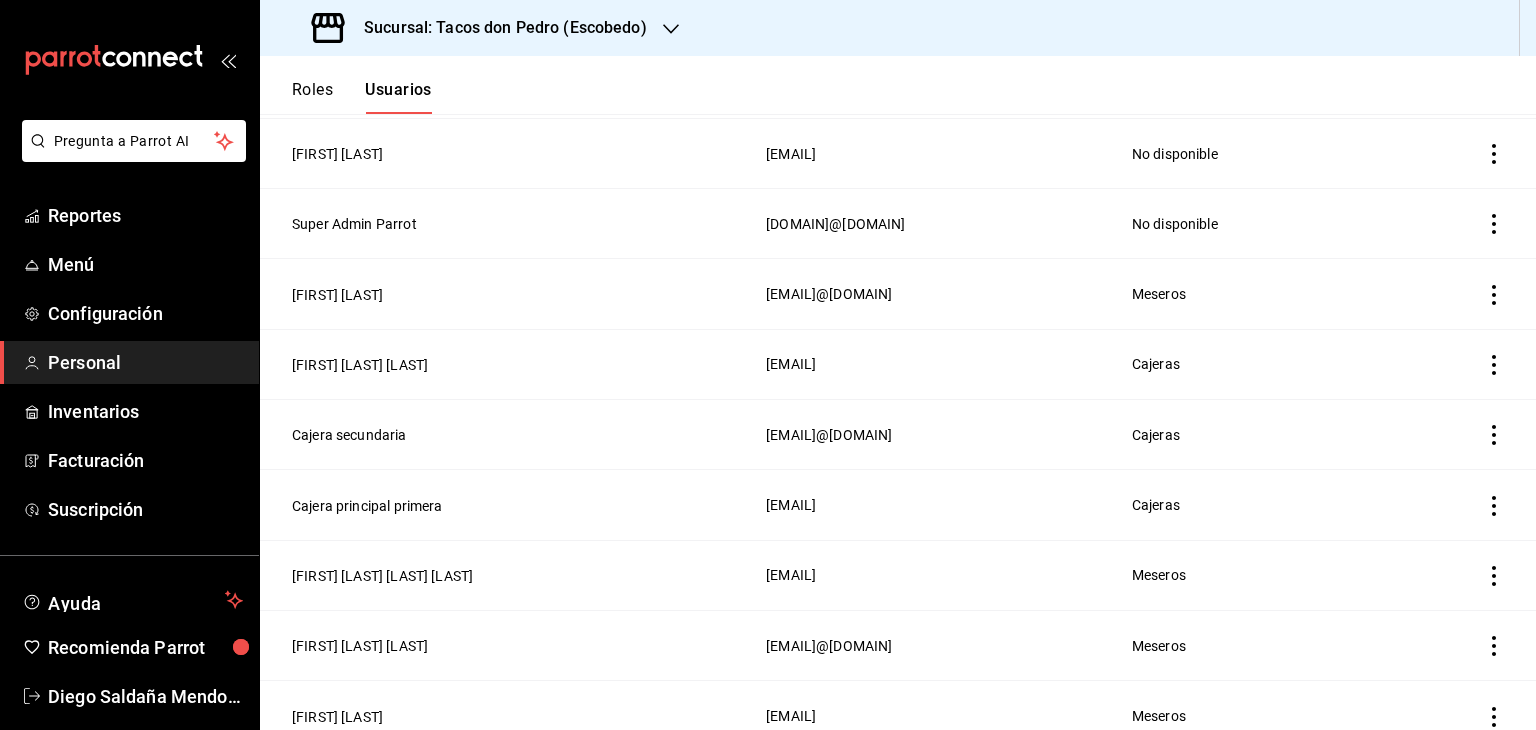 scroll, scrollTop: 412, scrollLeft: 0, axis: vertical 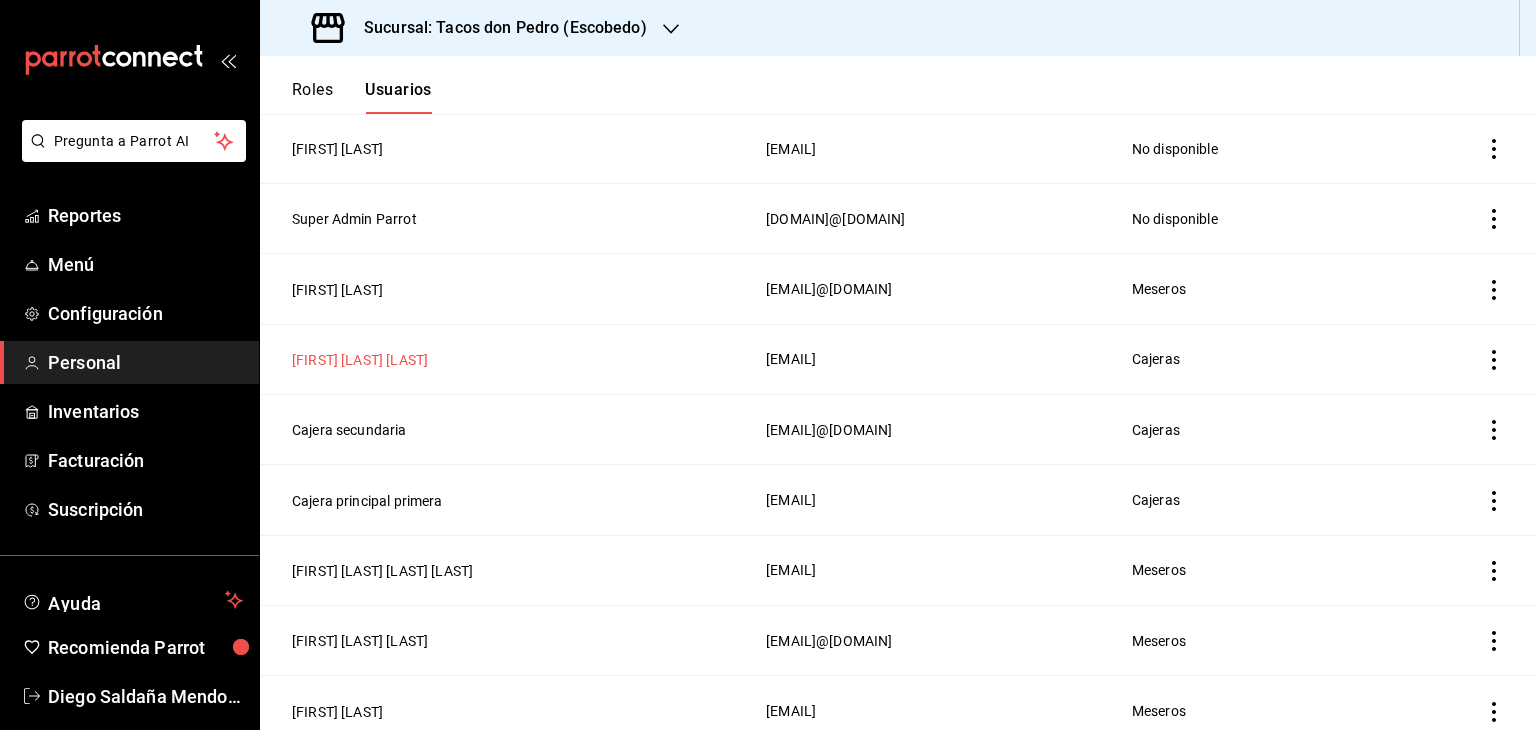click on "[FIRST] [LAST] [LAST]" at bounding box center [360, 360] 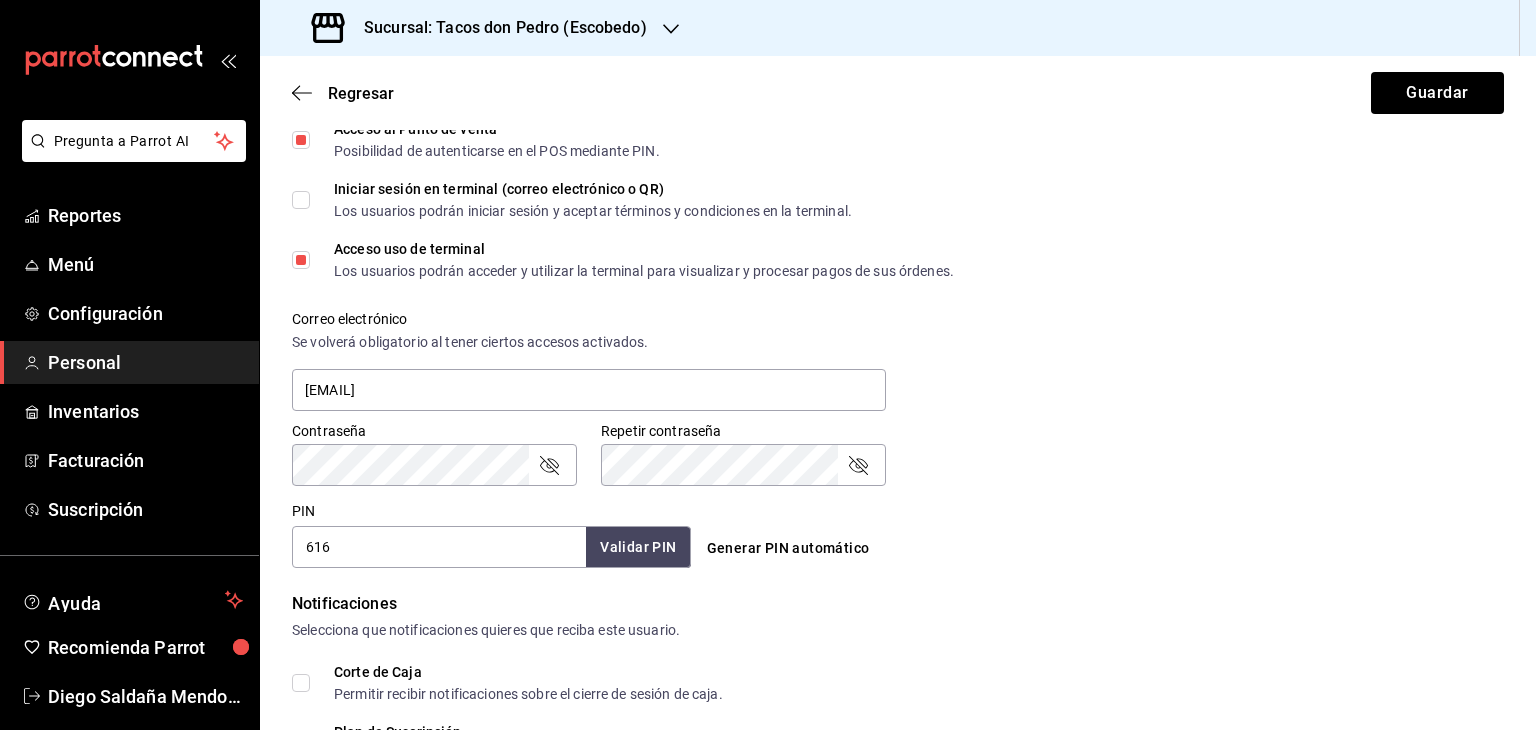 scroll, scrollTop: 595, scrollLeft: 0, axis: vertical 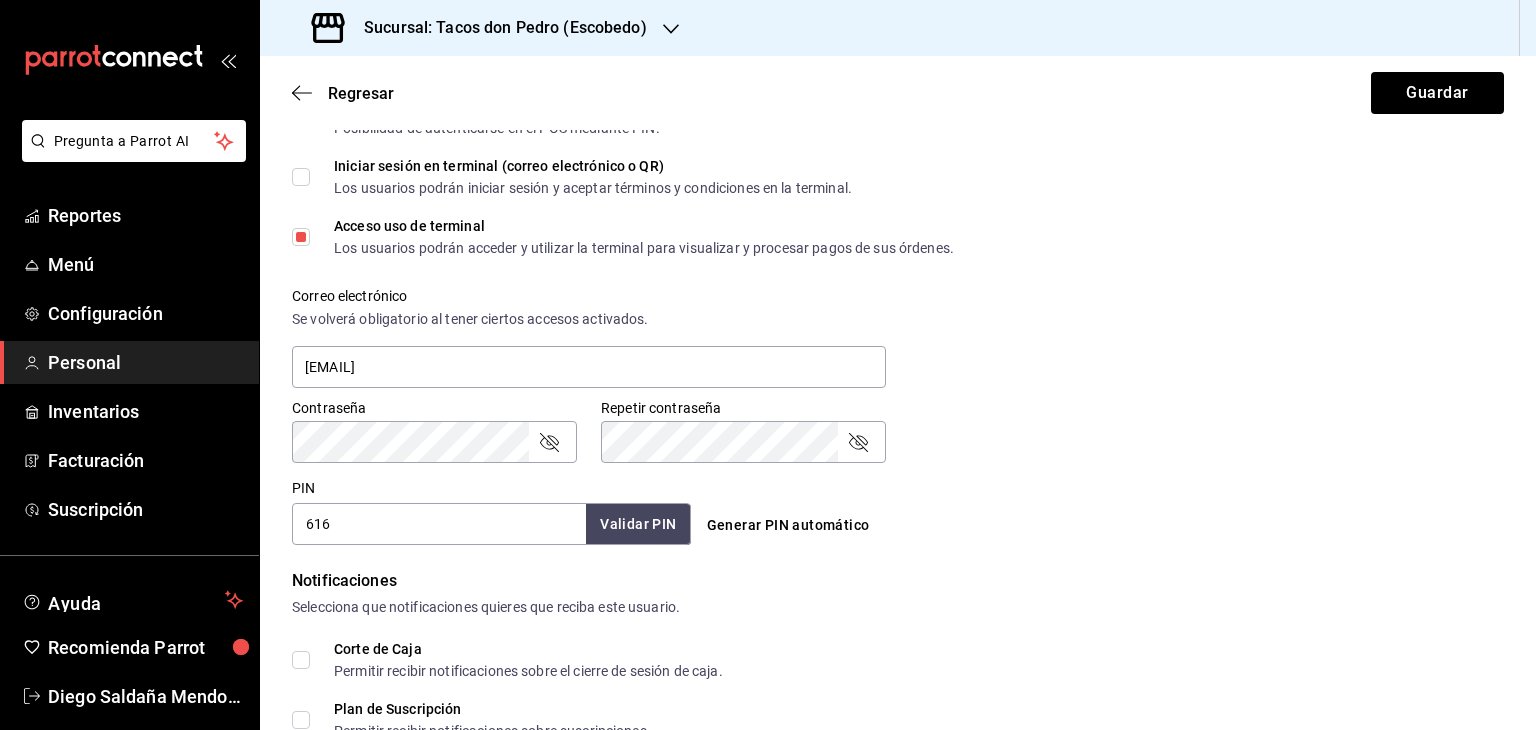 click on "616" at bounding box center [439, 524] 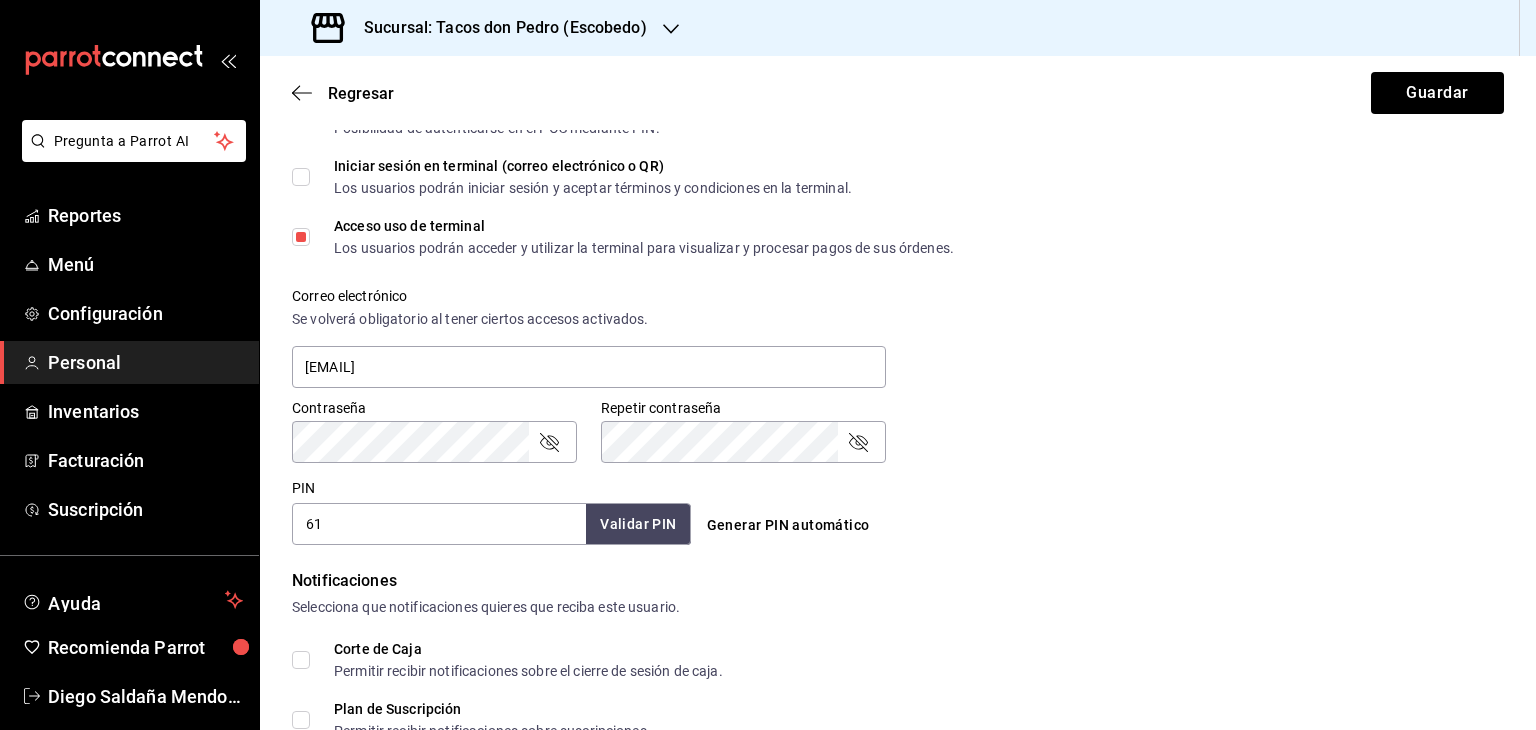 type on "6" 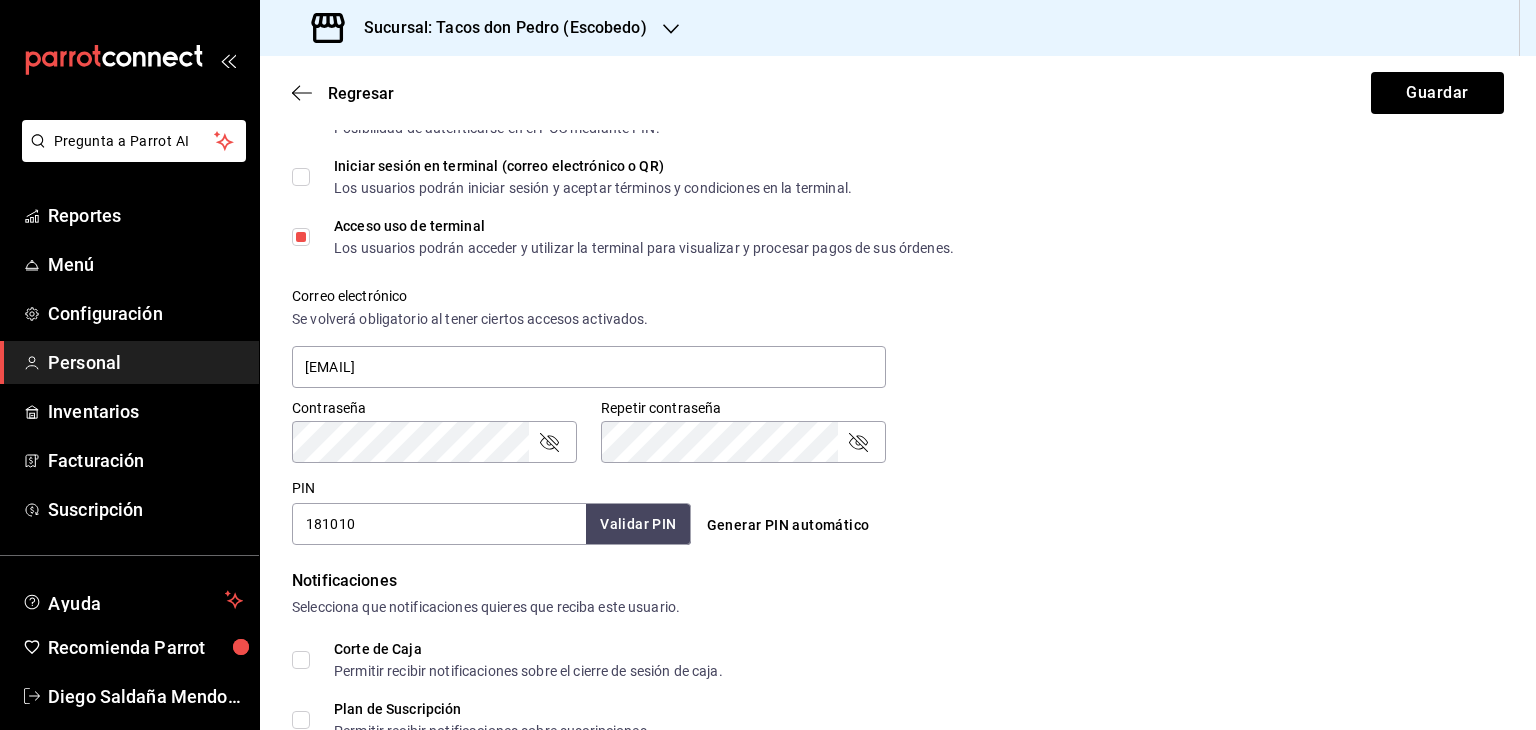 type on "181010" 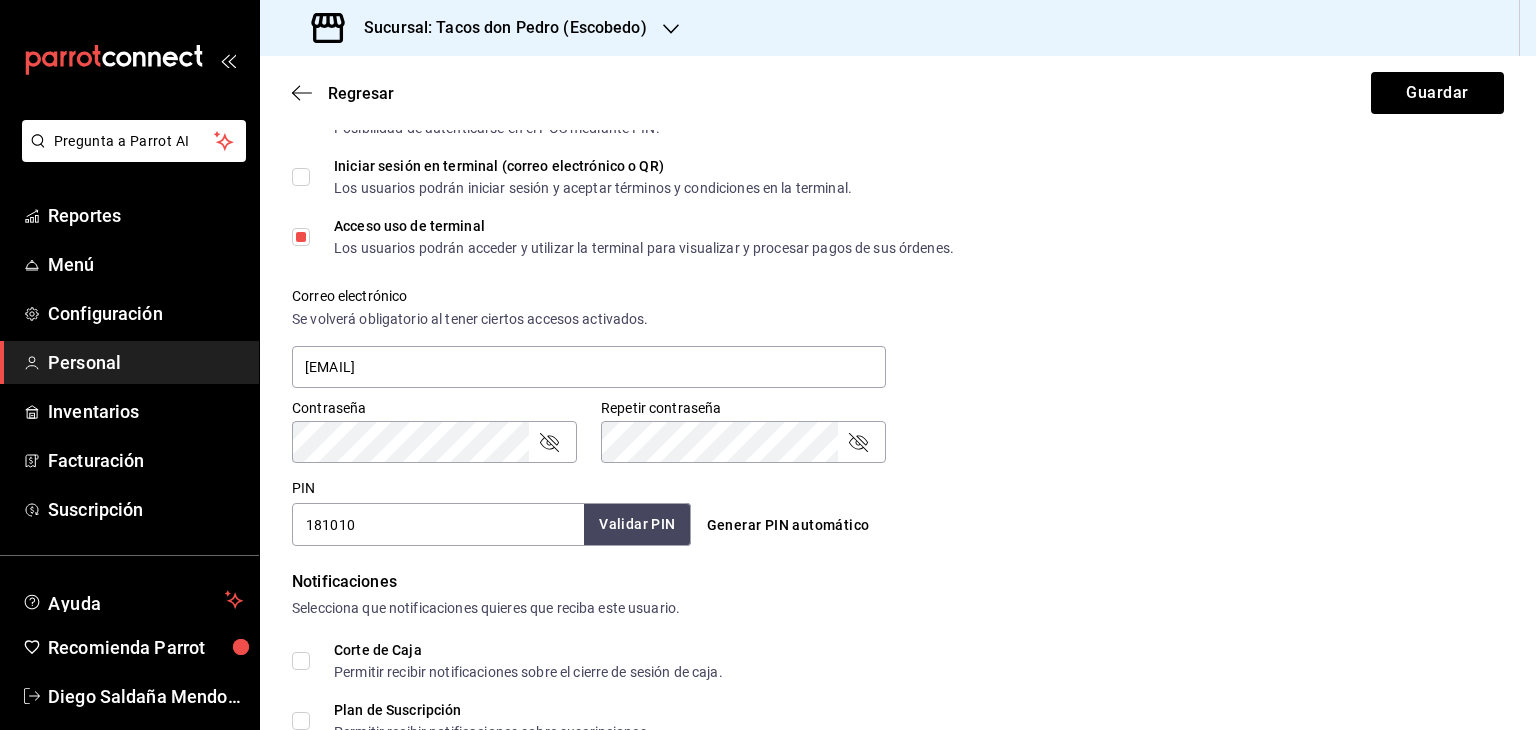 click on "Validar PIN" at bounding box center [637, 524] 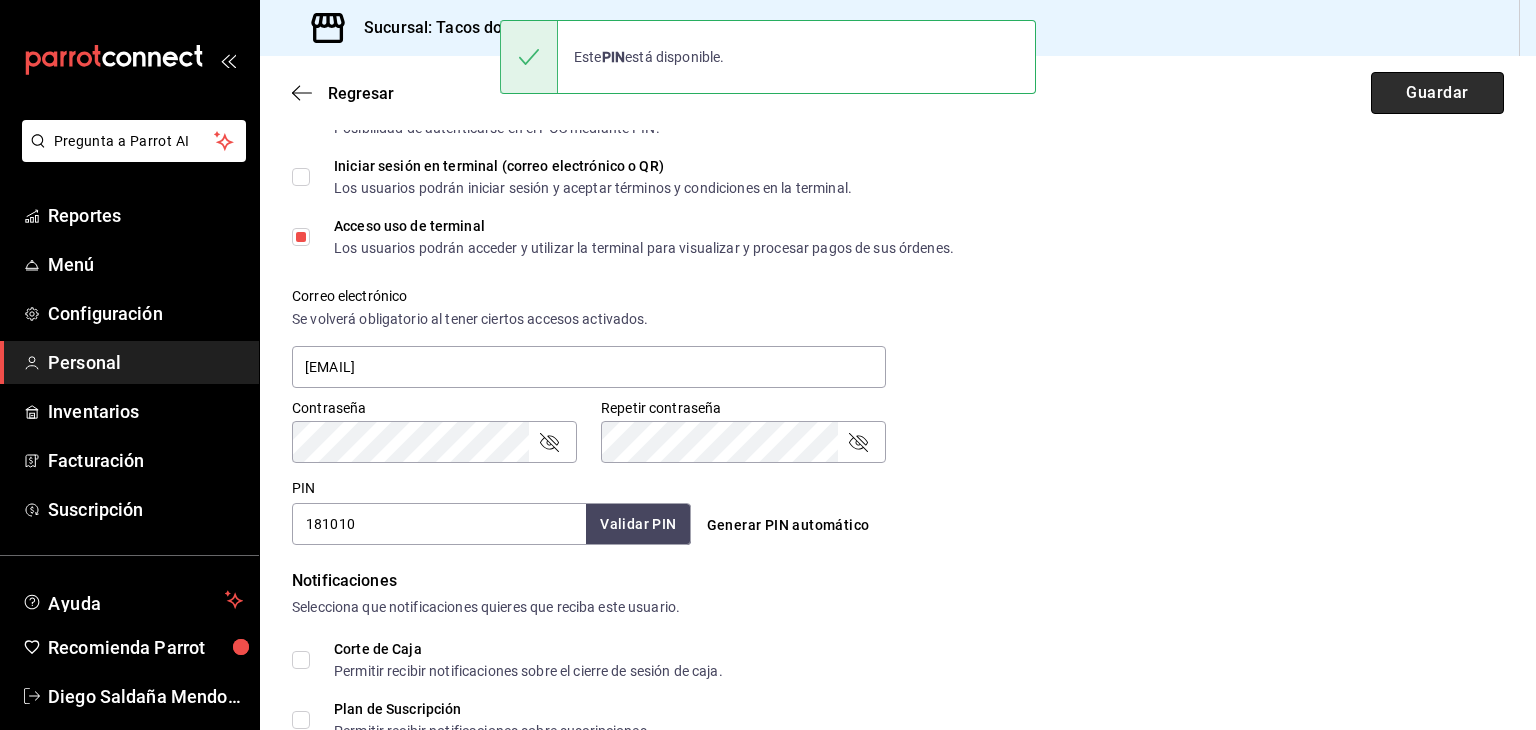 click on "Guardar" at bounding box center [1437, 93] 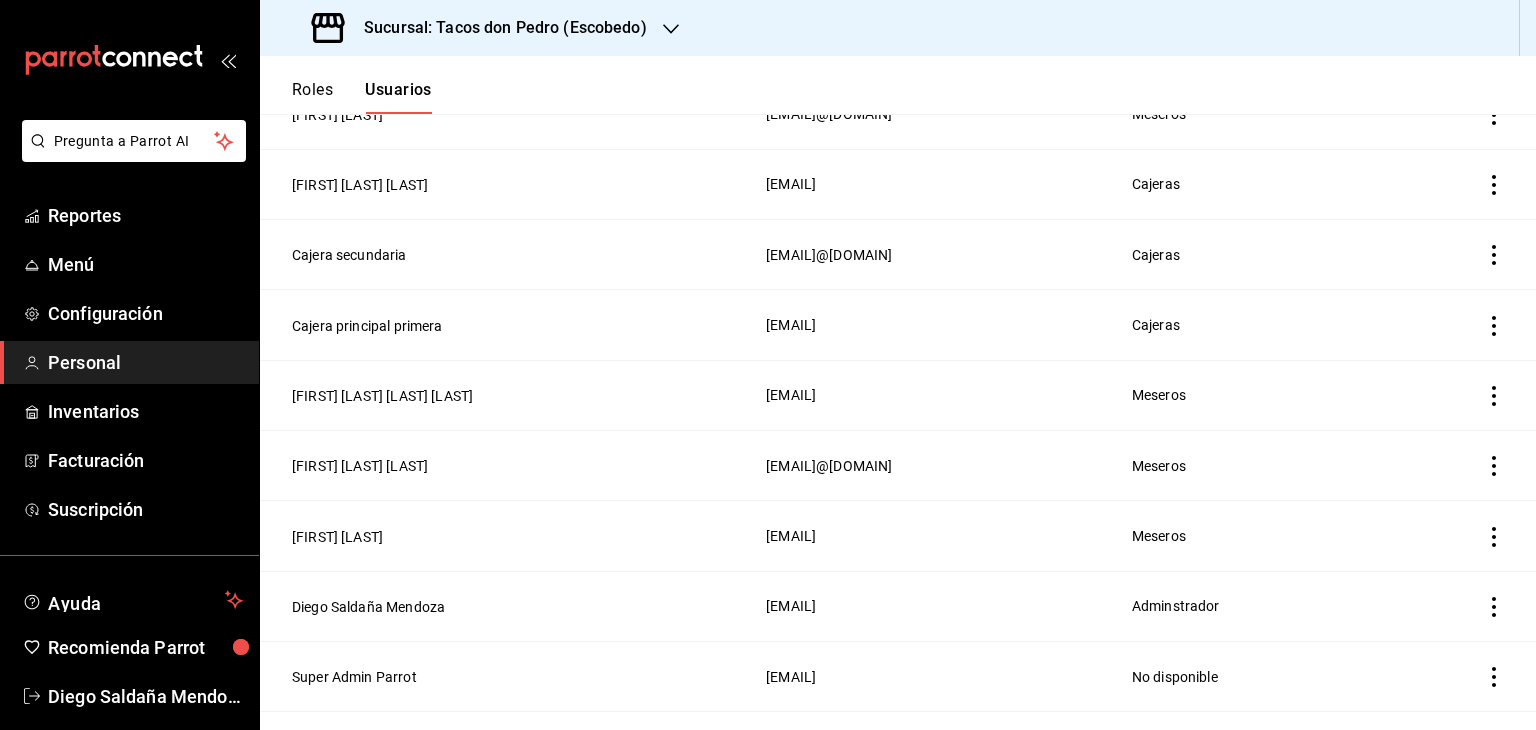 scroll, scrollTop: 590, scrollLeft: 0, axis: vertical 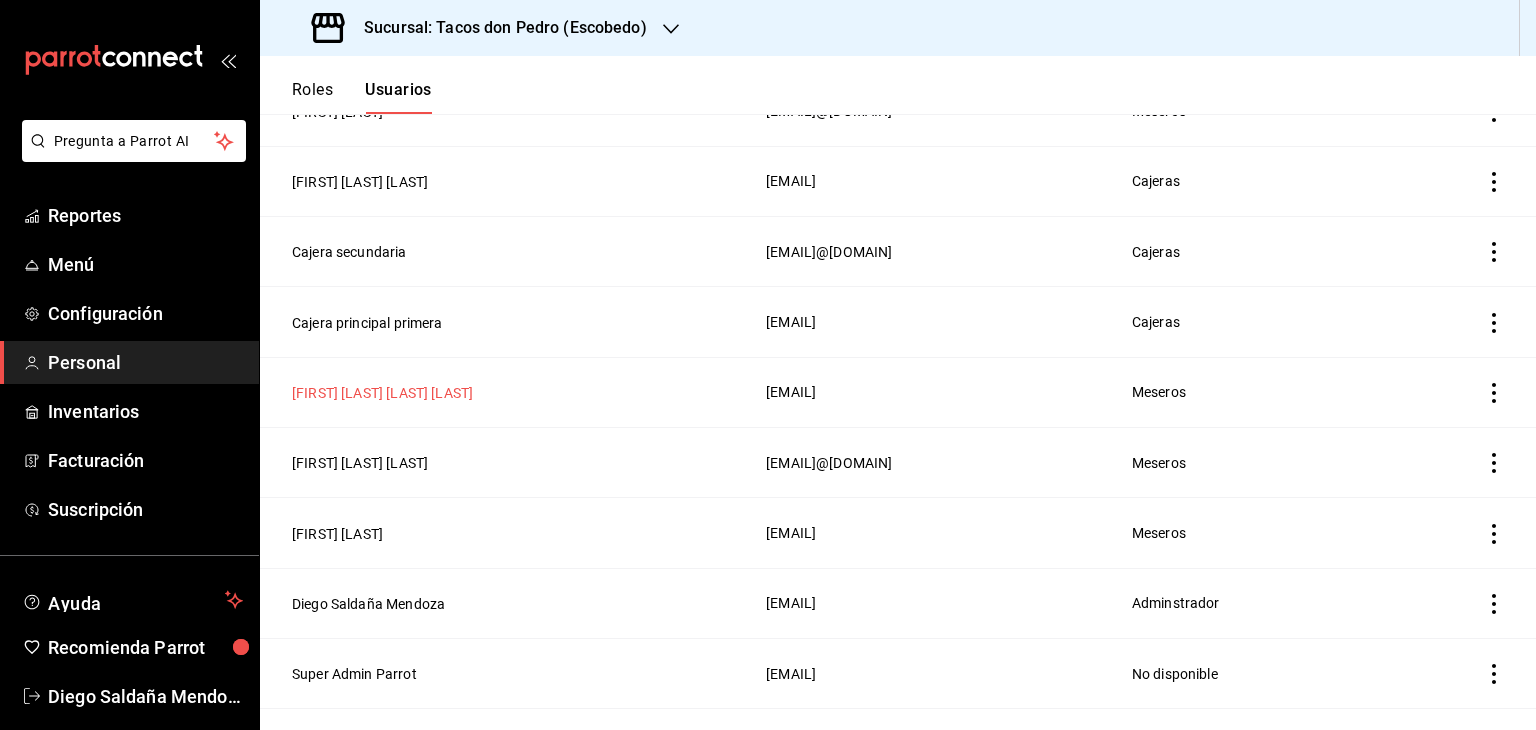 click on "[FIRST] [LAST] [LAST] [LAST]" at bounding box center [382, 393] 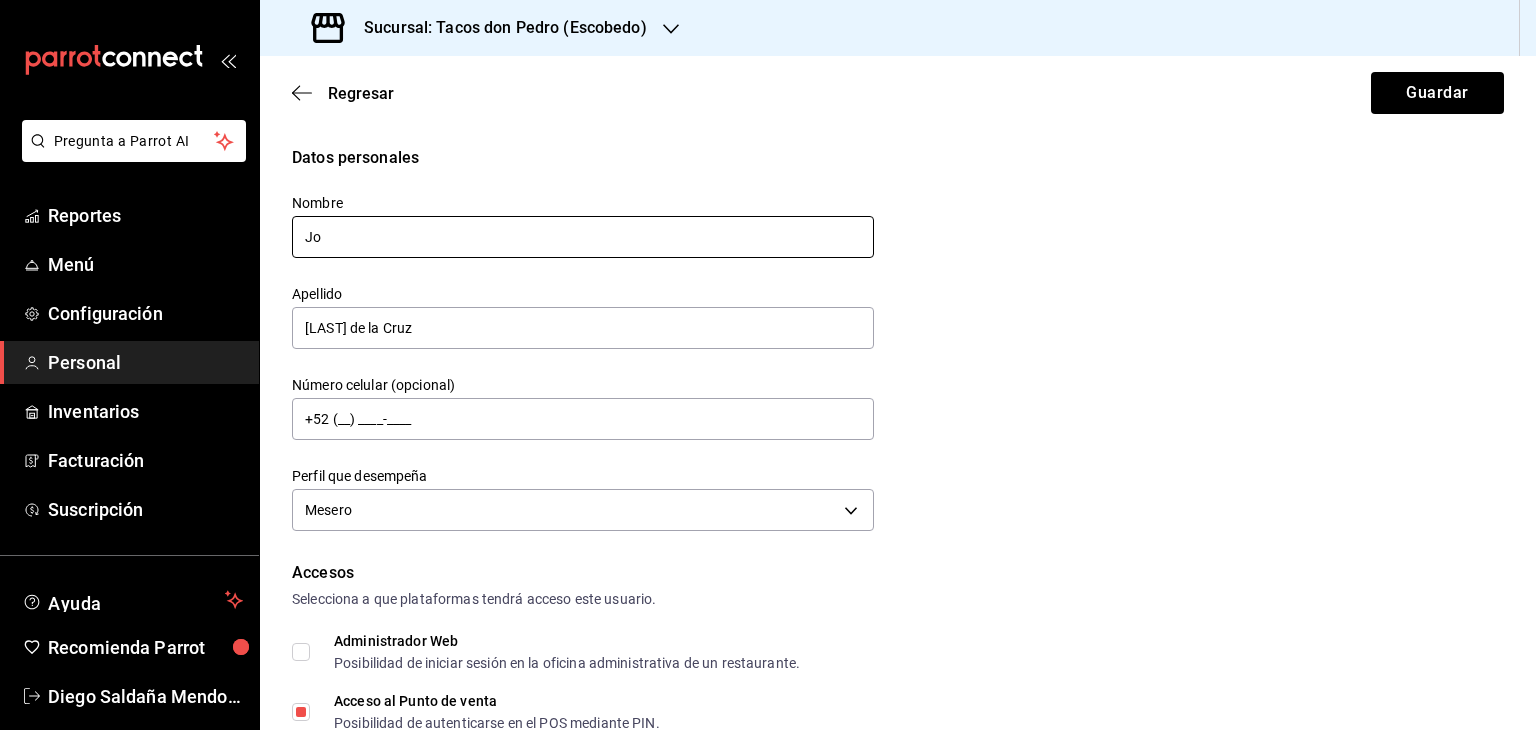 type on "J" 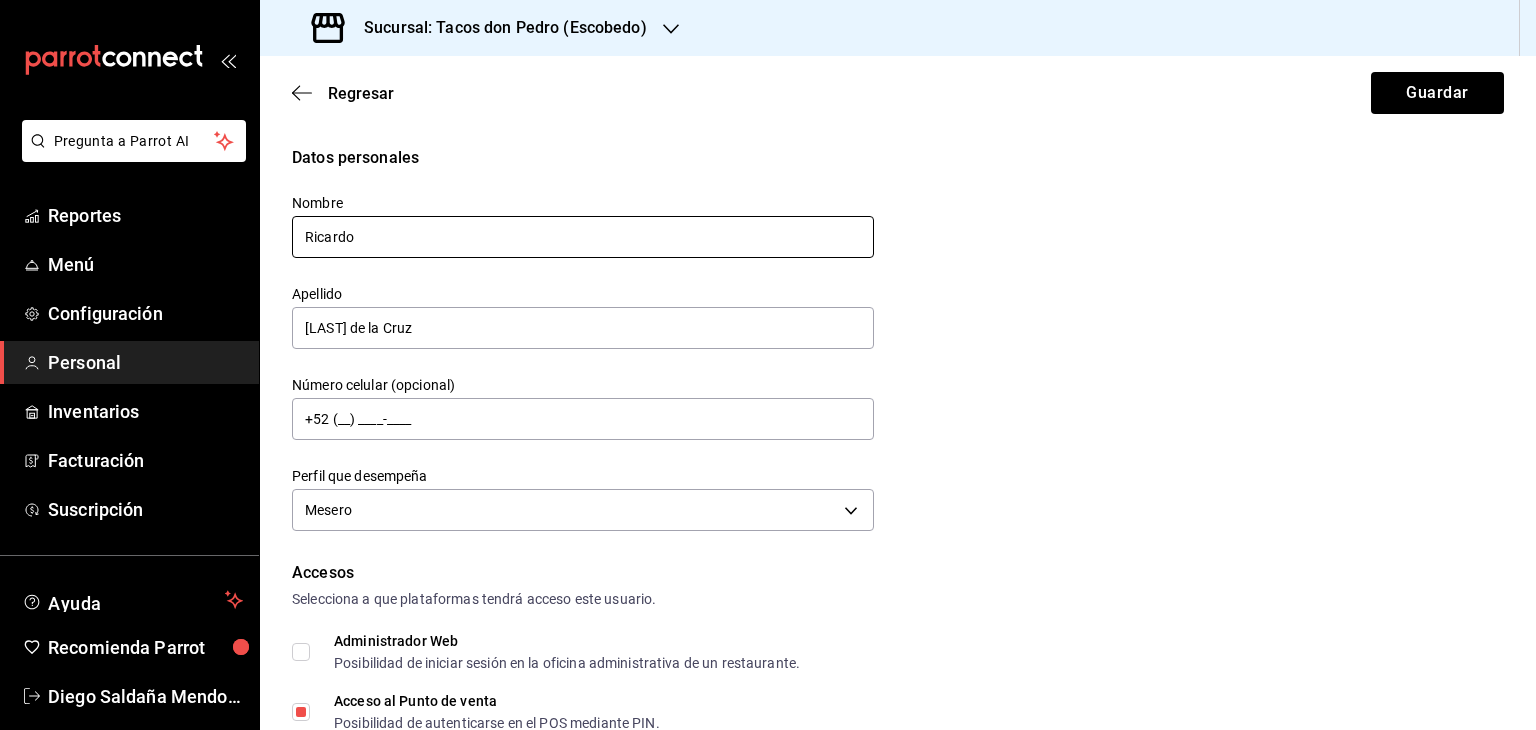 type on "Ricardo" 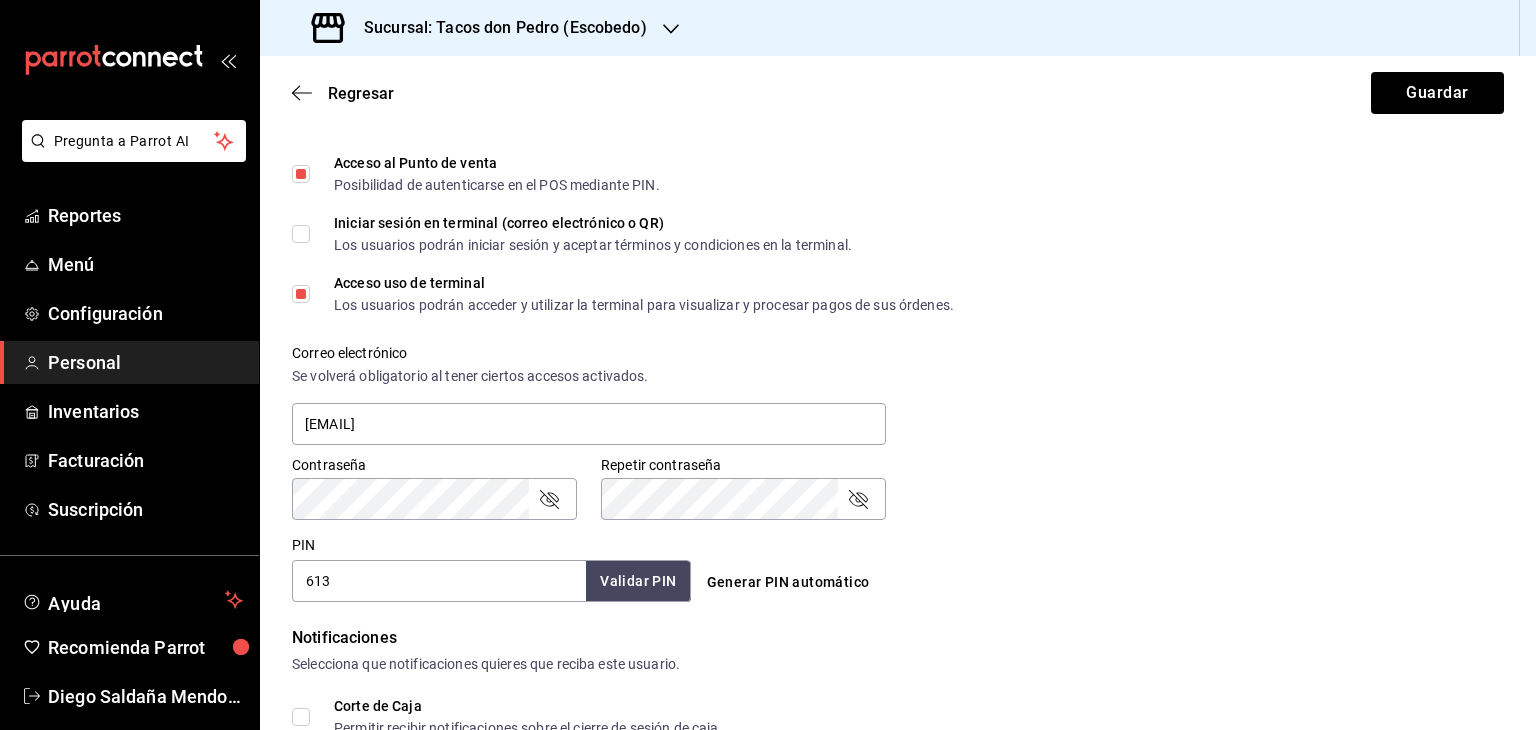 scroll, scrollTop: 556, scrollLeft: 0, axis: vertical 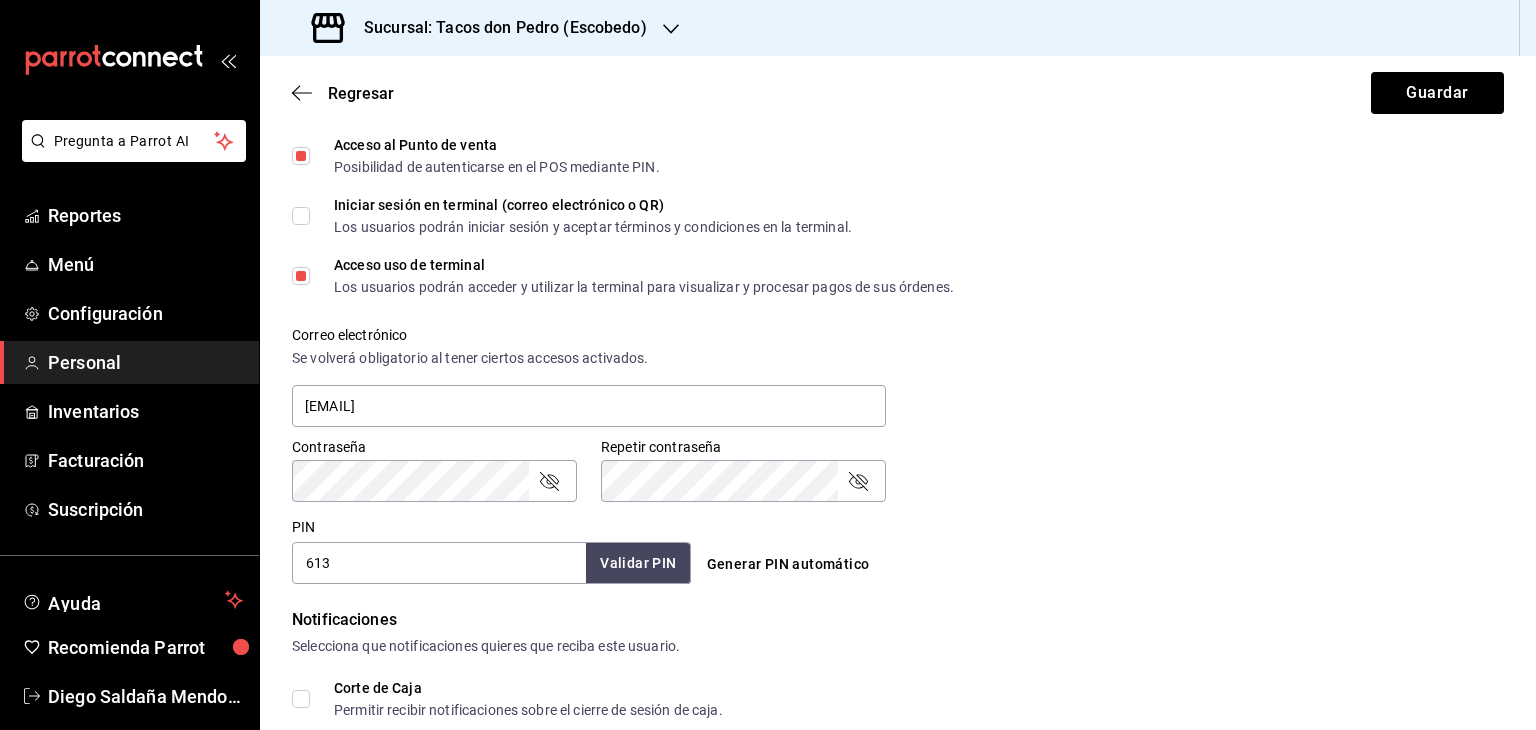 type on "Jarero" 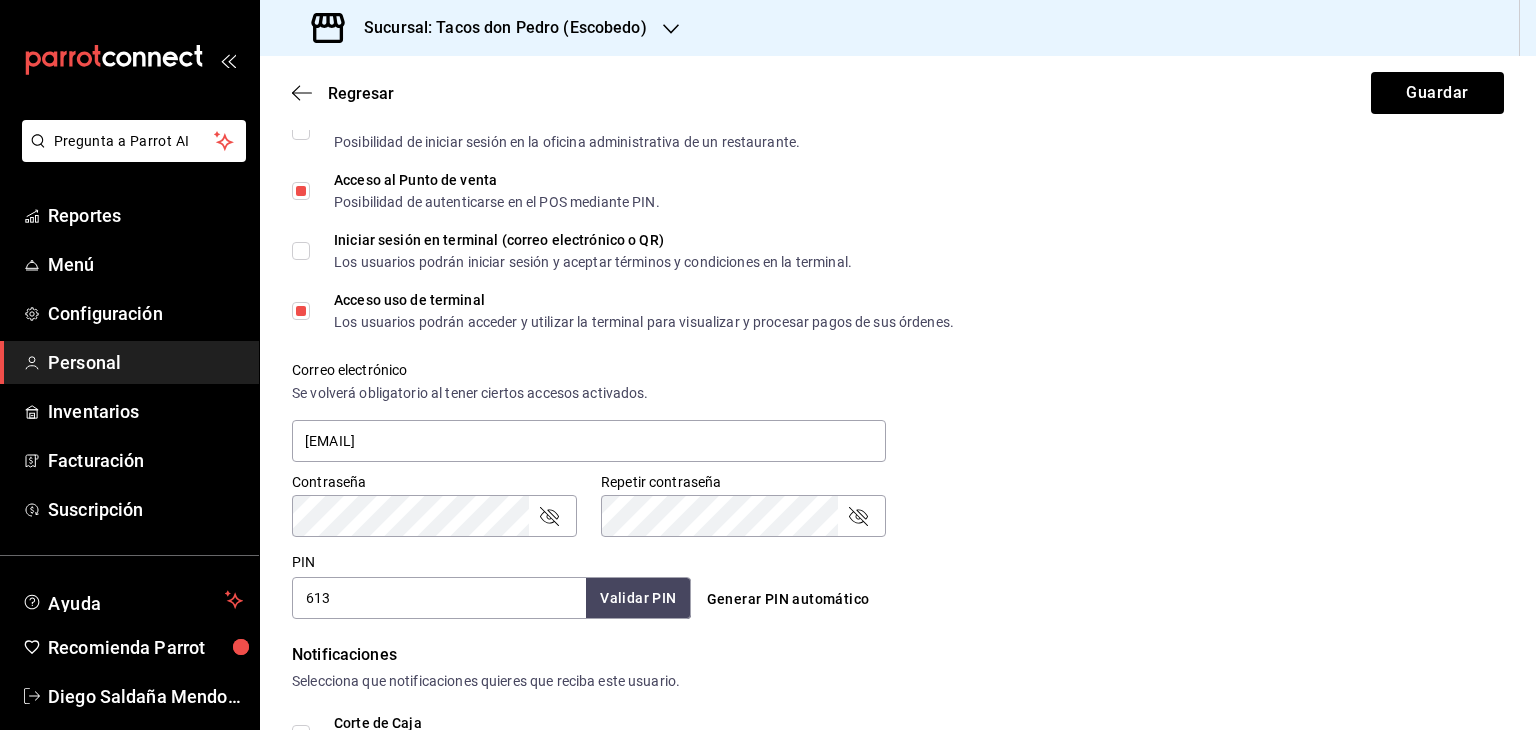 scroll, scrollTop: 533, scrollLeft: 0, axis: vertical 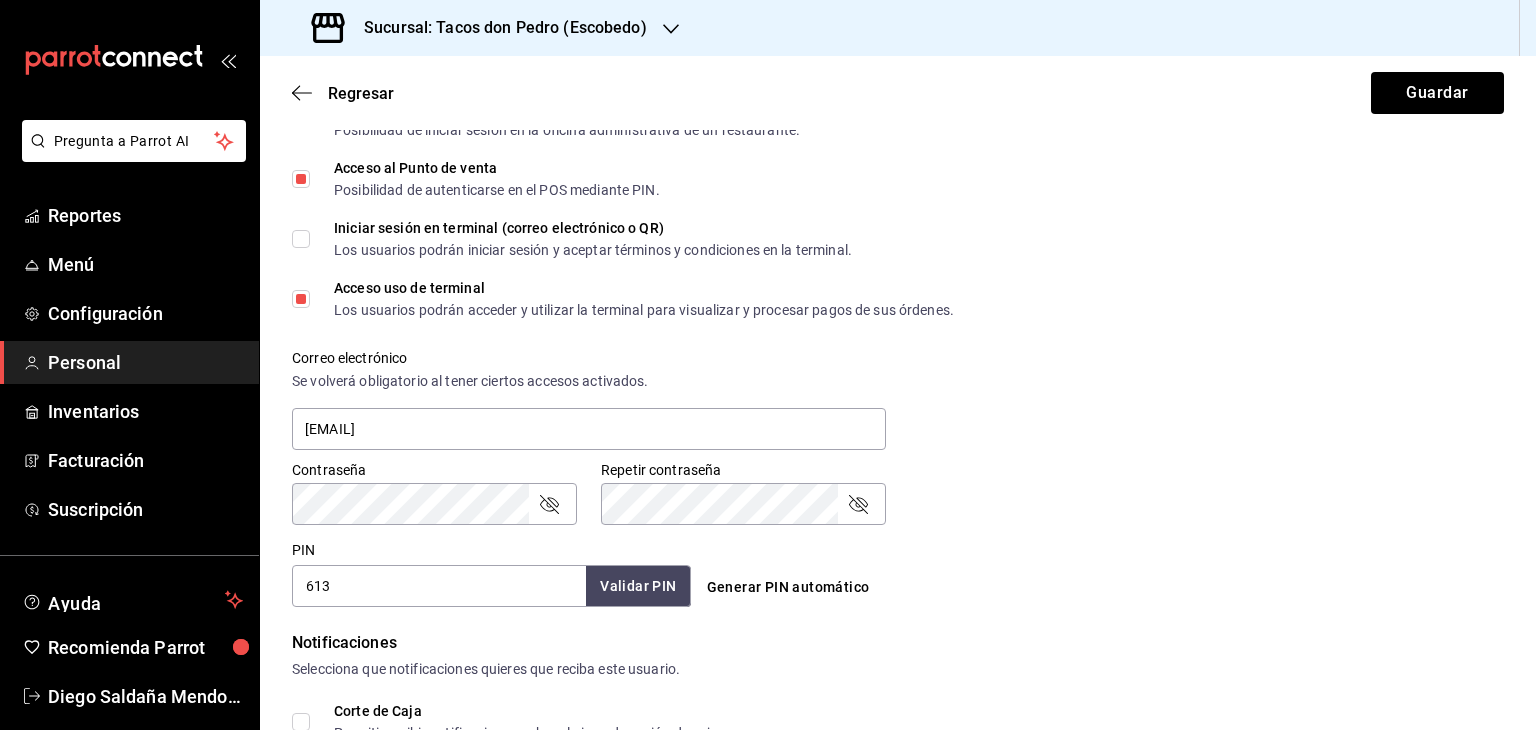 click on "613" at bounding box center (439, 586) 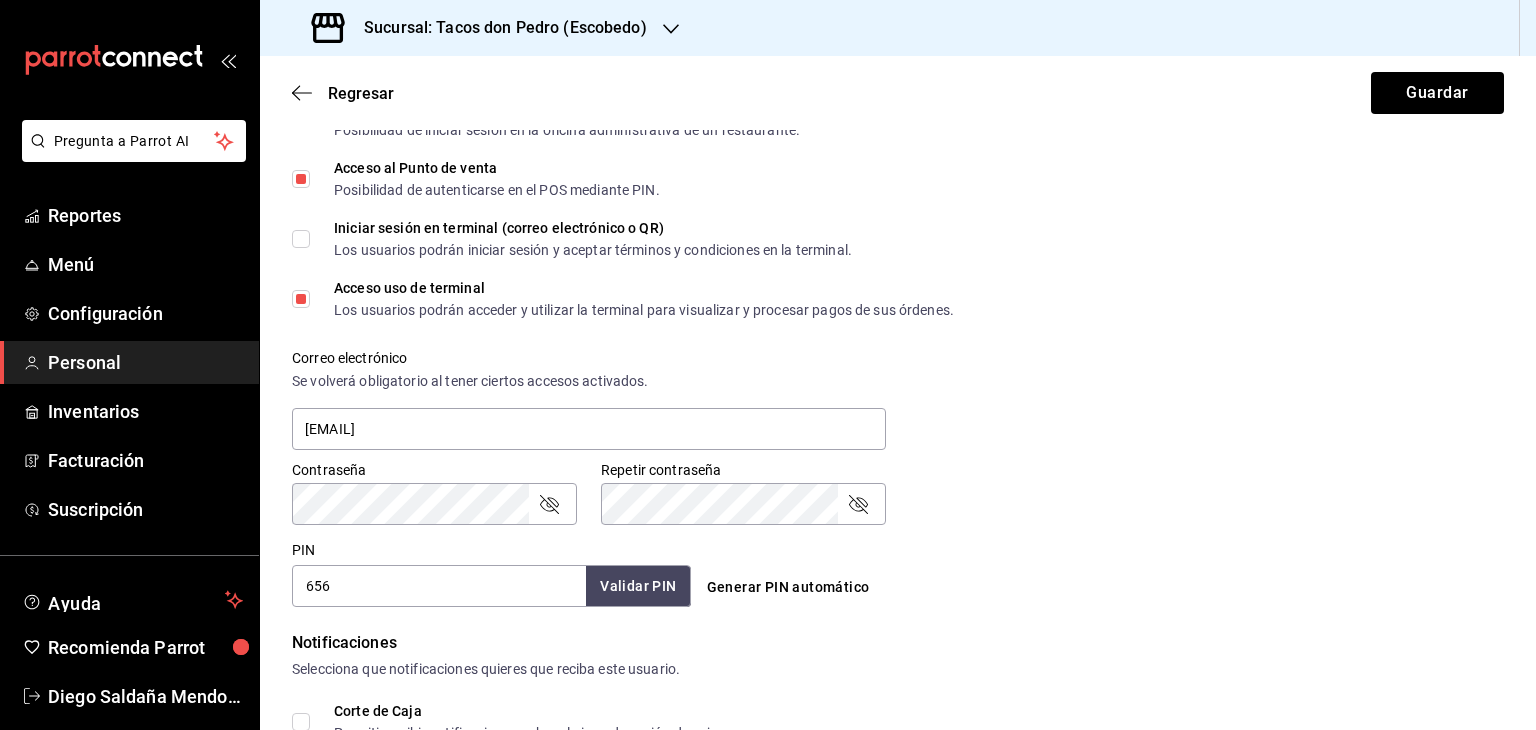 click on "656" at bounding box center (439, 586) 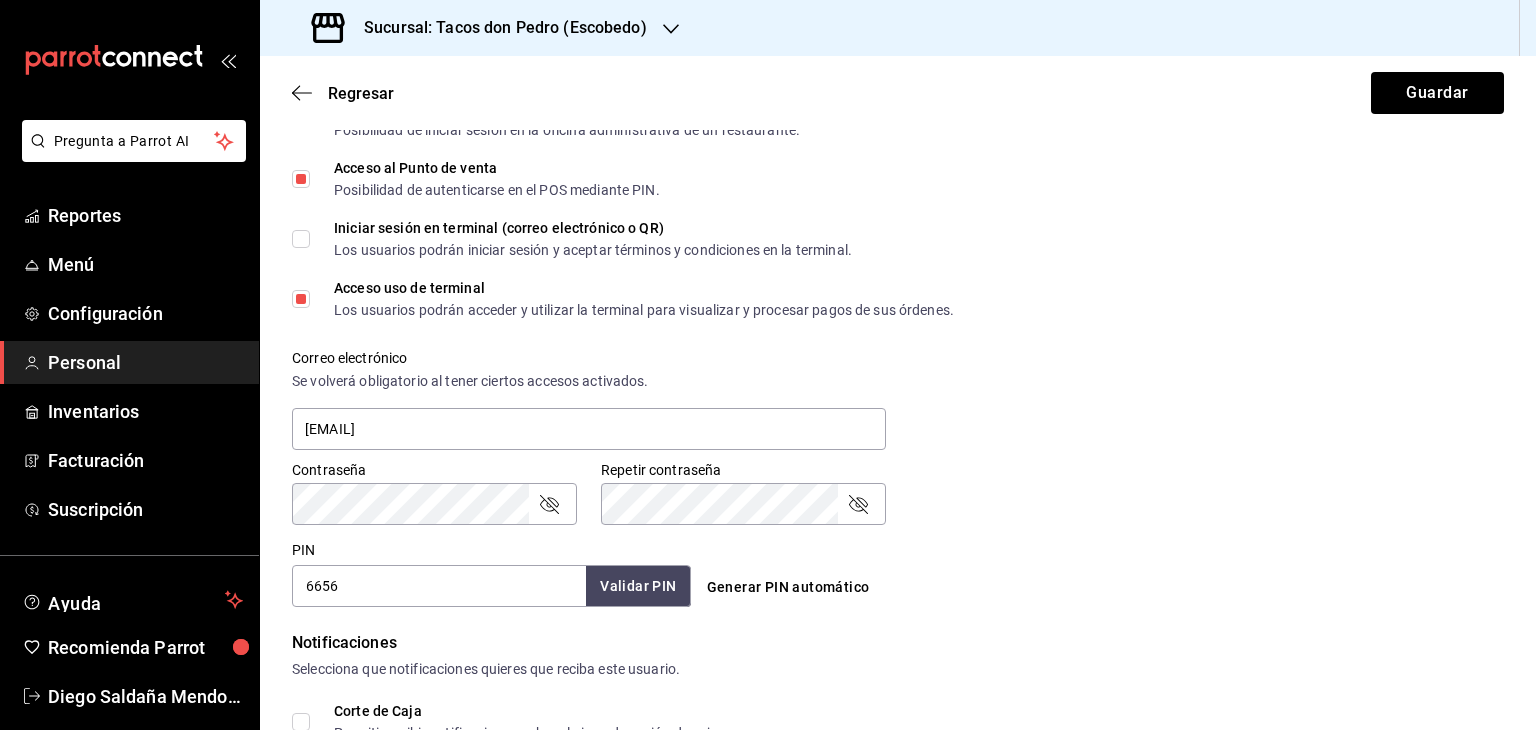 type on "6656" 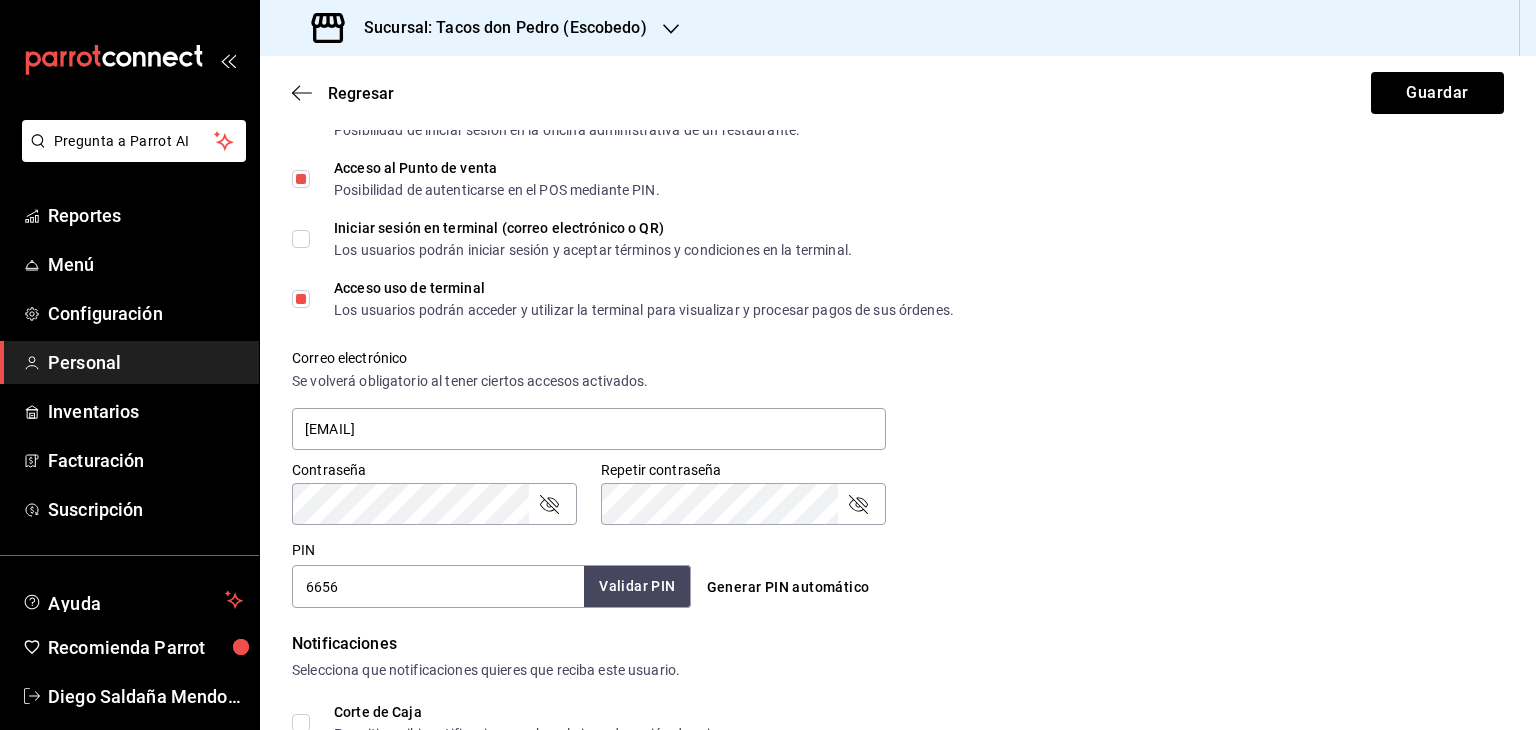 click on "Validar PIN" at bounding box center (637, 586) 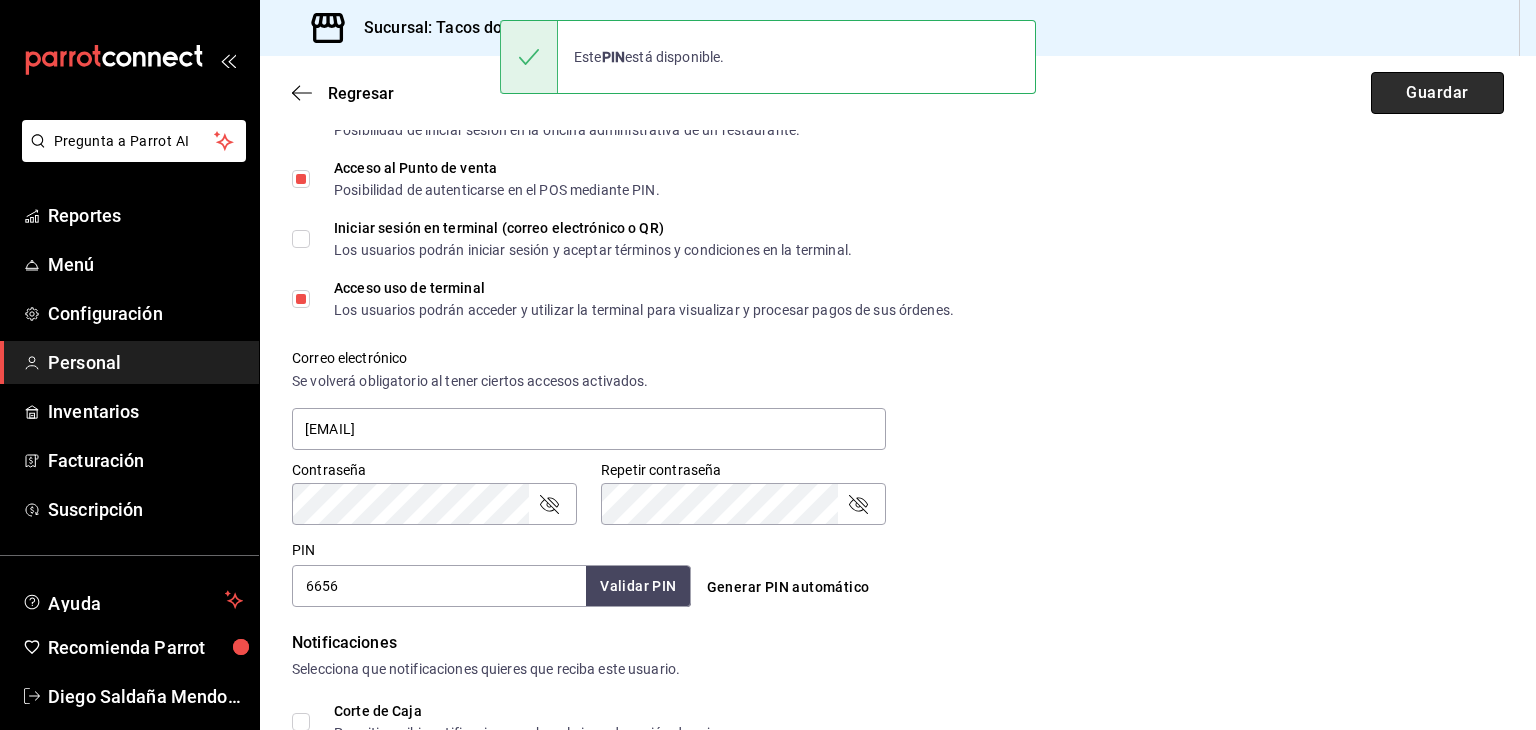click on "Guardar" at bounding box center (1437, 93) 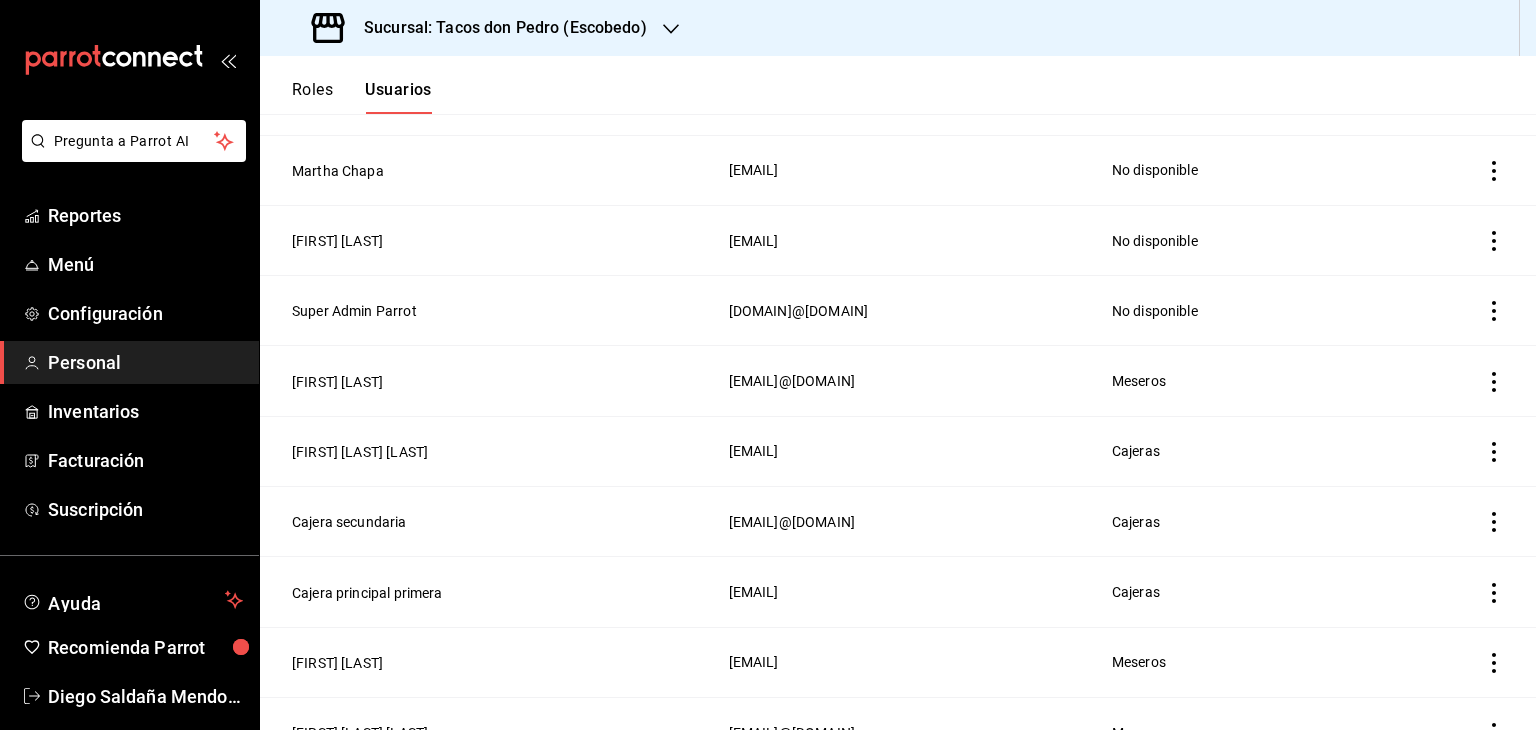 scroll, scrollTop: 321, scrollLeft: 0, axis: vertical 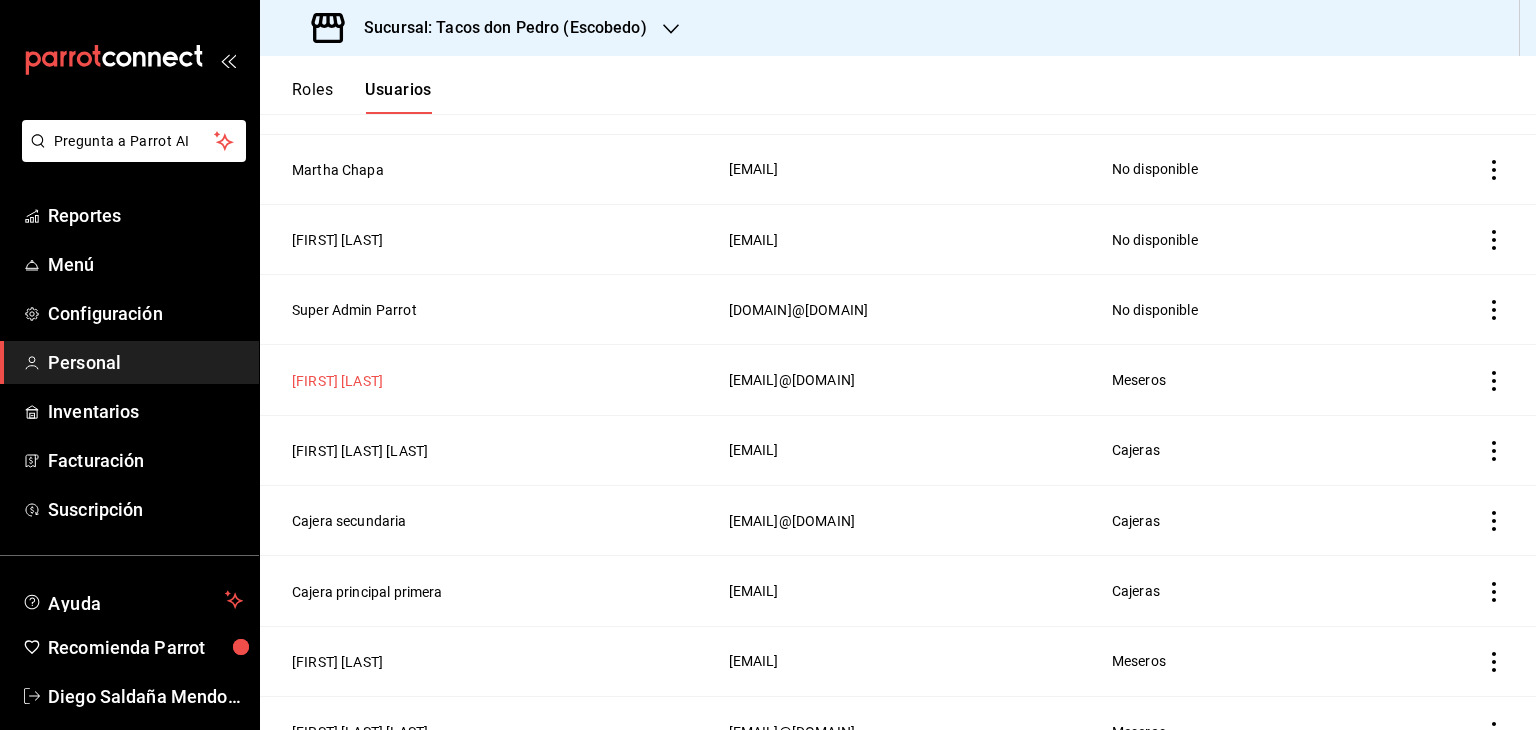 click on "[FIRST] [LAST]" at bounding box center [337, 381] 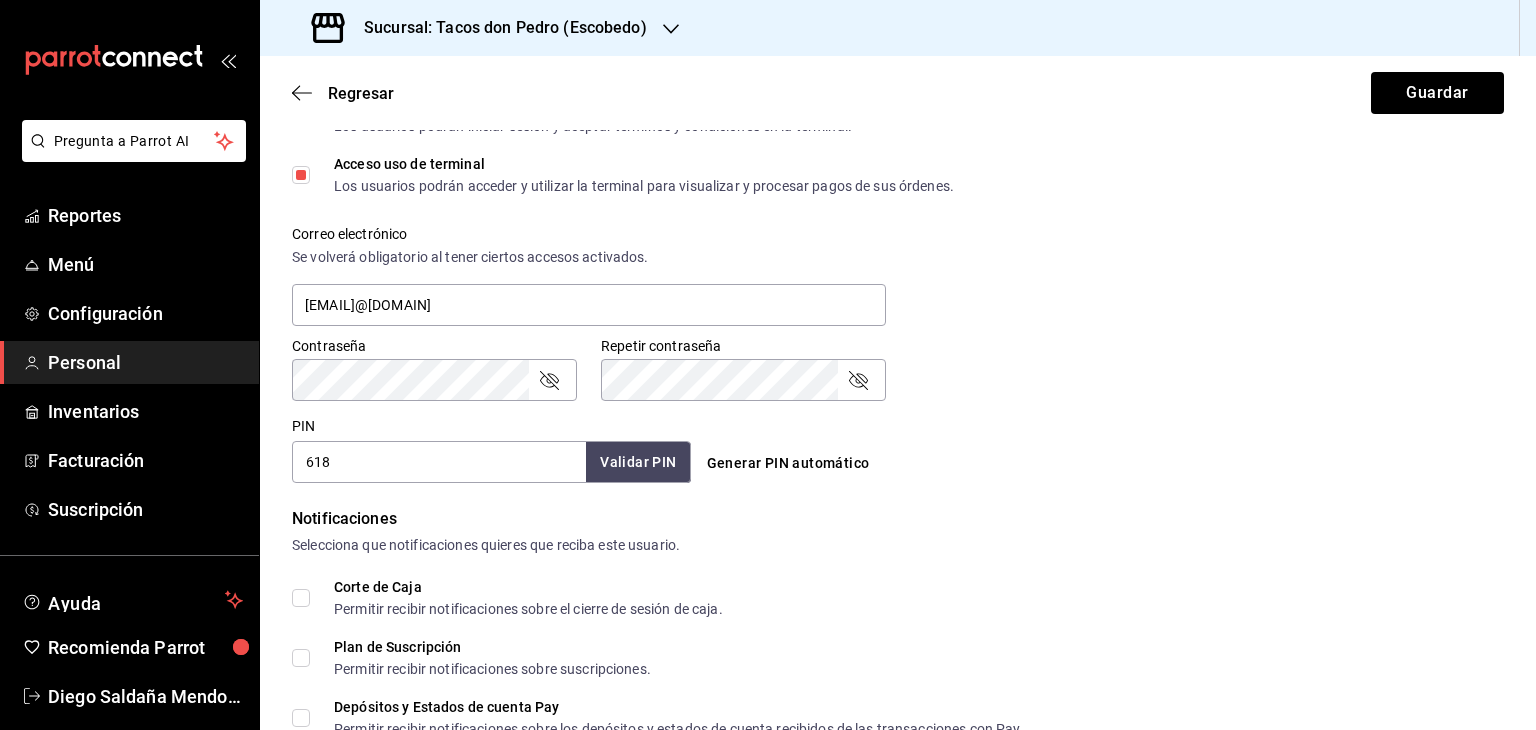 scroll, scrollTop: 665, scrollLeft: 0, axis: vertical 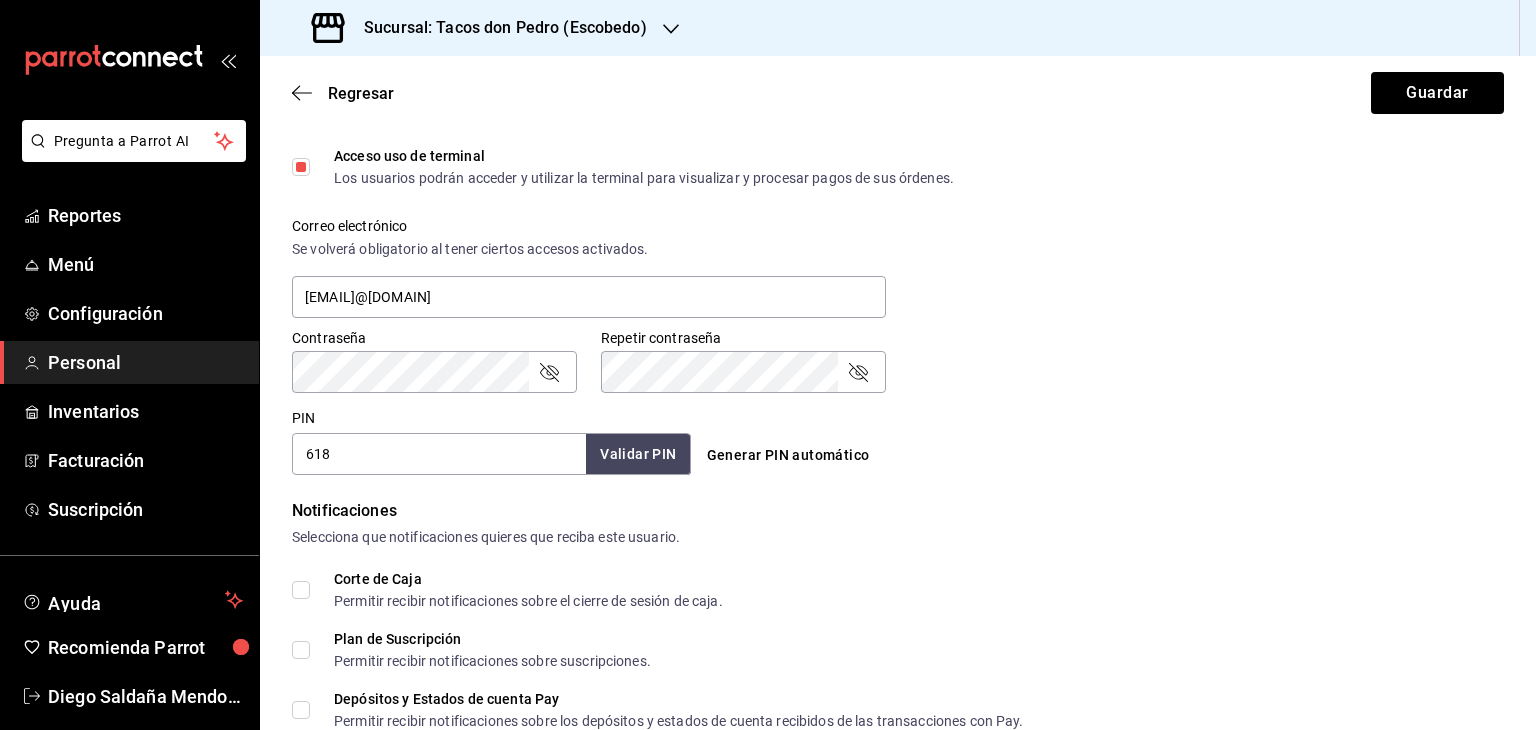 click on "618" at bounding box center (439, 454) 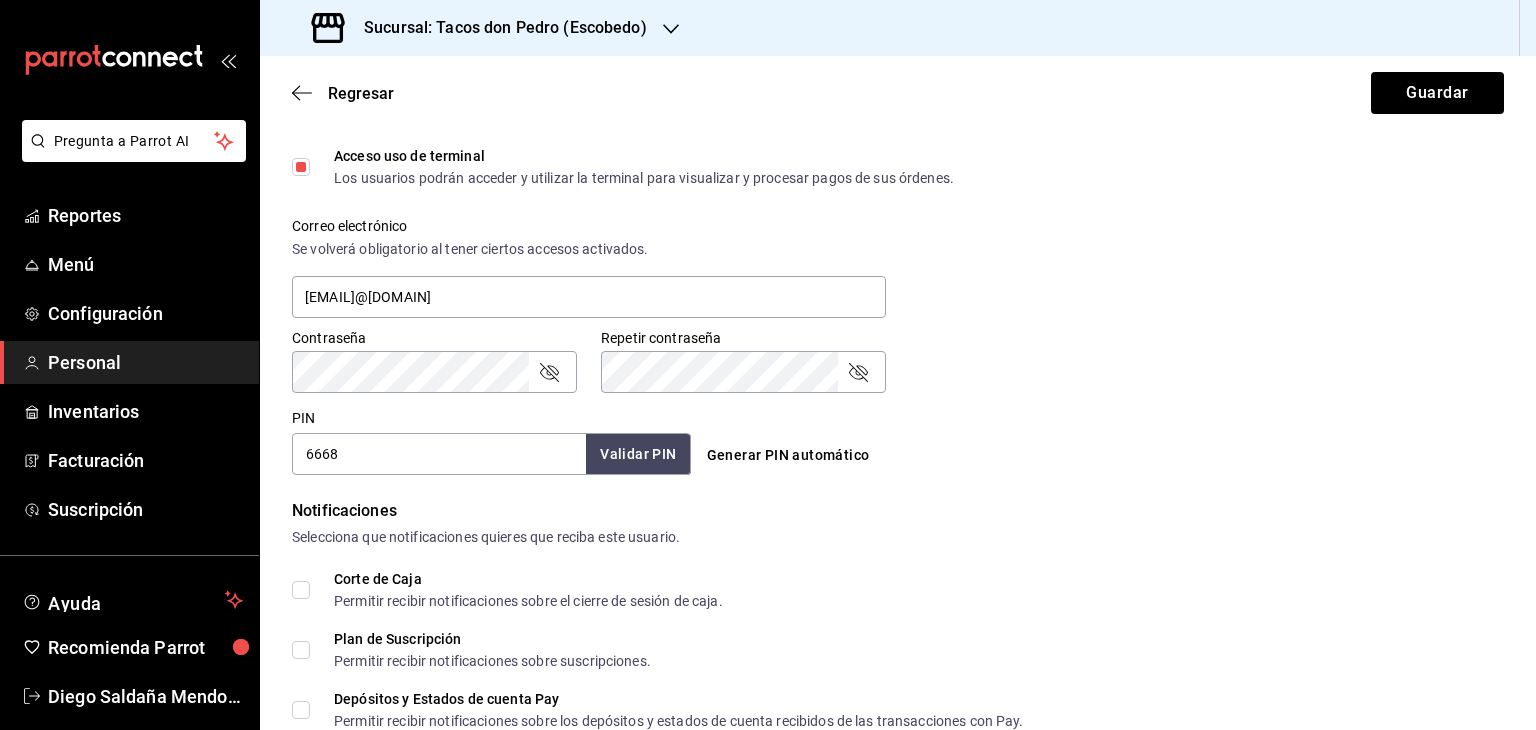 type on "6668" 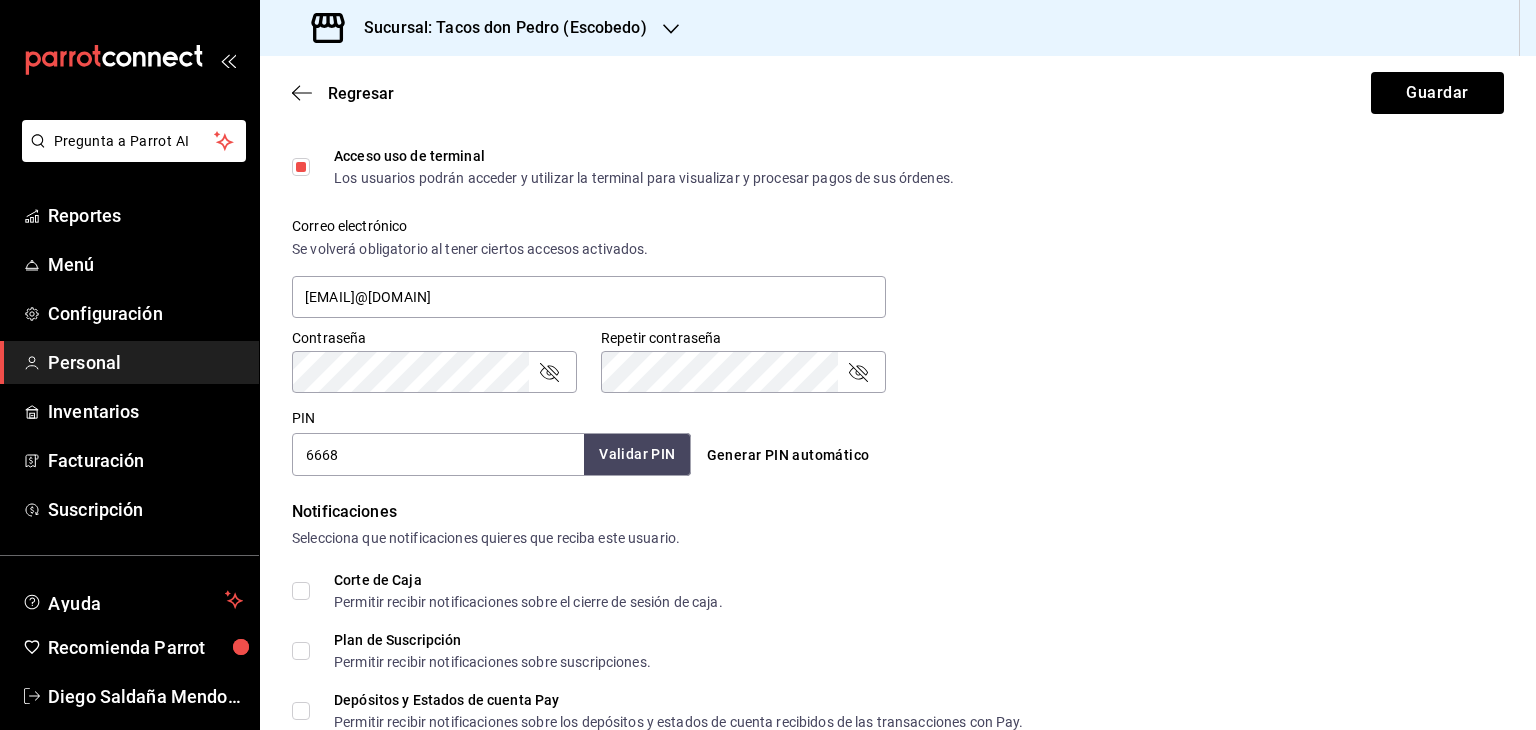 click on "Validar PIN" at bounding box center (637, 454) 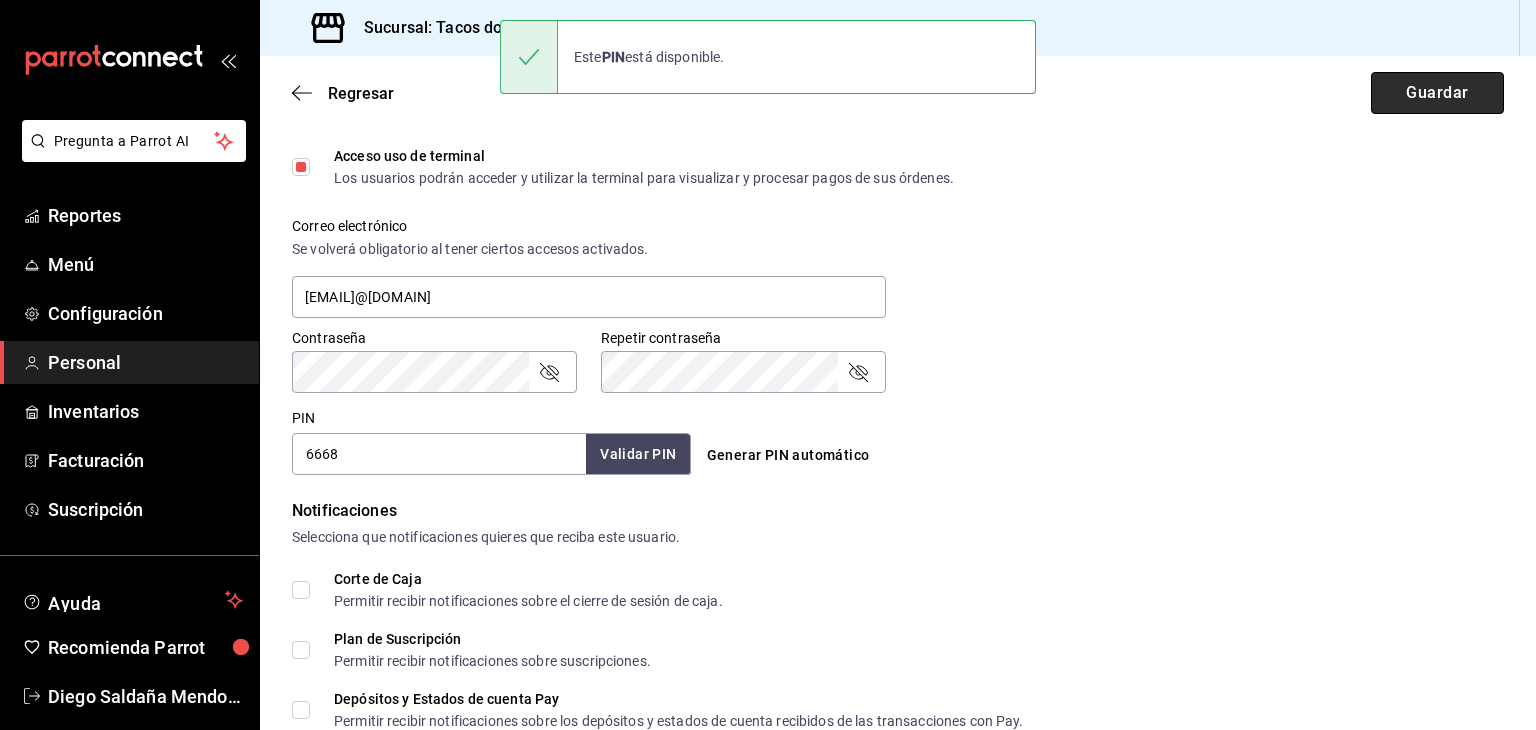 click on "Guardar" at bounding box center (1437, 93) 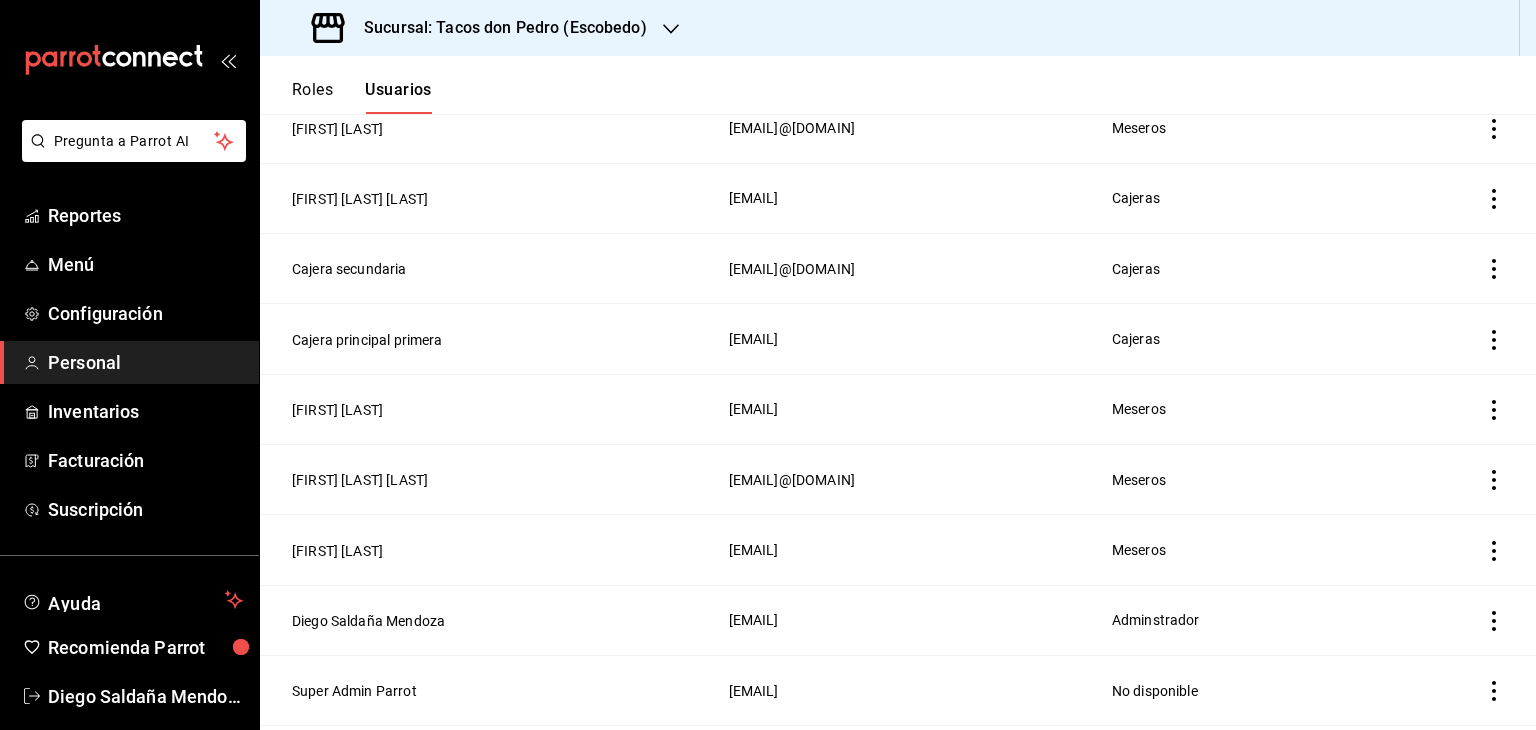 scroll, scrollTop: 574, scrollLeft: 0, axis: vertical 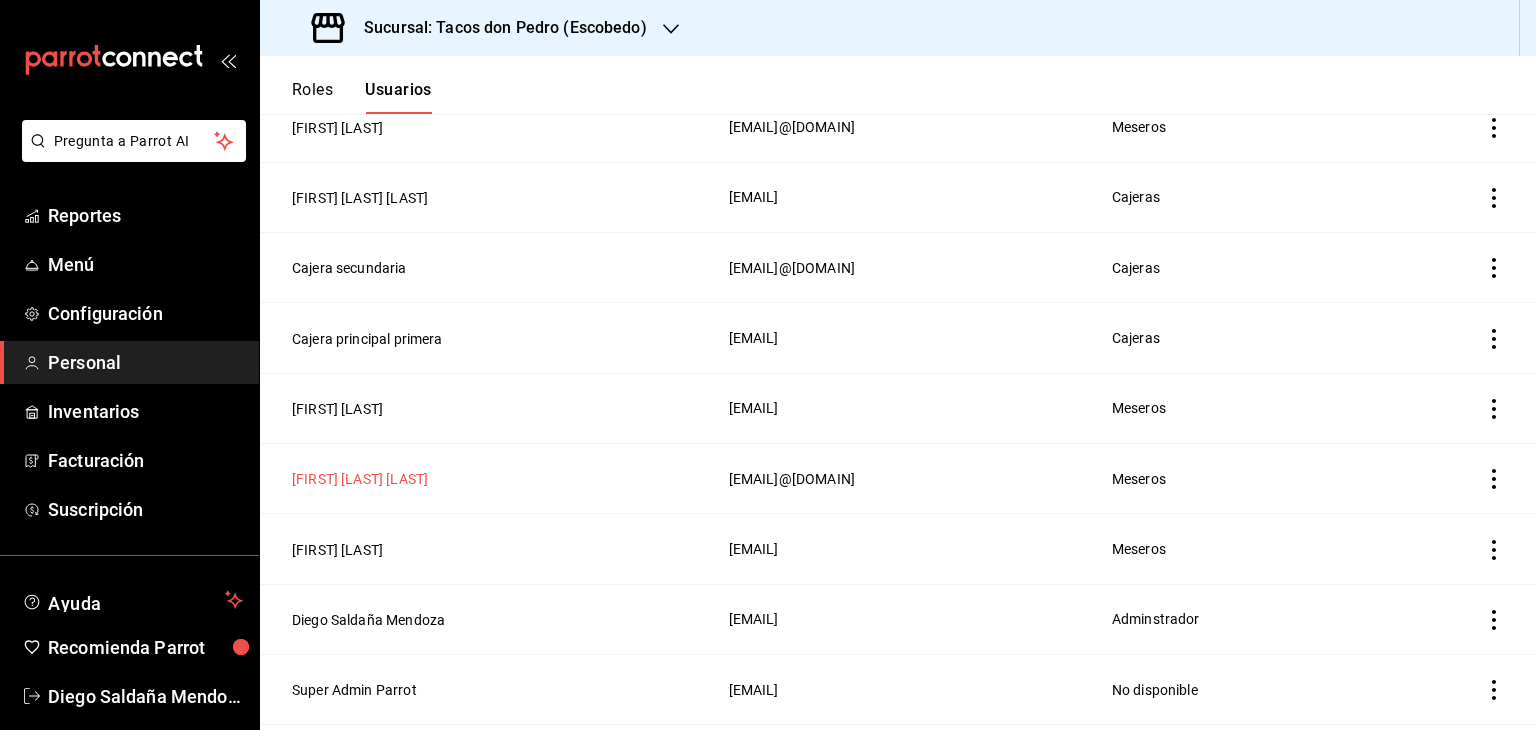 click on "[FIRST] [LAST] [LAST]" at bounding box center [360, 479] 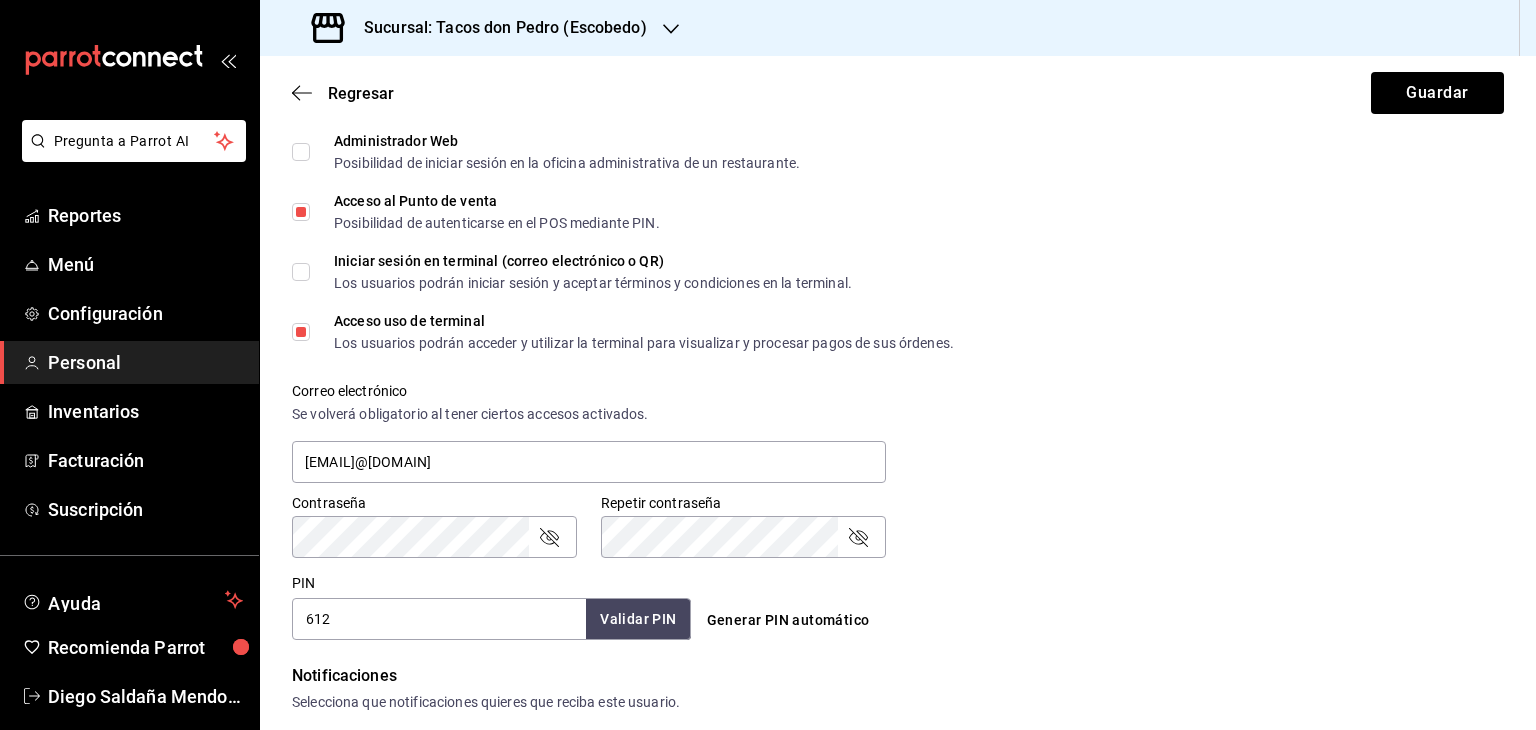 scroll, scrollTop: 566, scrollLeft: 0, axis: vertical 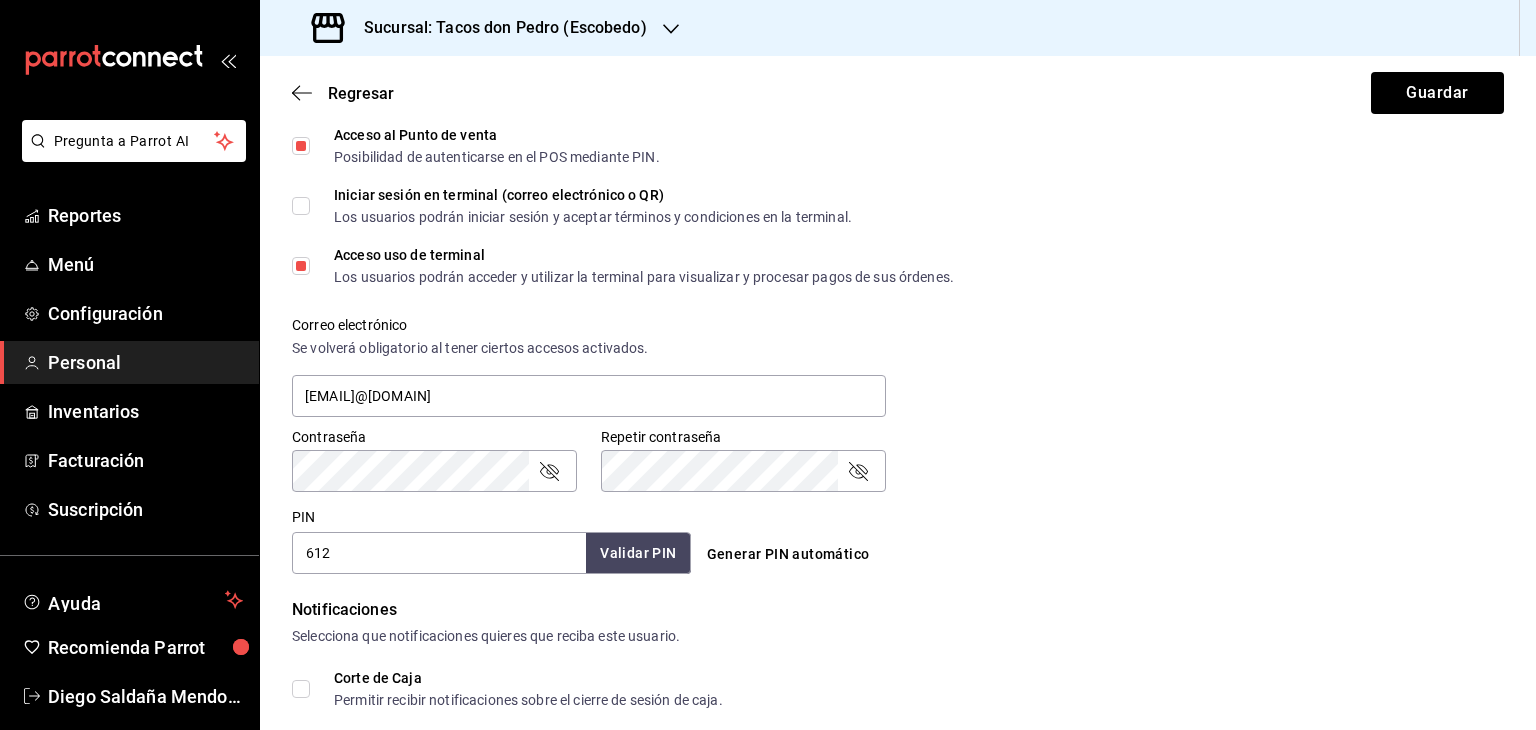 click on "612" at bounding box center (439, 553) 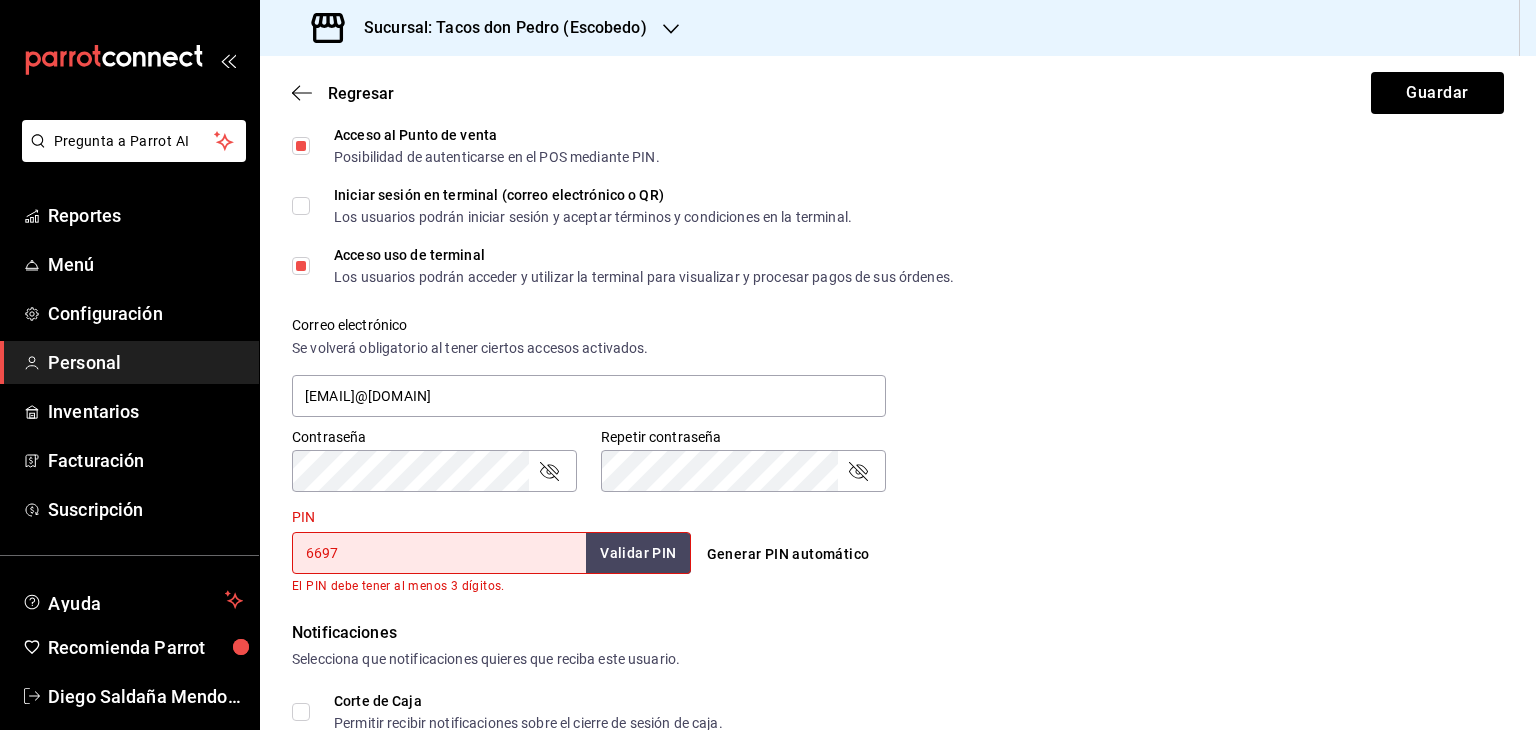 type on "6697" 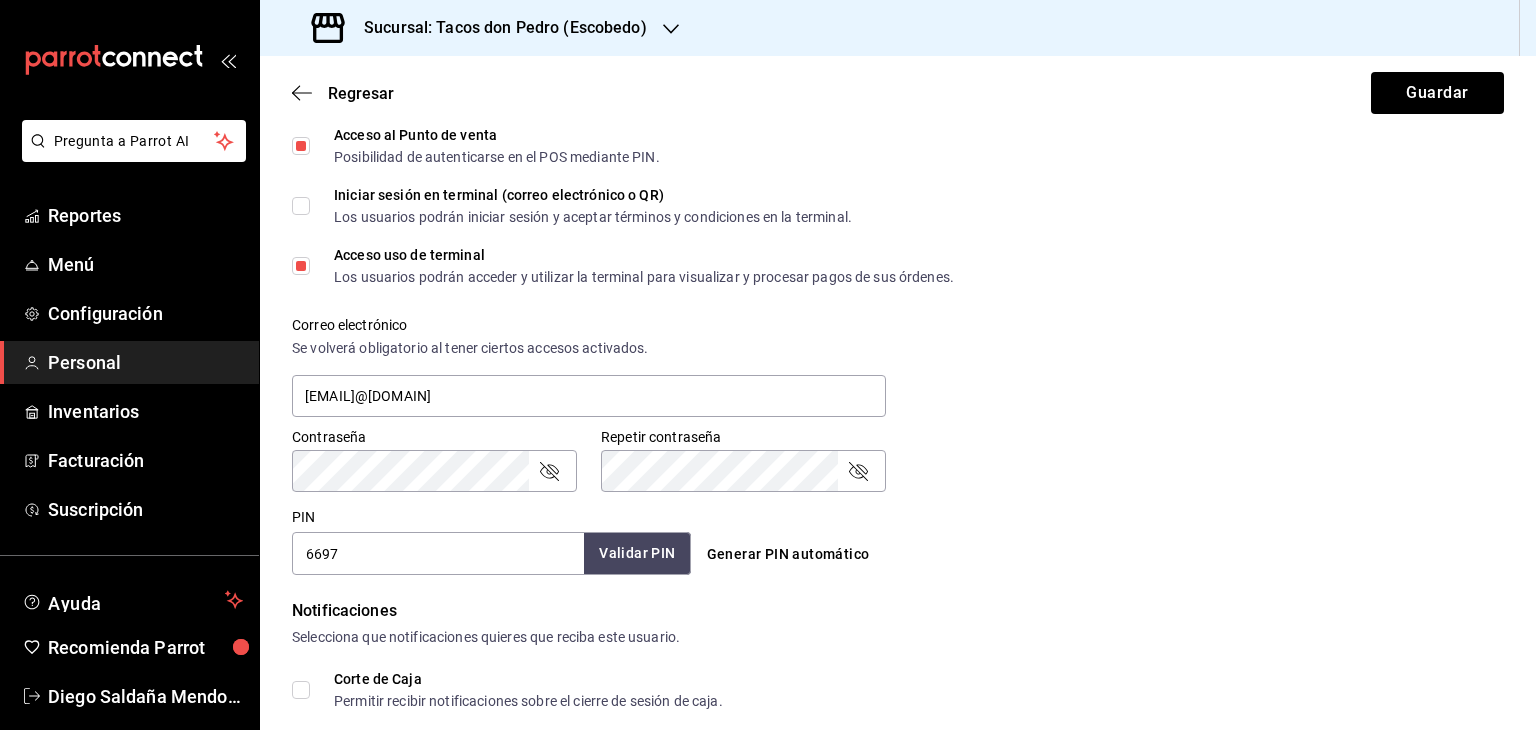 click on "Validar PIN" at bounding box center [637, 553] 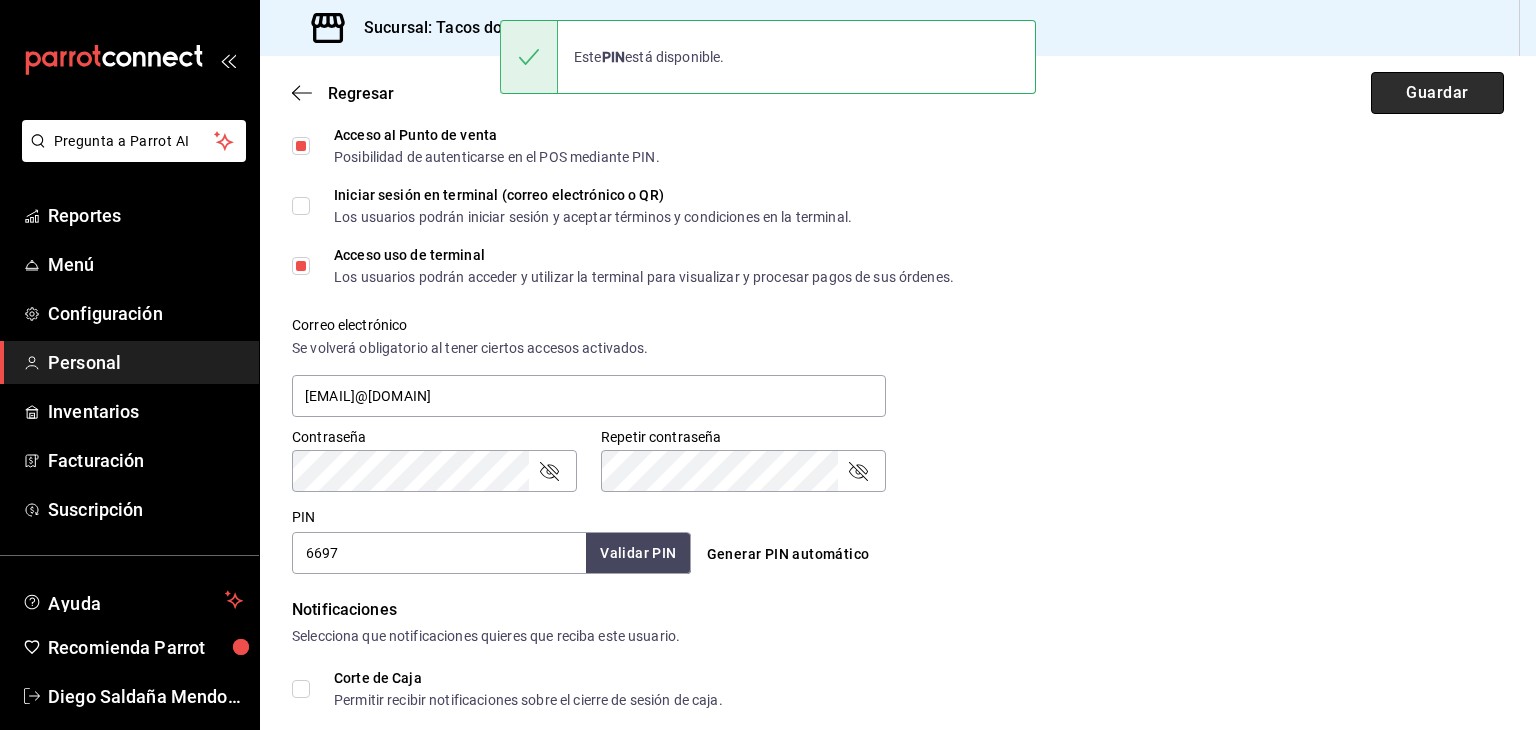 click on "Guardar" at bounding box center (1437, 93) 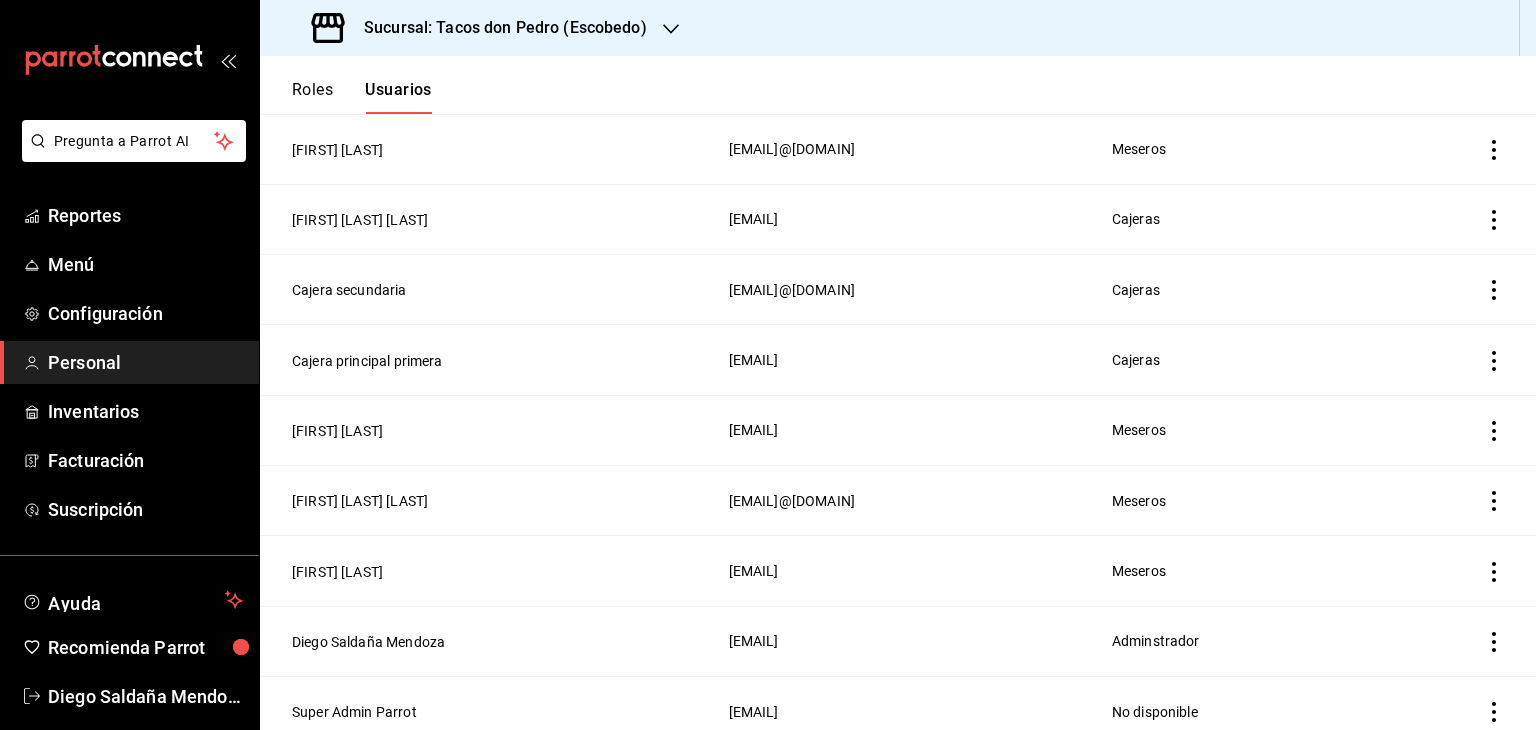 scroll, scrollTop: 491, scrollLeft: 0, axis: vertical 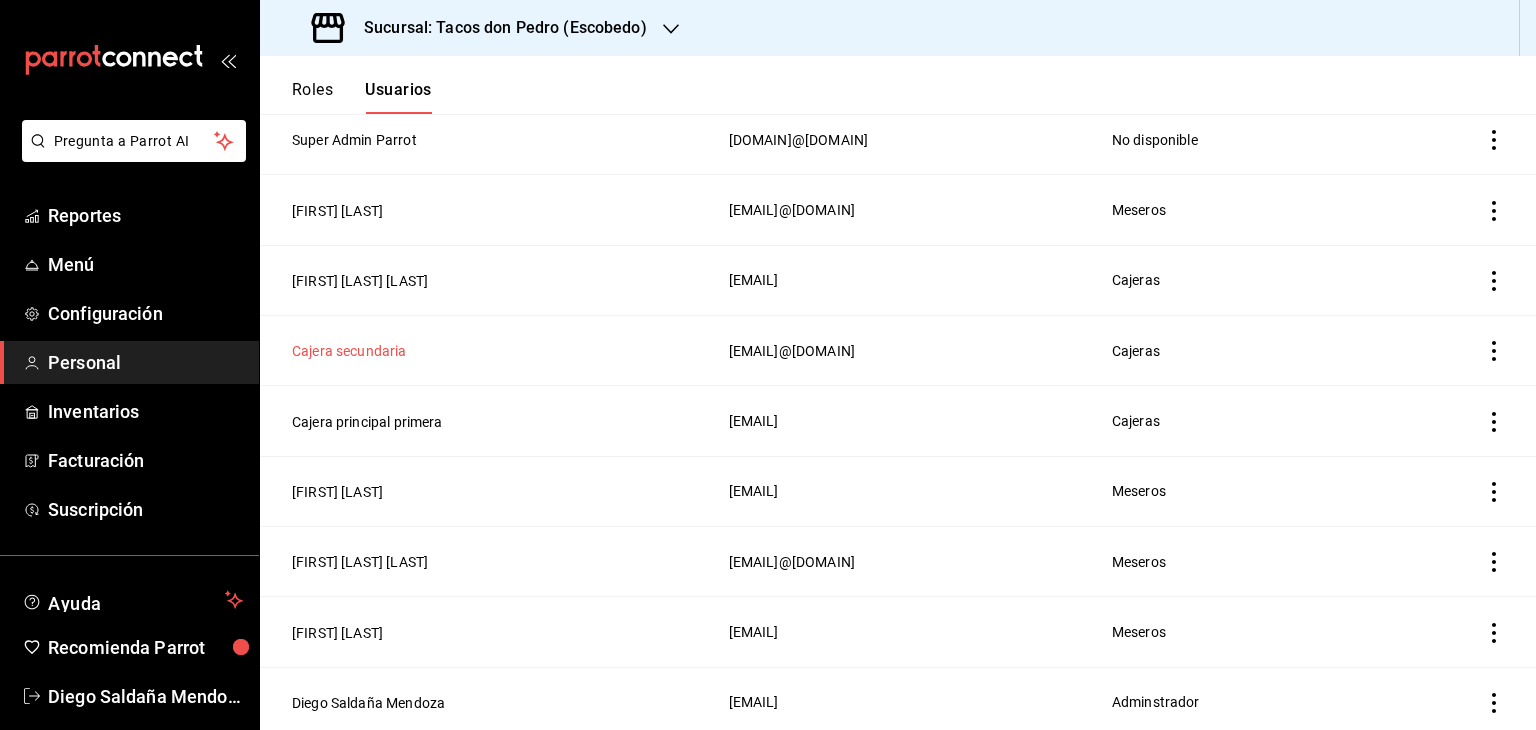 click on "Cajera secundaria" at bounding box center (349, 351) 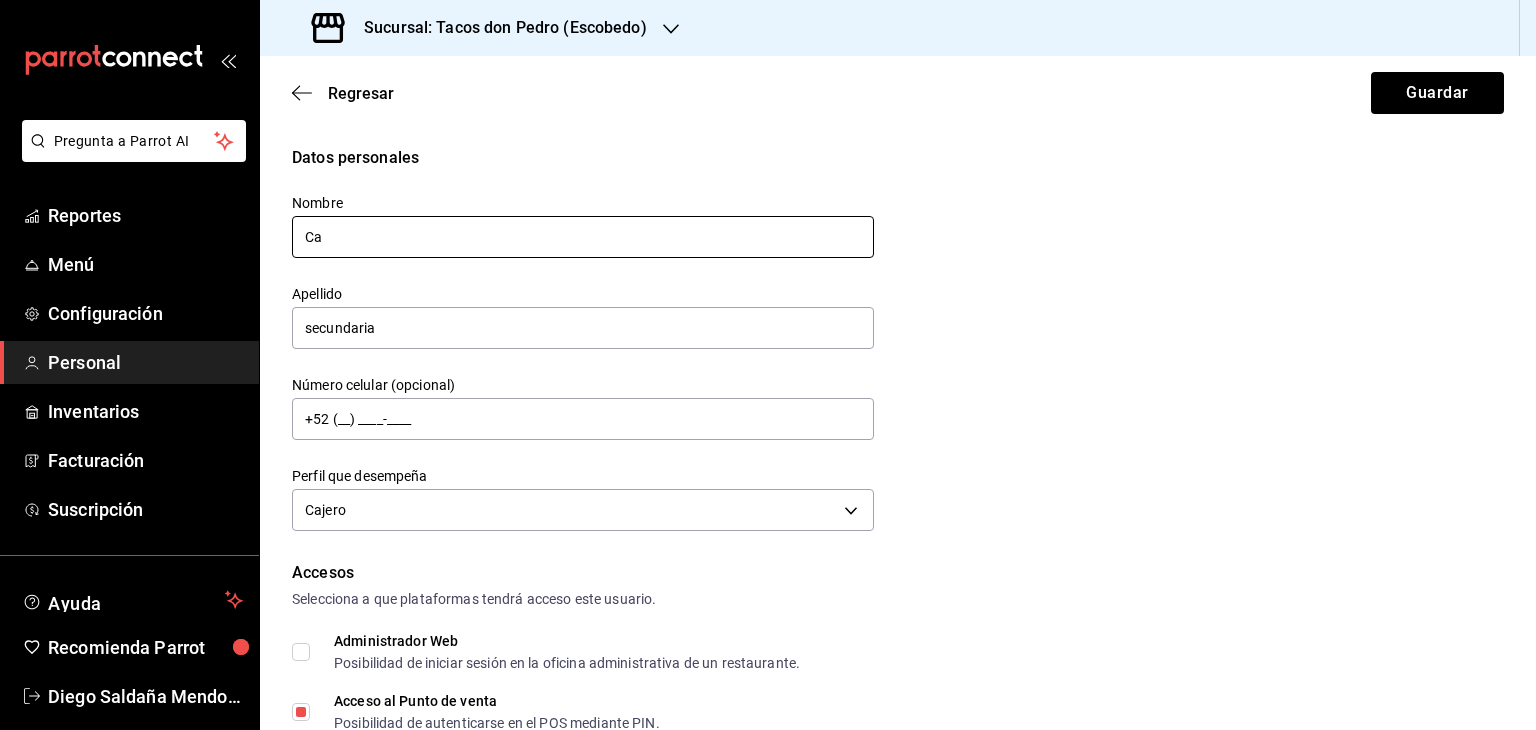 type on "C" 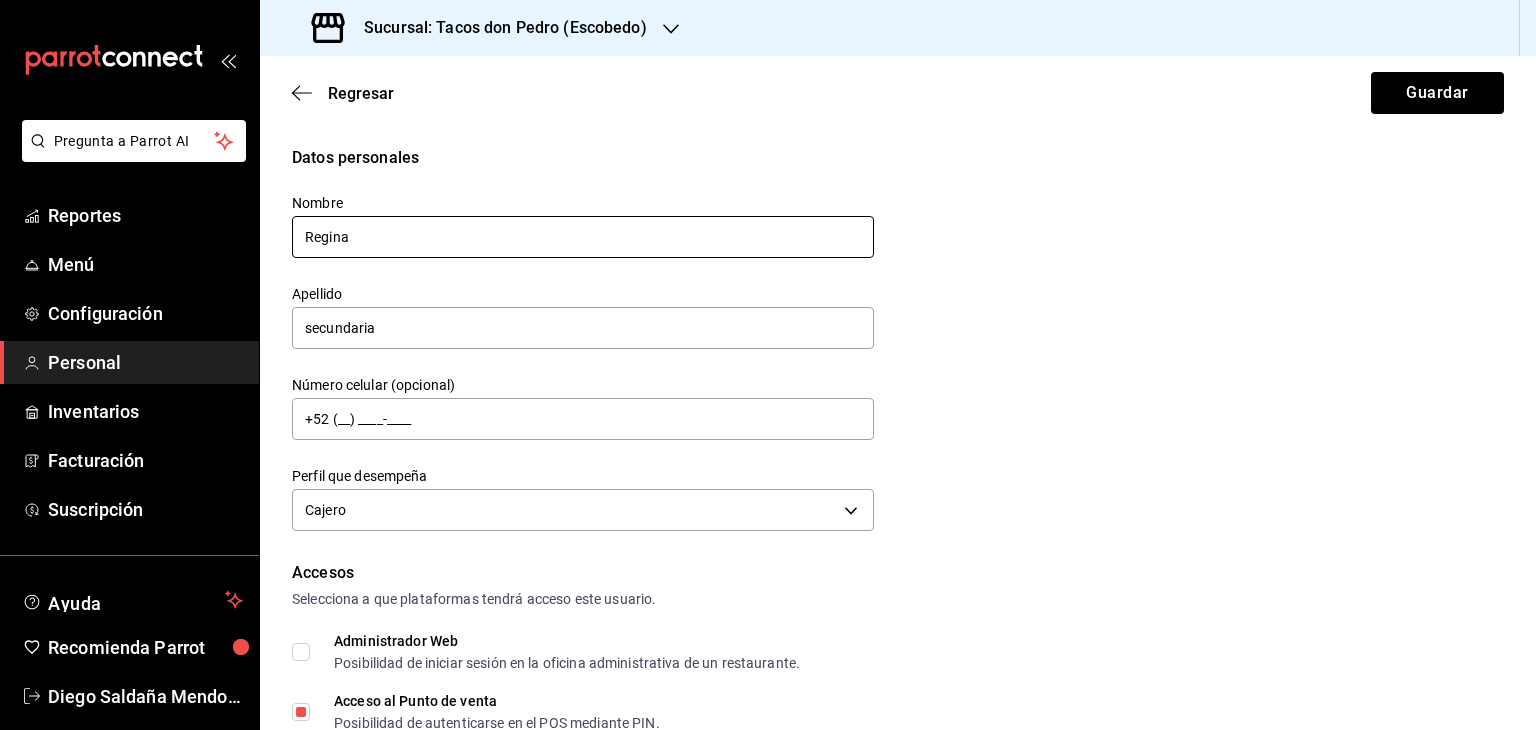 type on "Regina" 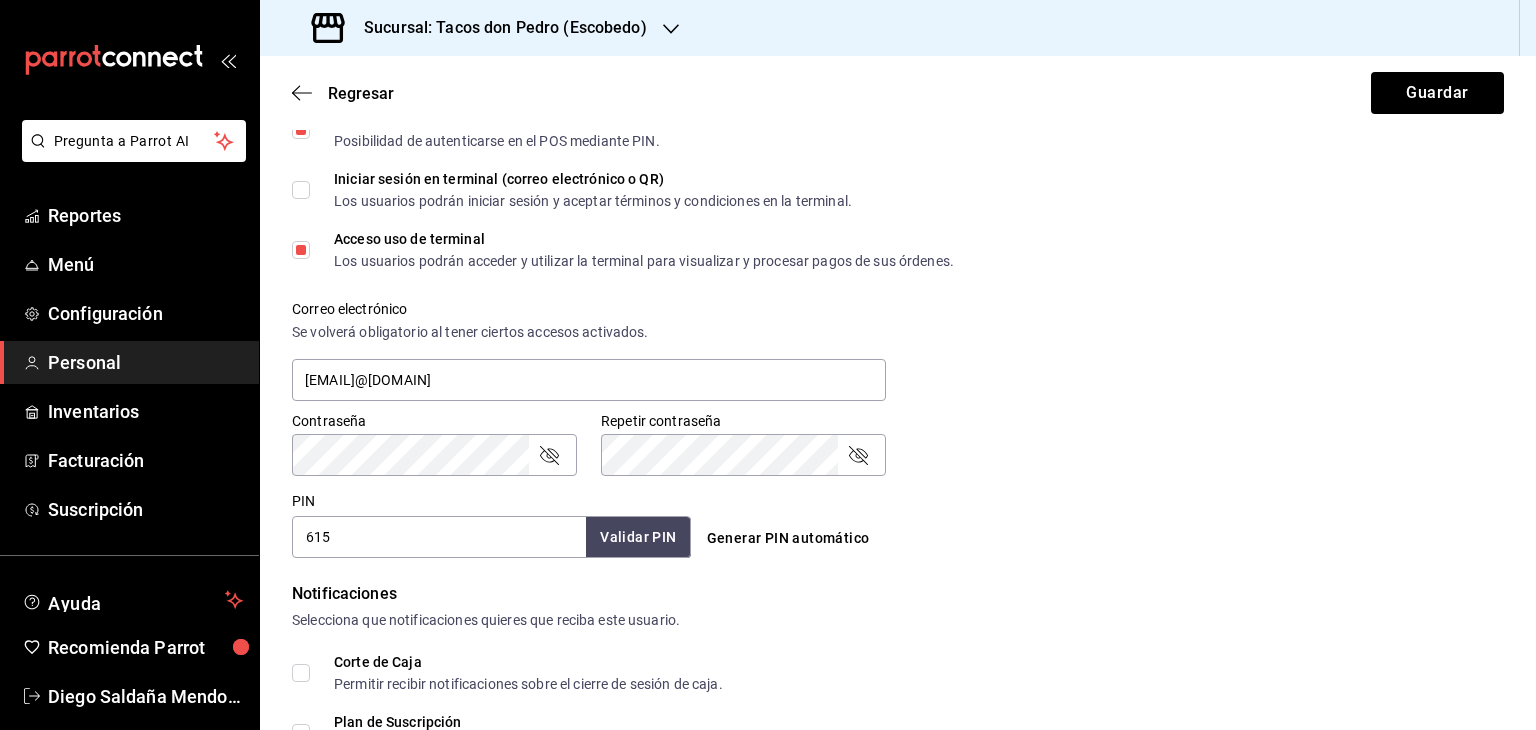 scroll, scrollTop: 591, scrollLeft: 0, axis: vertical 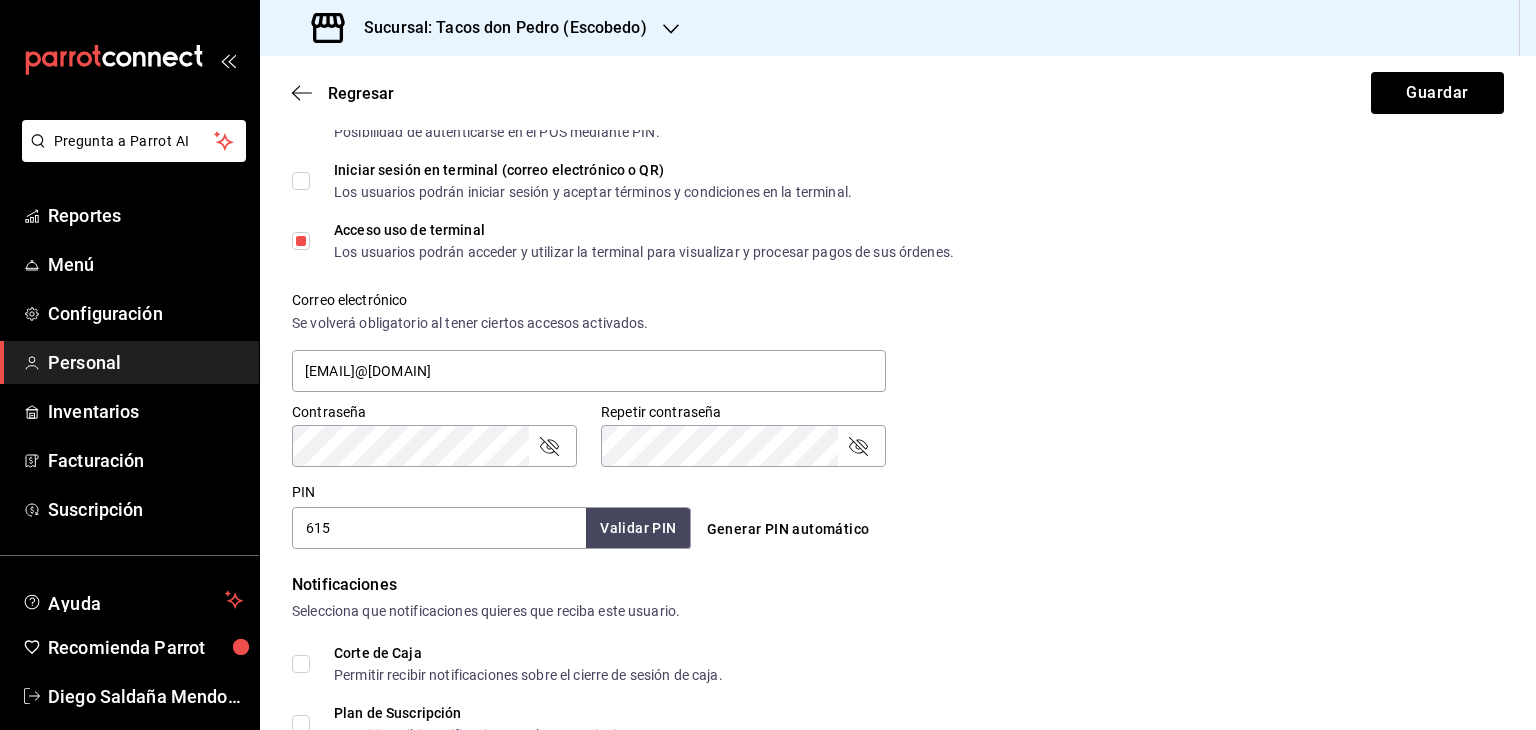 type on "Jarero" 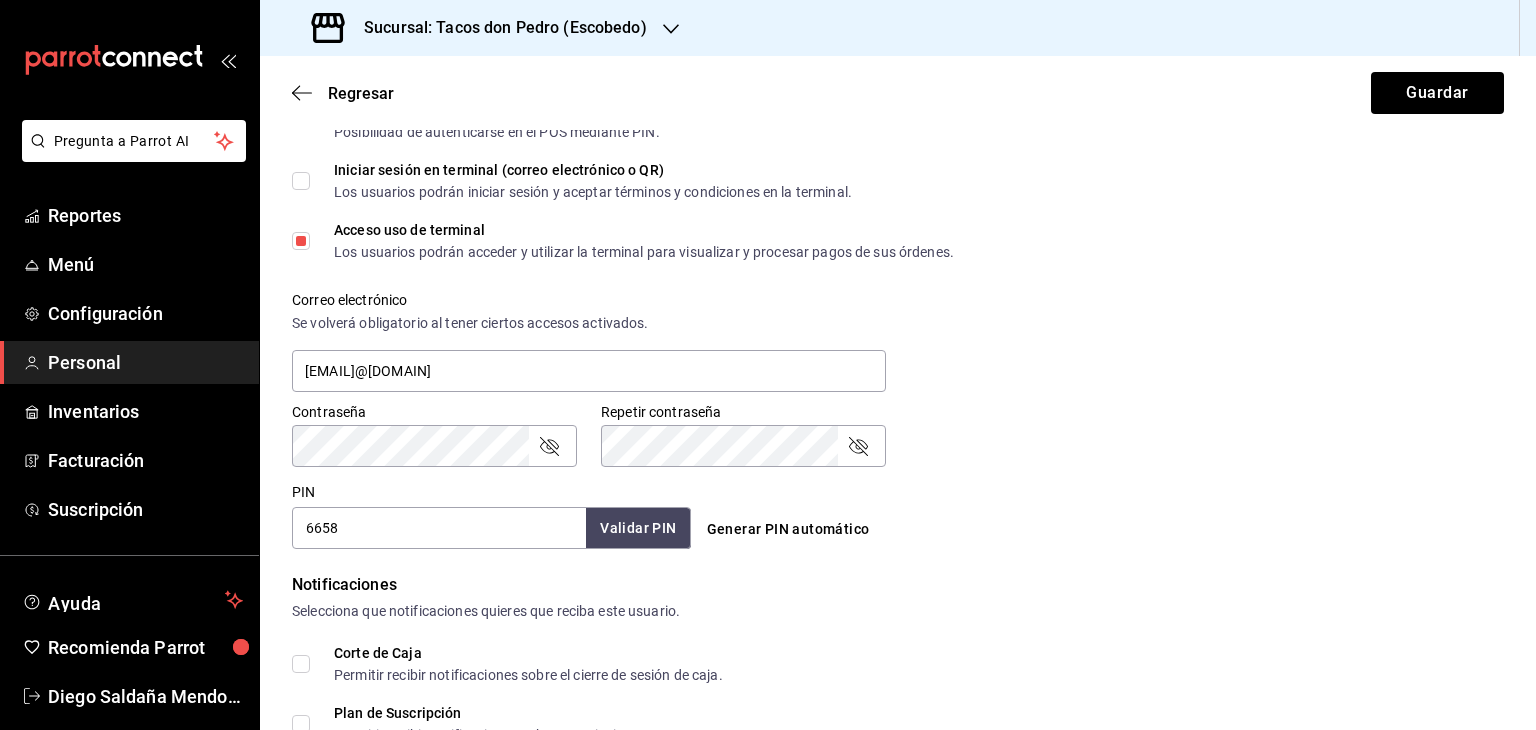 type on "6658" 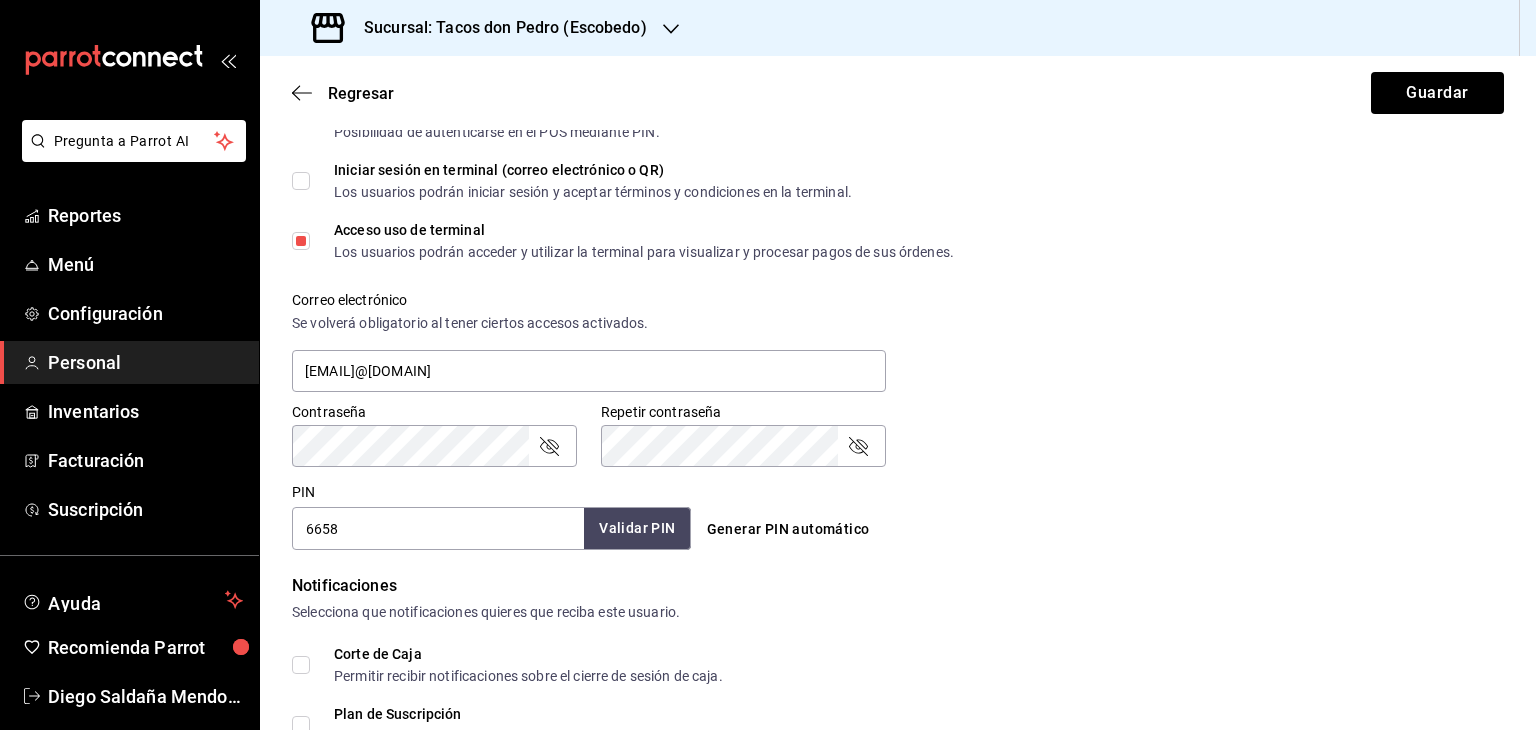 click on "Validar PIN" at bounding box center [637, 528] 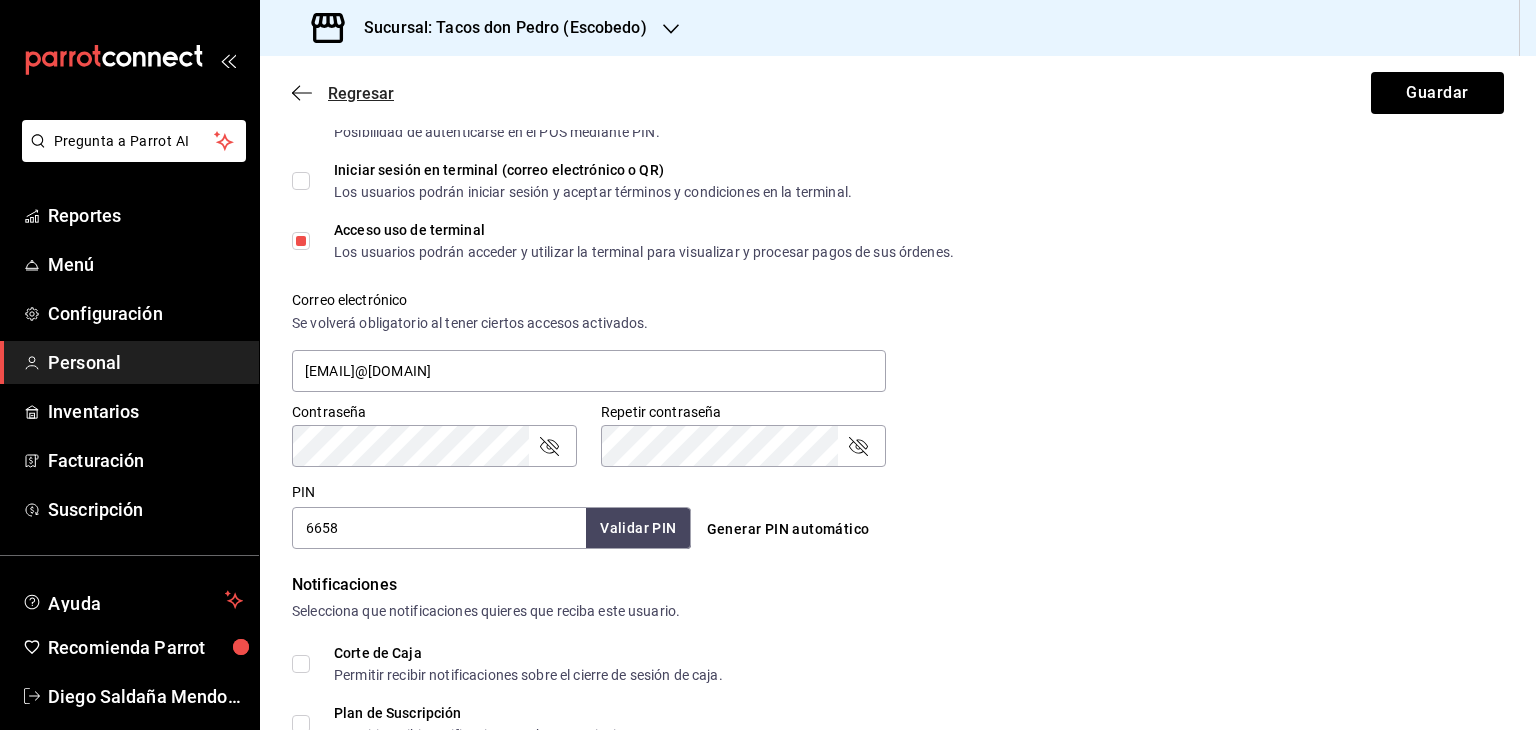 click 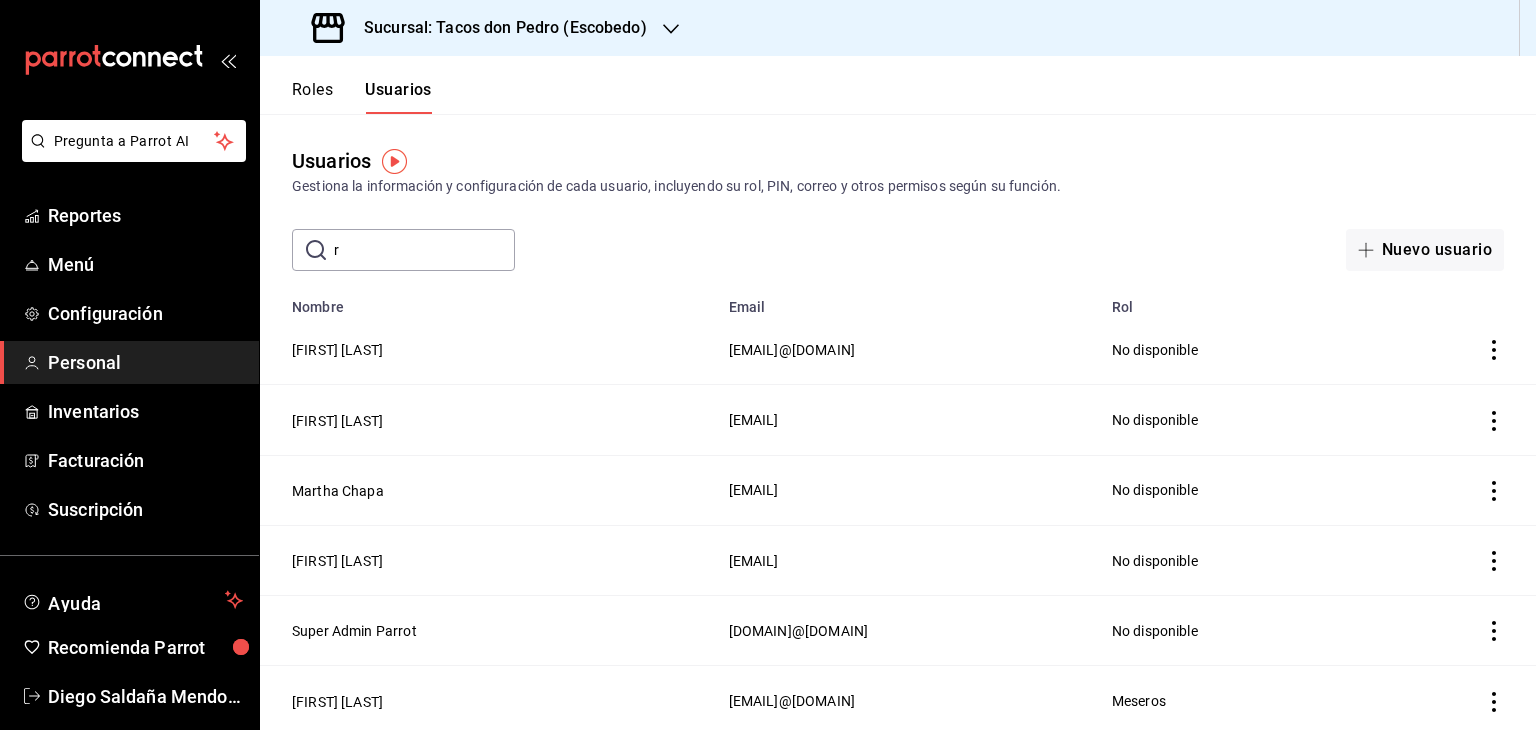 click on "r" at bounding box center [424, 250] 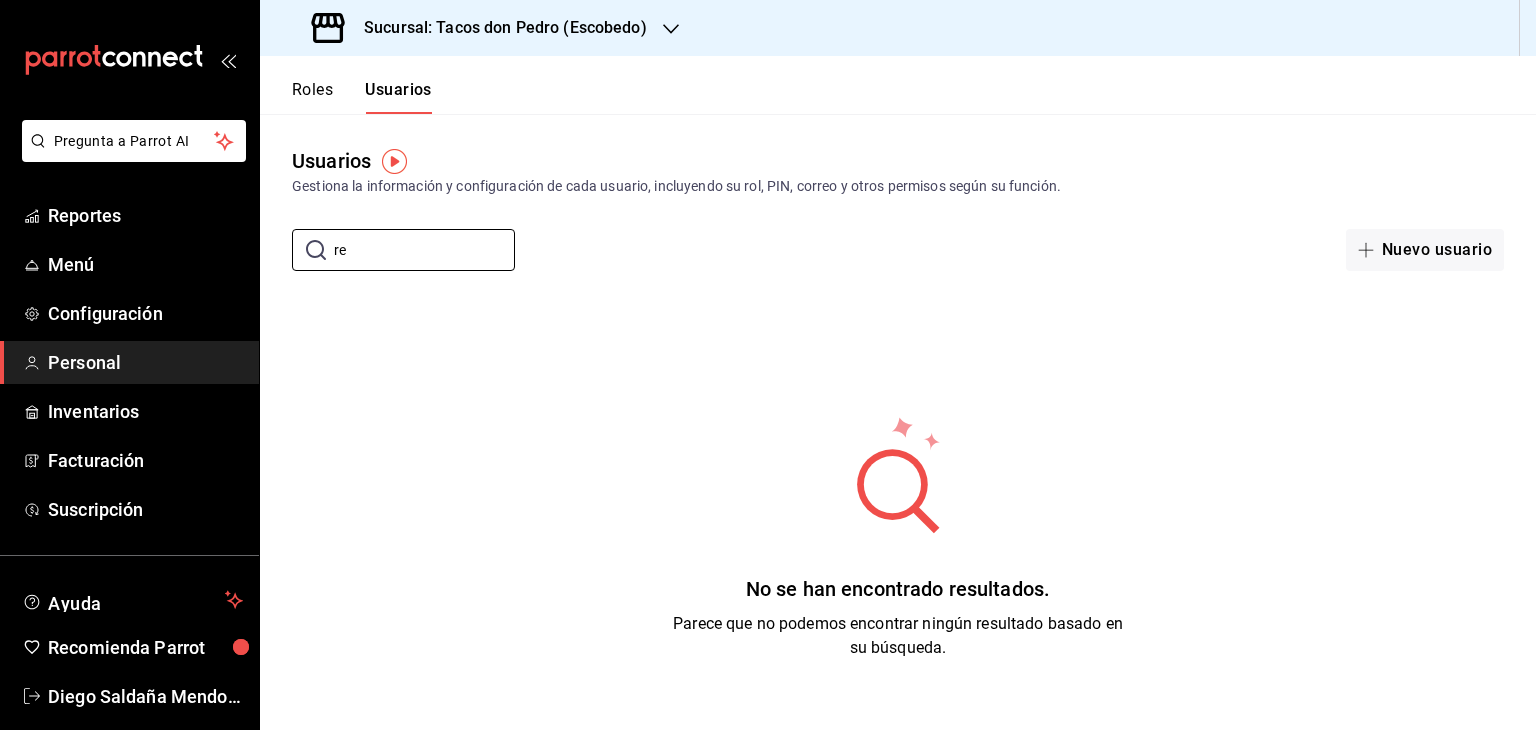 type on "r" 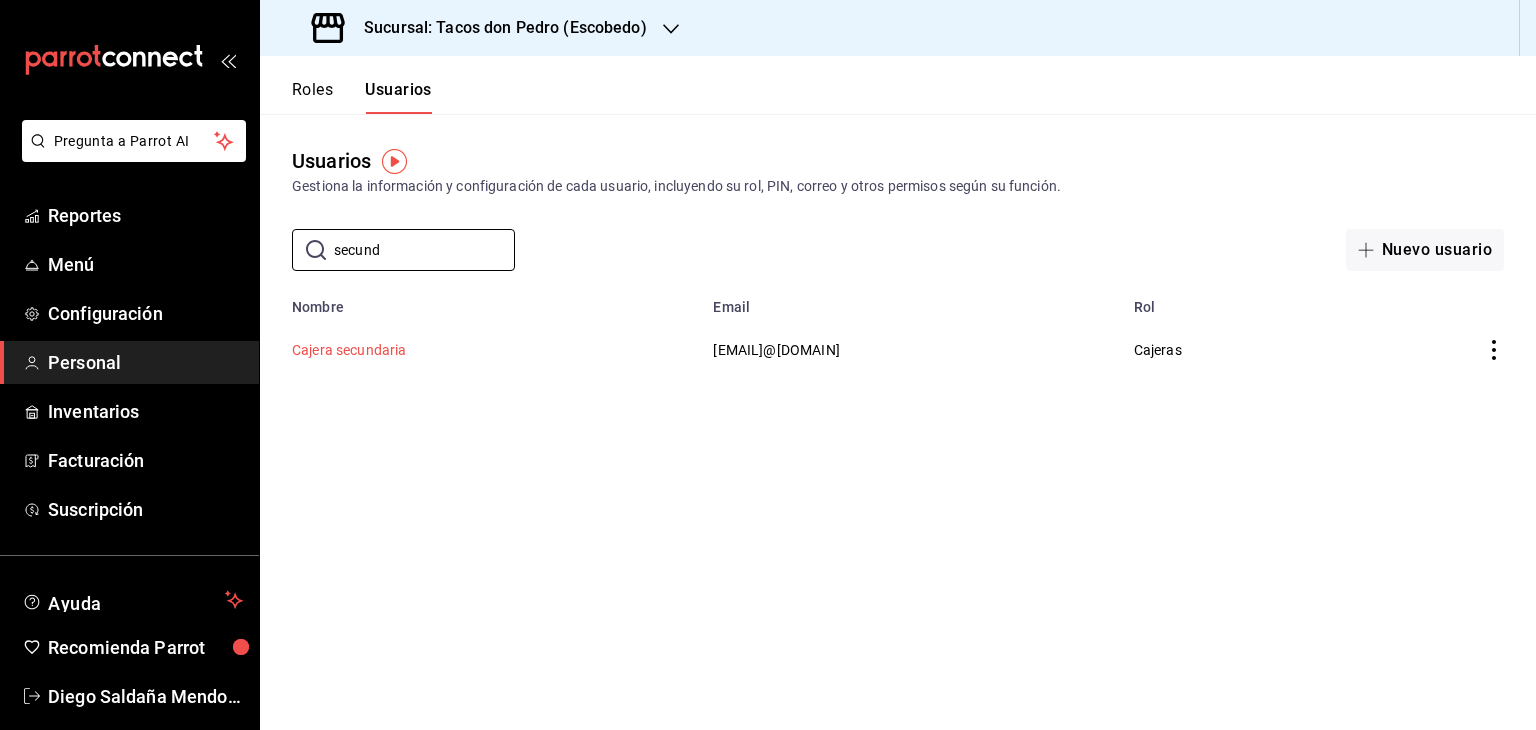 type on "secund" 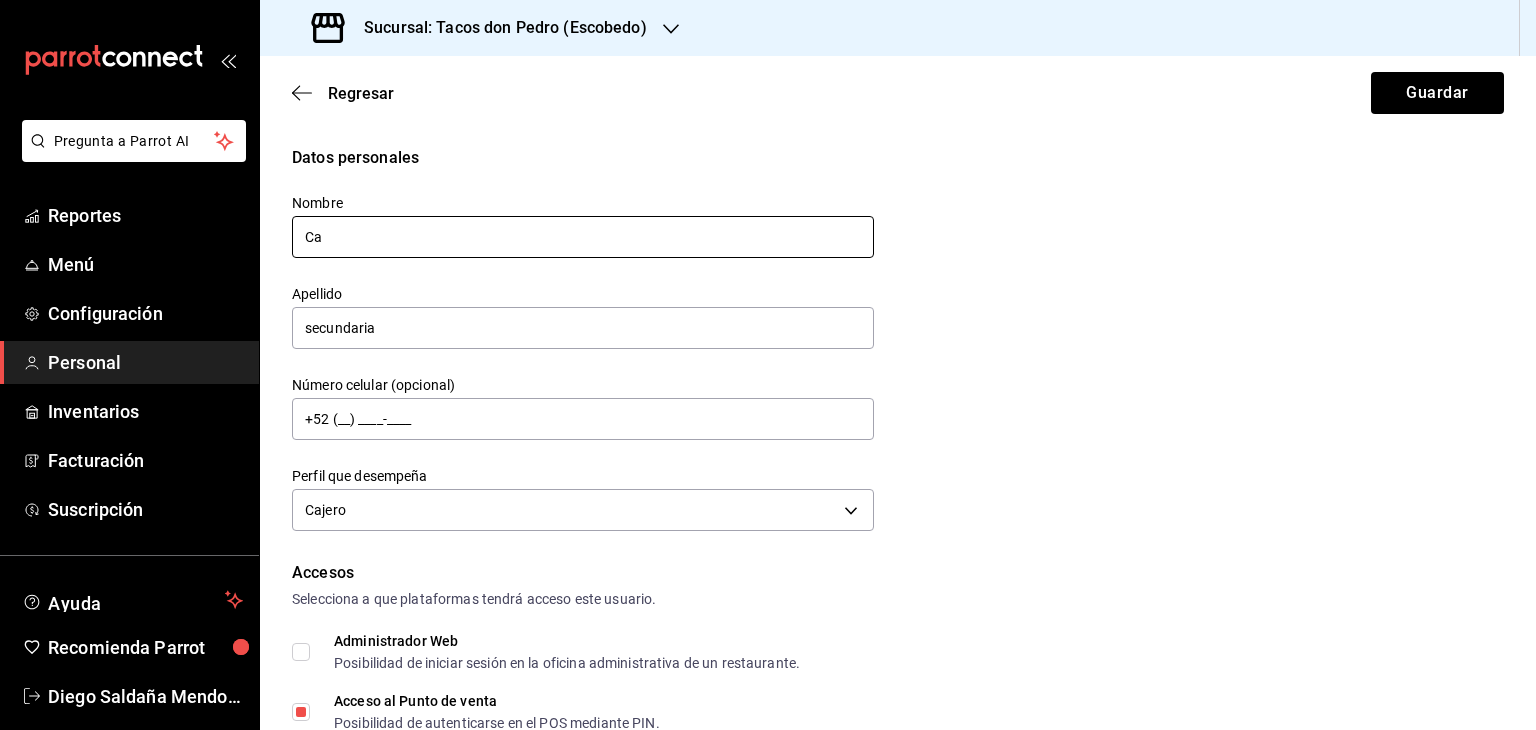 type on "C" 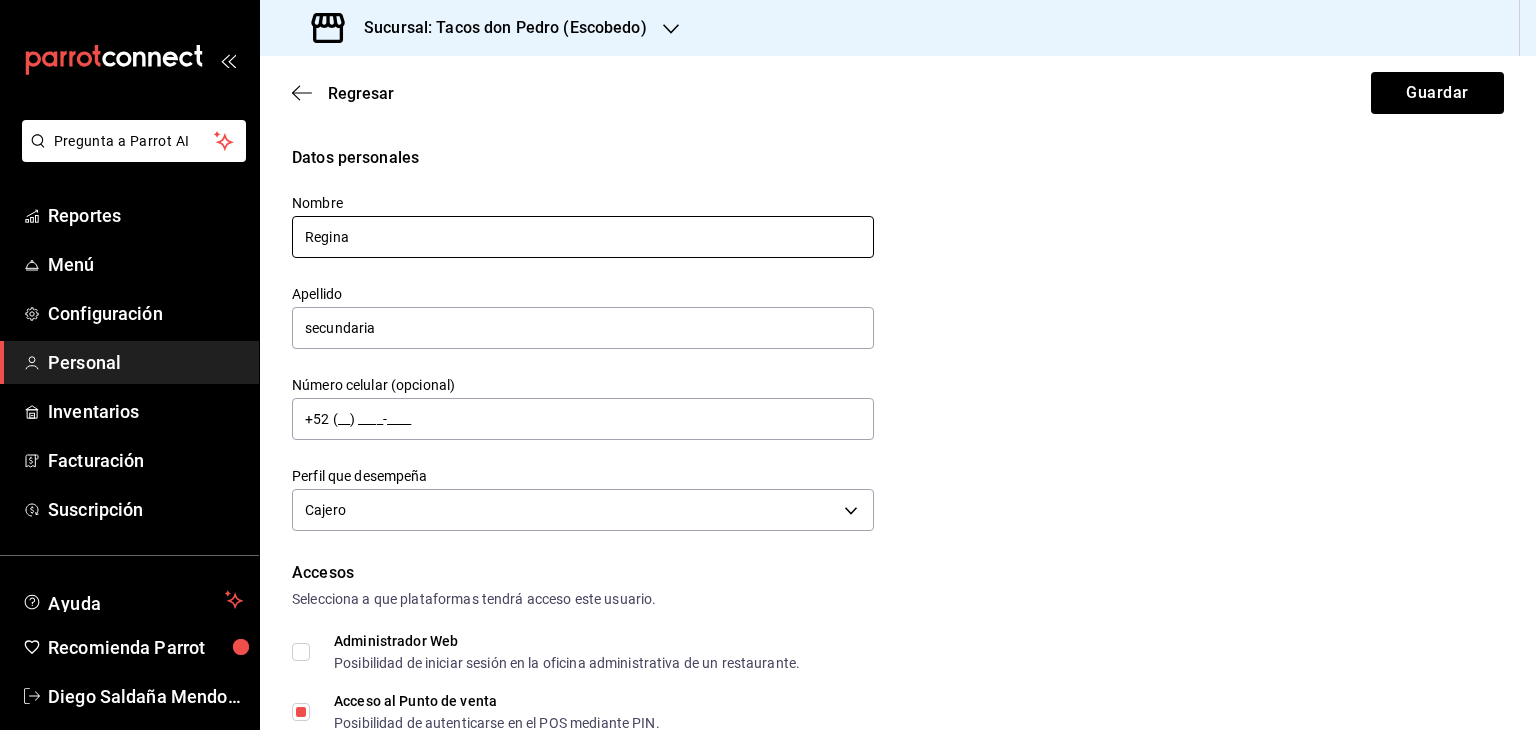 type on "Regina" 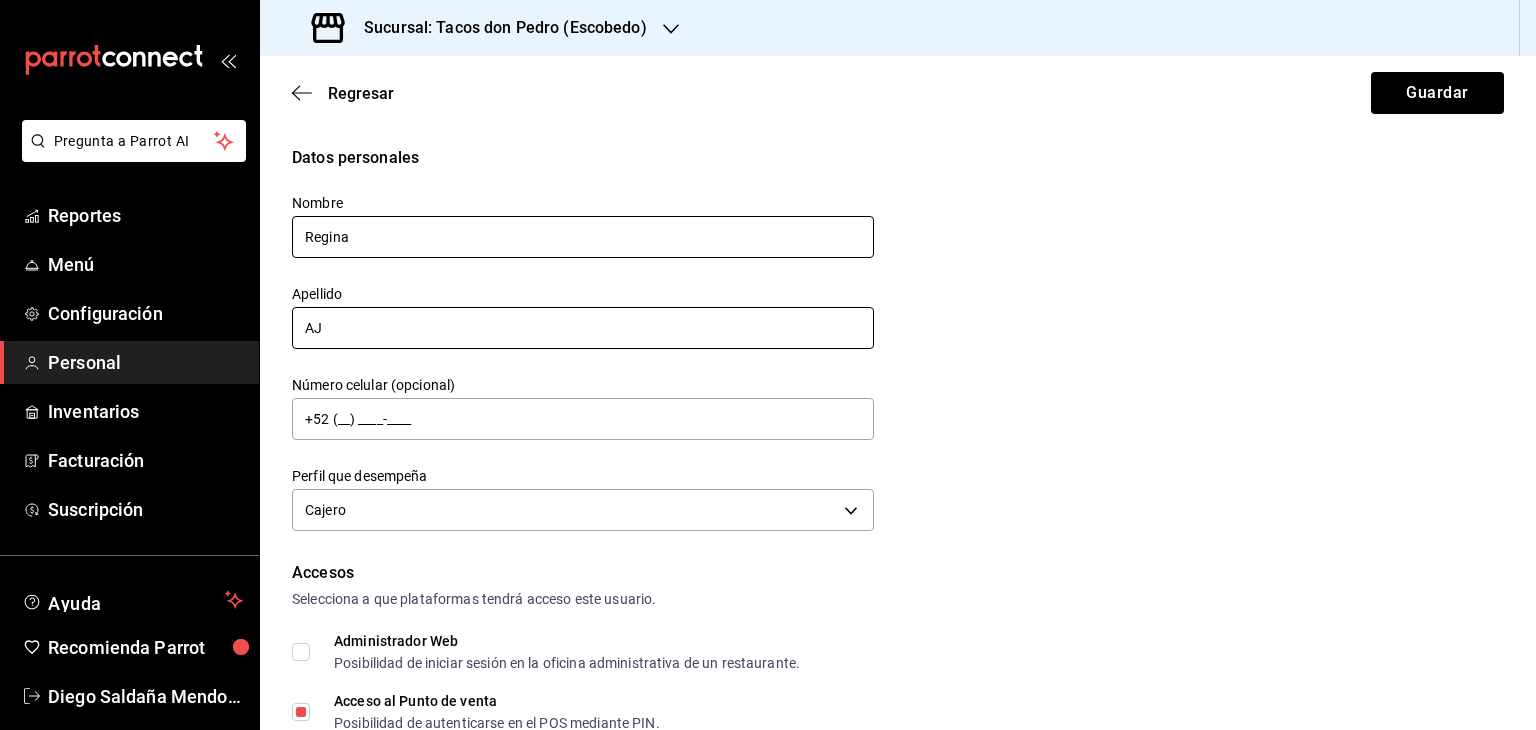 type on "A" 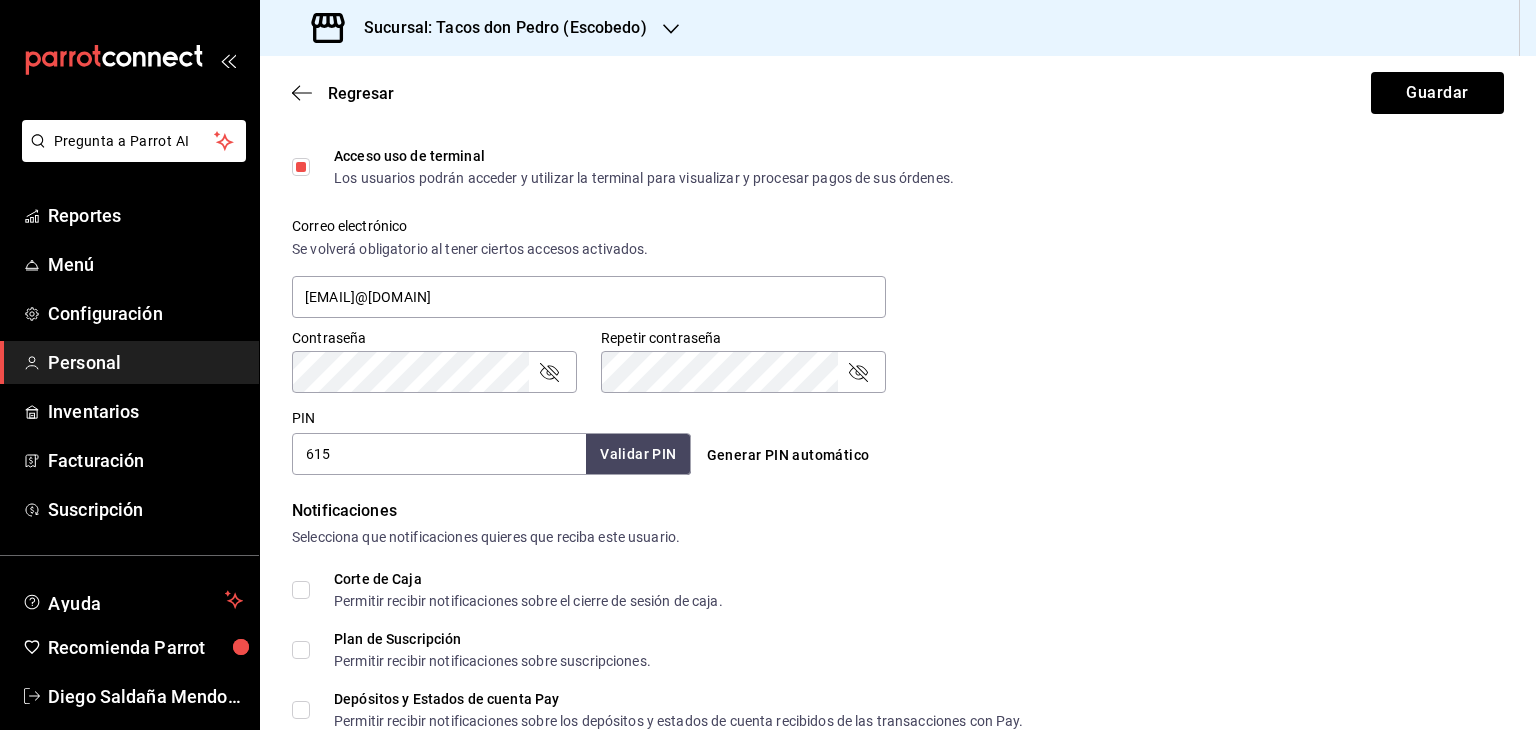 scroll, scrollTop: 696, scrollLeft: 0, axis: vertical 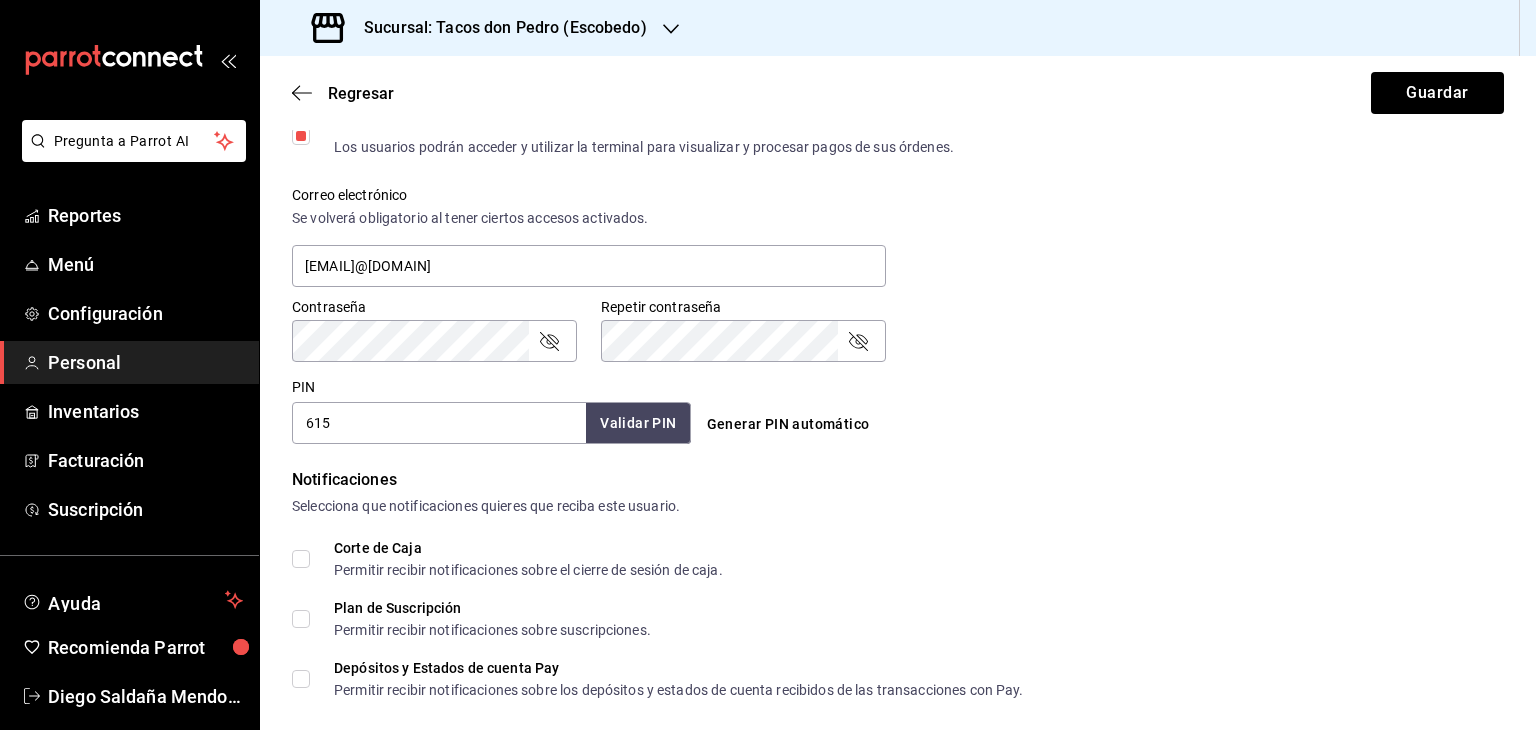 type on "Jarero" 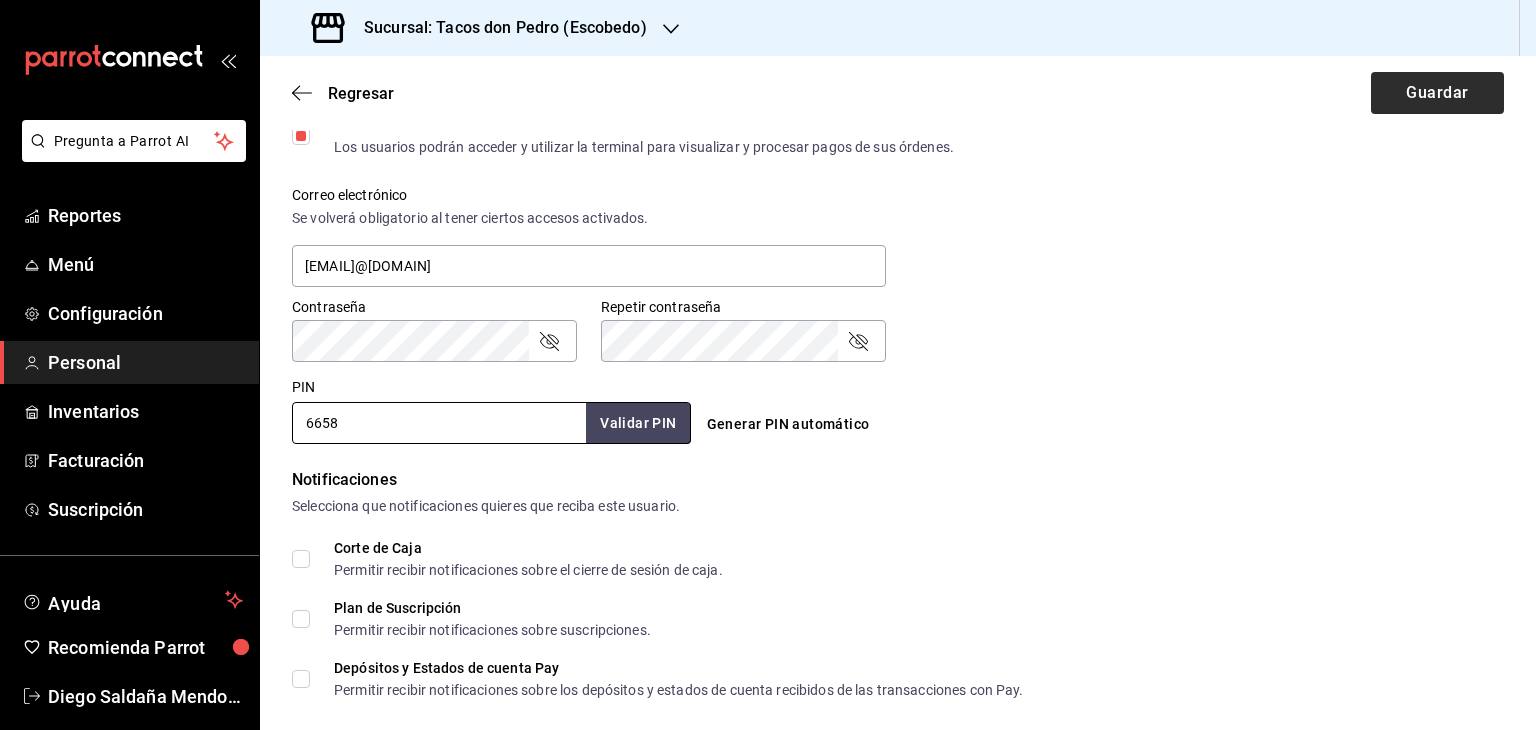 type on "6658" 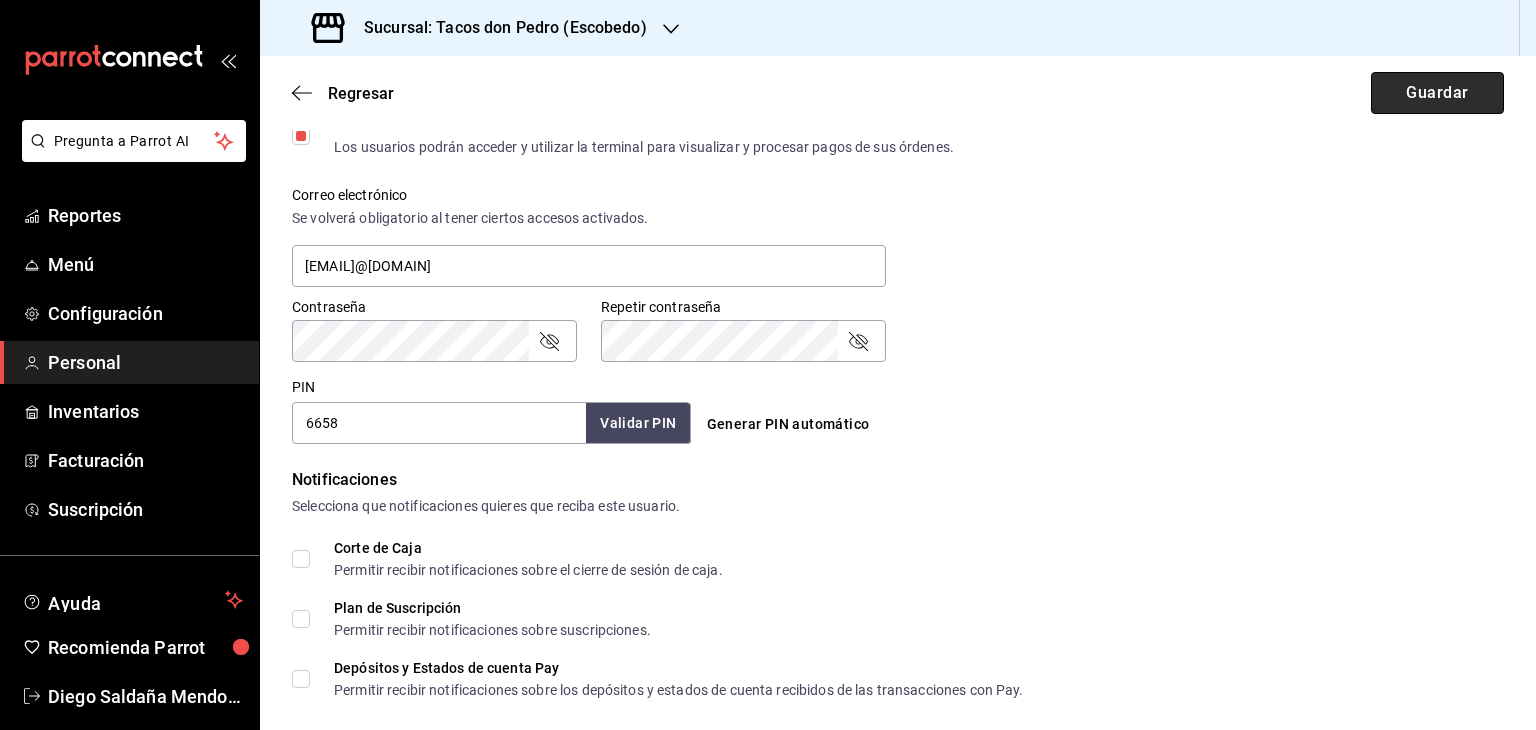 click on "Guardar" at bounding box center [1437, 93] 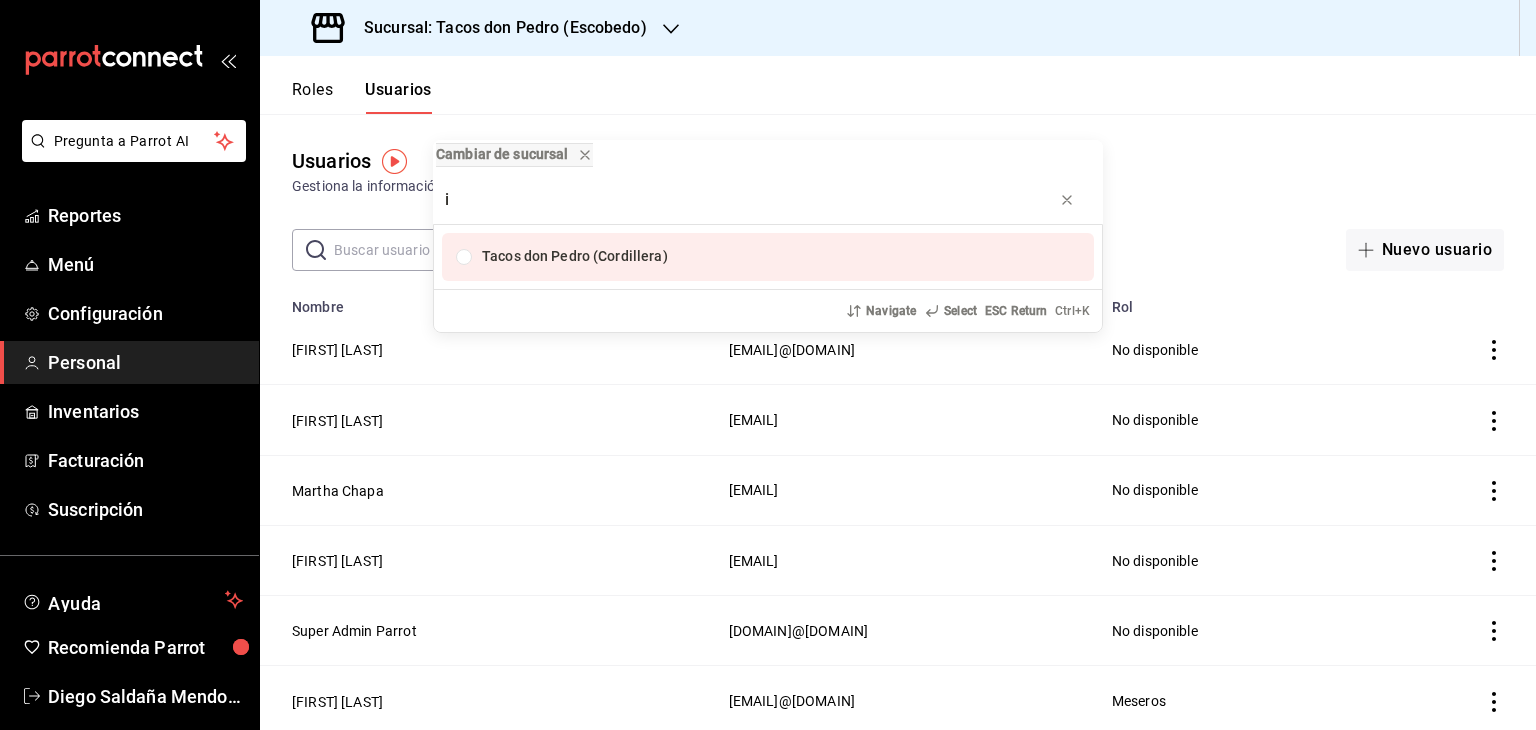 type on "i" 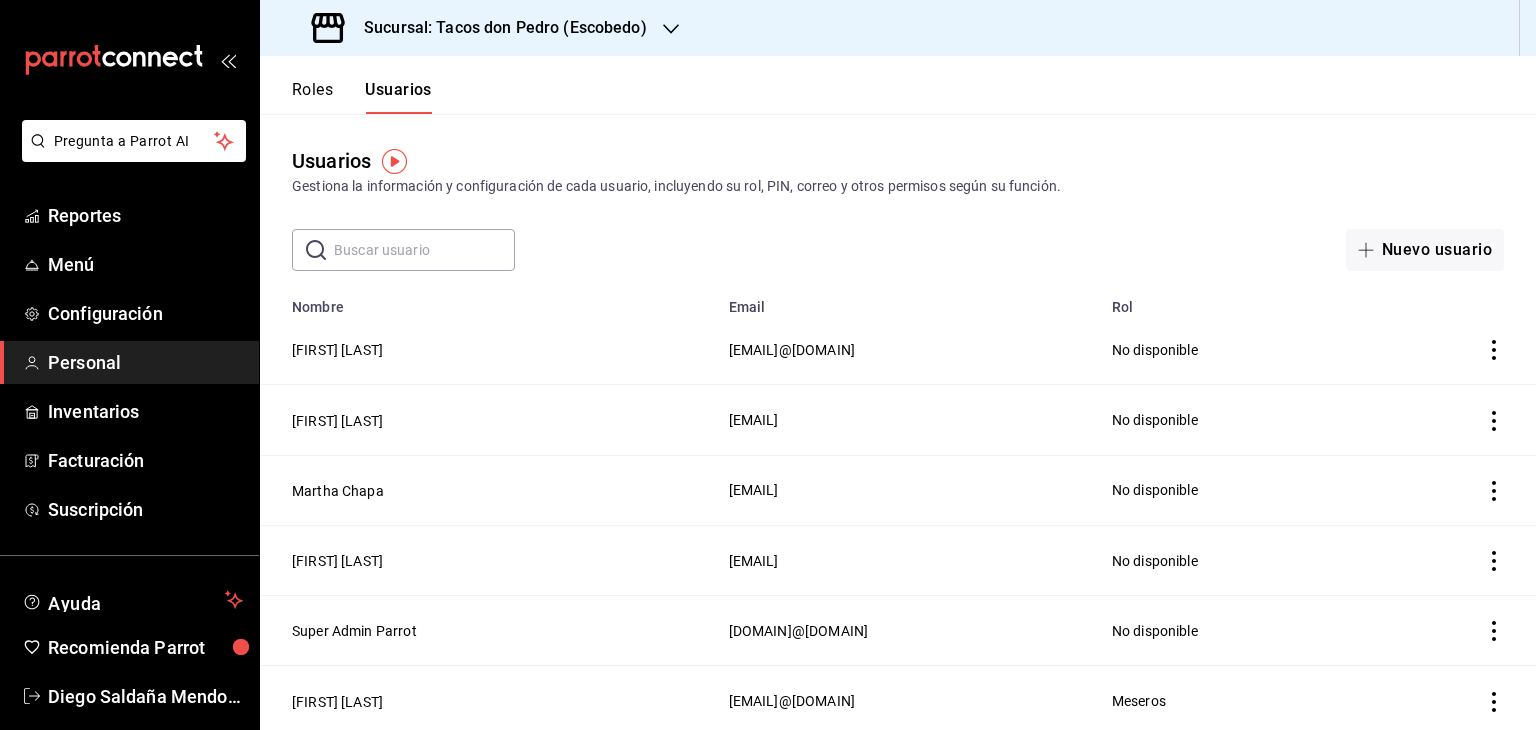 click at bounding box center (424, 250) 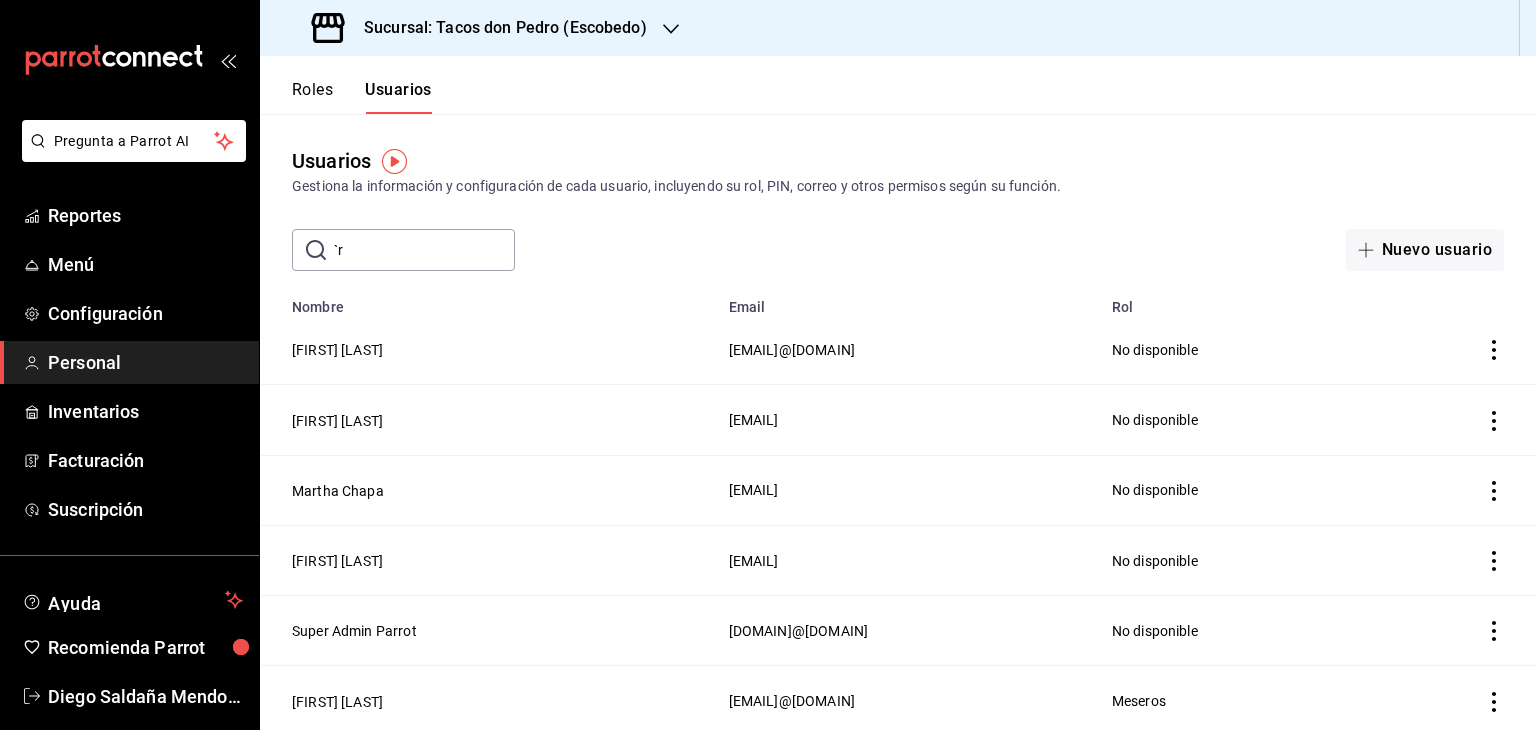 type on "`" 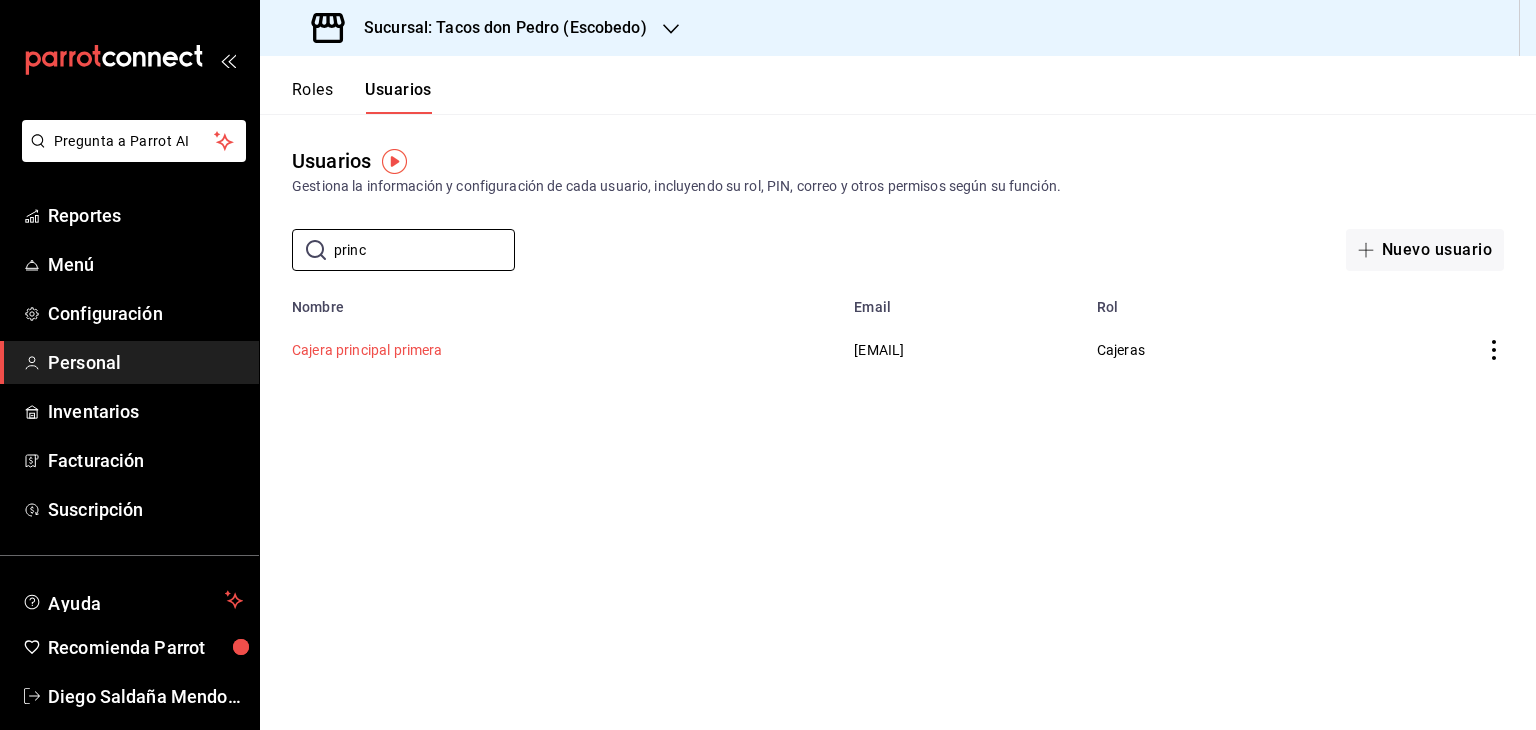 type on "princ" 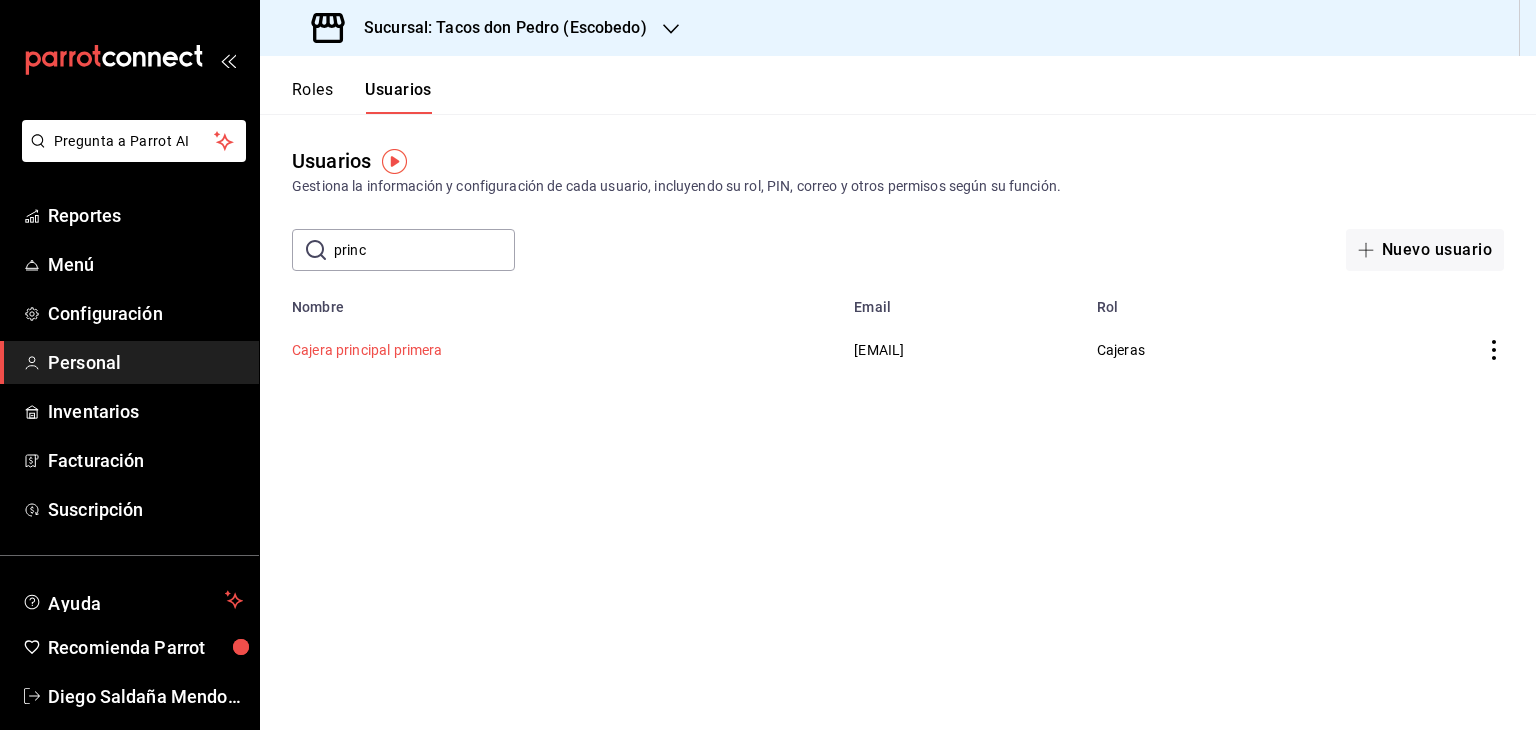 click on "Cajera principal primera" at bounding box center [367, 350] 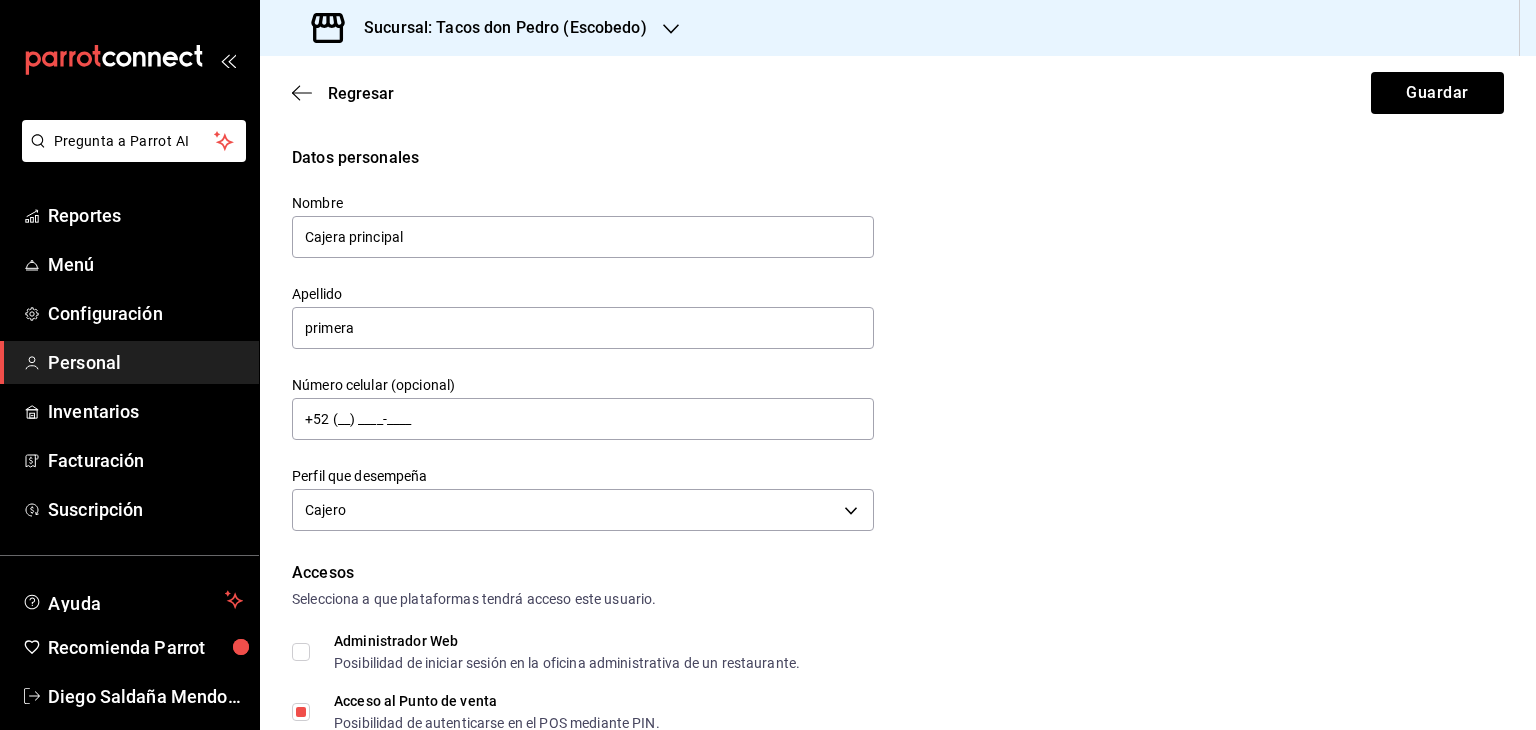 click on "Cajera principal" at bounding box center (583, 237) 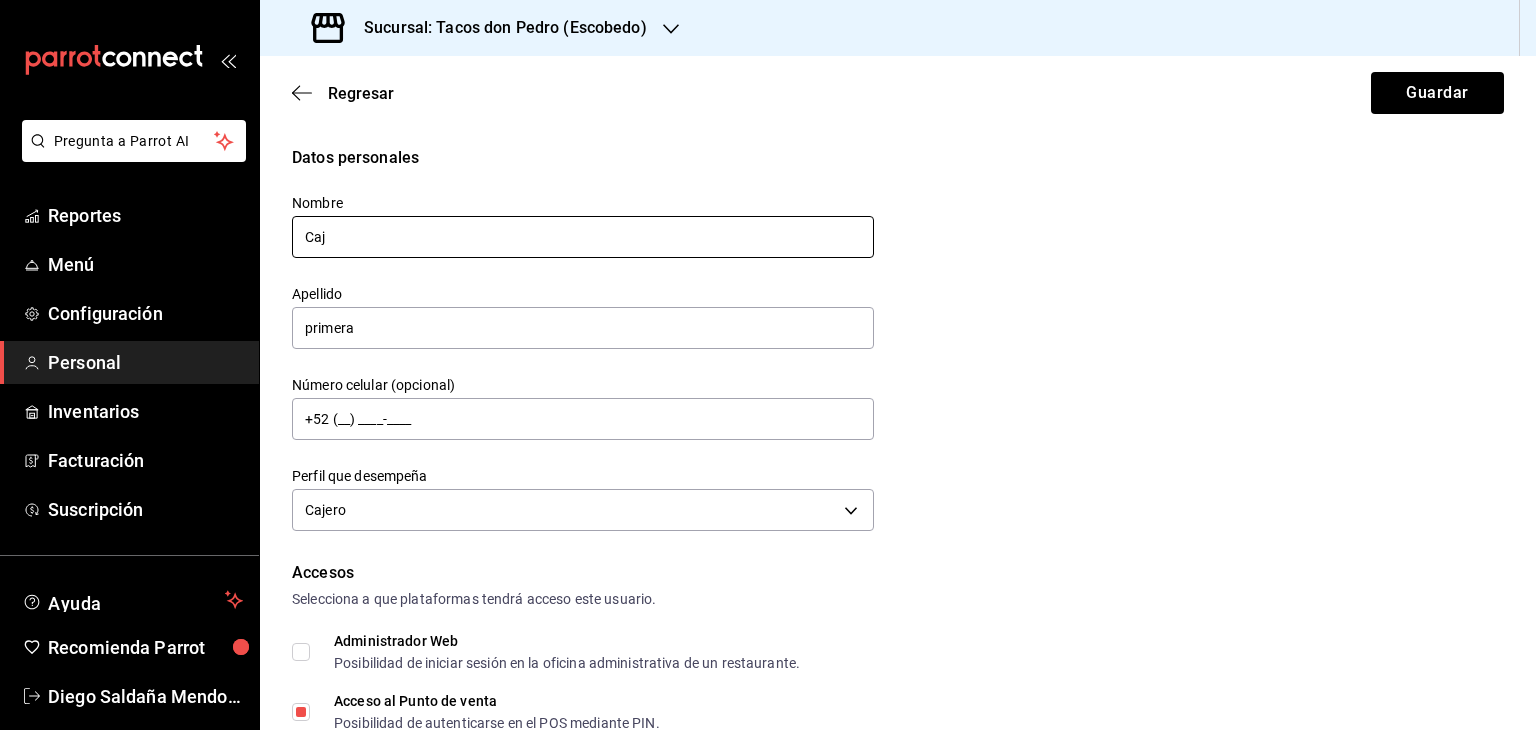 click on "Caj" at bounding box center [583, 237] 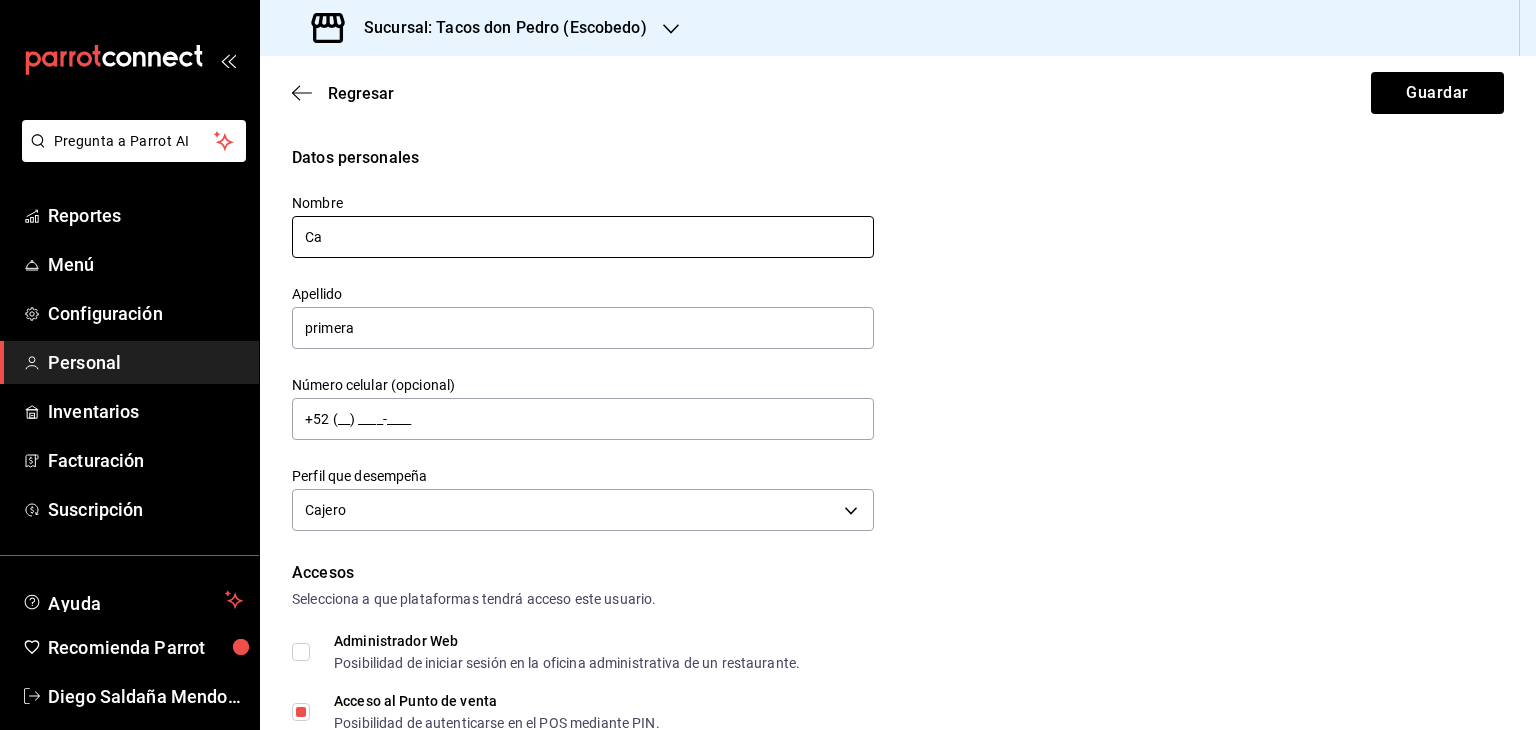 type on "C" 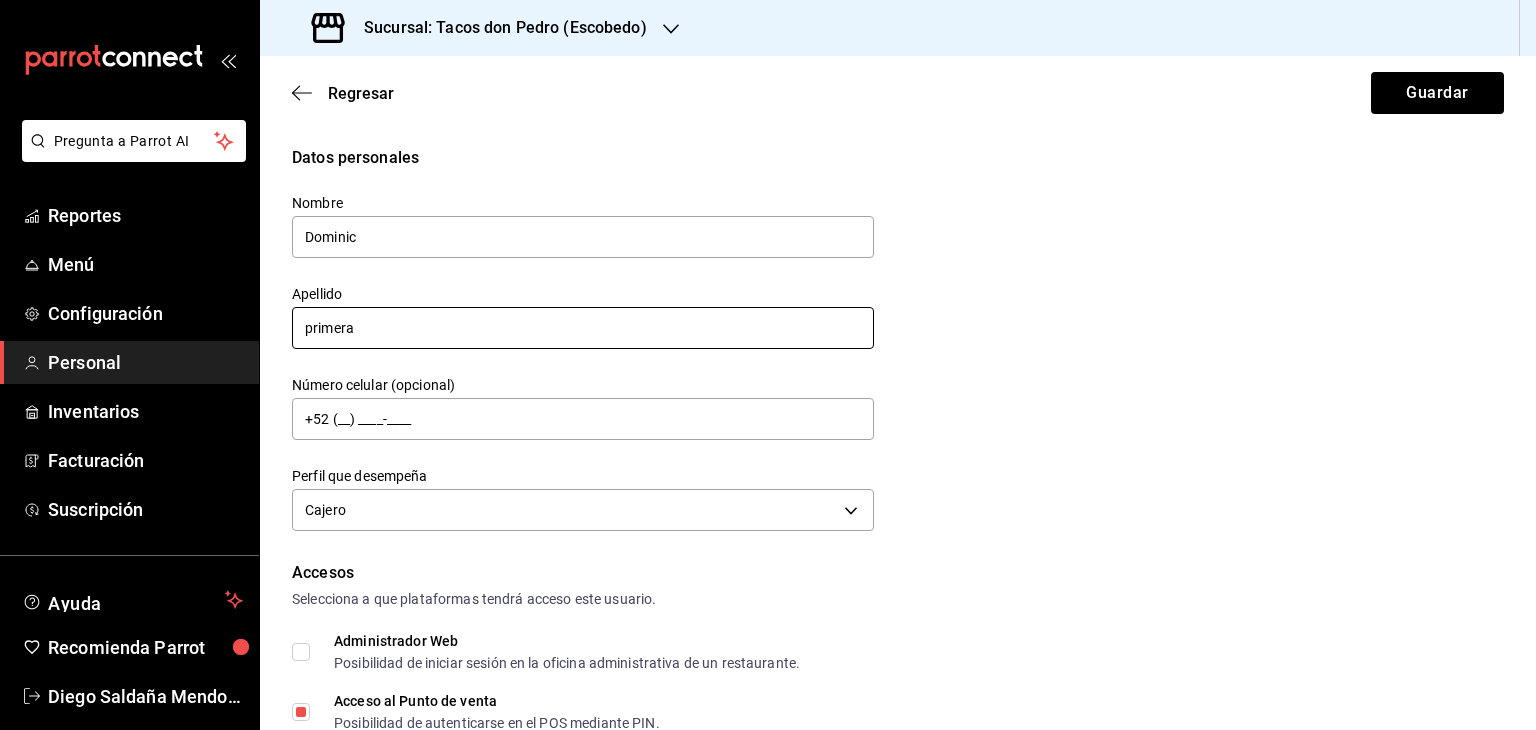 type on "Dominic" 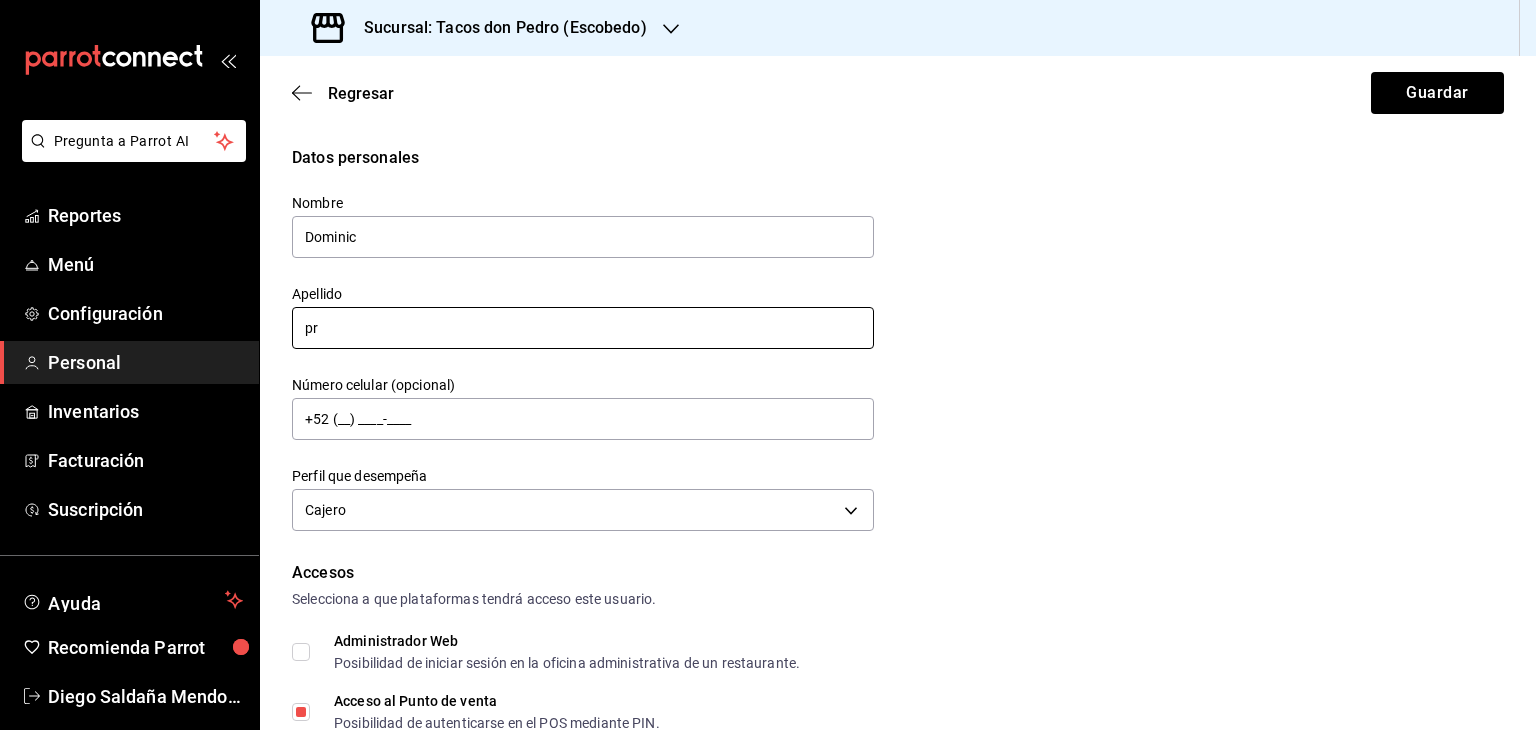 type on "p" 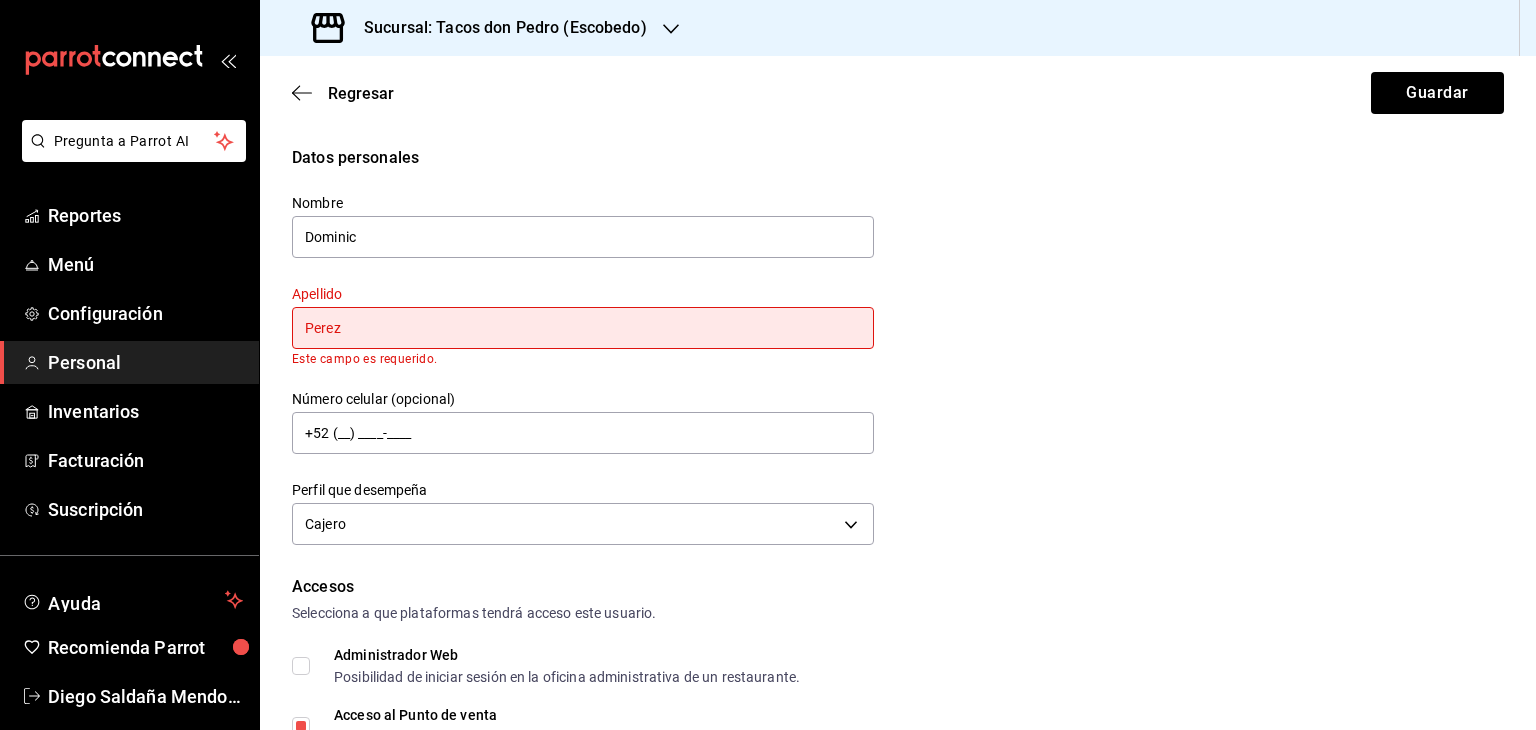 type on "Perez" 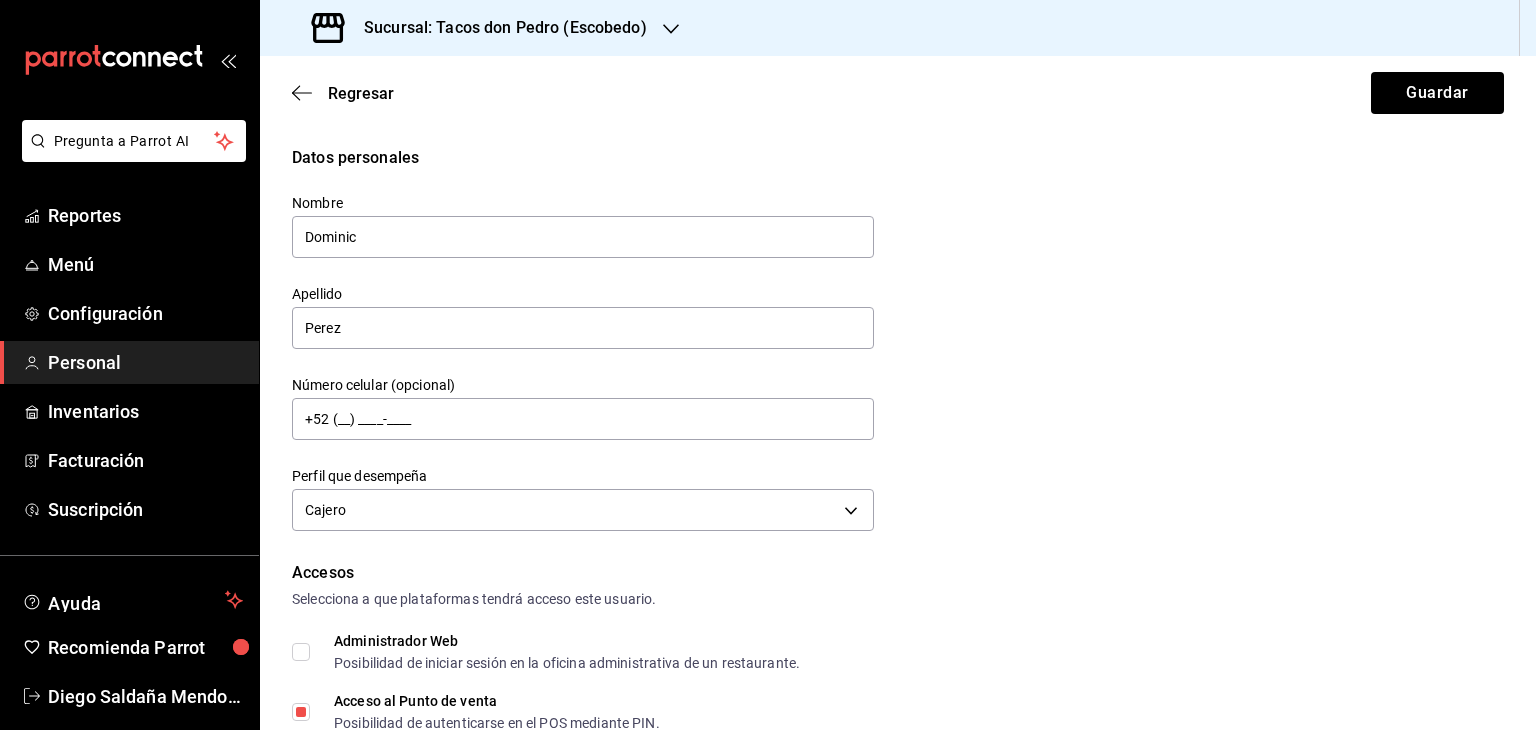 click on "Número celular (opcional) +52 (__) ____-____" at bounding box center [571, 397] 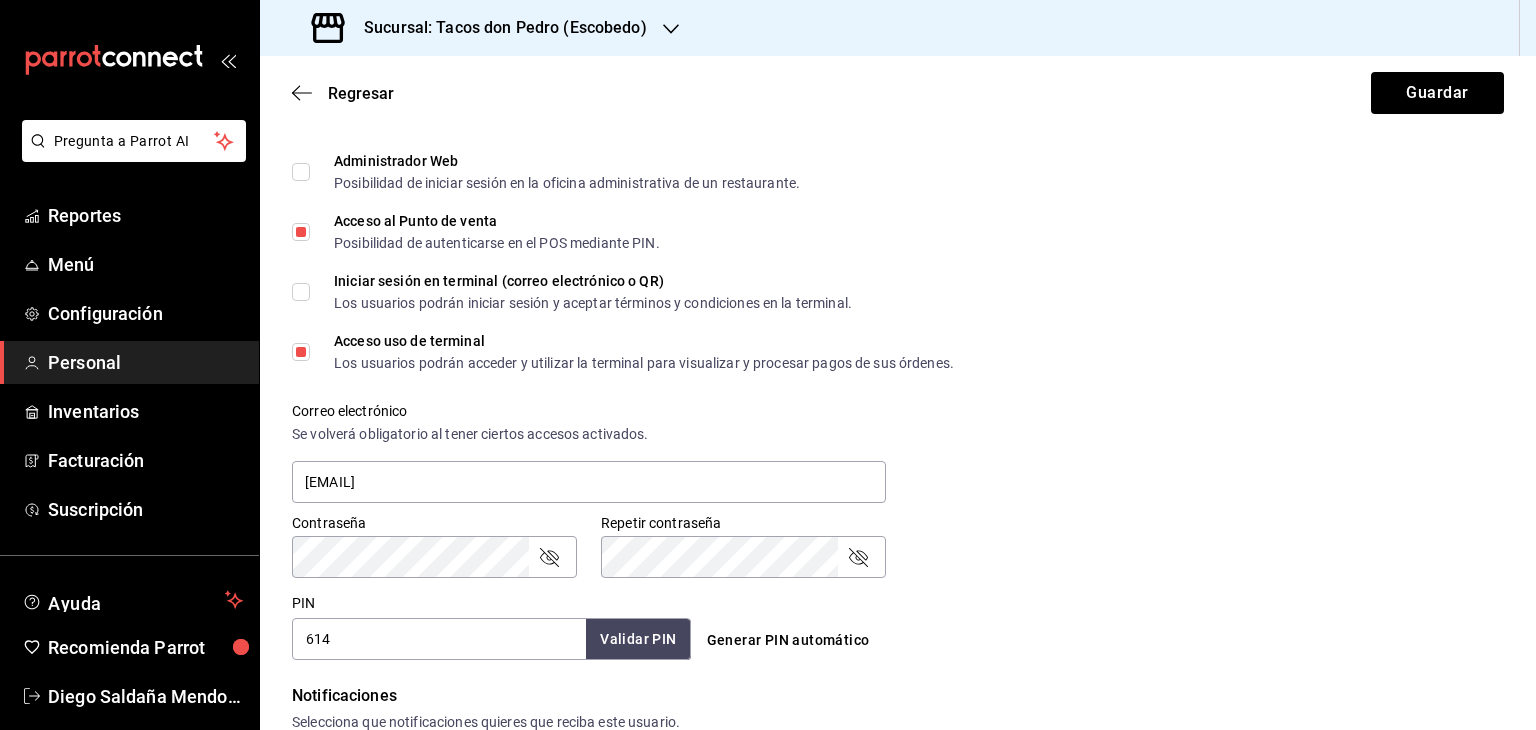 scroll, scrollTop: 485, scrollLeft: 0, axis: vertical 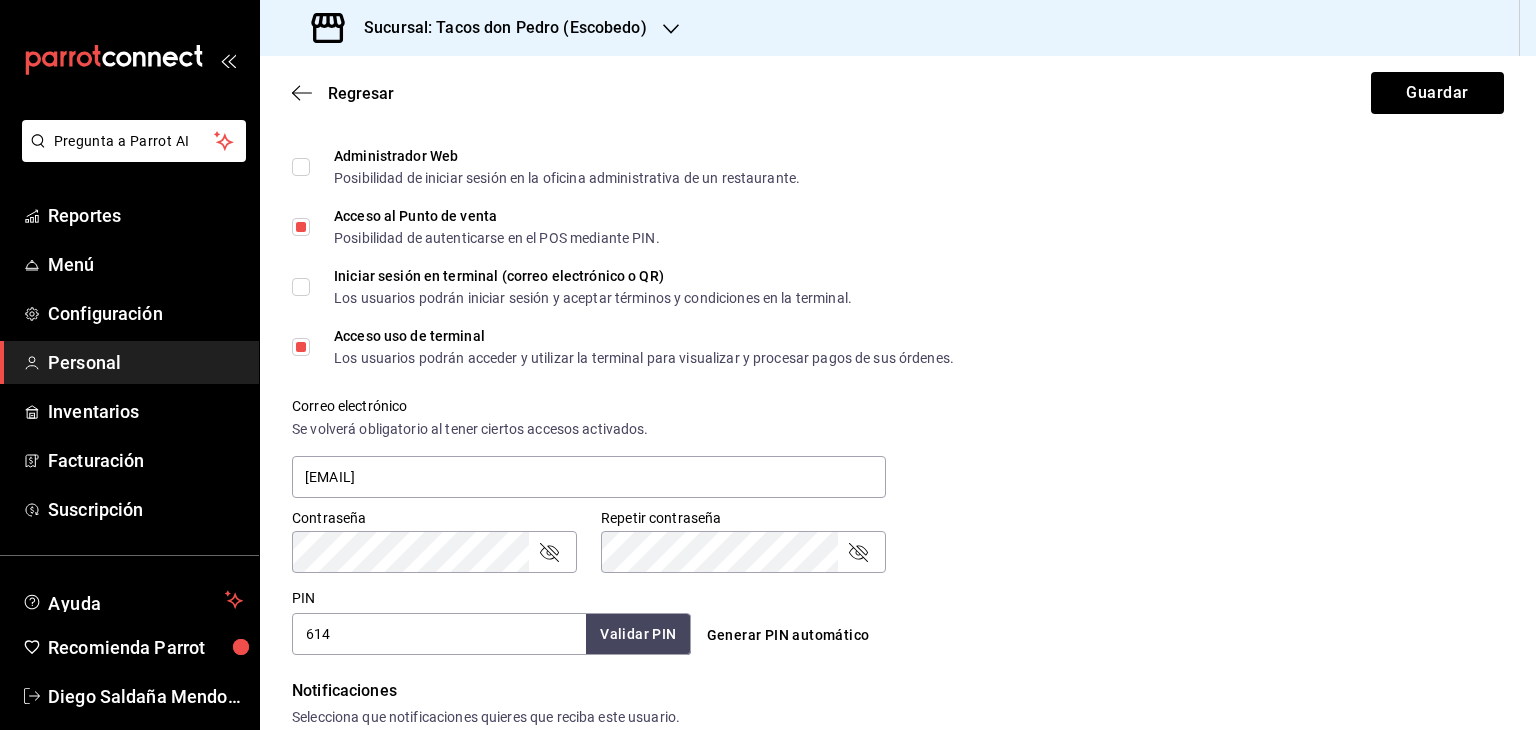 click on "614" at bounding box center (439, 634) 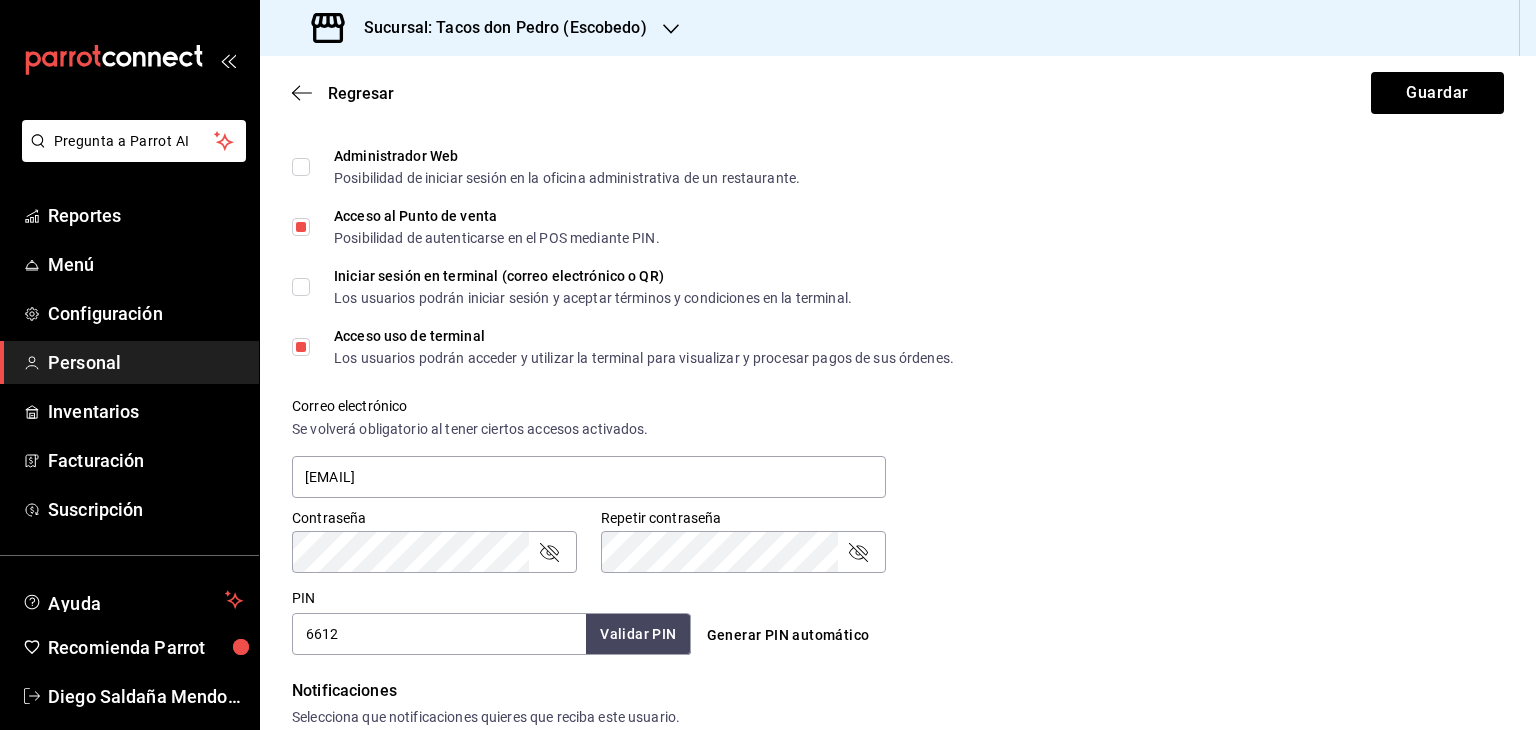 type on "6612" 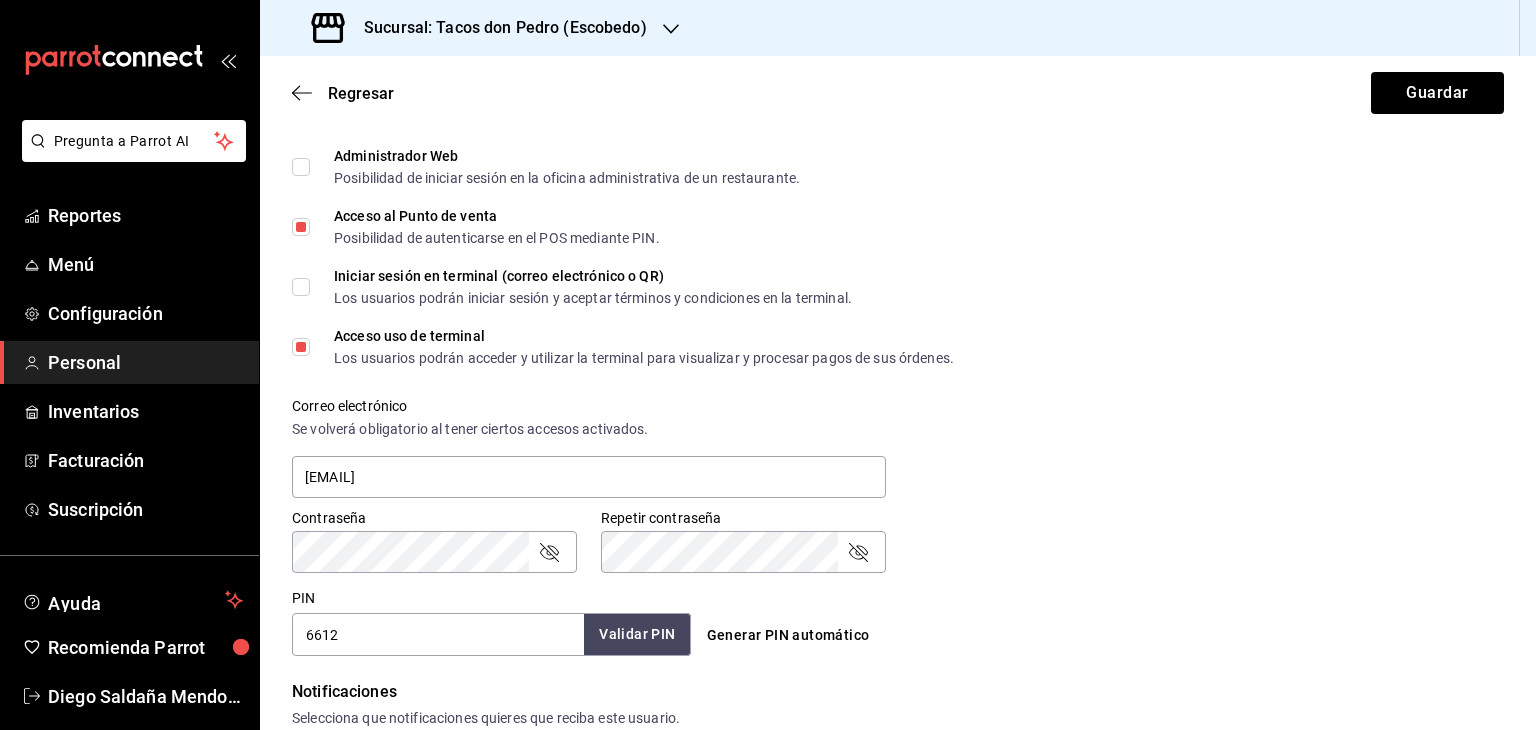 click on "Validar PIN" at bounding box center [637, 634] 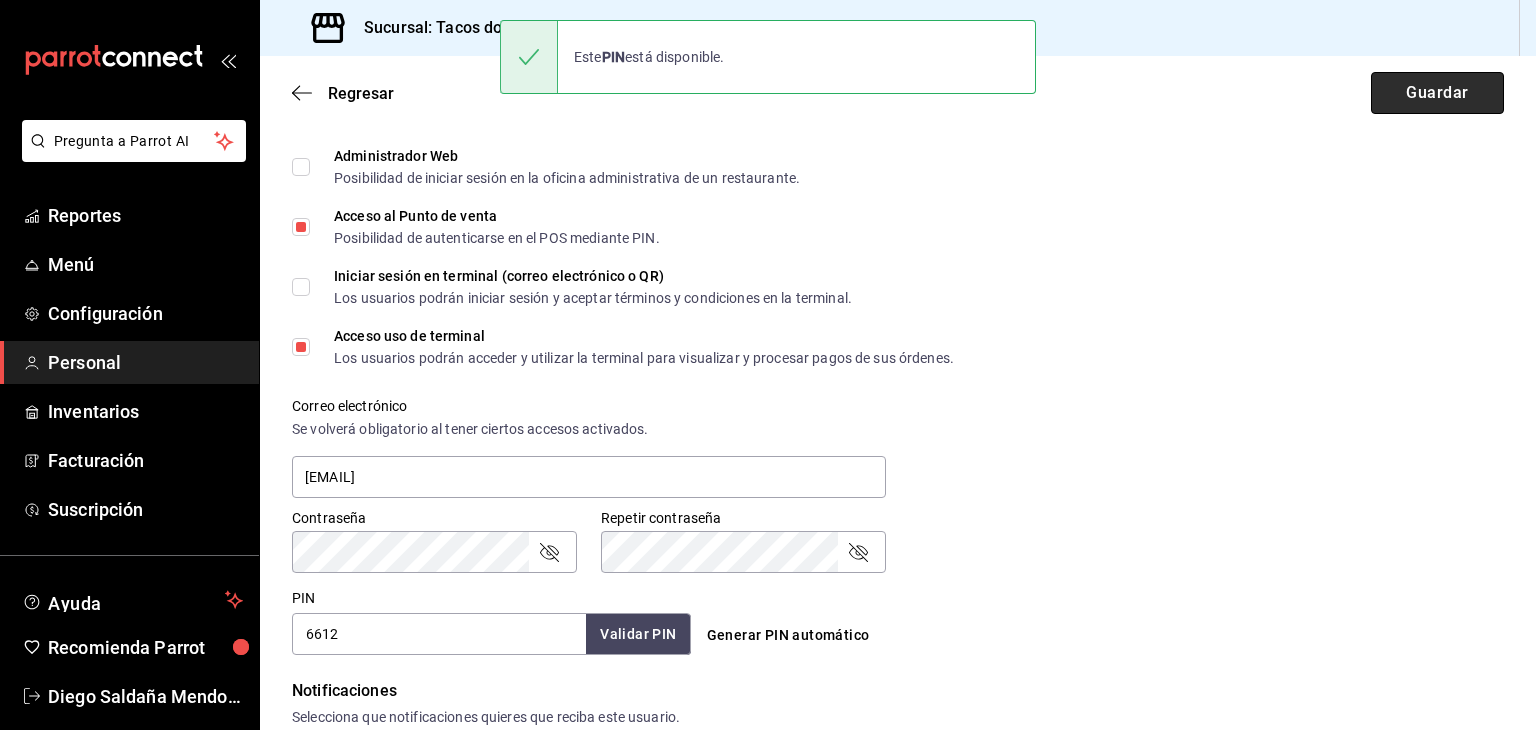 click on "Guardar" at bounding box center (1437, 93) 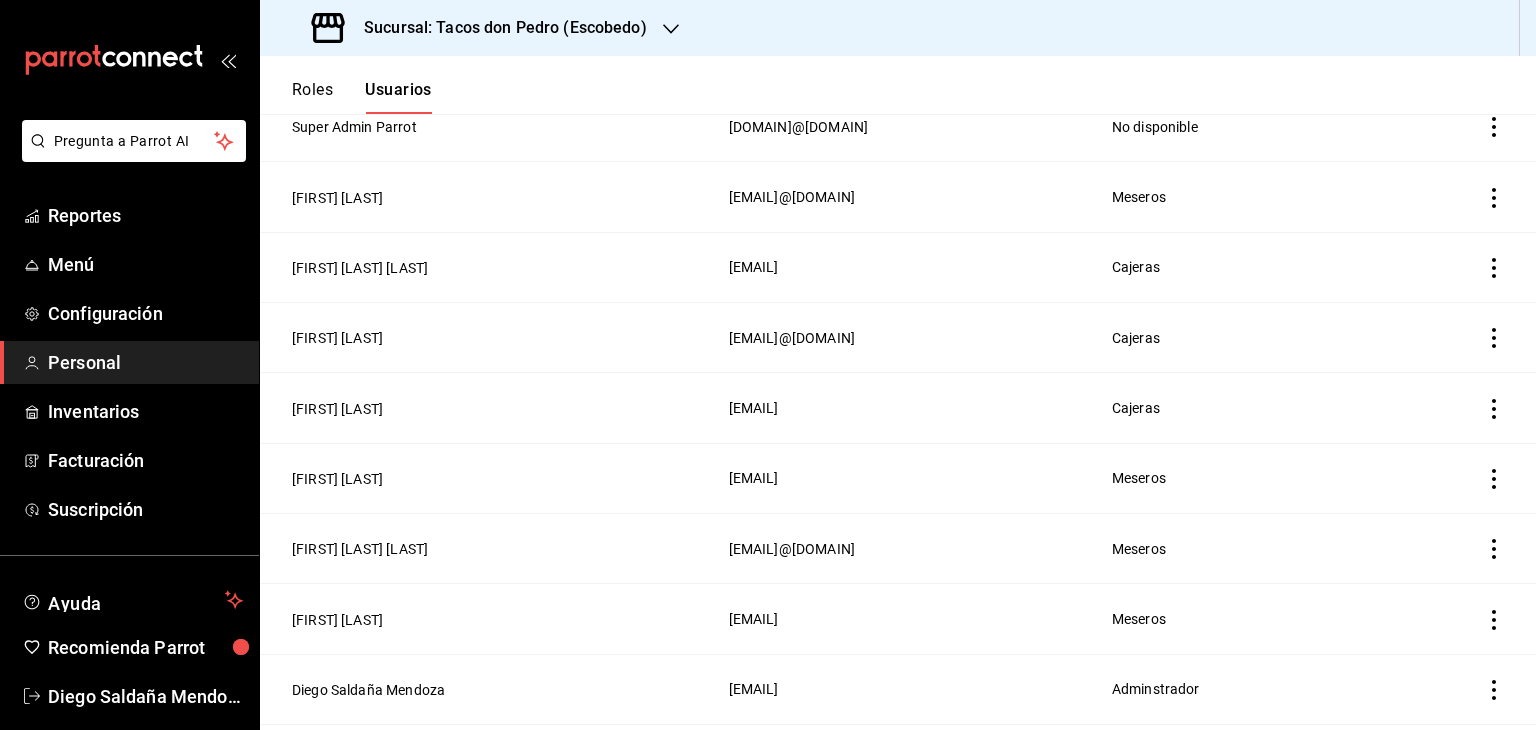 scroll, scrollTop: 531, scrollLeft: 0, axis: vertical 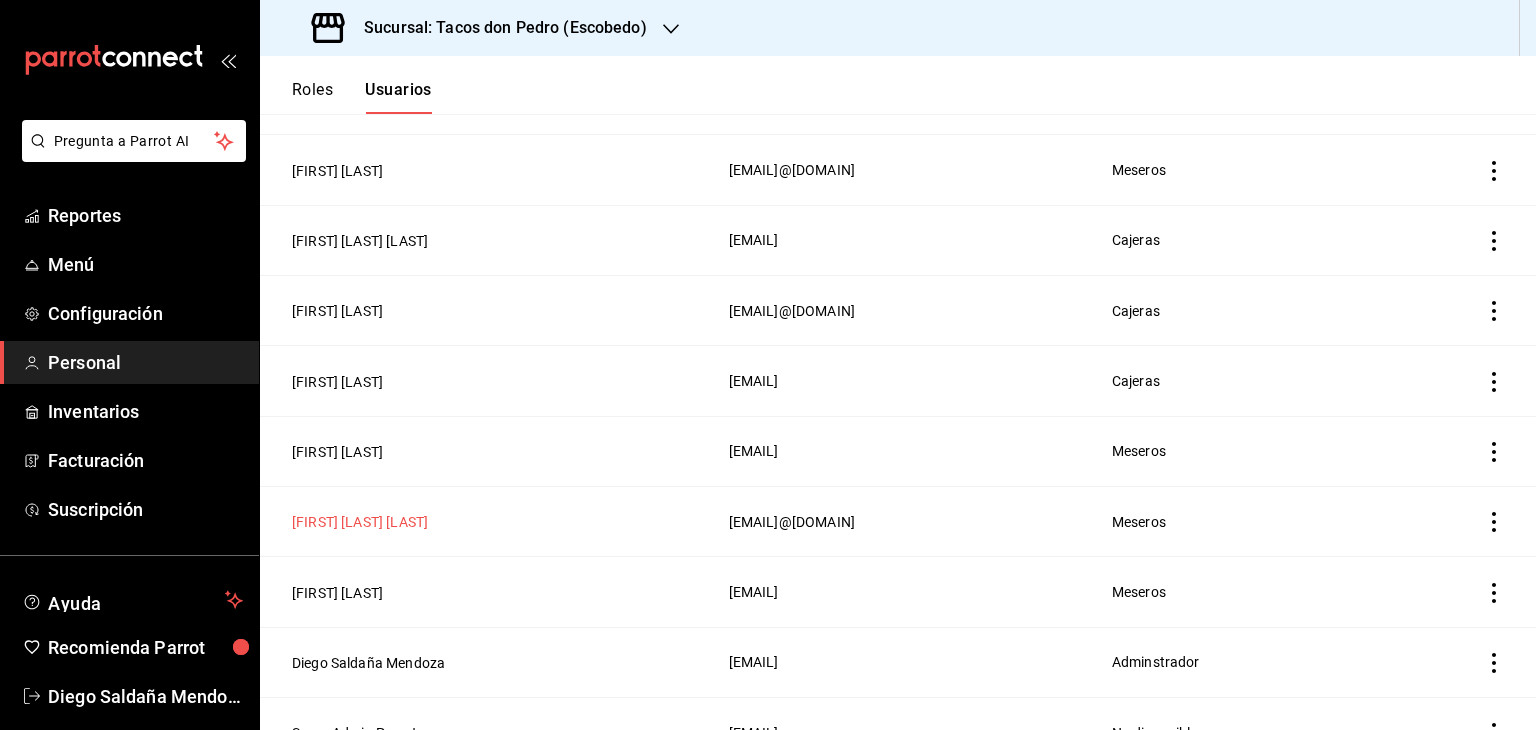 click on "[FIRST] [LAST] [LAST]" at bounding box center (360, 522) 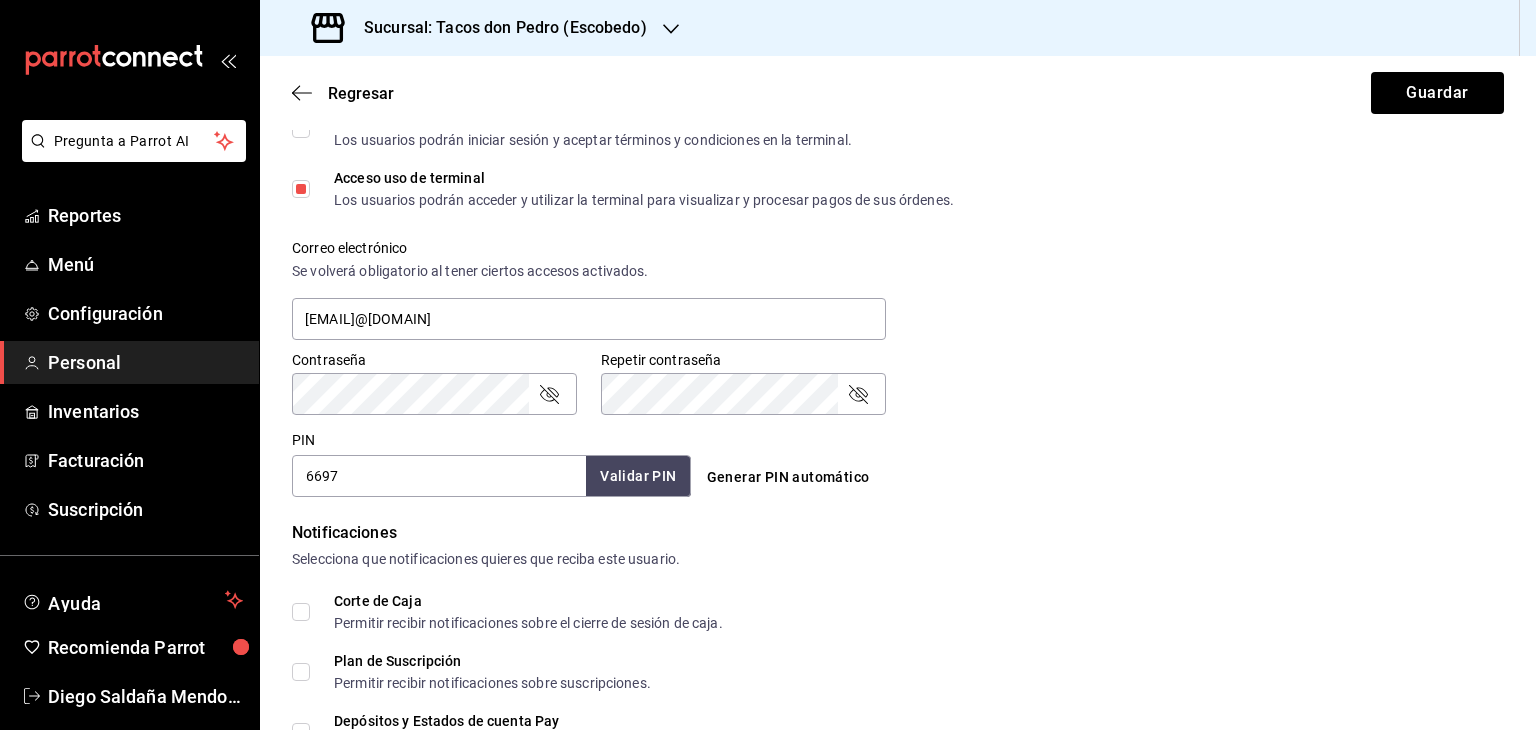 scroll, scrollTop: 647, scrollLeft: 0, axis: vertical 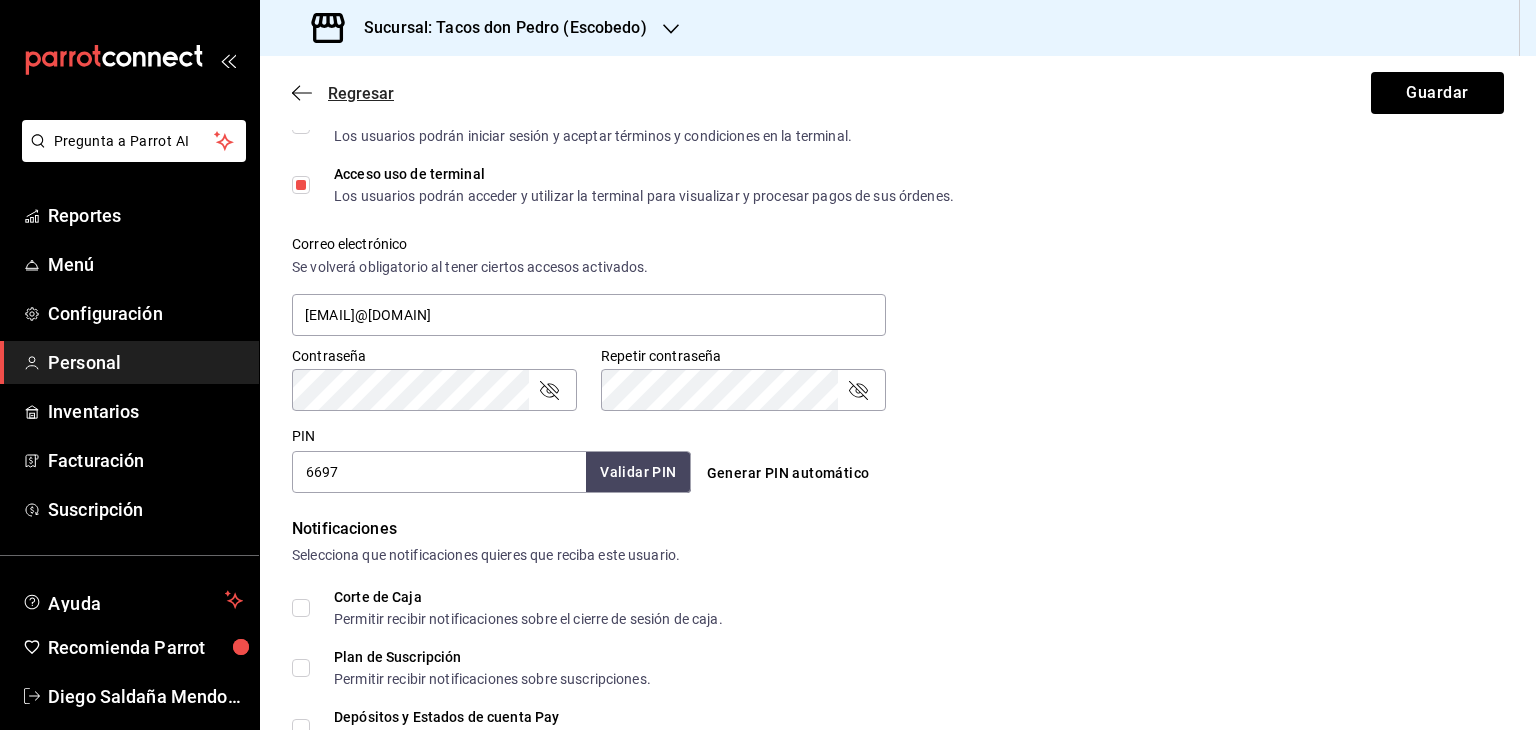 click 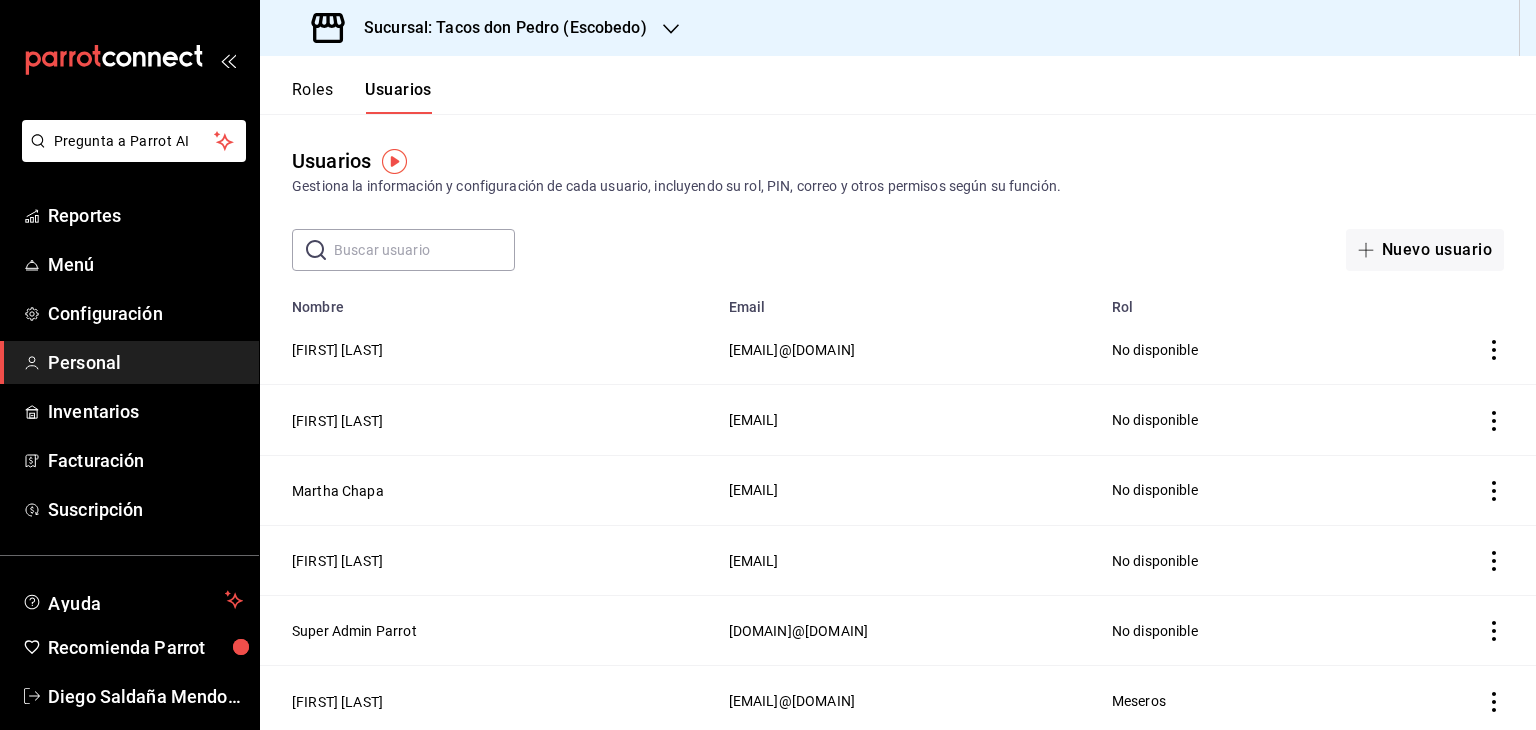 click at bounding box center [424, 250] 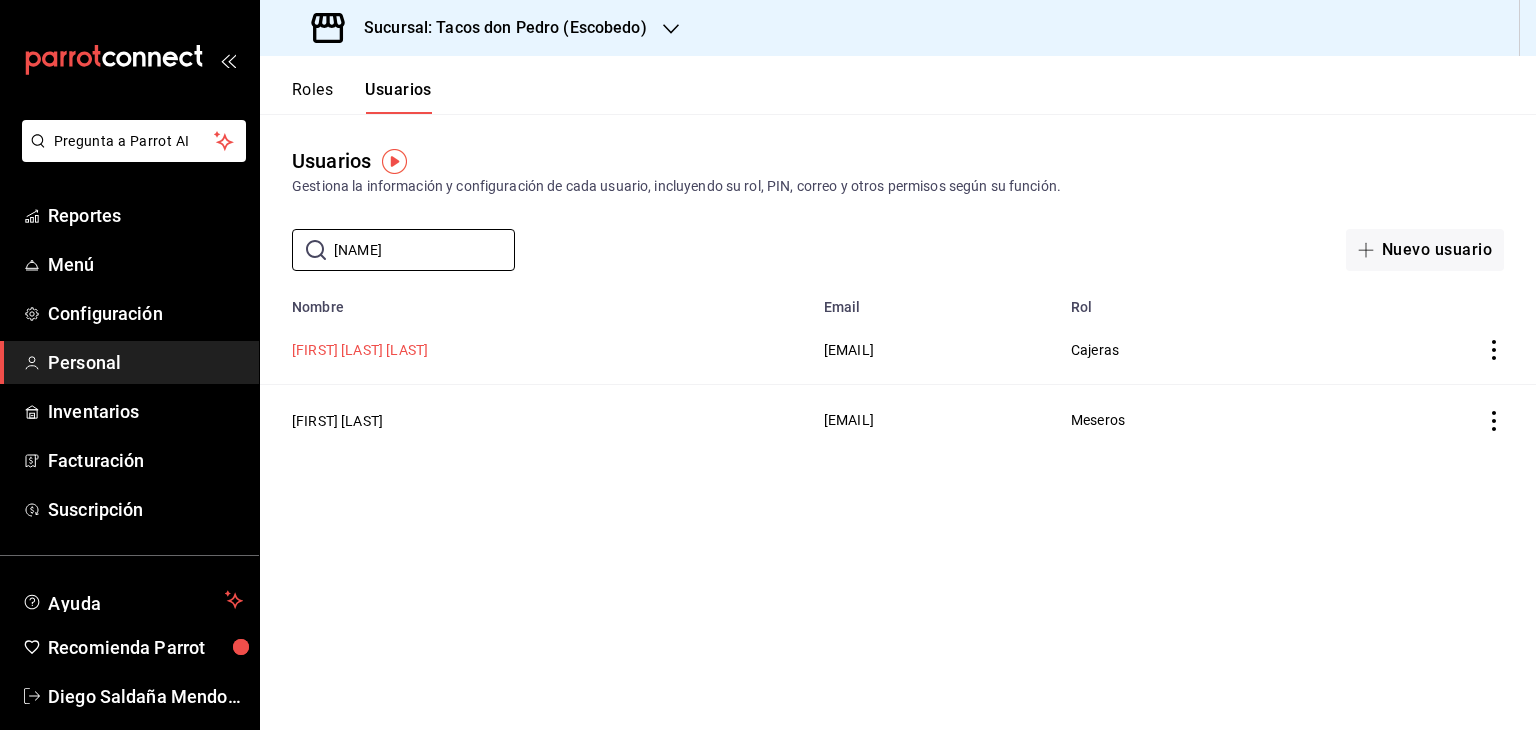 type on "[NAME]" 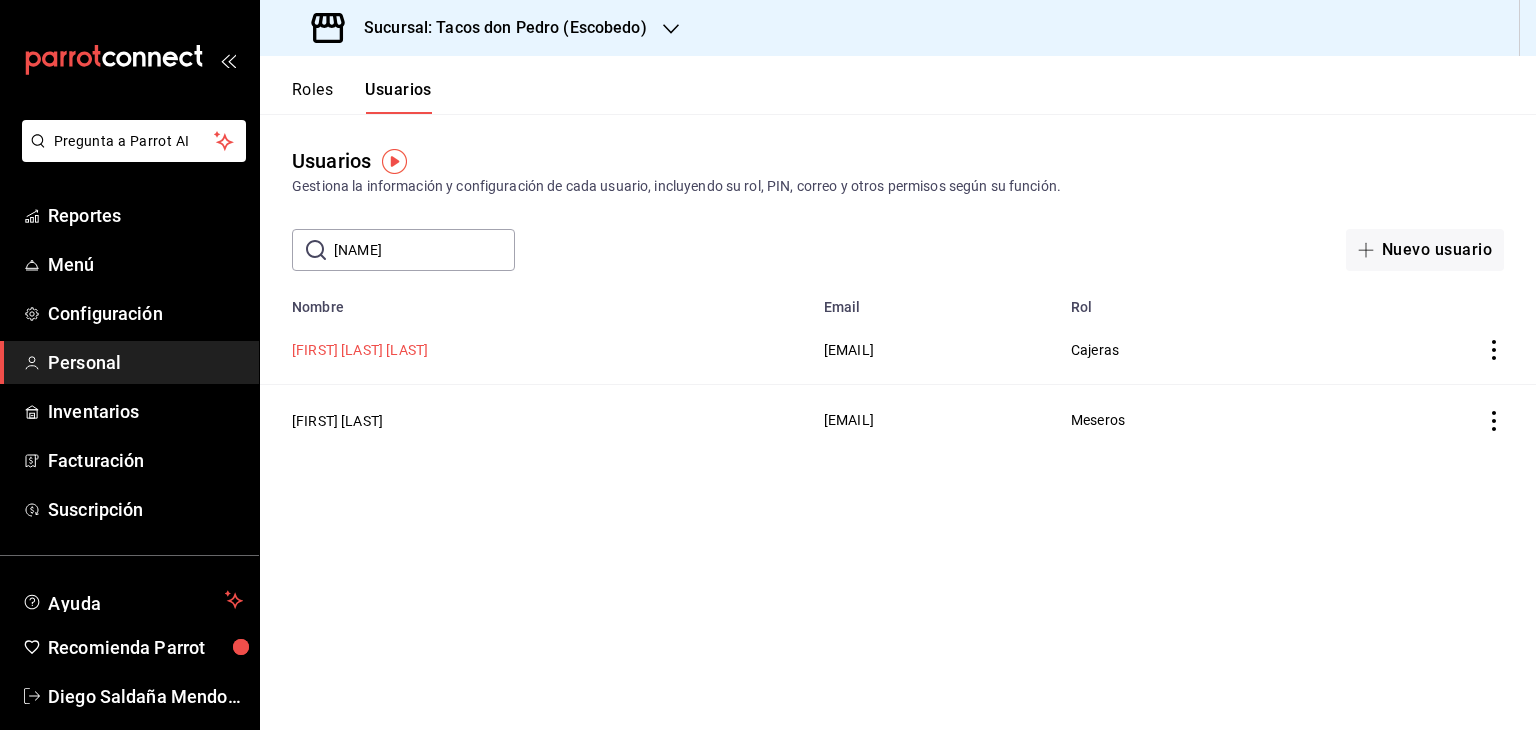 click on "[FIRST] [LAST] [LAST]" at bounding box center [360, 350] 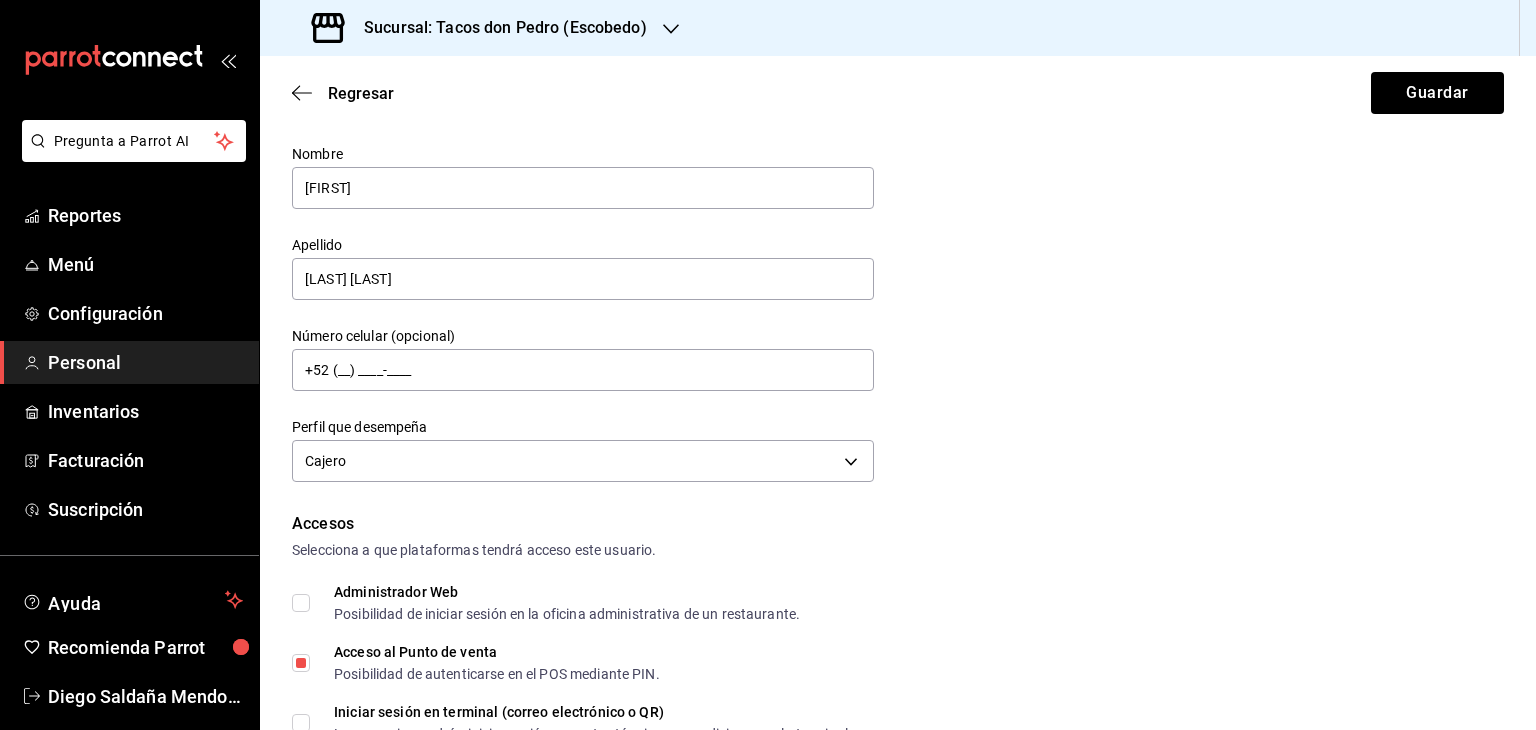 scroll, scrollTop: 0, scrollLeft: 0, axis: both 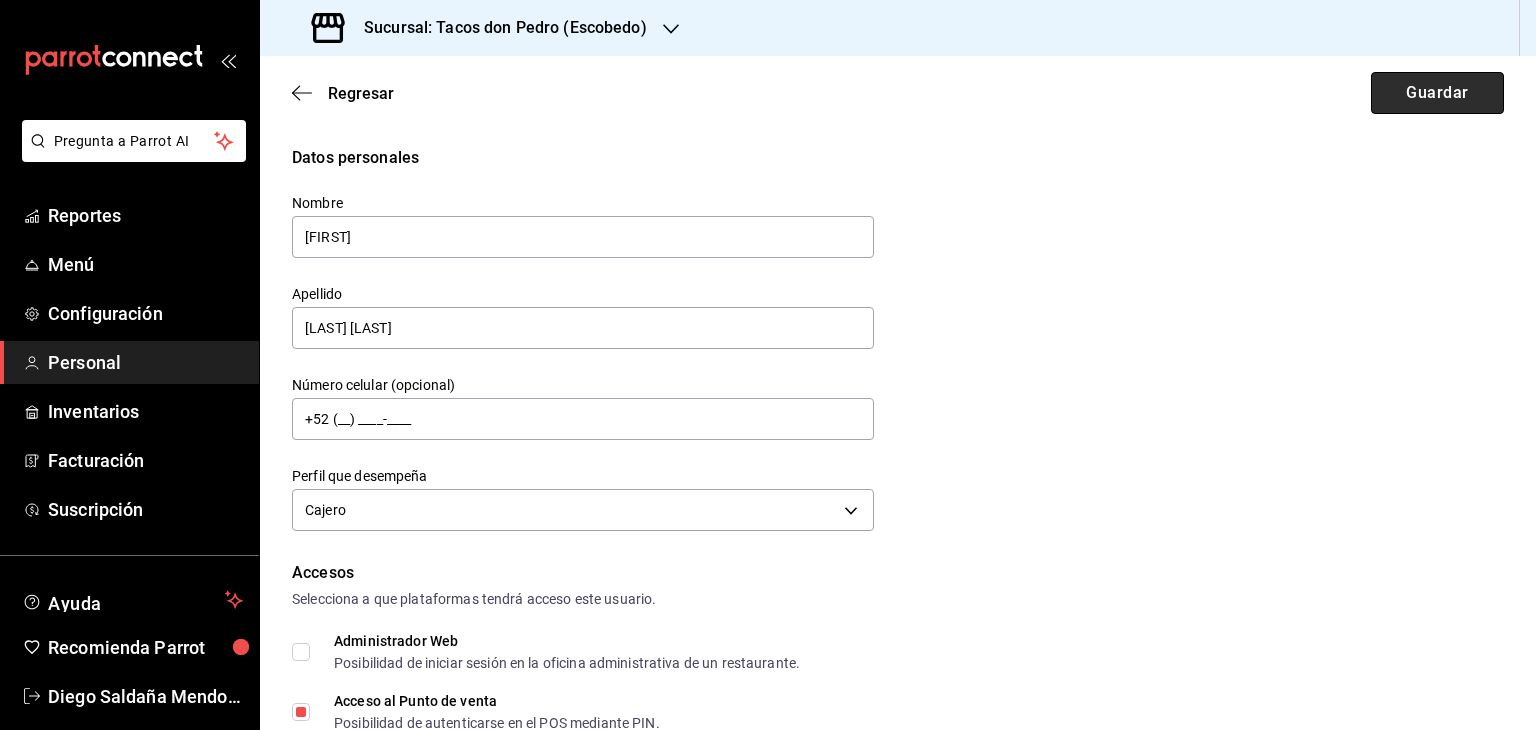 click on "Guardar" at bounding box center [1437, 93] 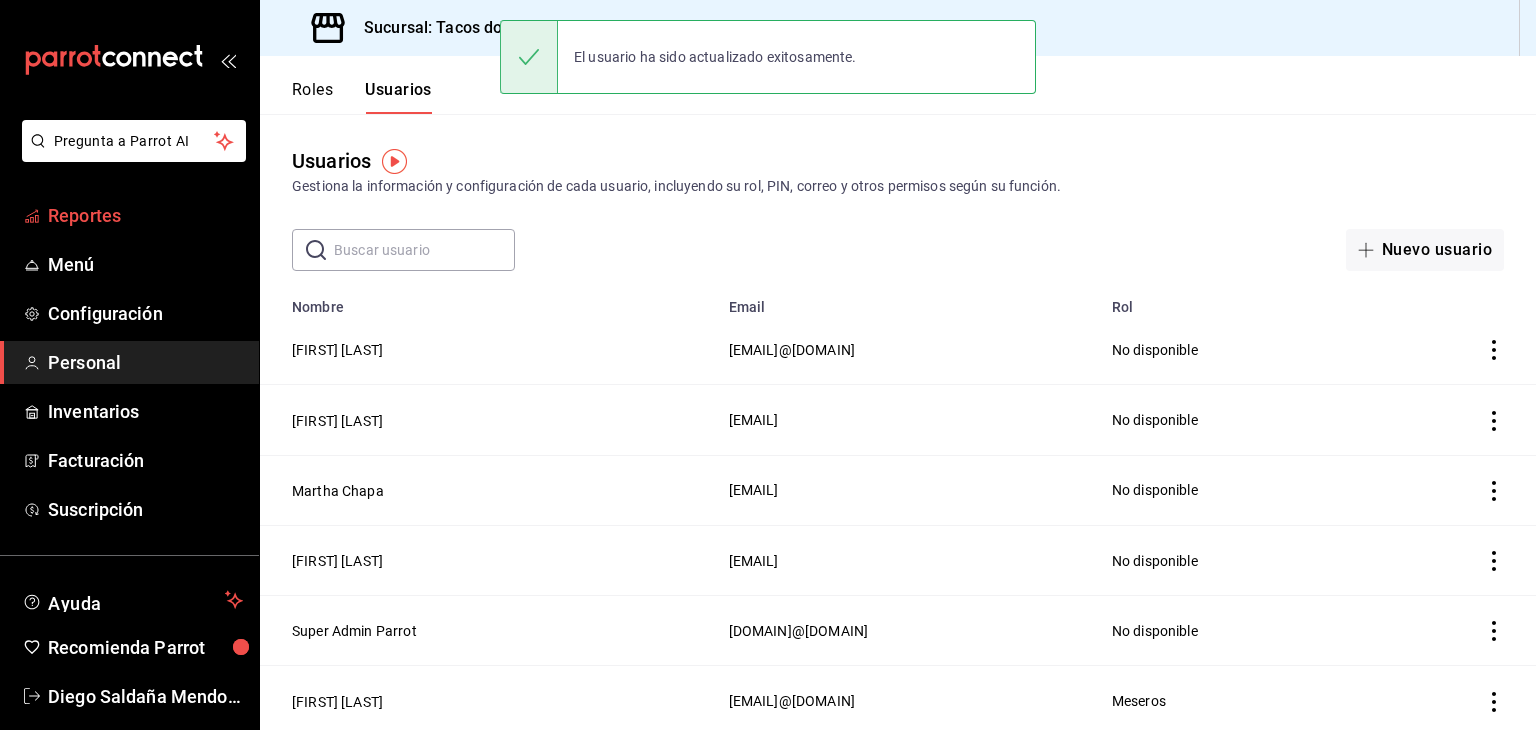 click on "Reportes" at bounding box center [145, 215] 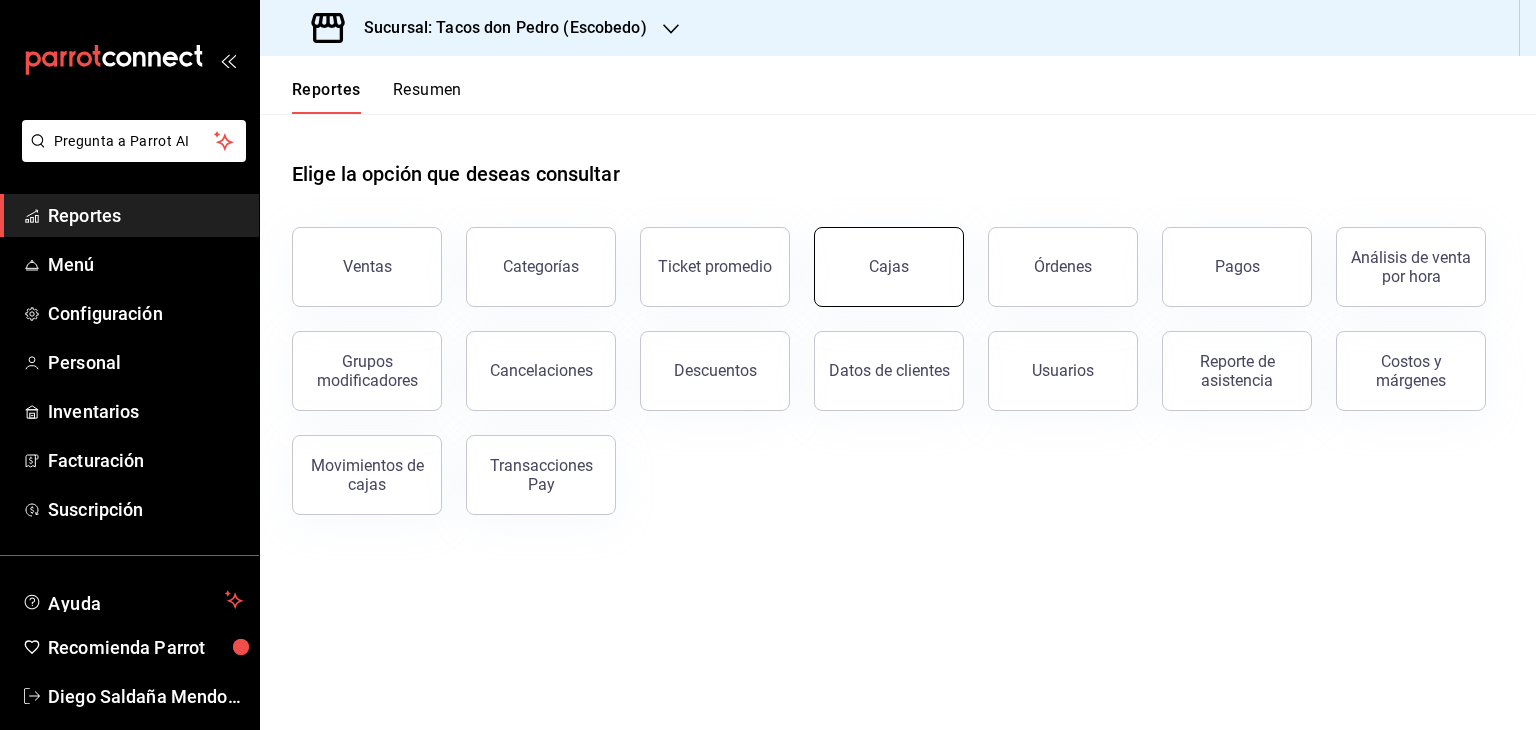 click on "Cajas" at bounding box center (889, 267) 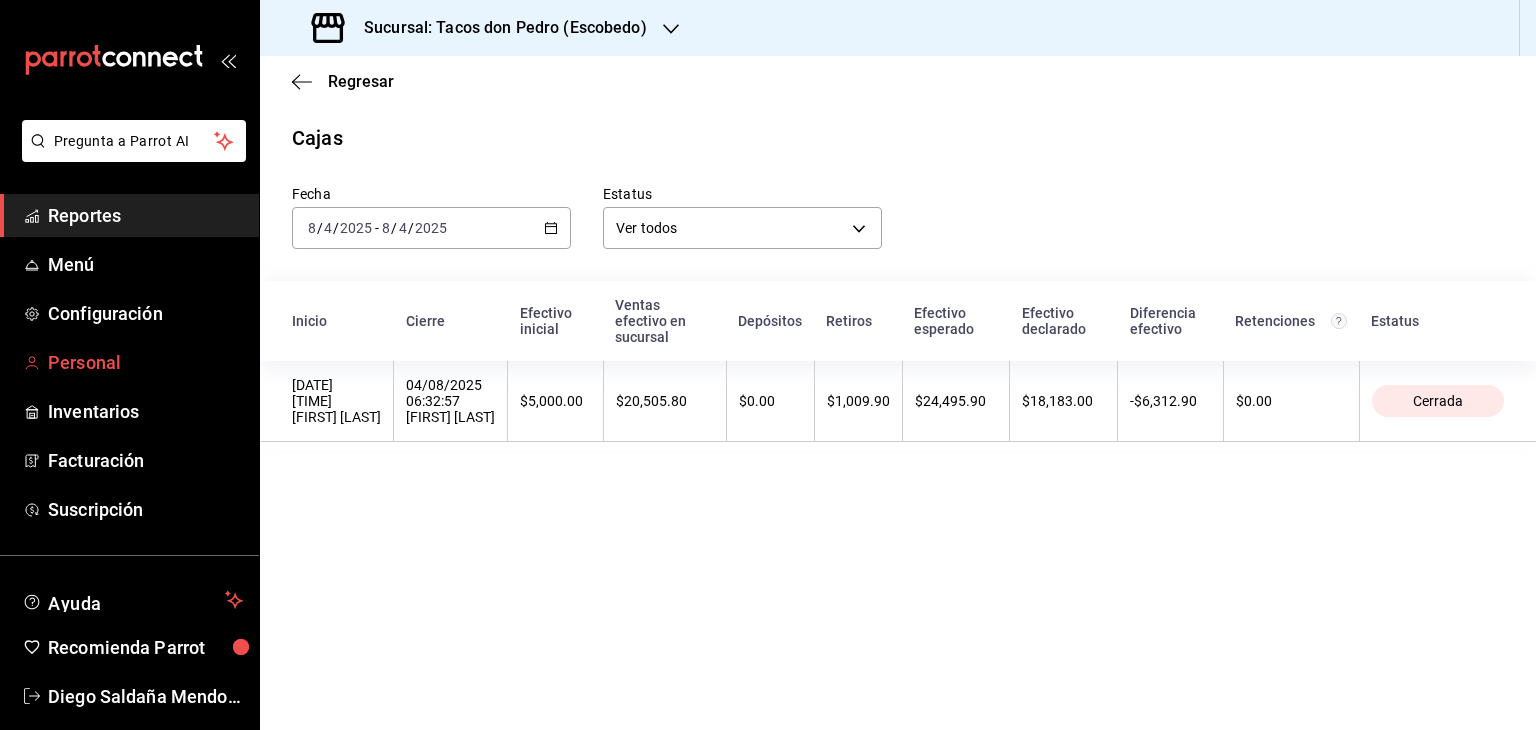 click on "Personal" at bounding box center (145, 362) 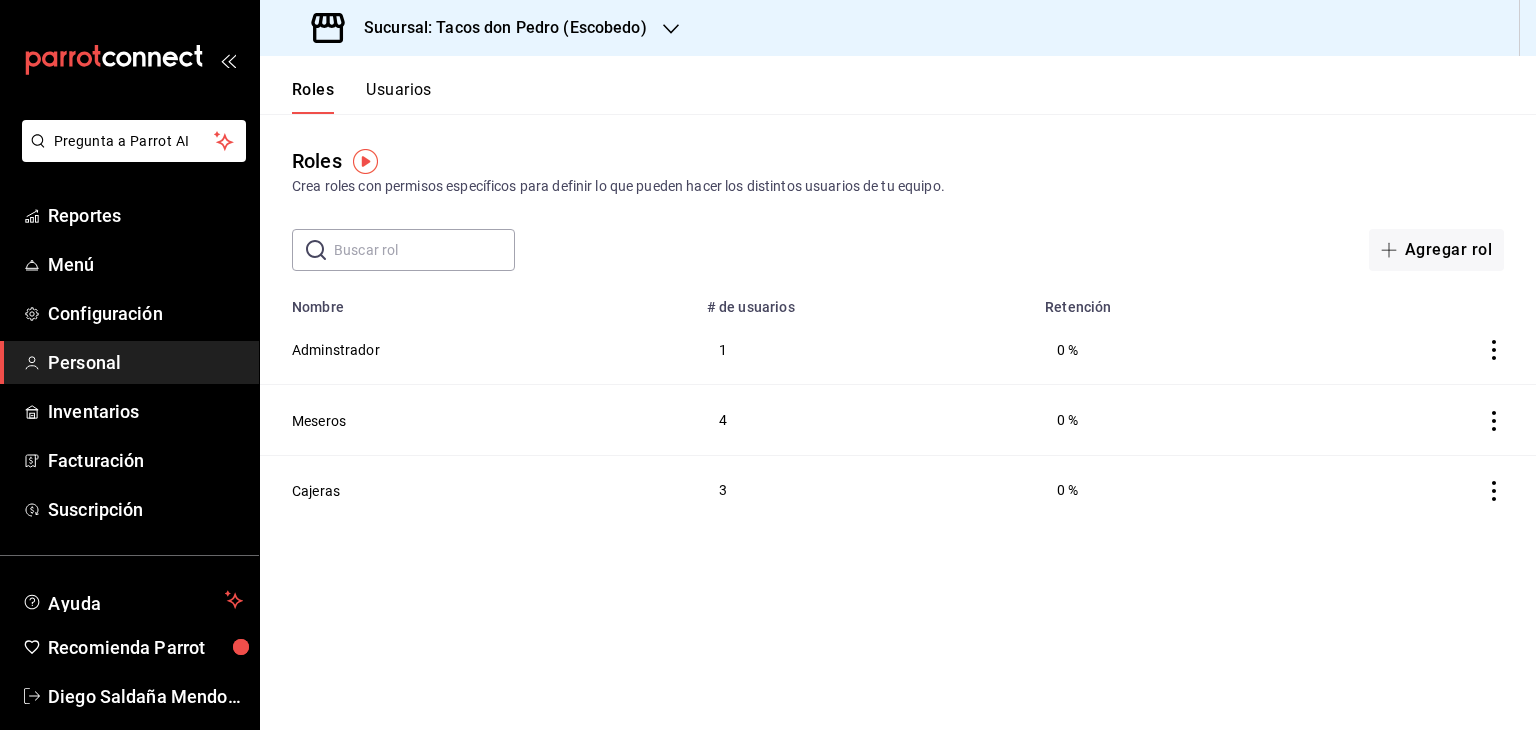 click at bounding box center (424, 250) 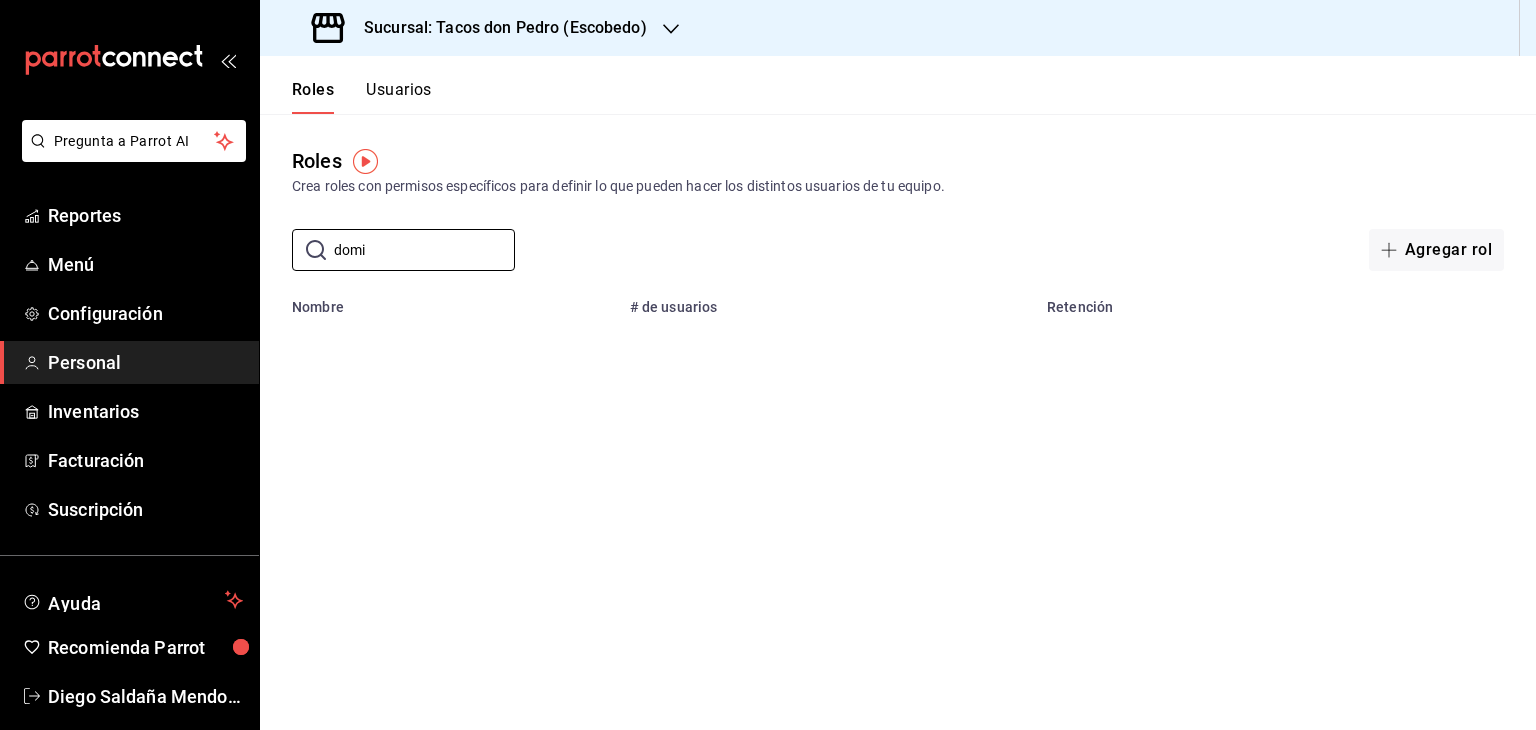type on "domi" 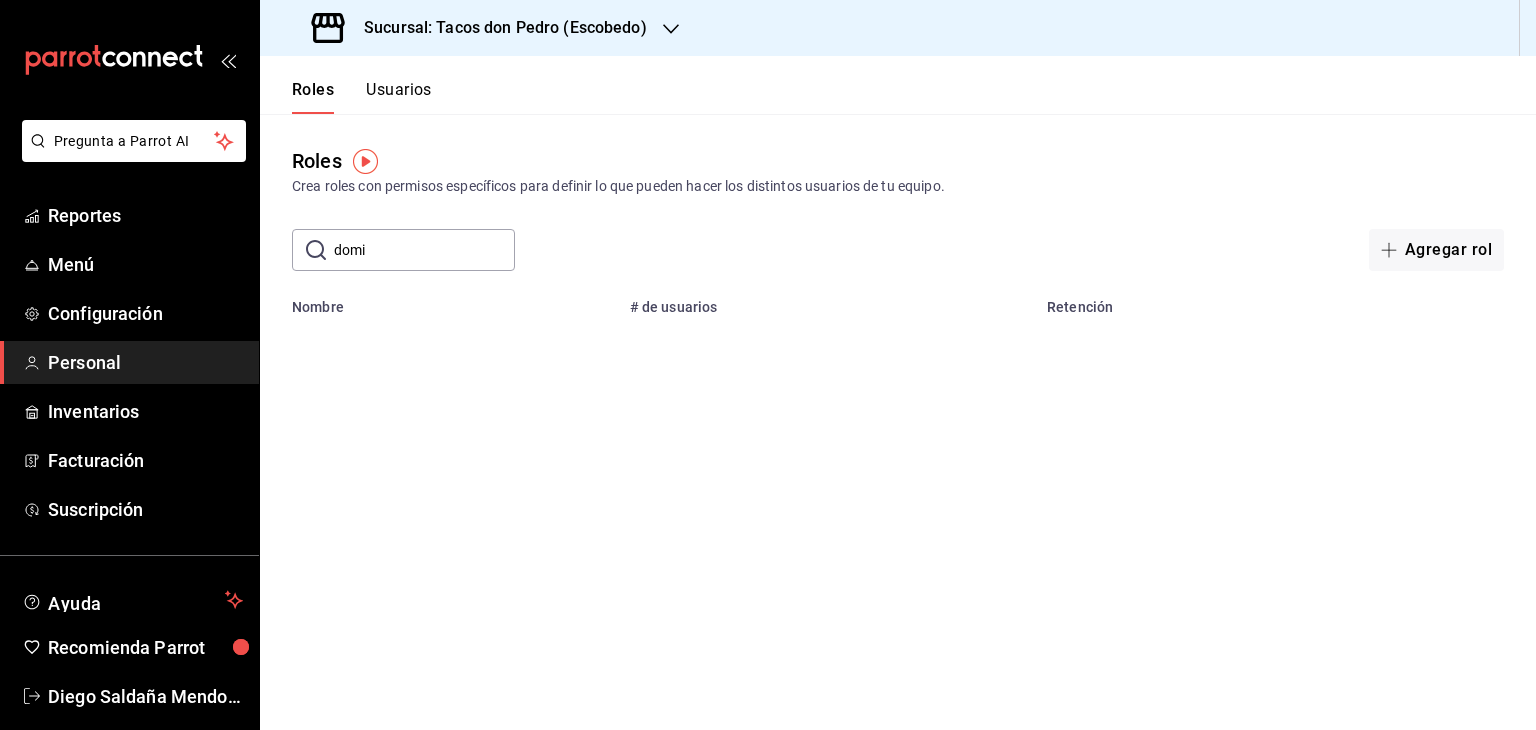 click on "Usuarios" at bounding box center (399, 97) 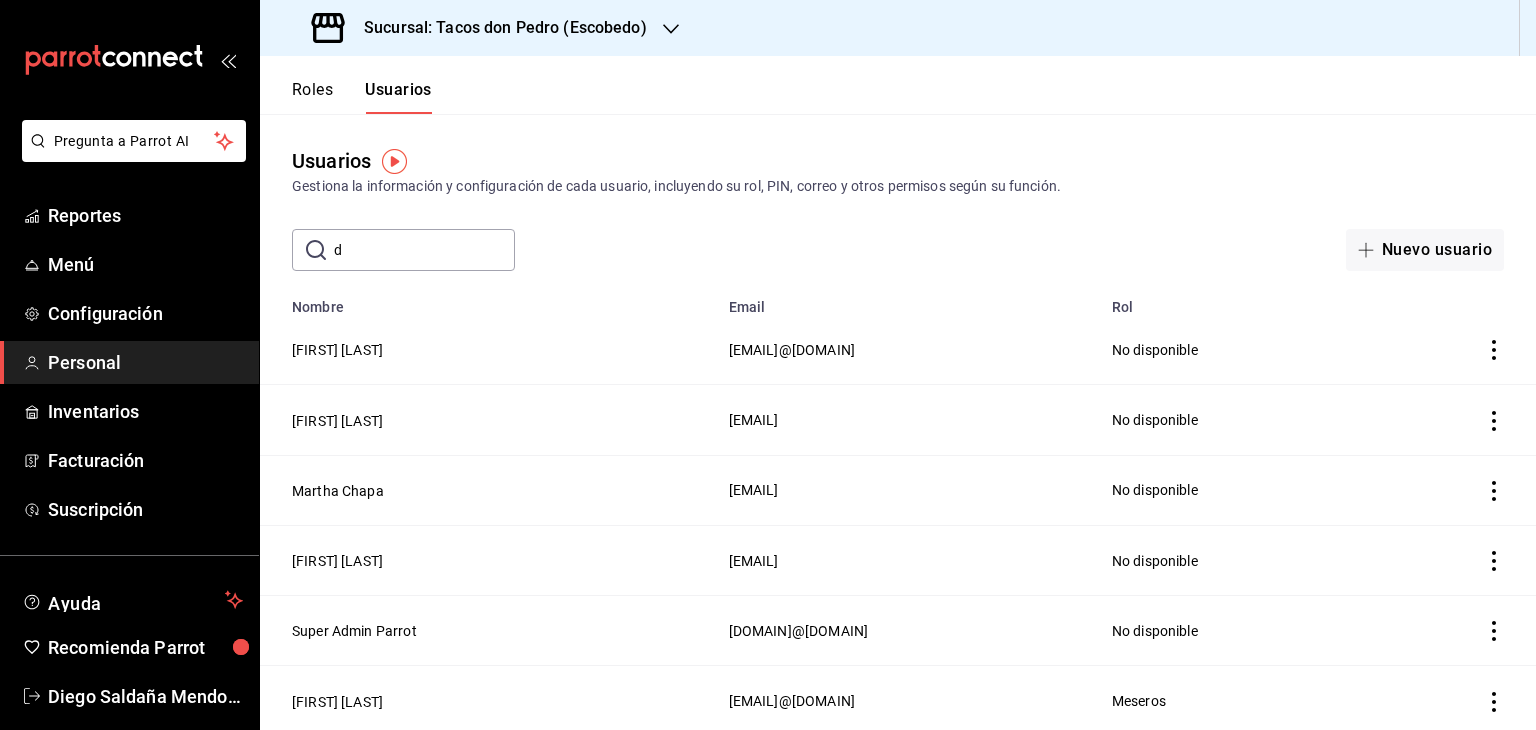 click on "d" at bounding box center (424, 250) 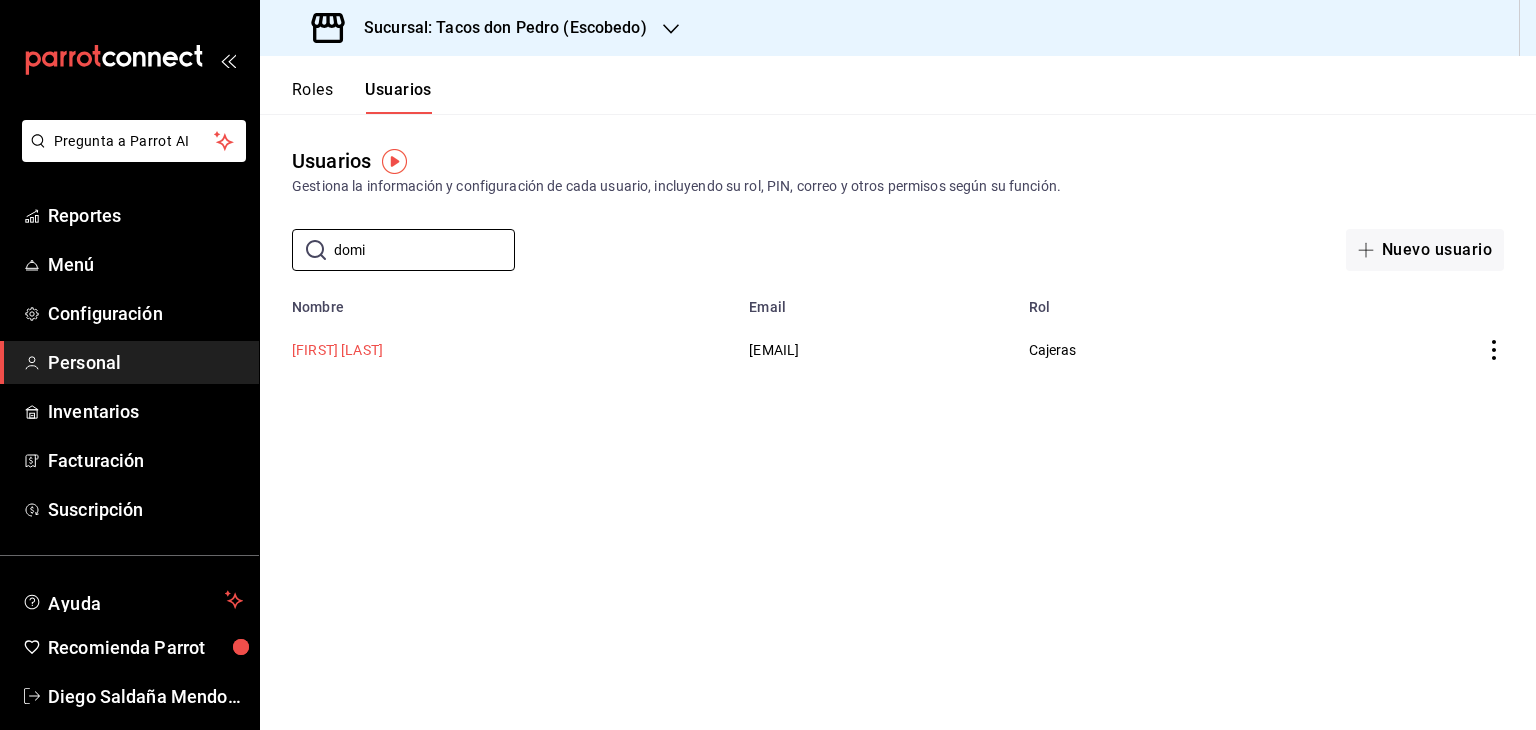 type on "domi" 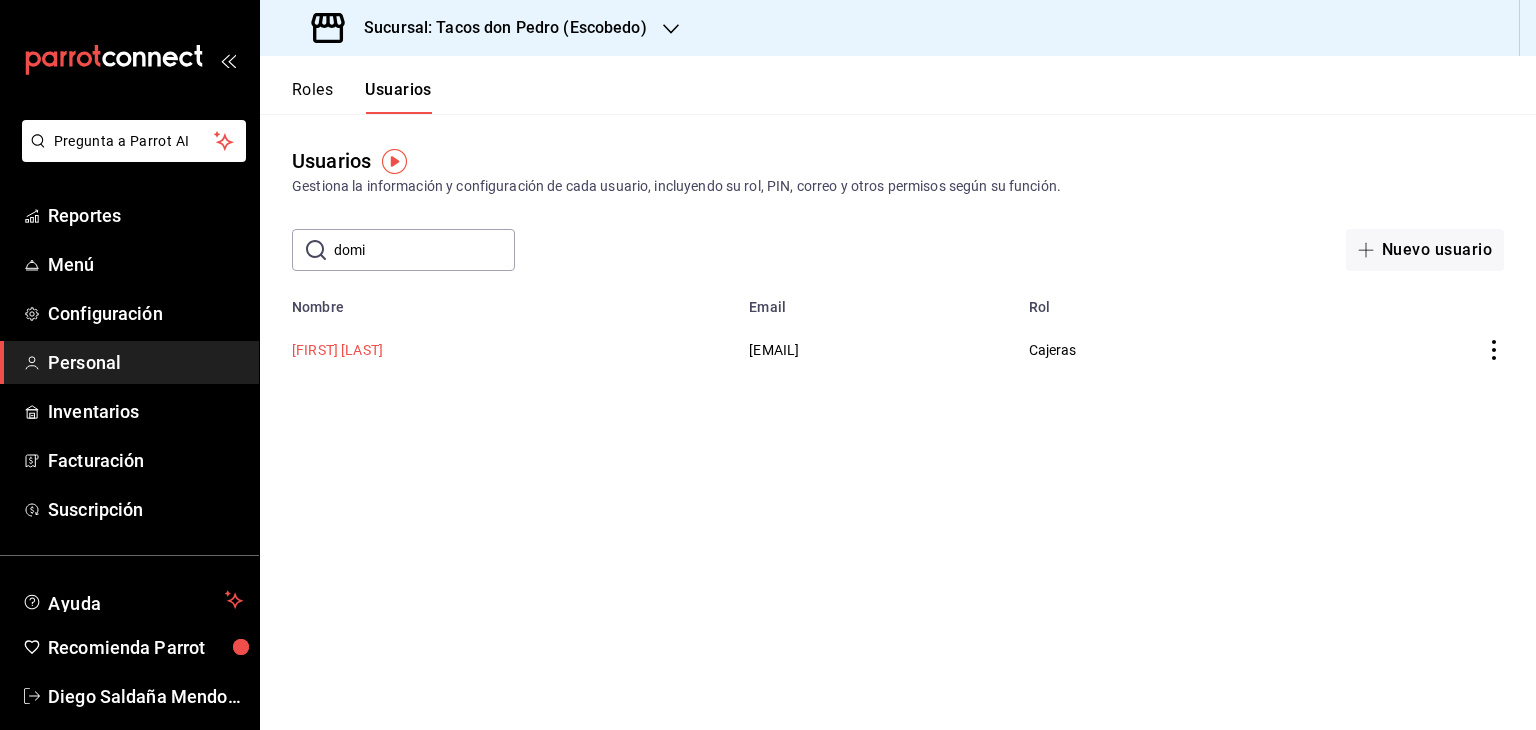 click on "[FIRST] [LAST]" at bounding box center [337, 350] 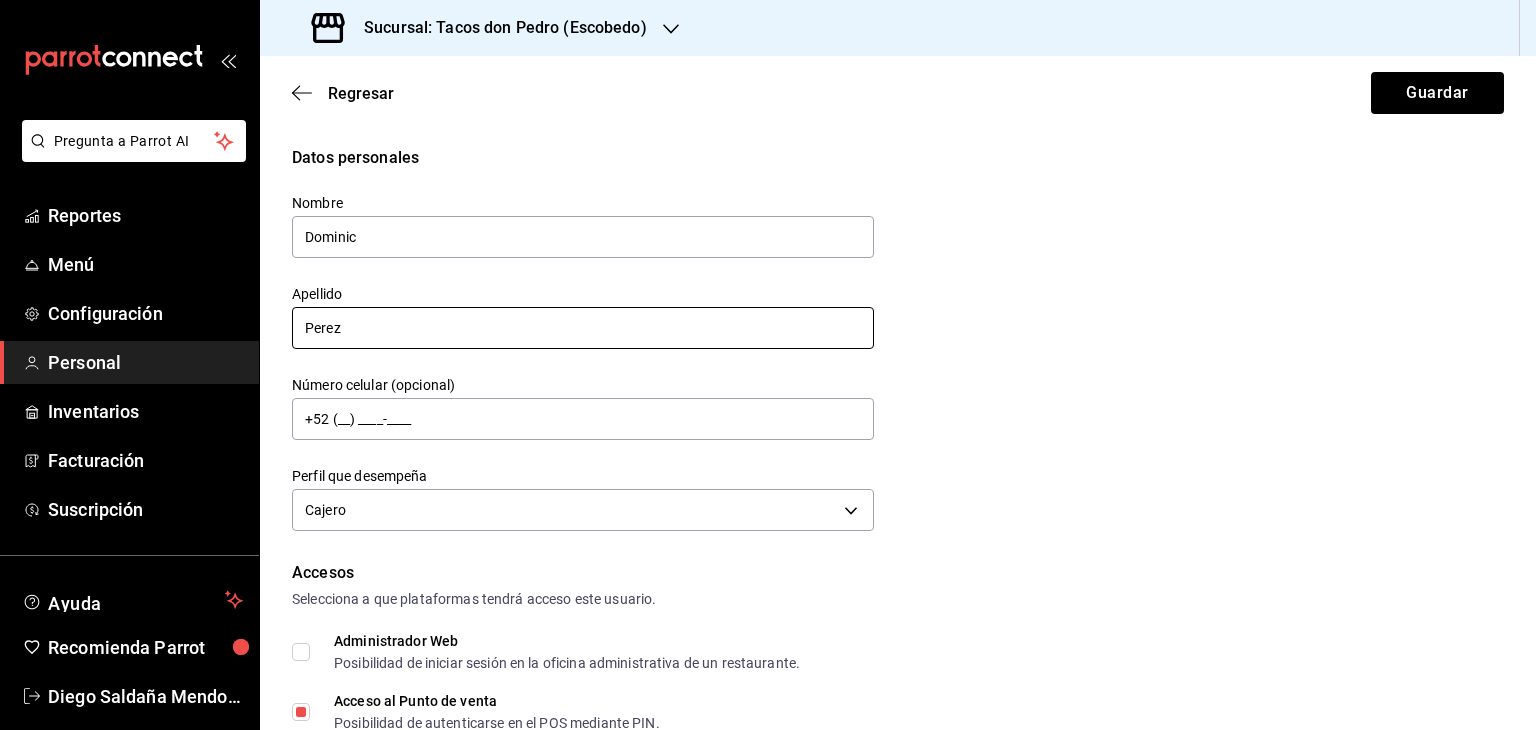click on "Perez" at bounding box center (583, 328) 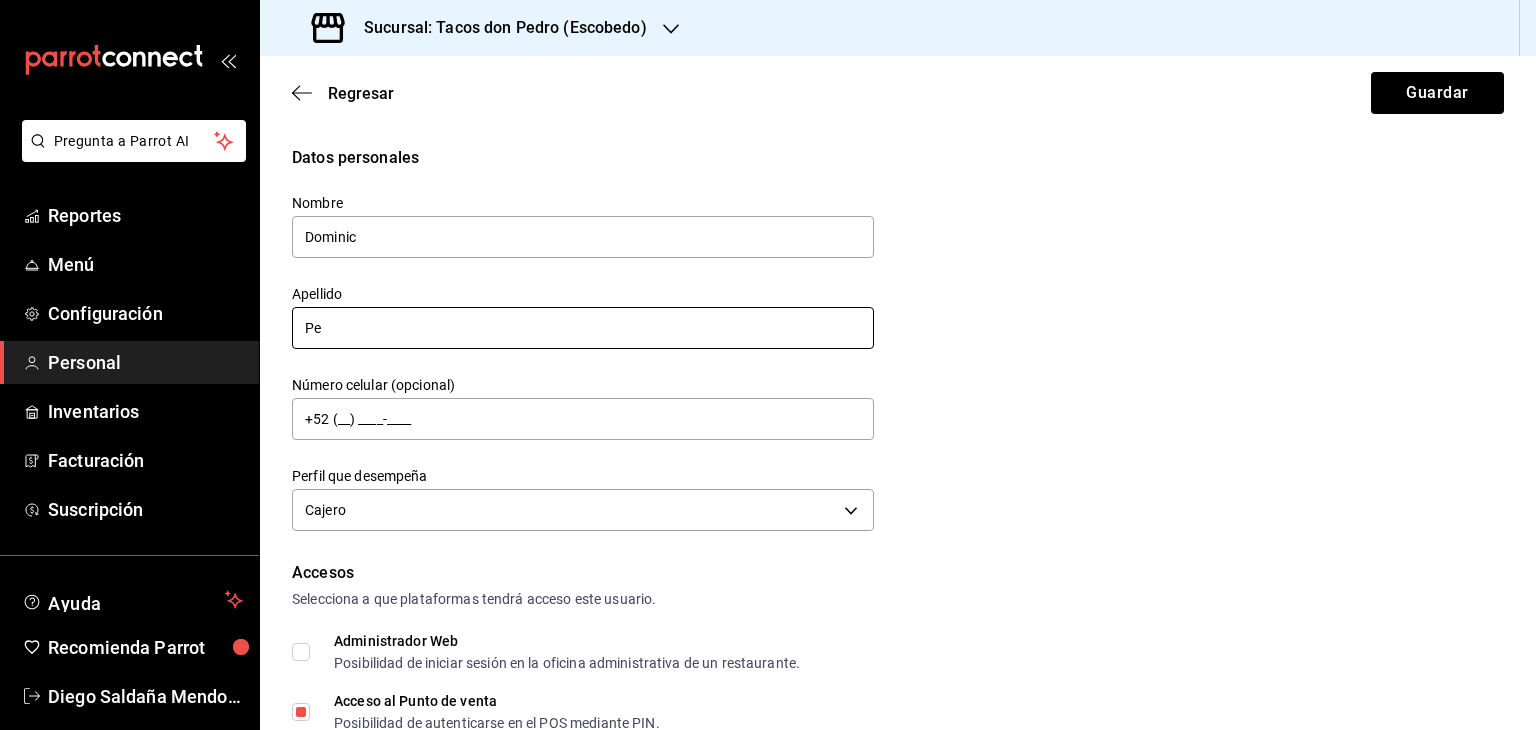 type on "P" 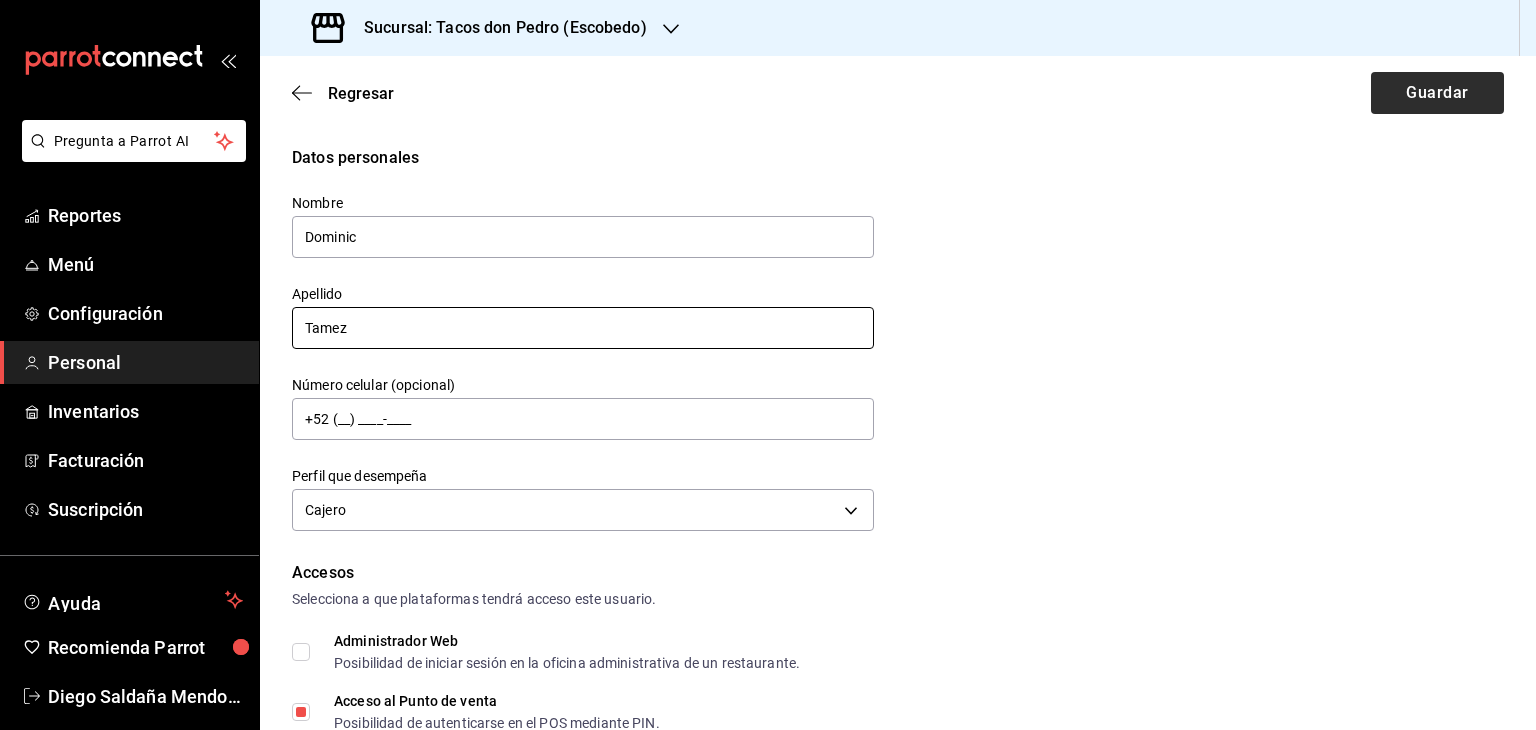 type on "Tamez" 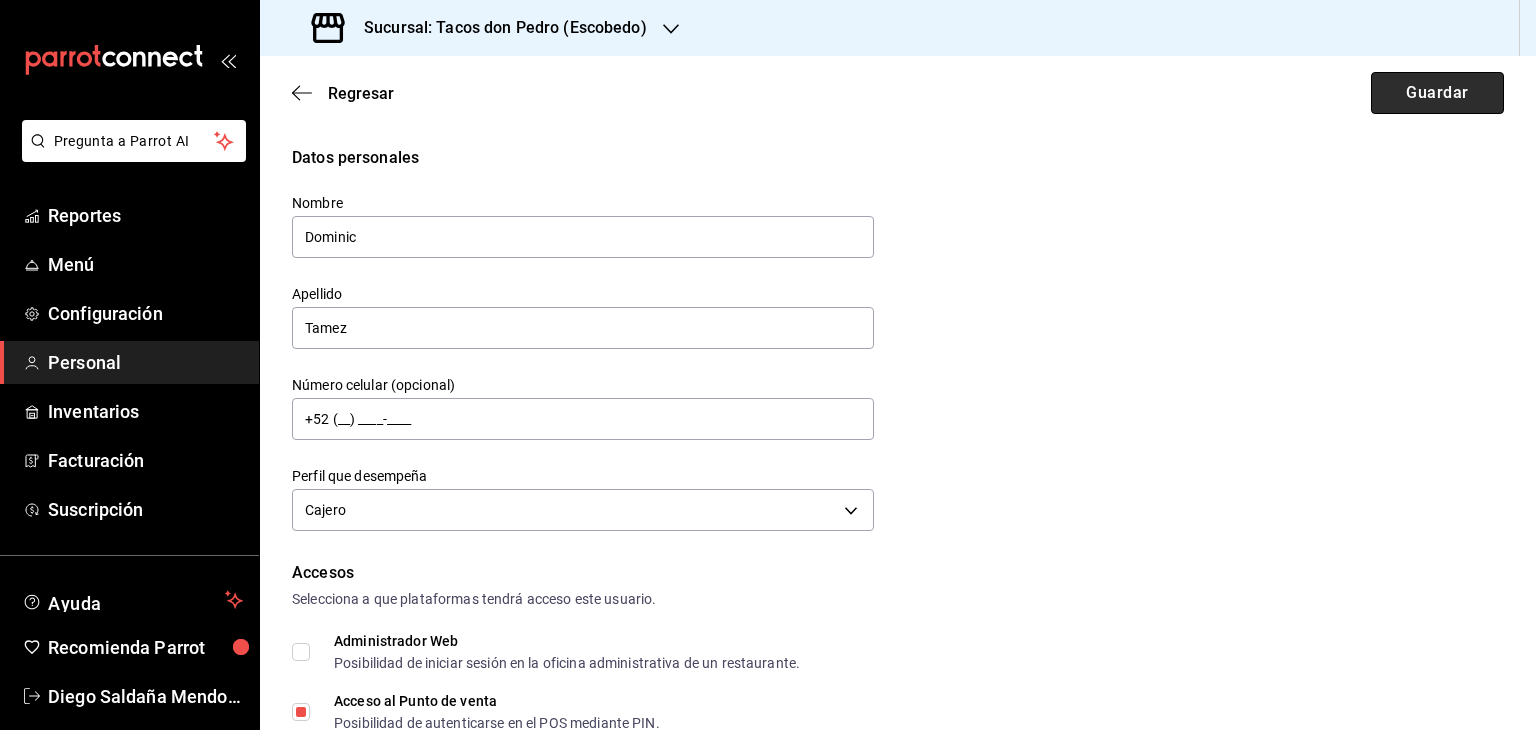 click on "Guardar" at bounding box center [1437, 93] 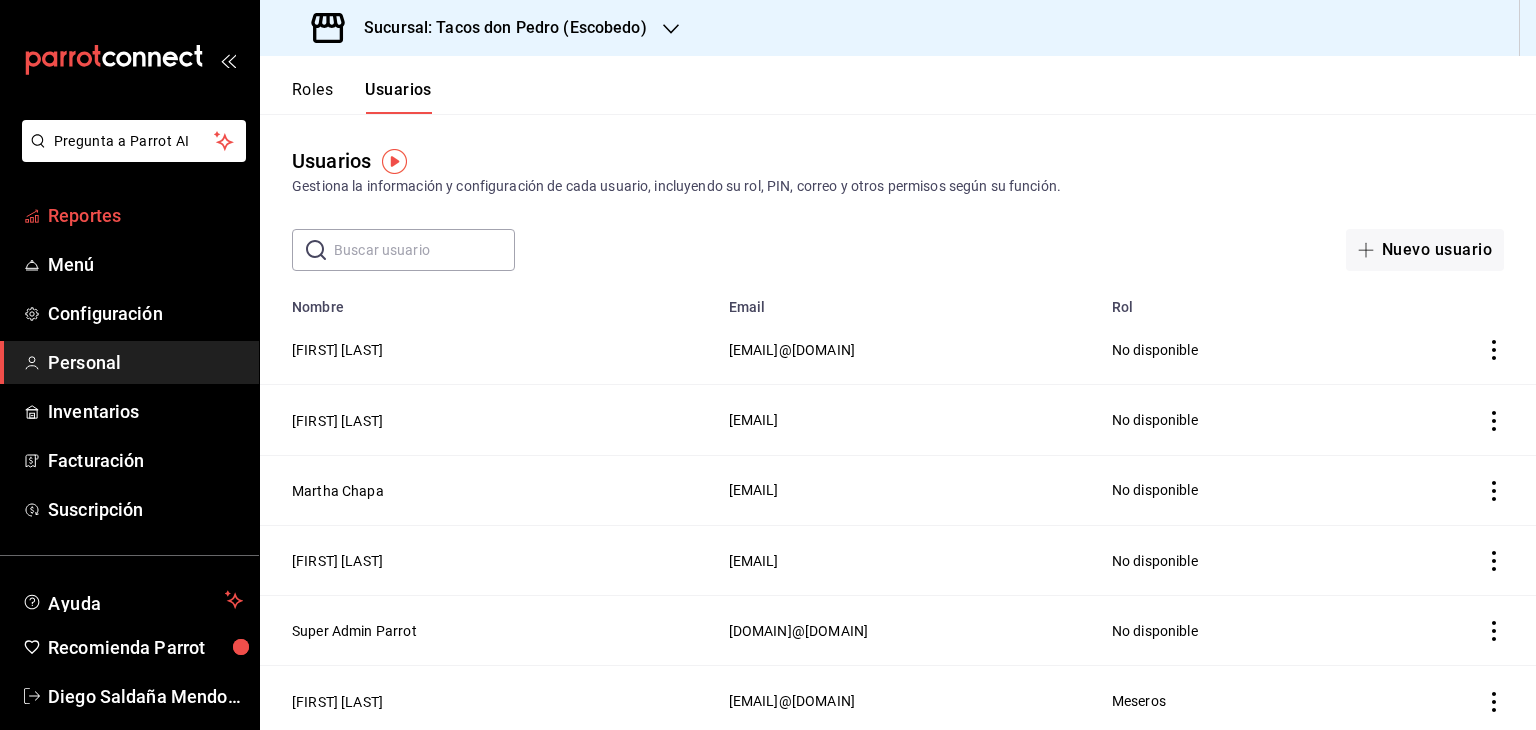 click on "Reportes" at bounding box center [145, 215] 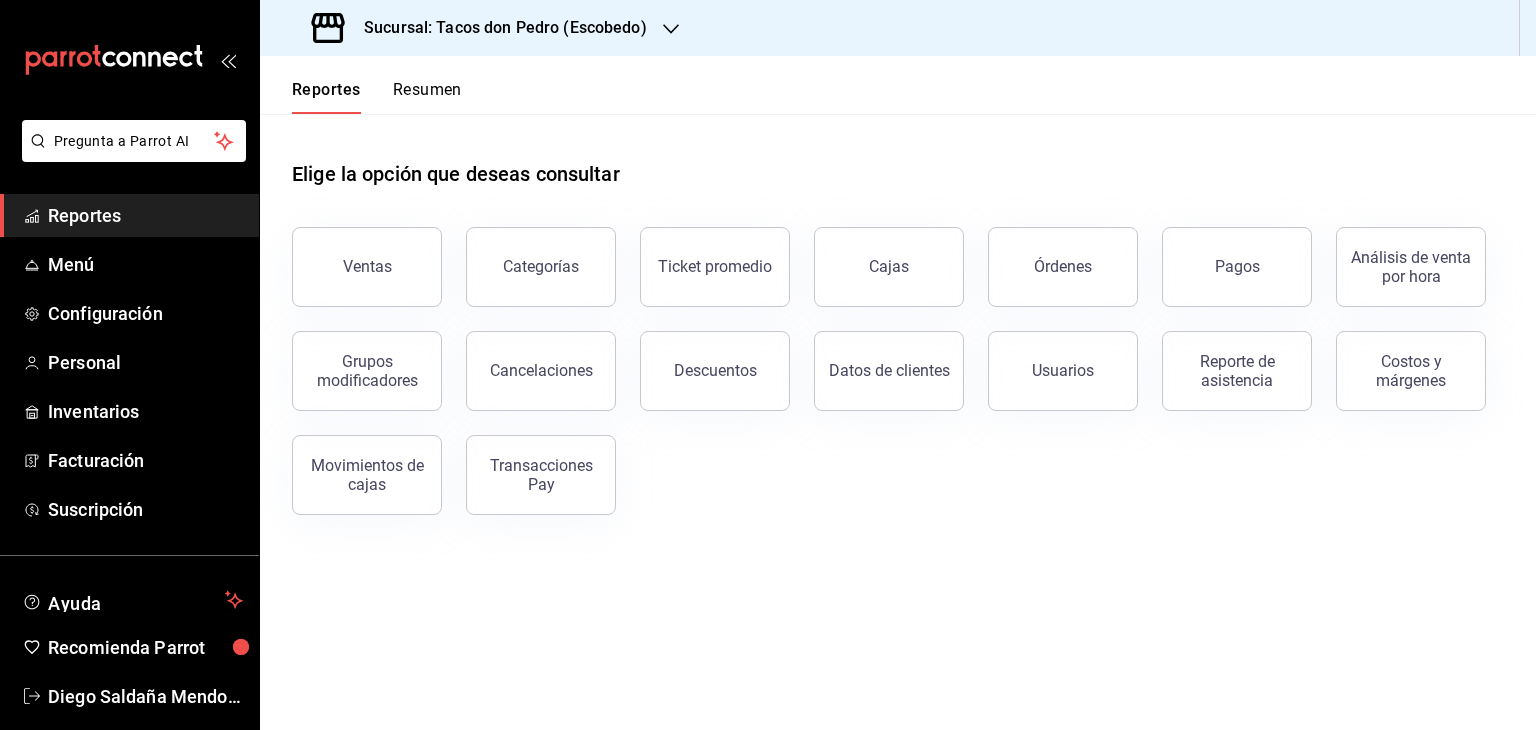 click 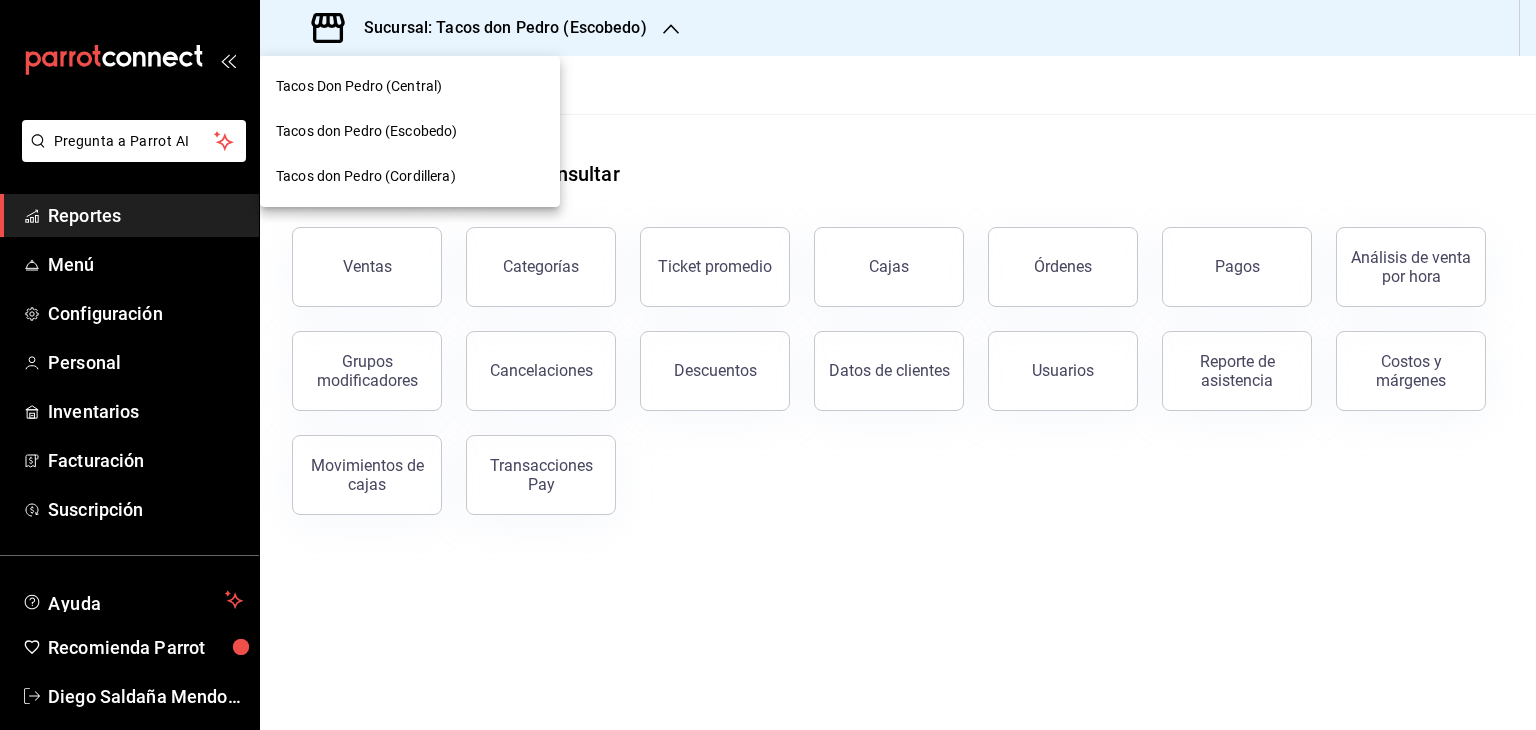 click on "Tacos Don Pedro (Central)" at bounding box center (359, 86) 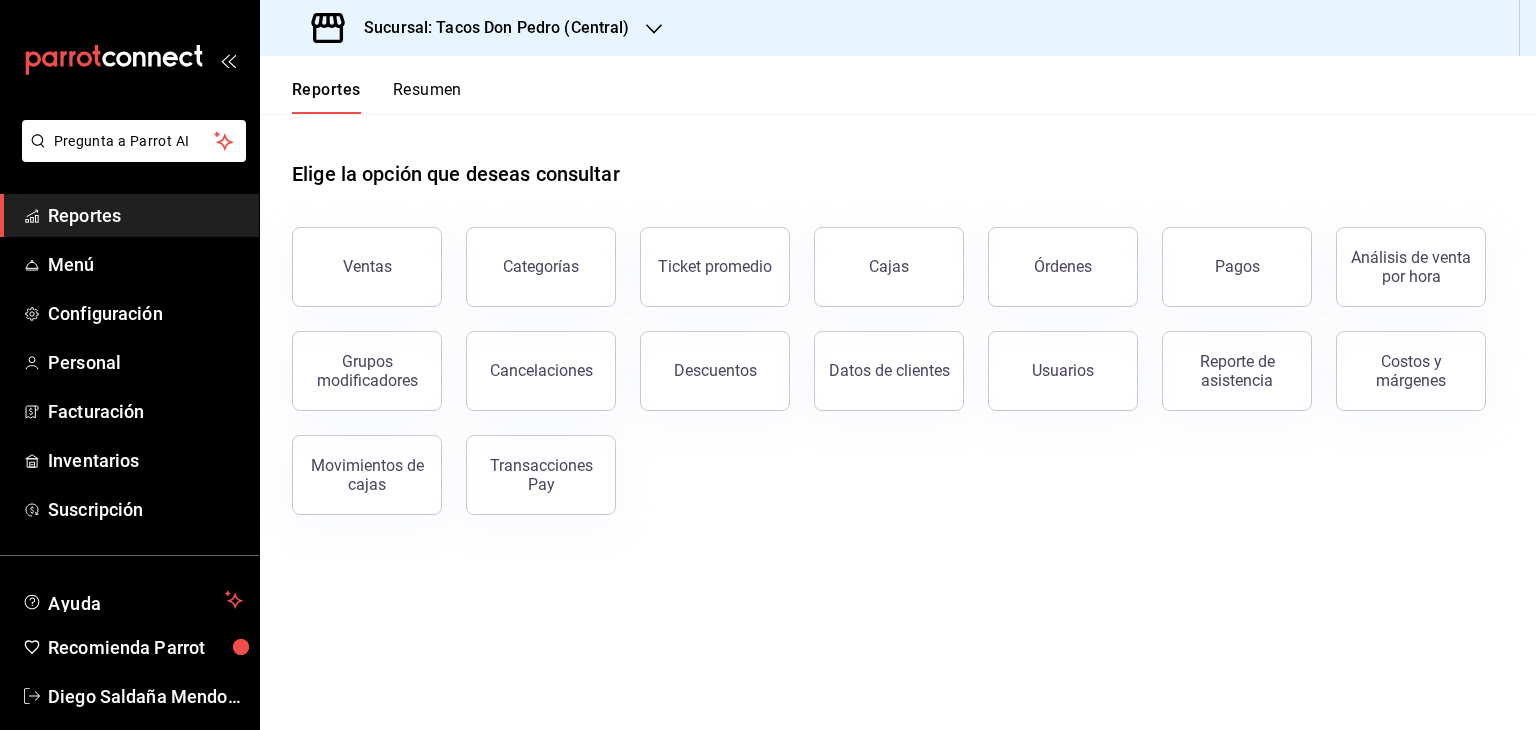 click on "Elige la opción que deseas consultar" at bounding box center [898, 158] 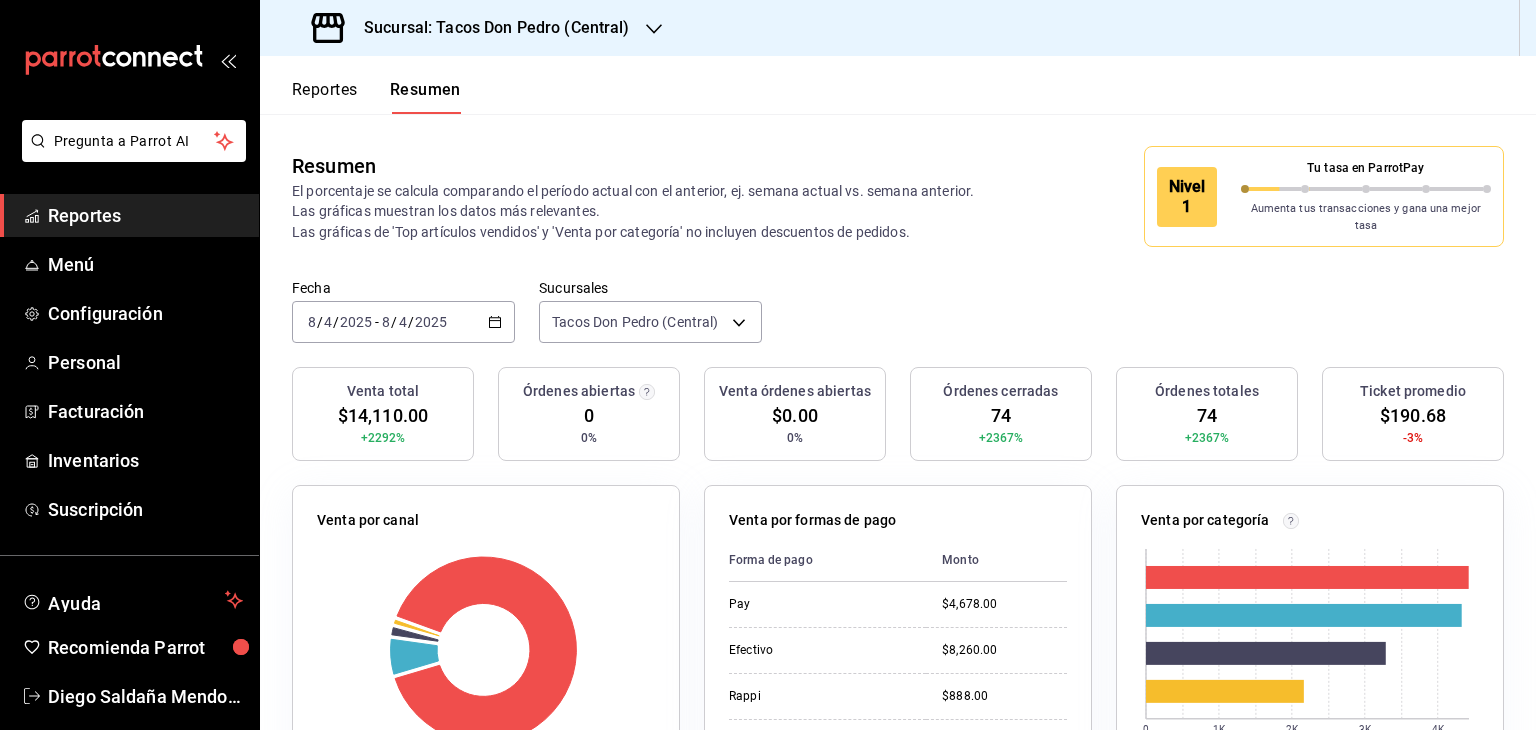 click on "Fecha 2025-08-04 8 / 4 / 2025 - 2025-08-04 8 / 4 / 2025 Sucursales Tacos Don Pedro (Central) [object Object]" at bounding box center (898, 323) 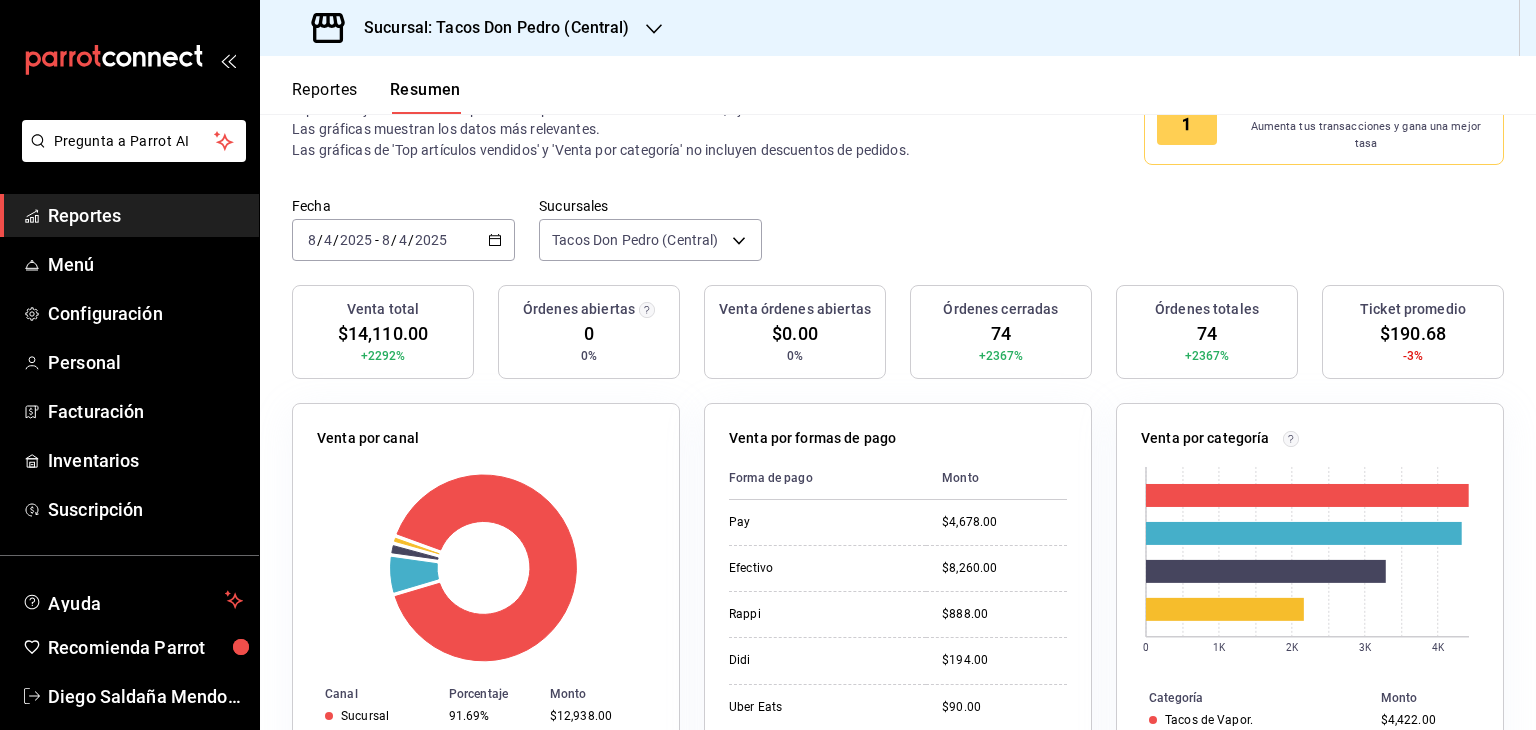 scroll, scrollTop: 0, scrollLeft: 0, axis: both 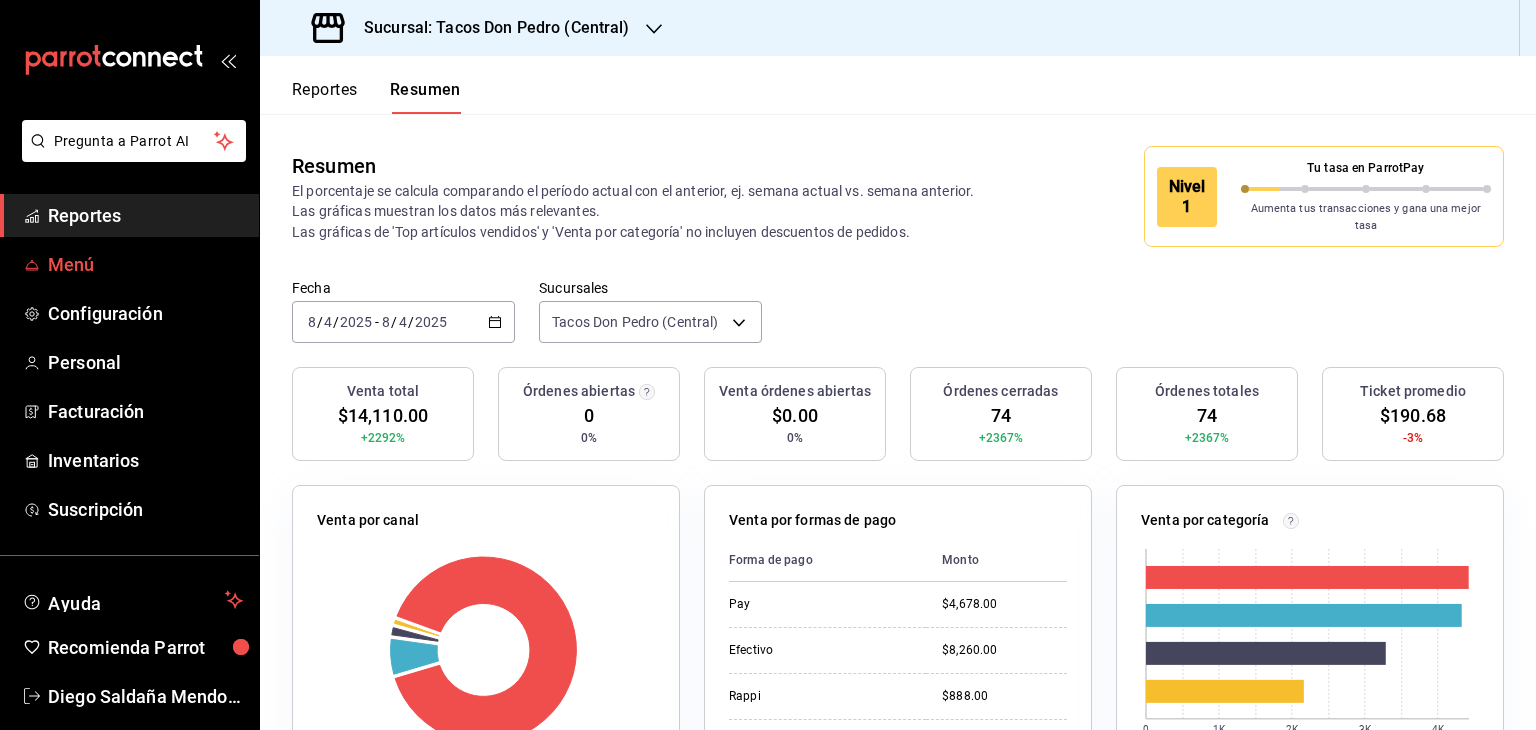 click on "Menú" at bounding box center [145, 264] 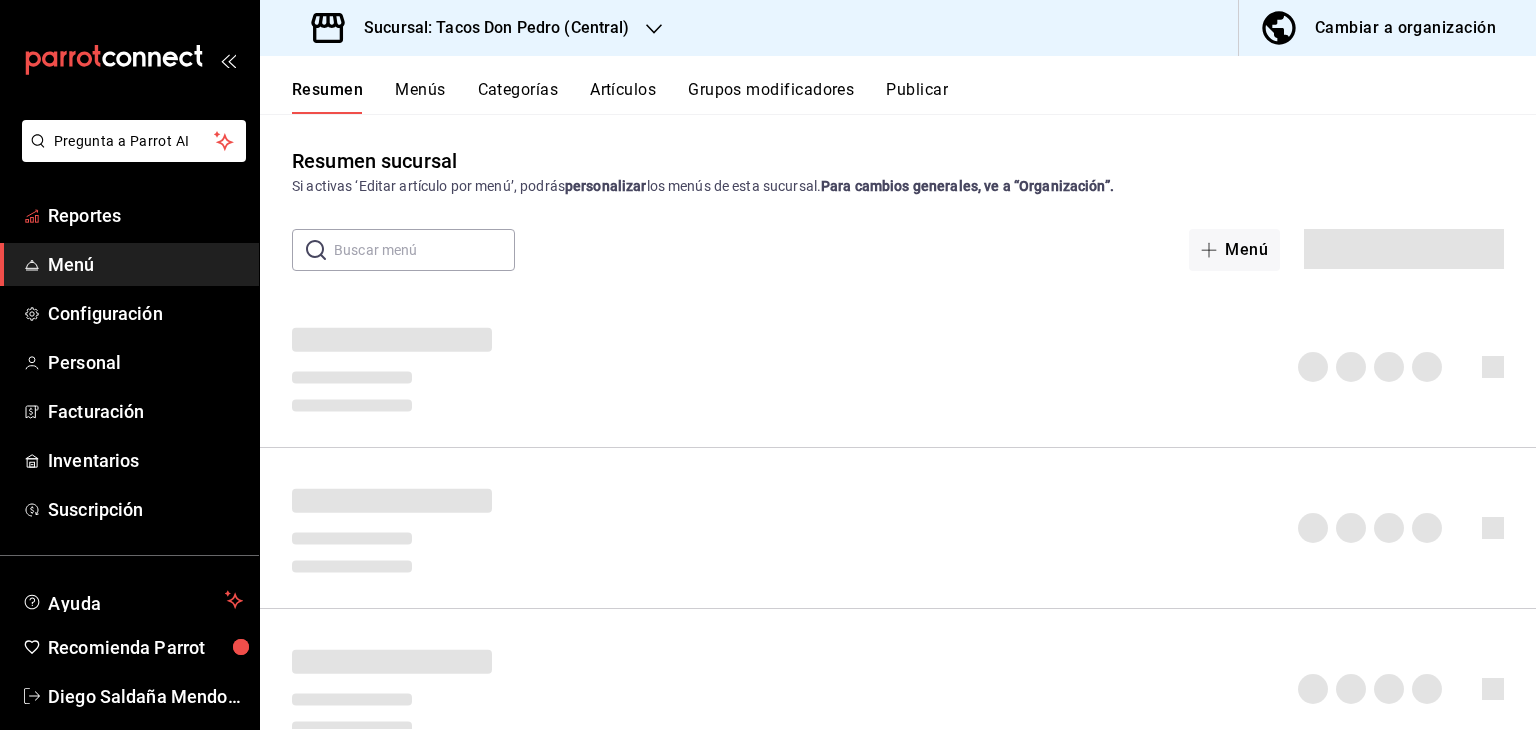 click on "Reportes" at bounding box center (145, 215) 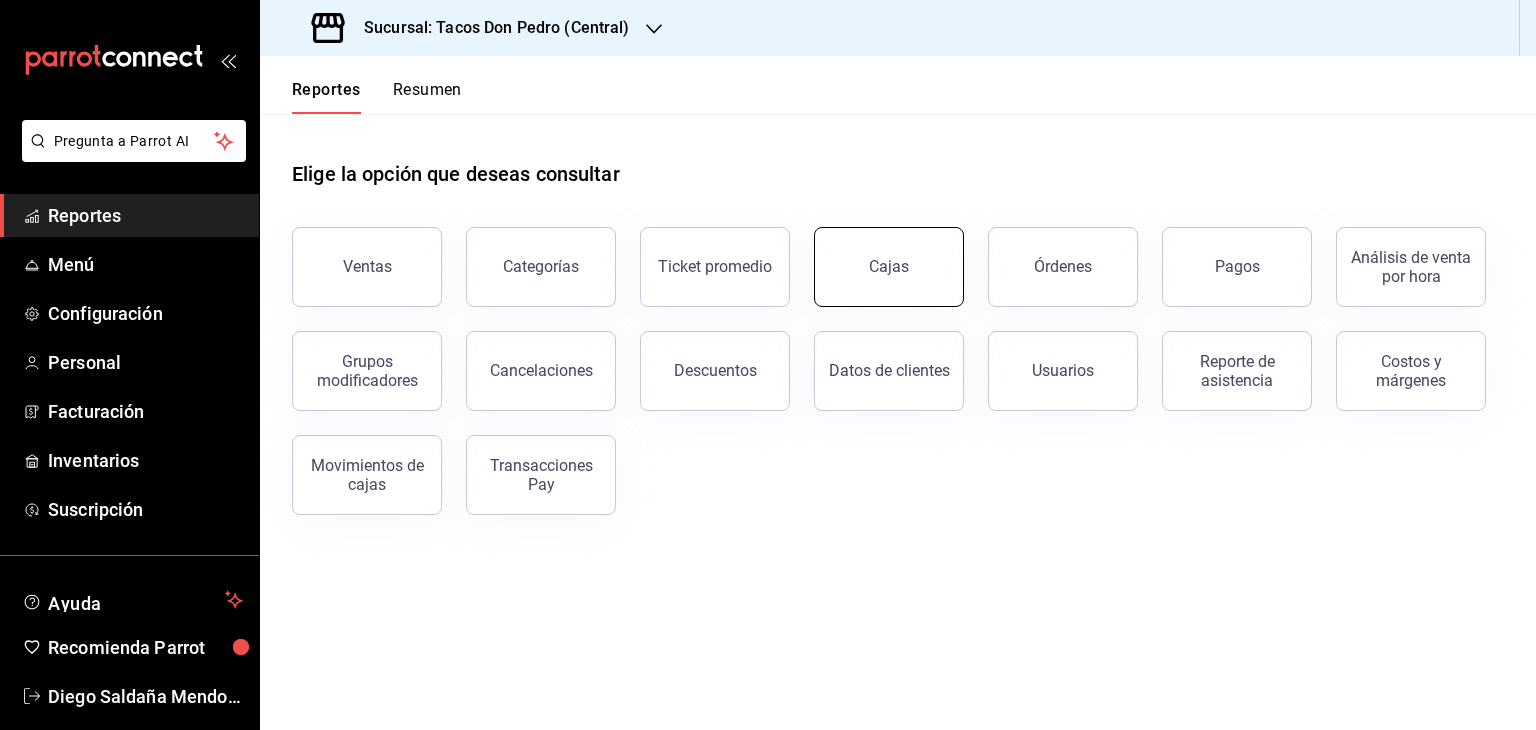click on "Cajas" at bounding box center [889, 267] 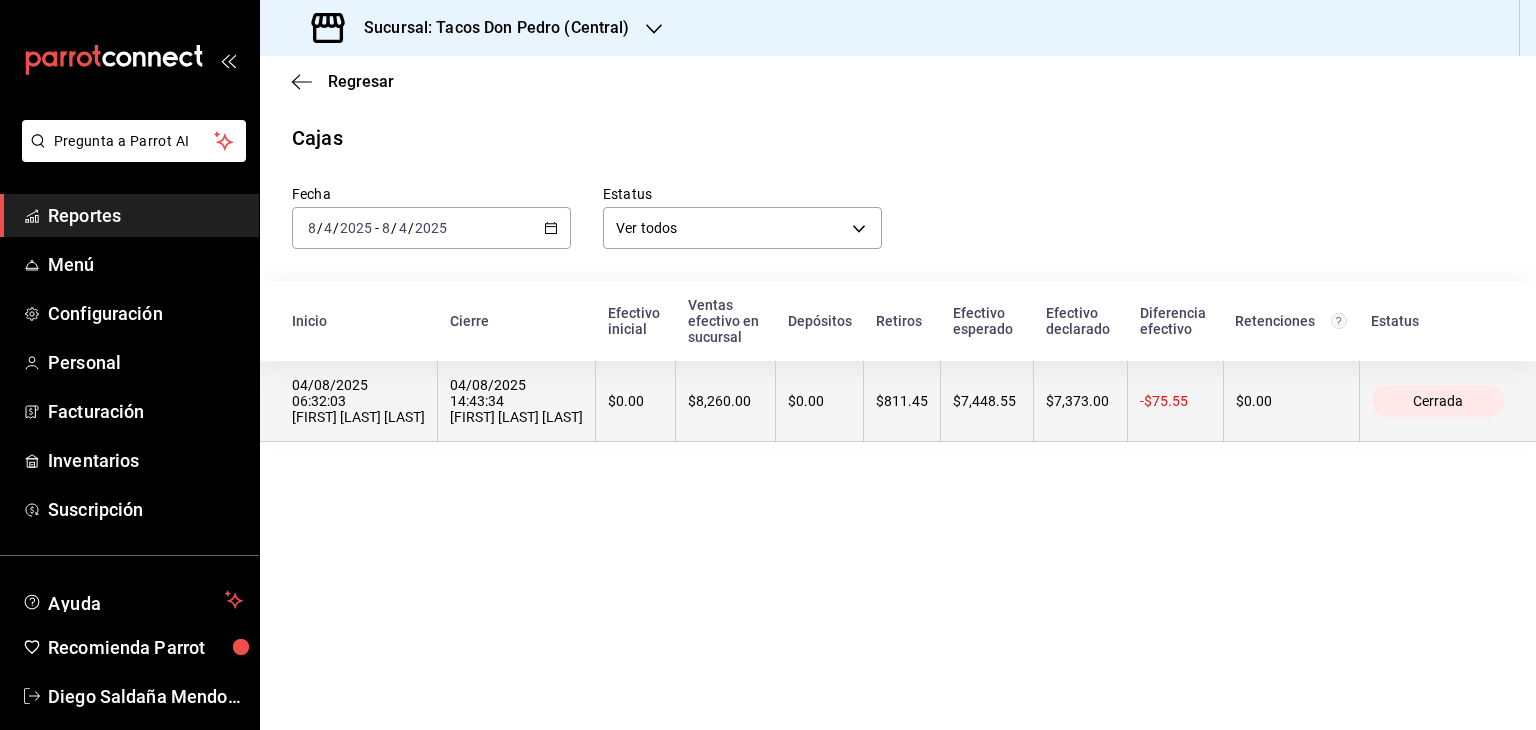 click on "$811.45" at bounding box center [902, 401] 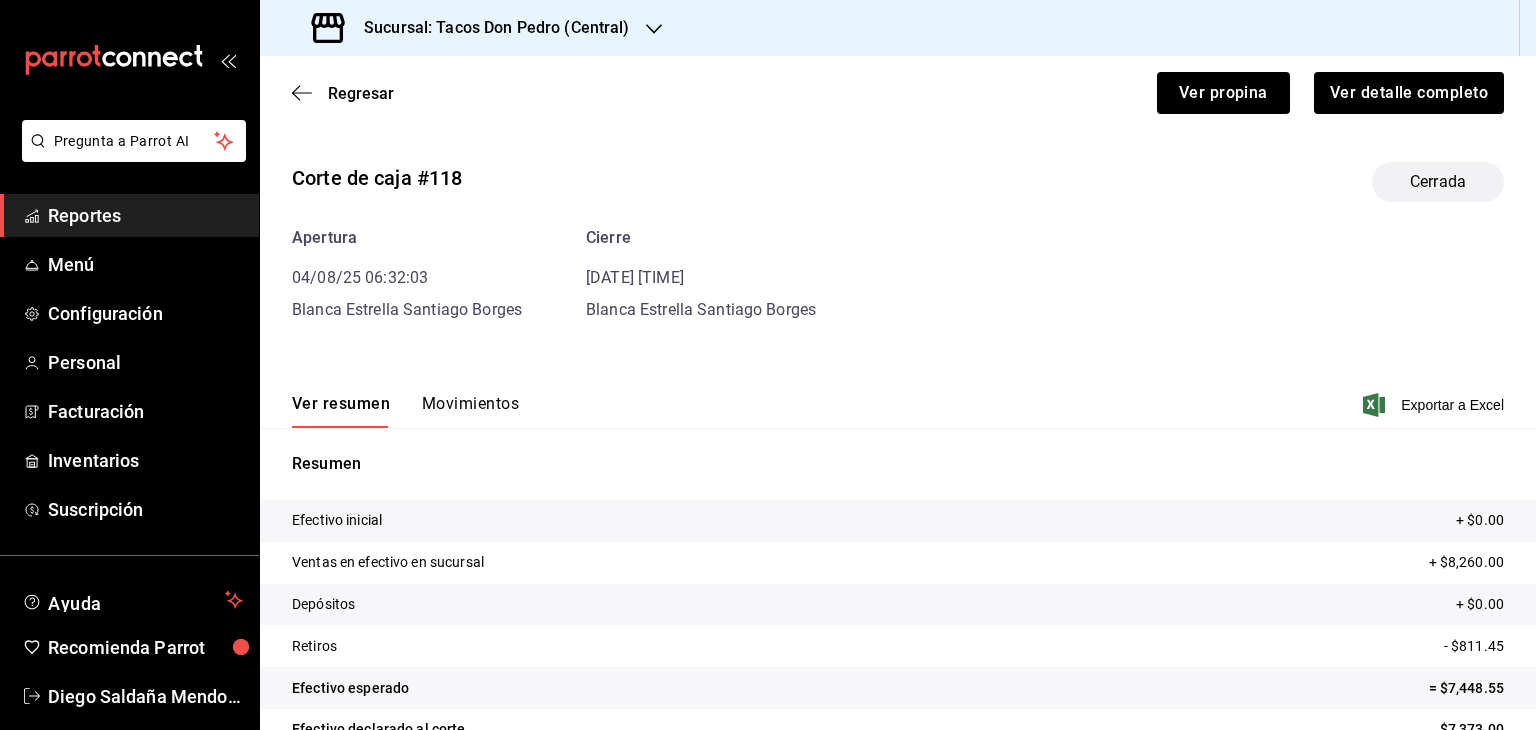 click on "Movimientos" at bounding box center [470, 411] 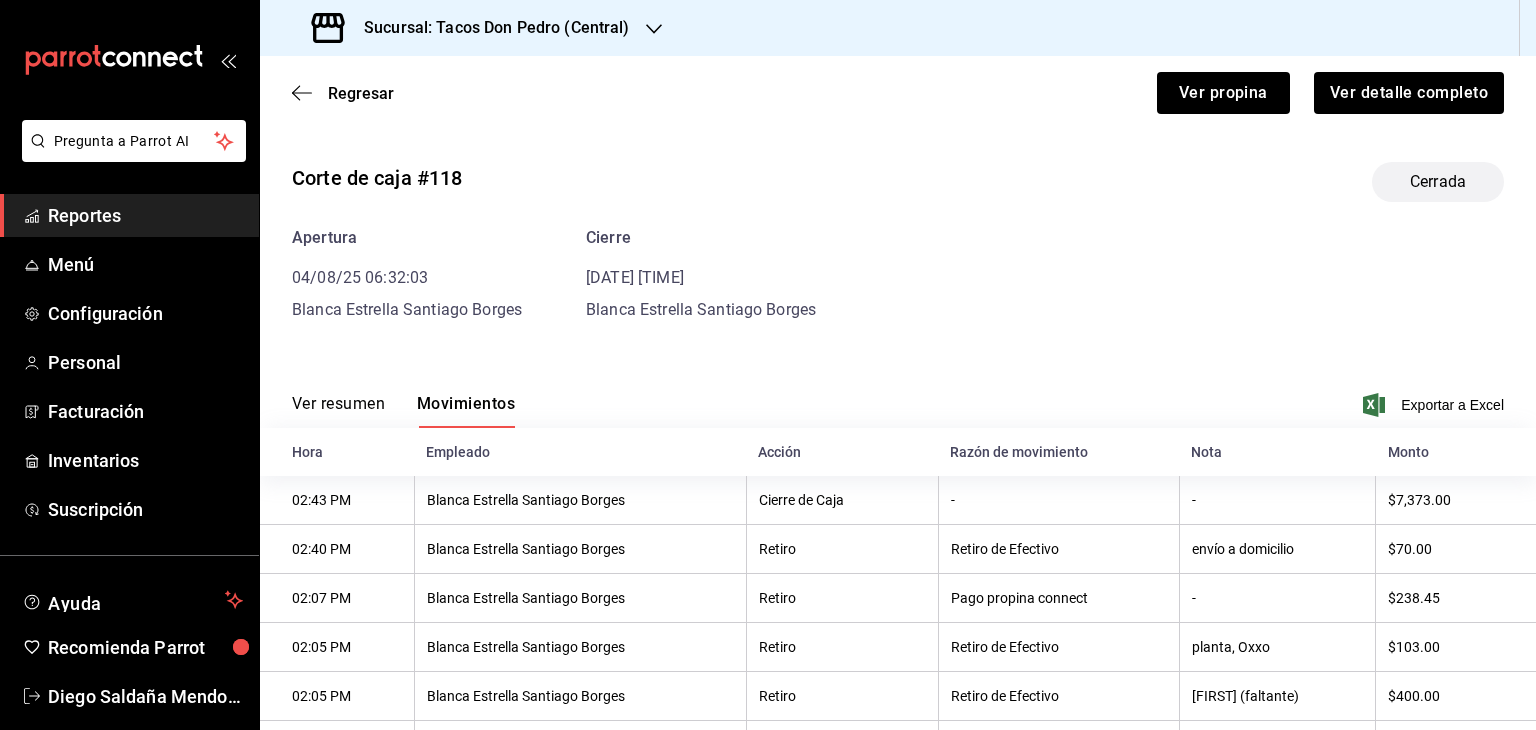 scroll, scrollTop: 92, scrollLeft: 0, axis: vertical 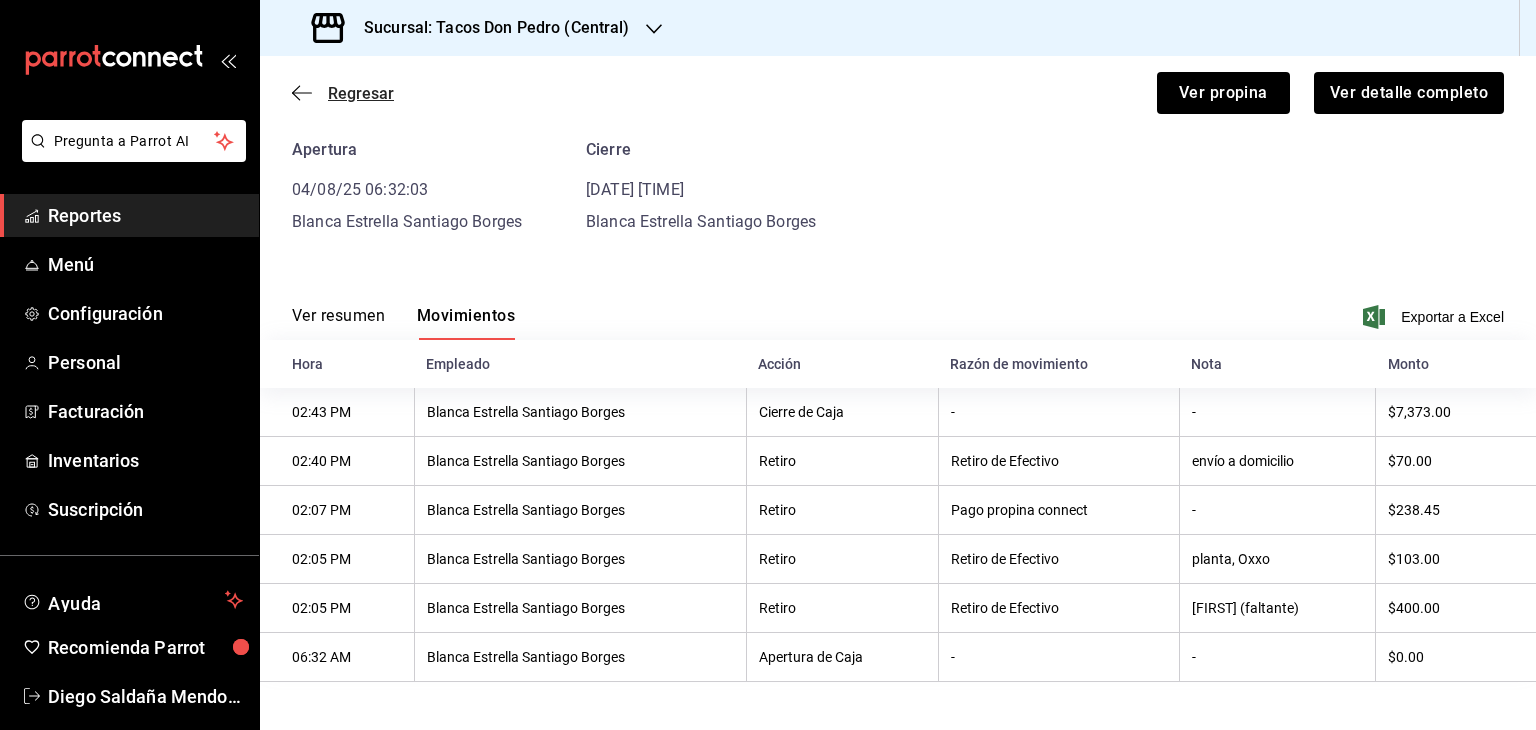 click 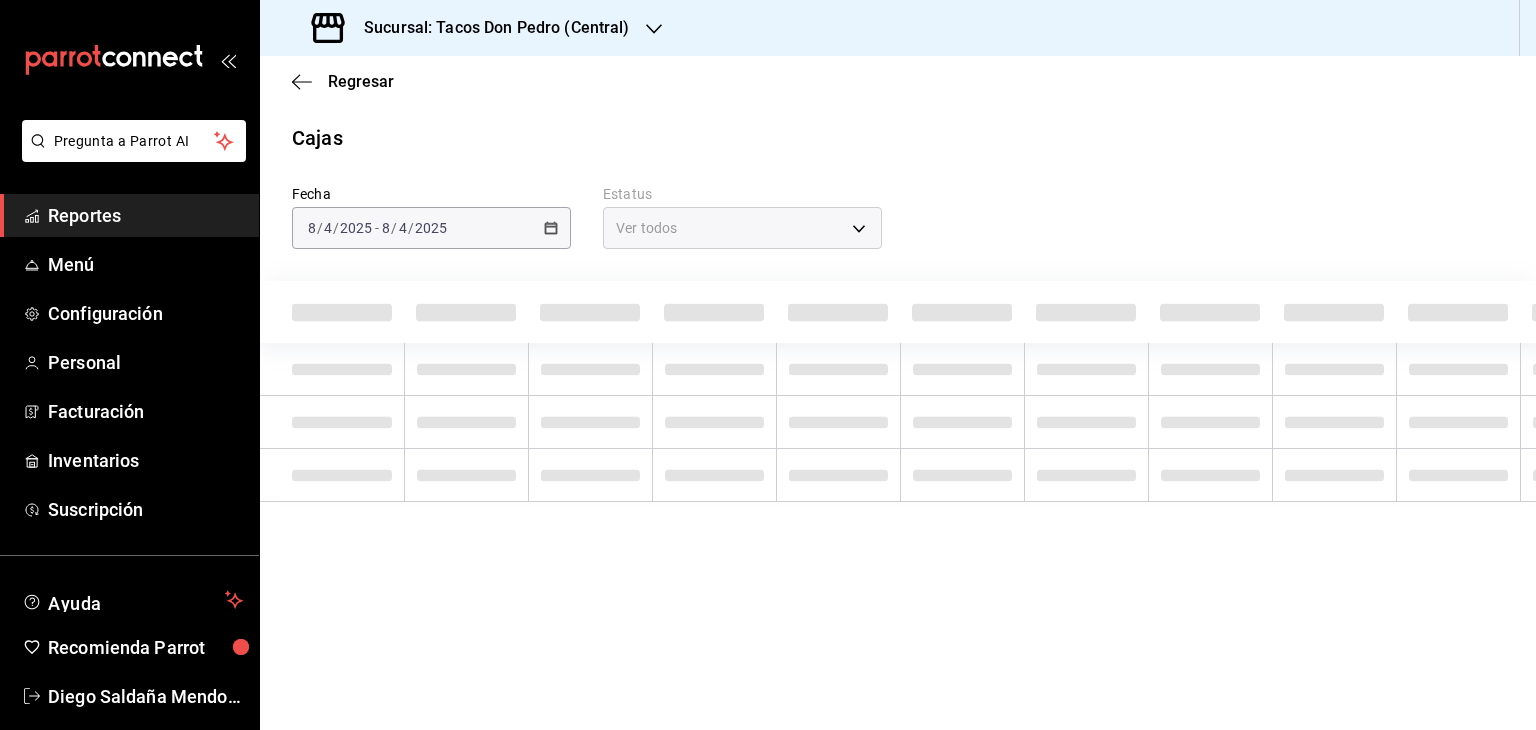 scroll, scrollTop: 0, scrollLeft: 0, axis: both 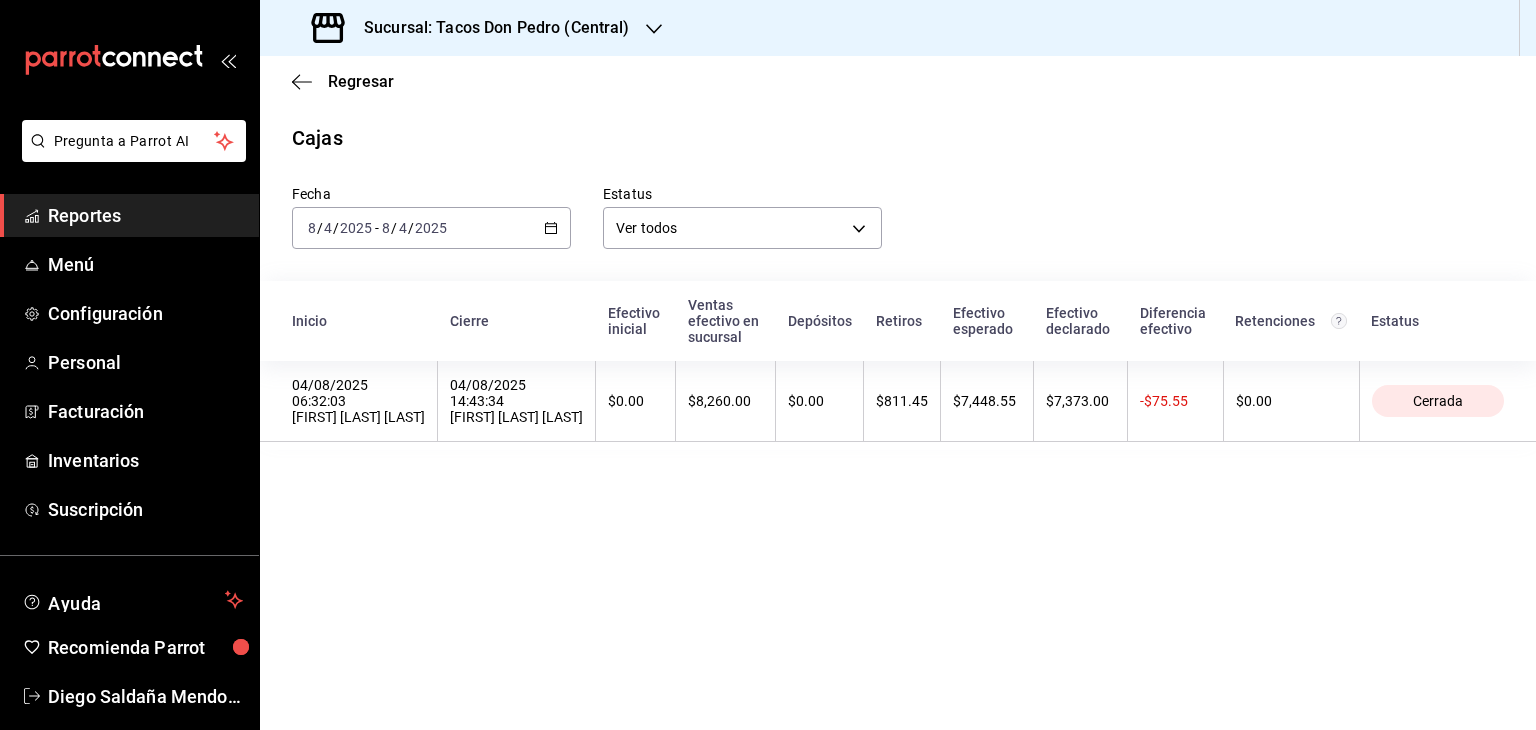 click on "Reportes" at bounding box center [145, 215] 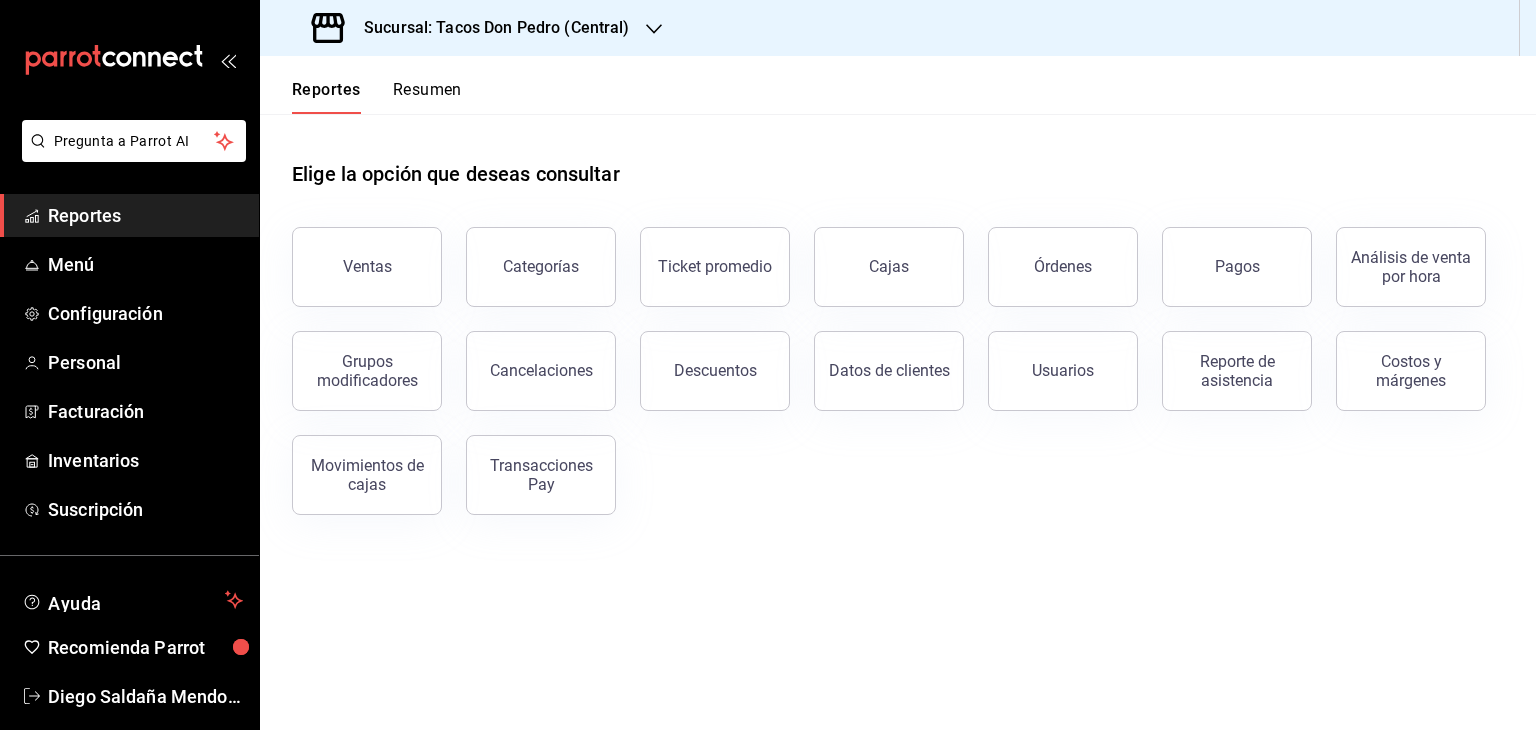 click on "Resumen" at bounding box center [427, 97] 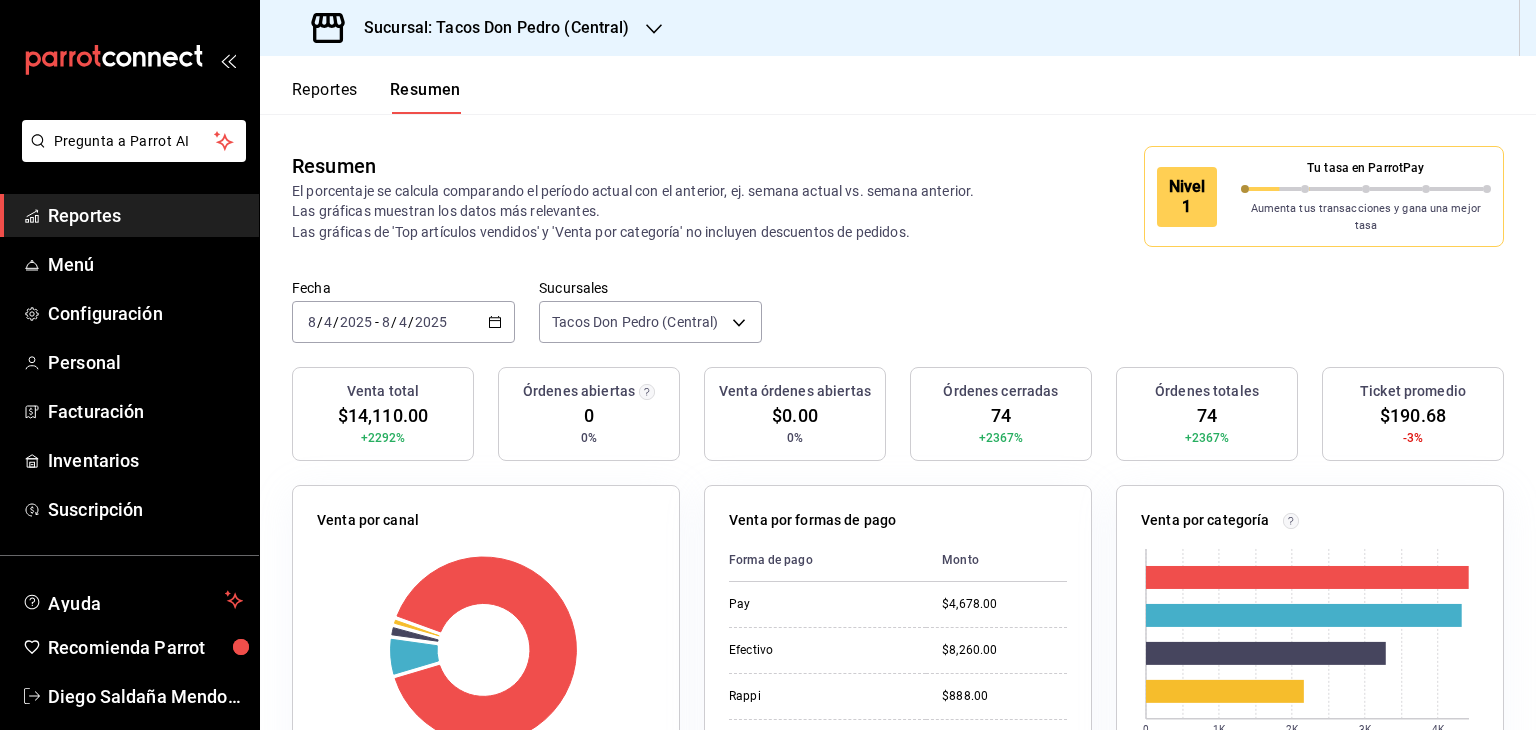 click on "Venta por categoría   0 1K 2K 3K 4K Categoría Monto Tacos de Vapor. $4,422.00 Tacos de Guisos Harina $4,320.00 Tacos de Guisos Maíz $3,283.00 Bebidas $2,165.00" at bounding box center [1298, 683] 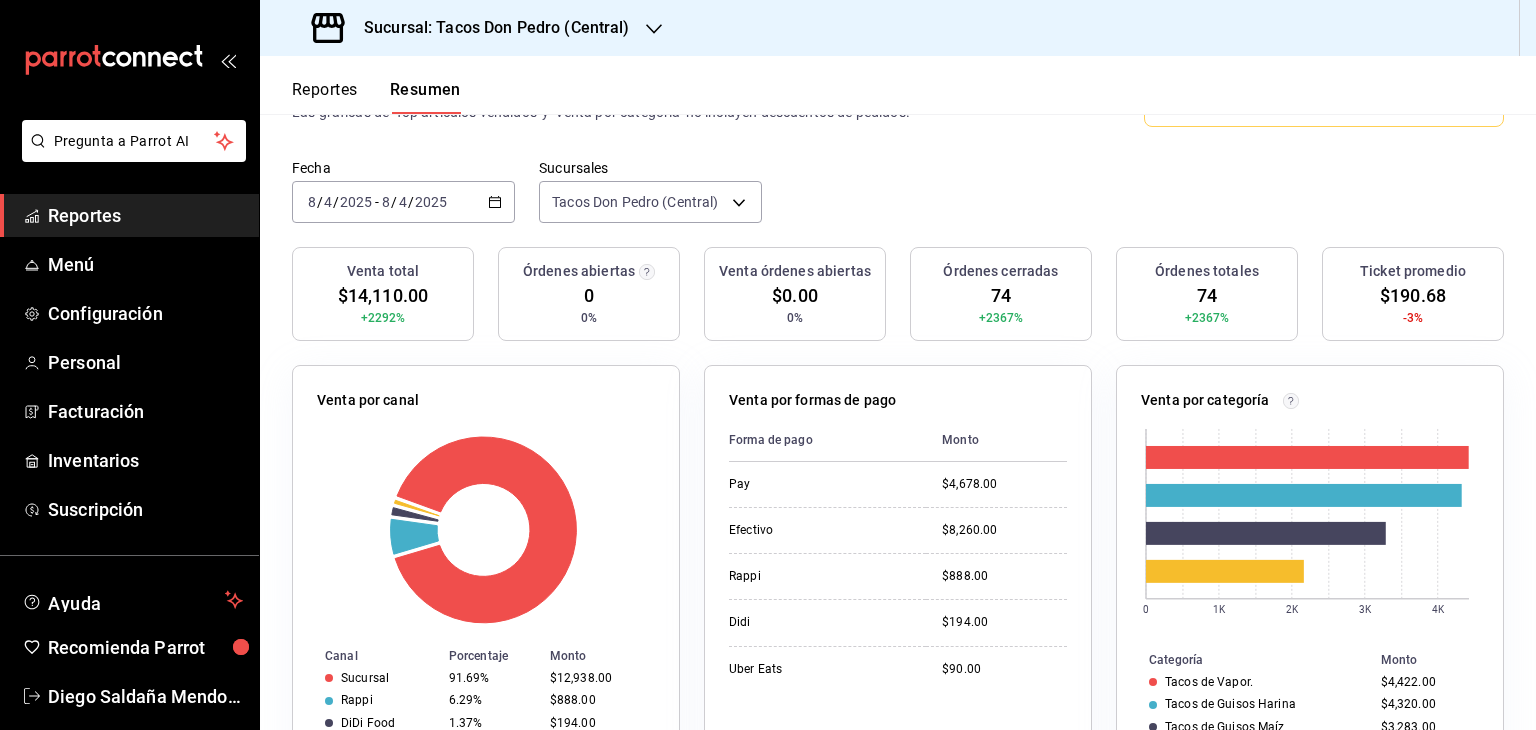 scroll, scrollTop: 160, scrollLeft: 0, axis: vertical 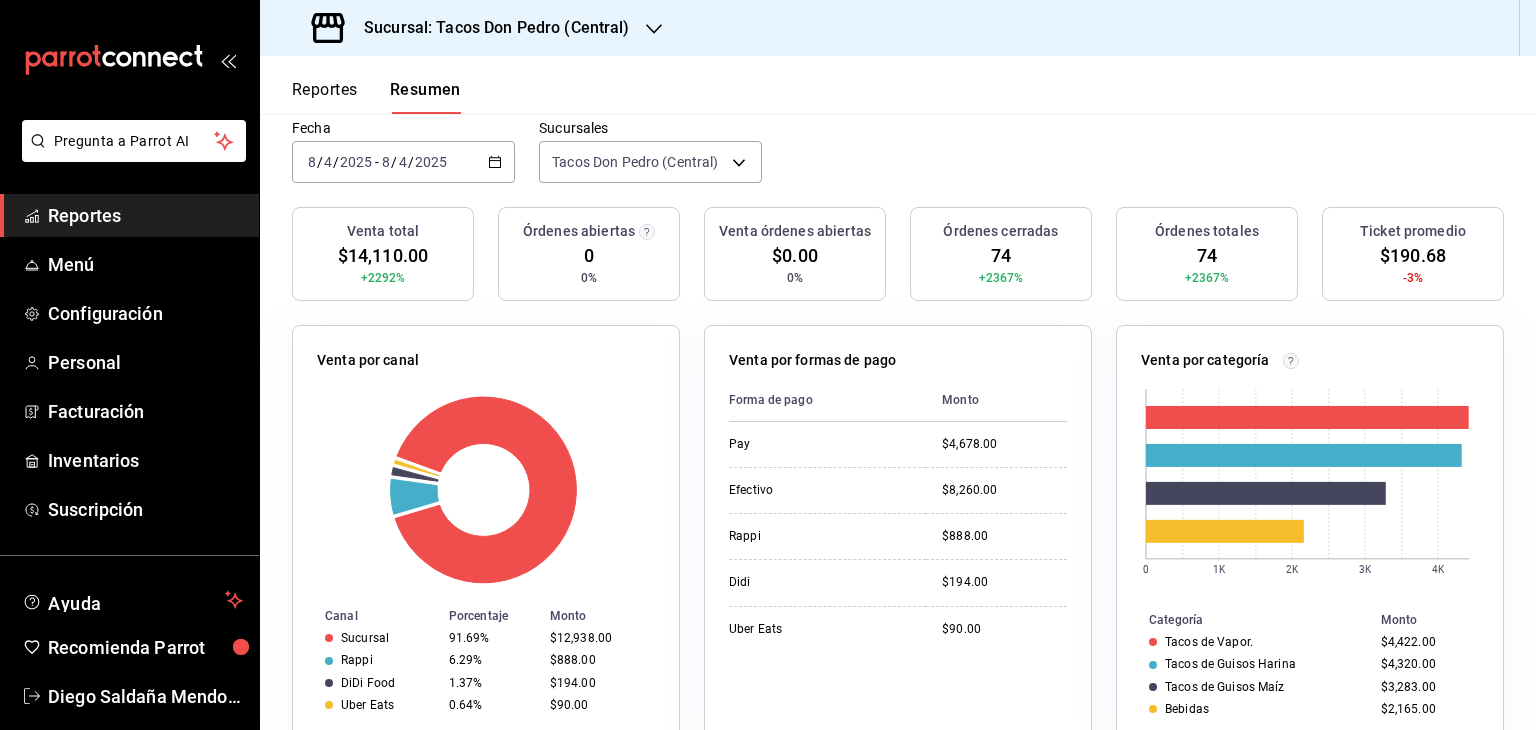click on "Reportes" at bounding box center [145, 215] 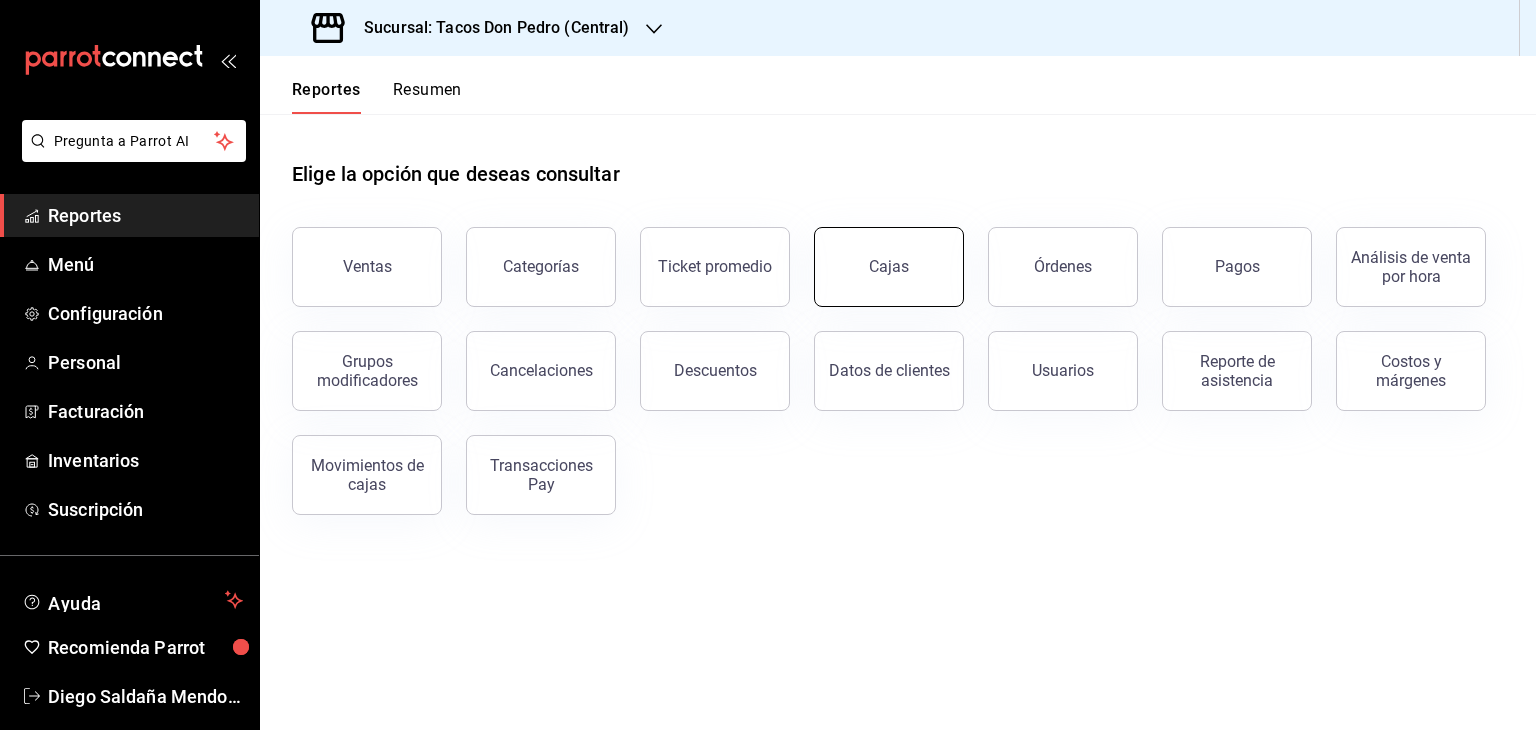click on "Cajas" at bounding box center (889, 267) 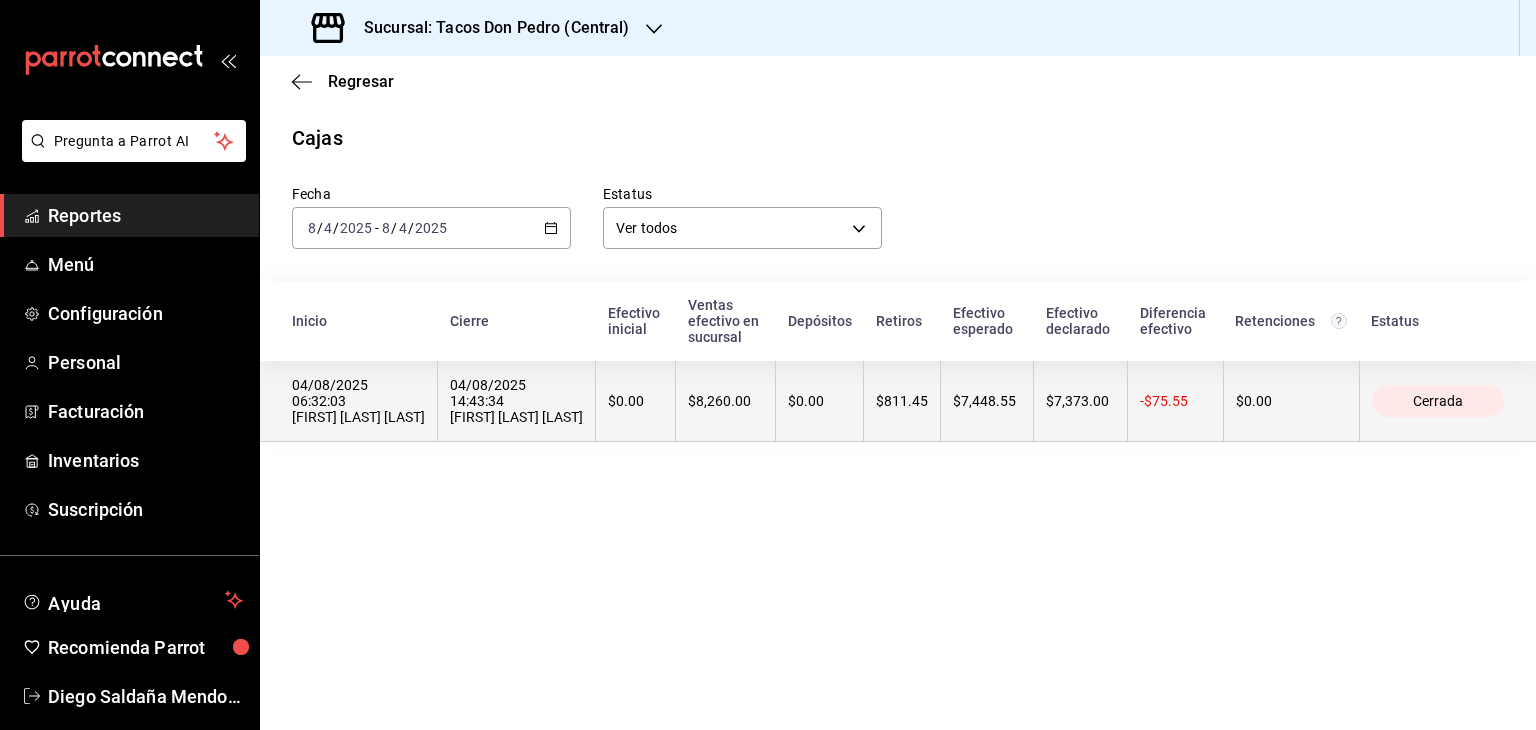 click on "$0.00" at bounding box center (820, 401) 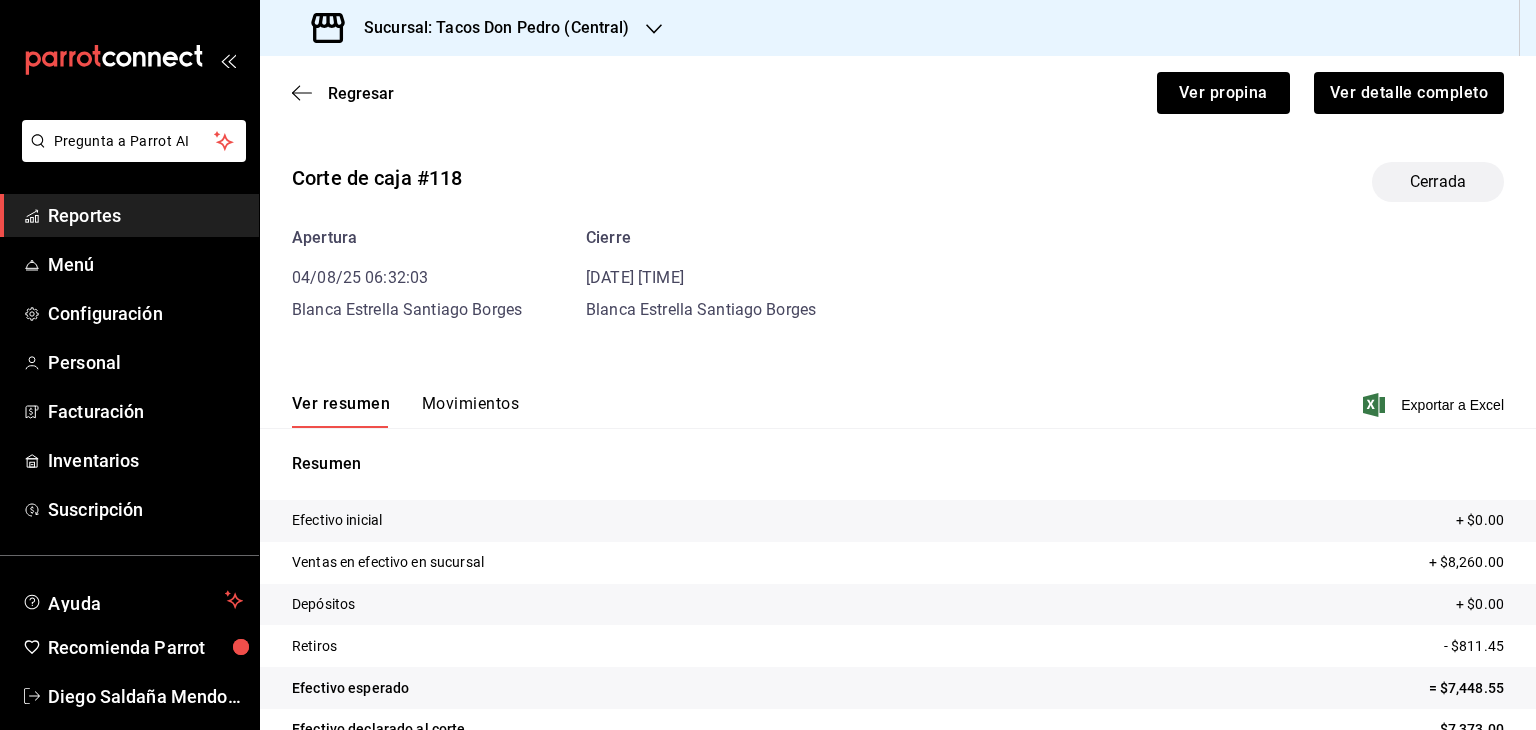 click on "Movimientos" at bounding box center (470, 411) 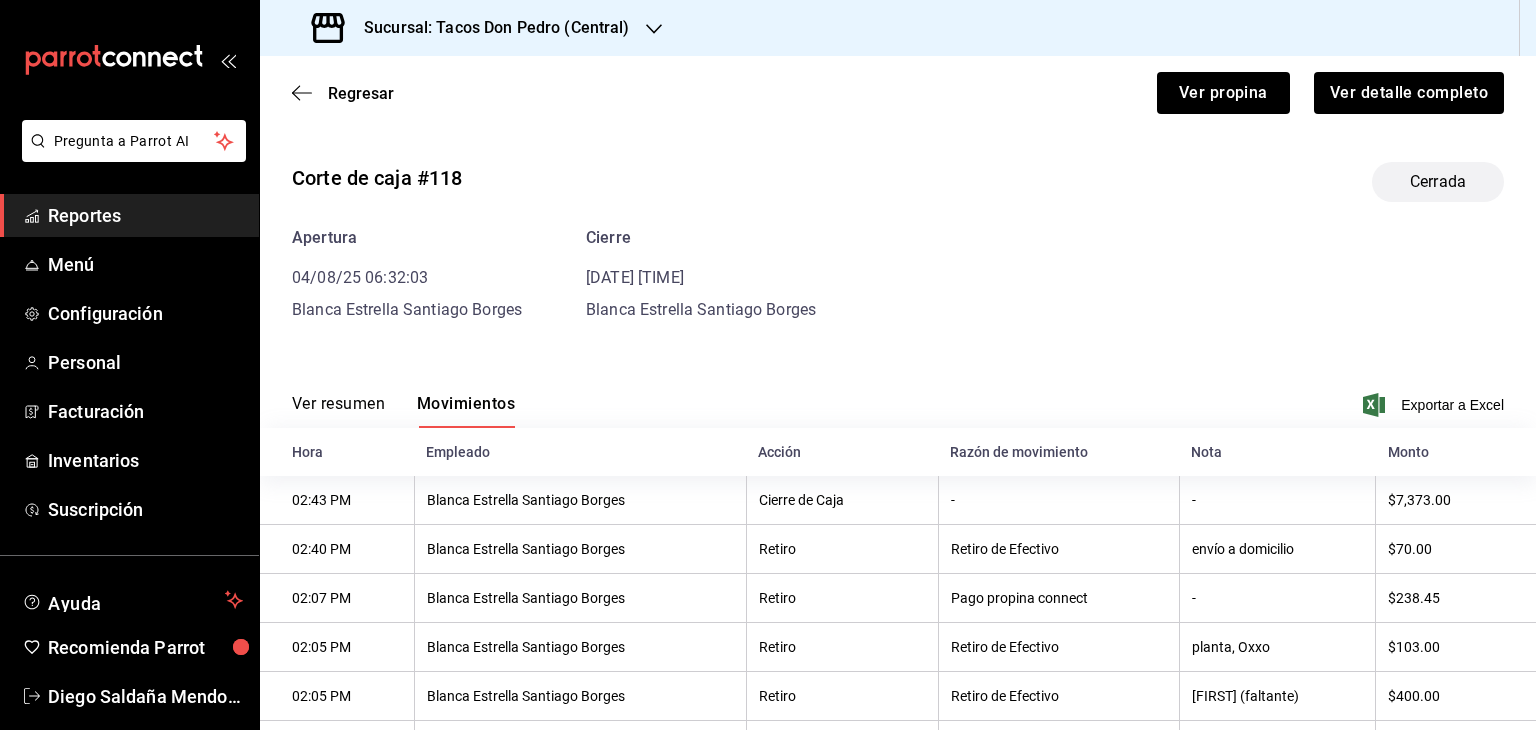 click on "-" at bounding box center [1058, 500] 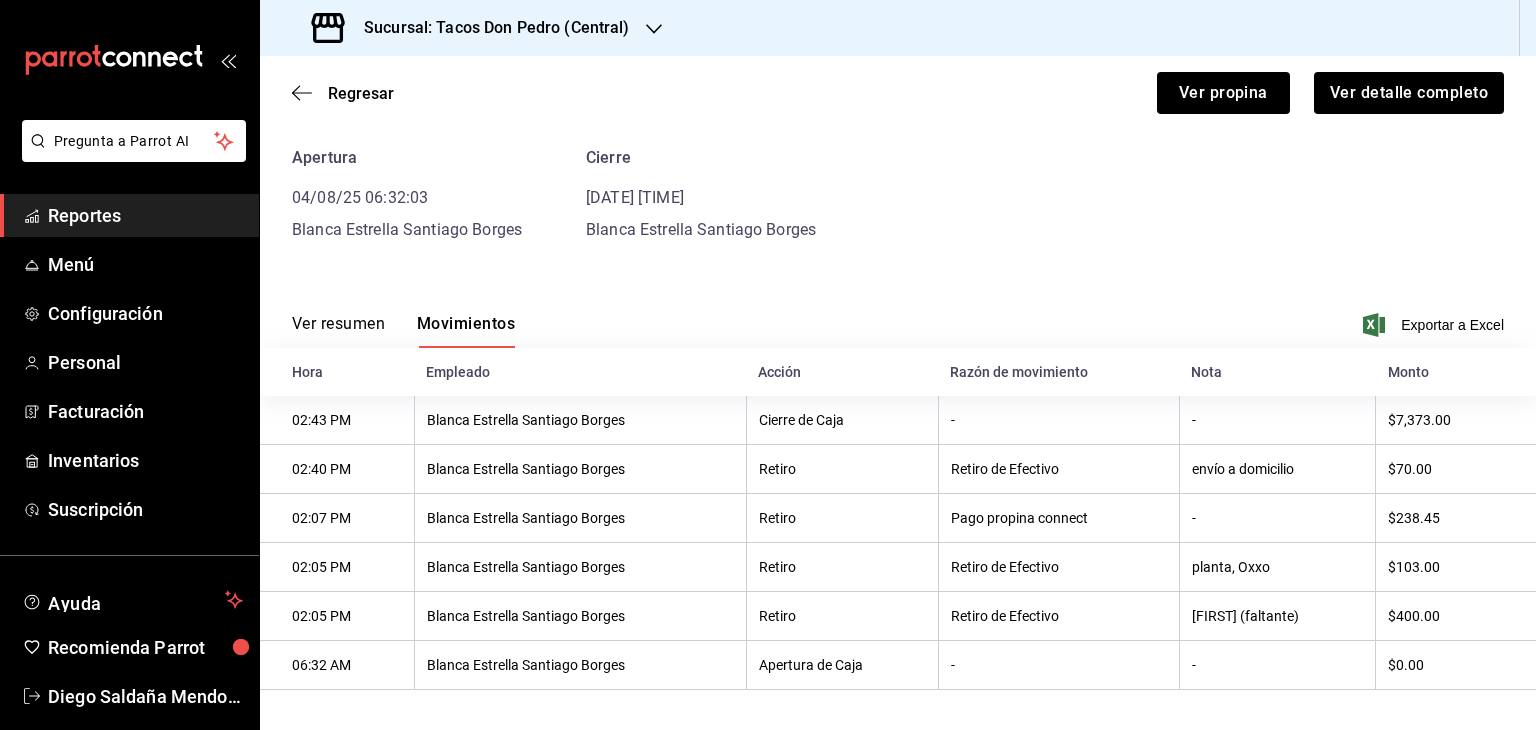 scroll, scrollTop: 92, scrollLeft: 0, axis: vertical 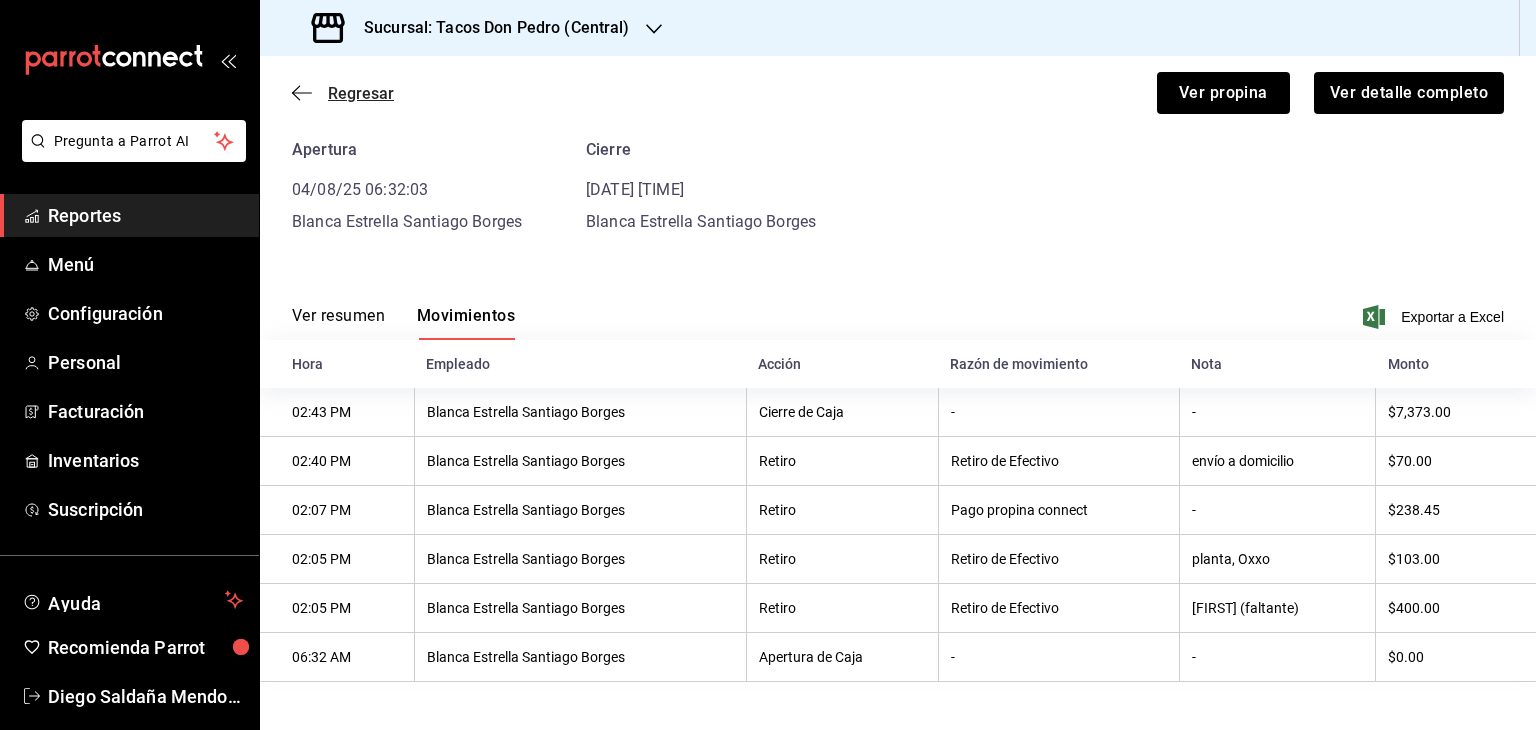 click 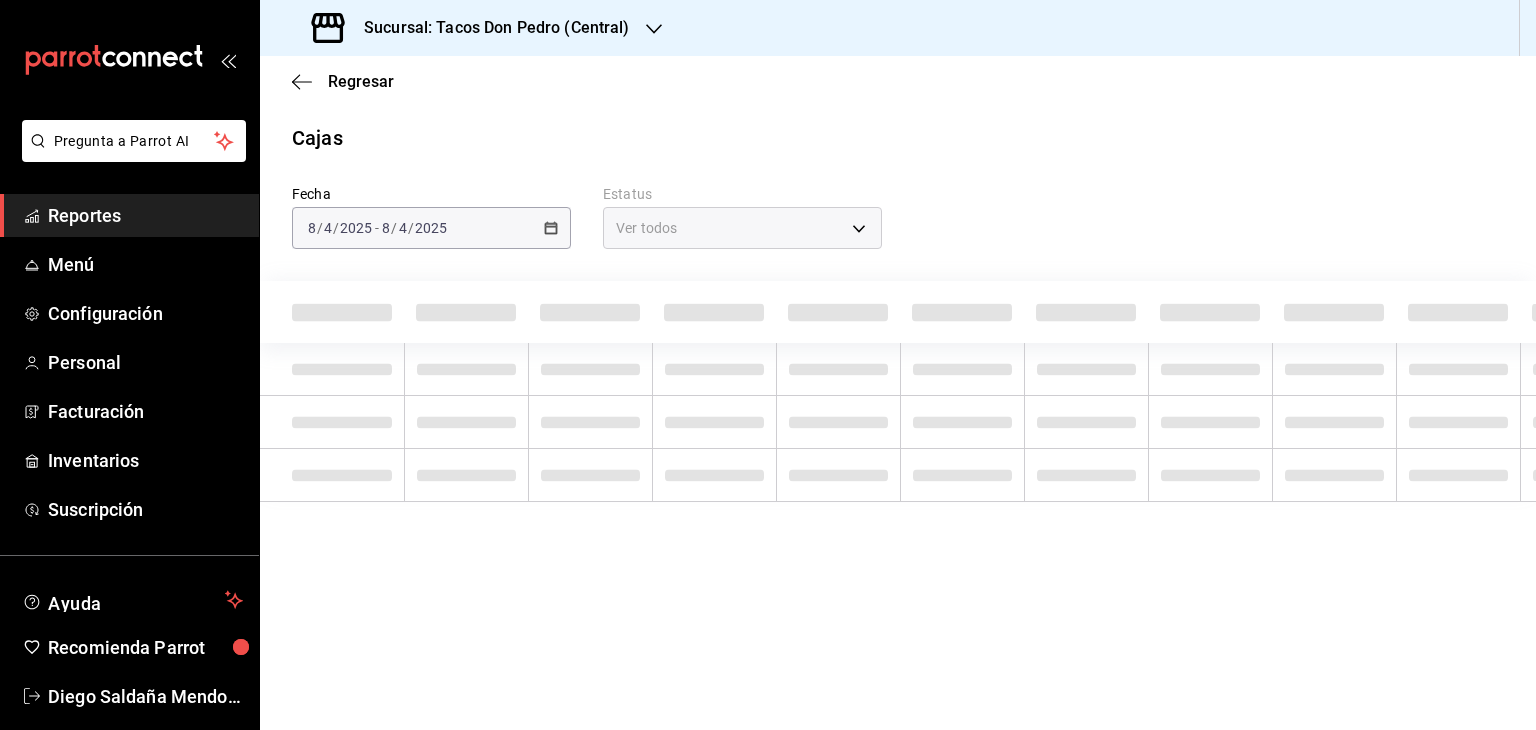 scroll, scrollTop: 0, scrollLeft: 0, axis: both 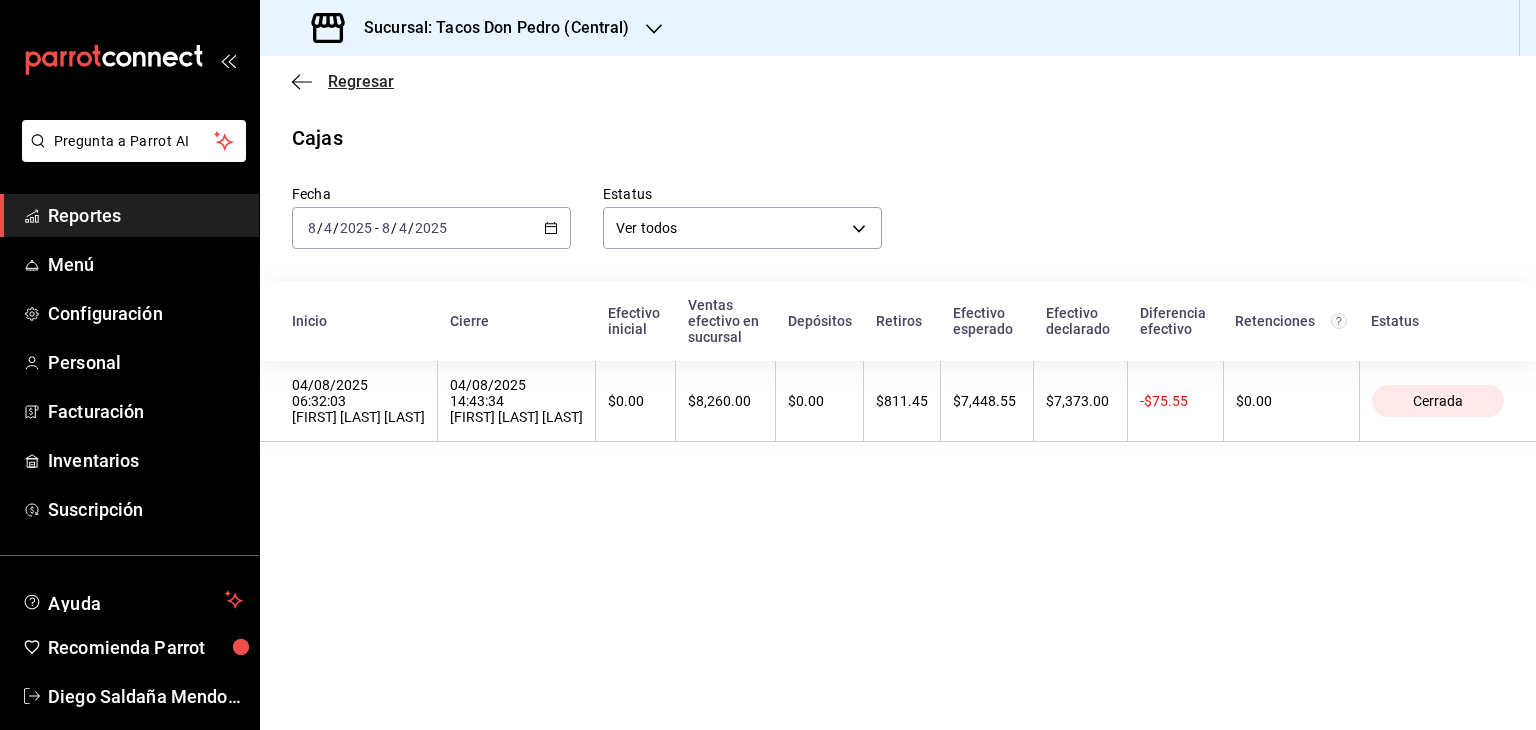 click 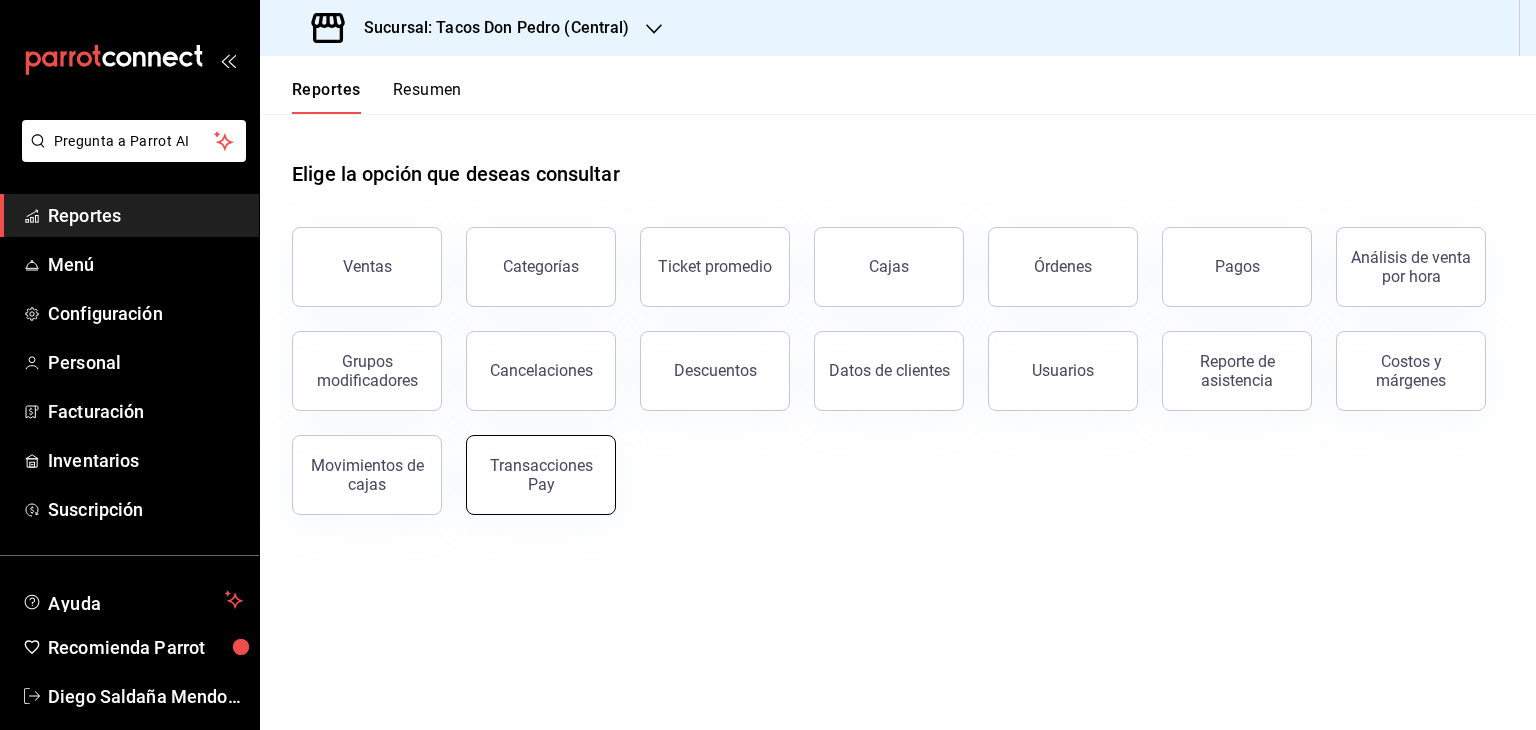 click on "Transacciones Pay" at bounding box center (541, 475) 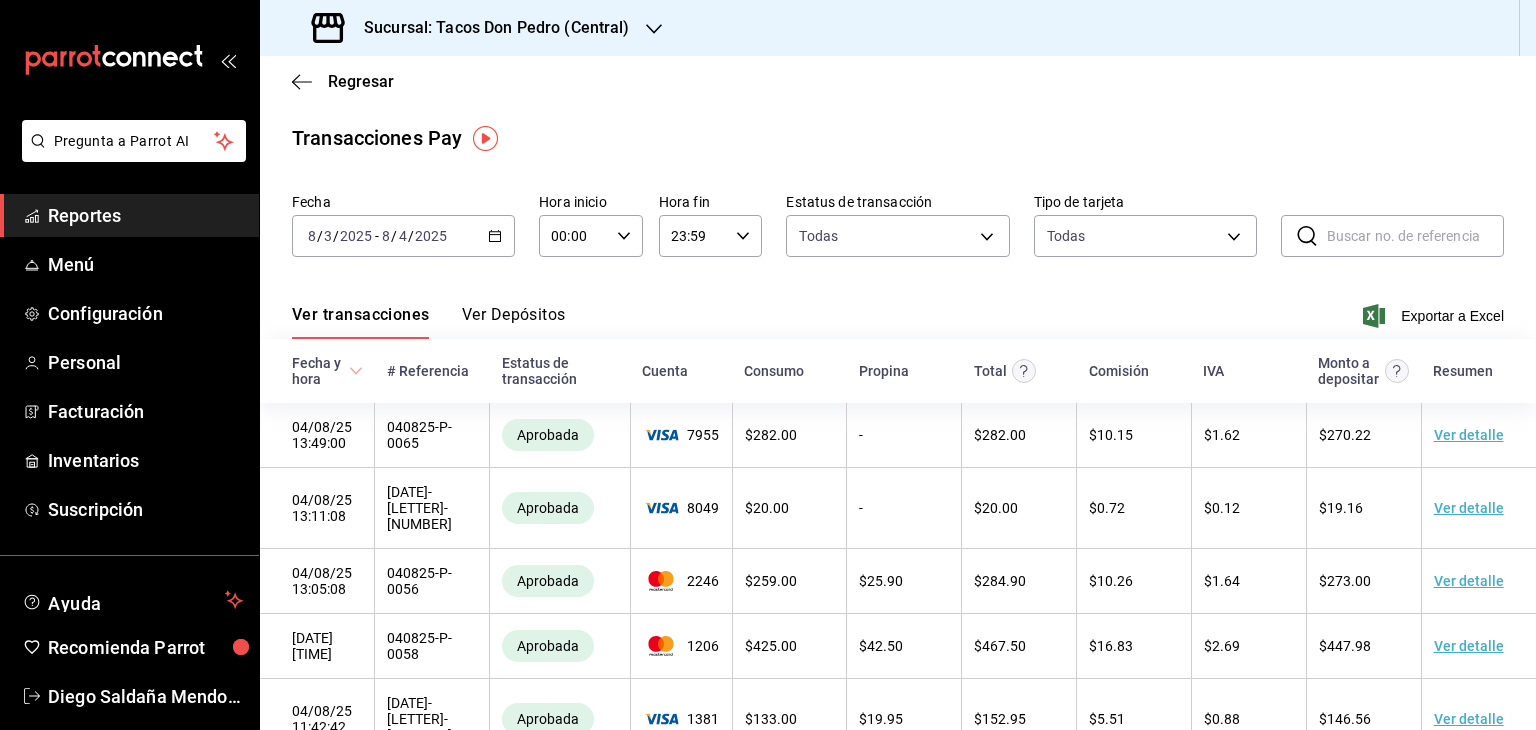 click 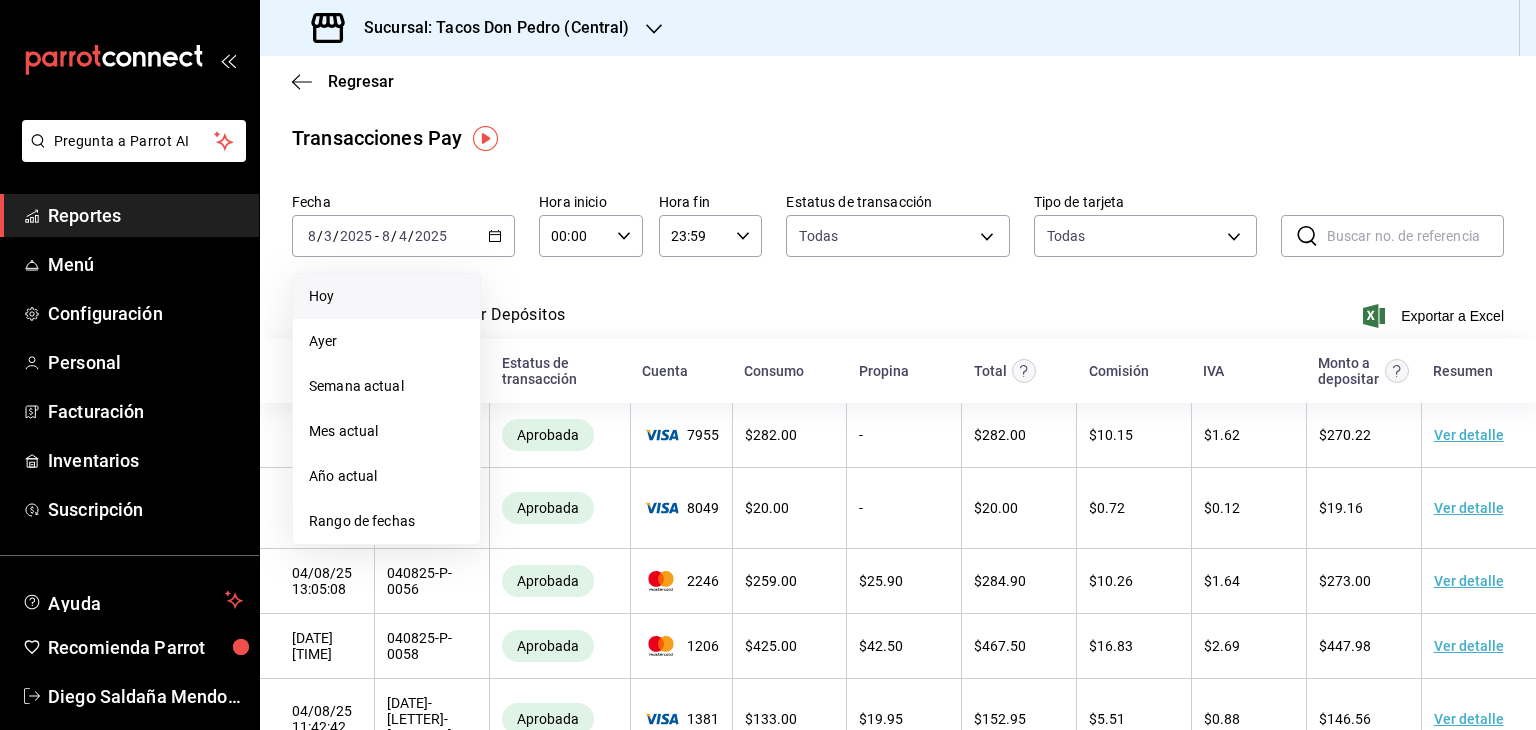 click on "Hoy" at bounding box center (386, 296) 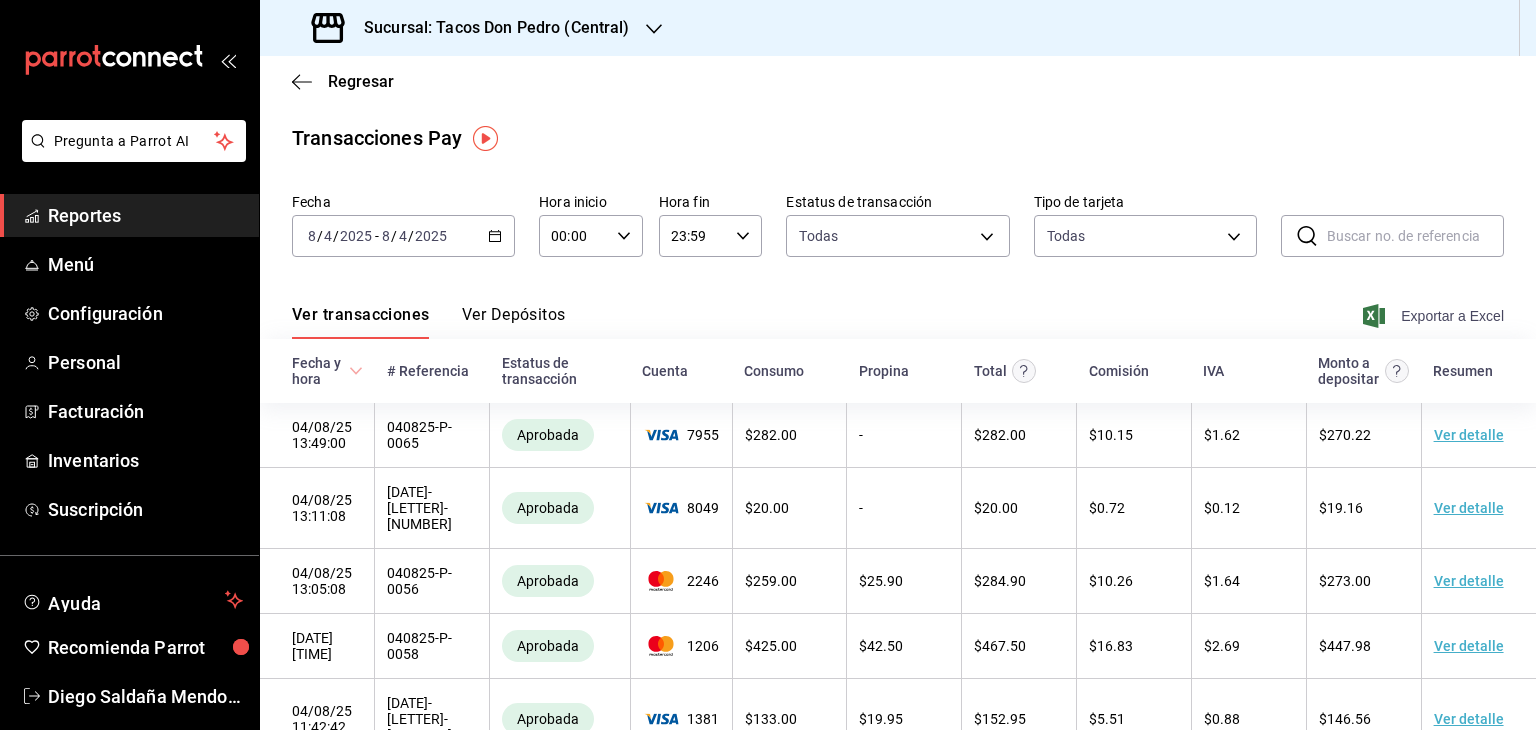 click on "Exportar a Excel" at bounding box center [1435, 316] 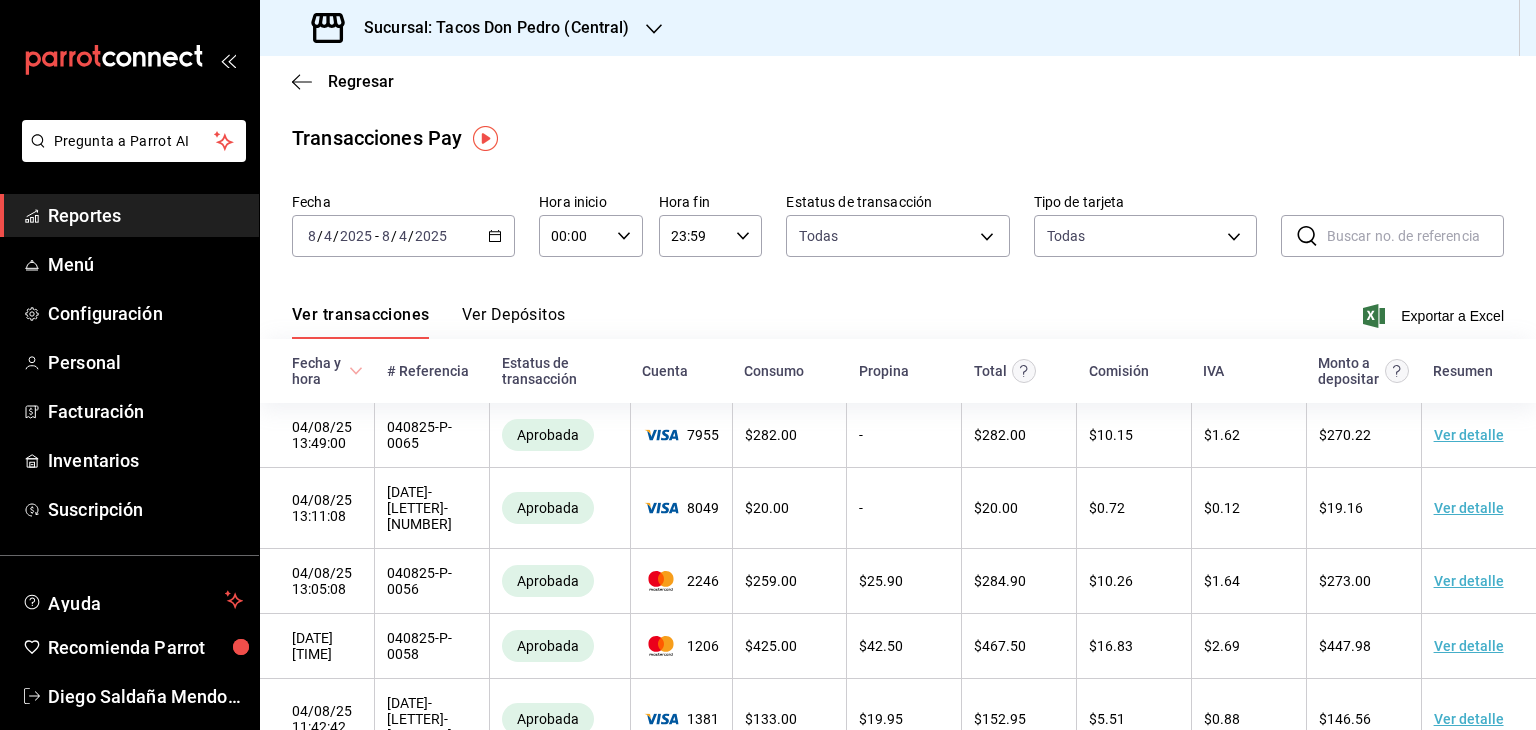 click on "Reportes" at bounding box center [145, 215] 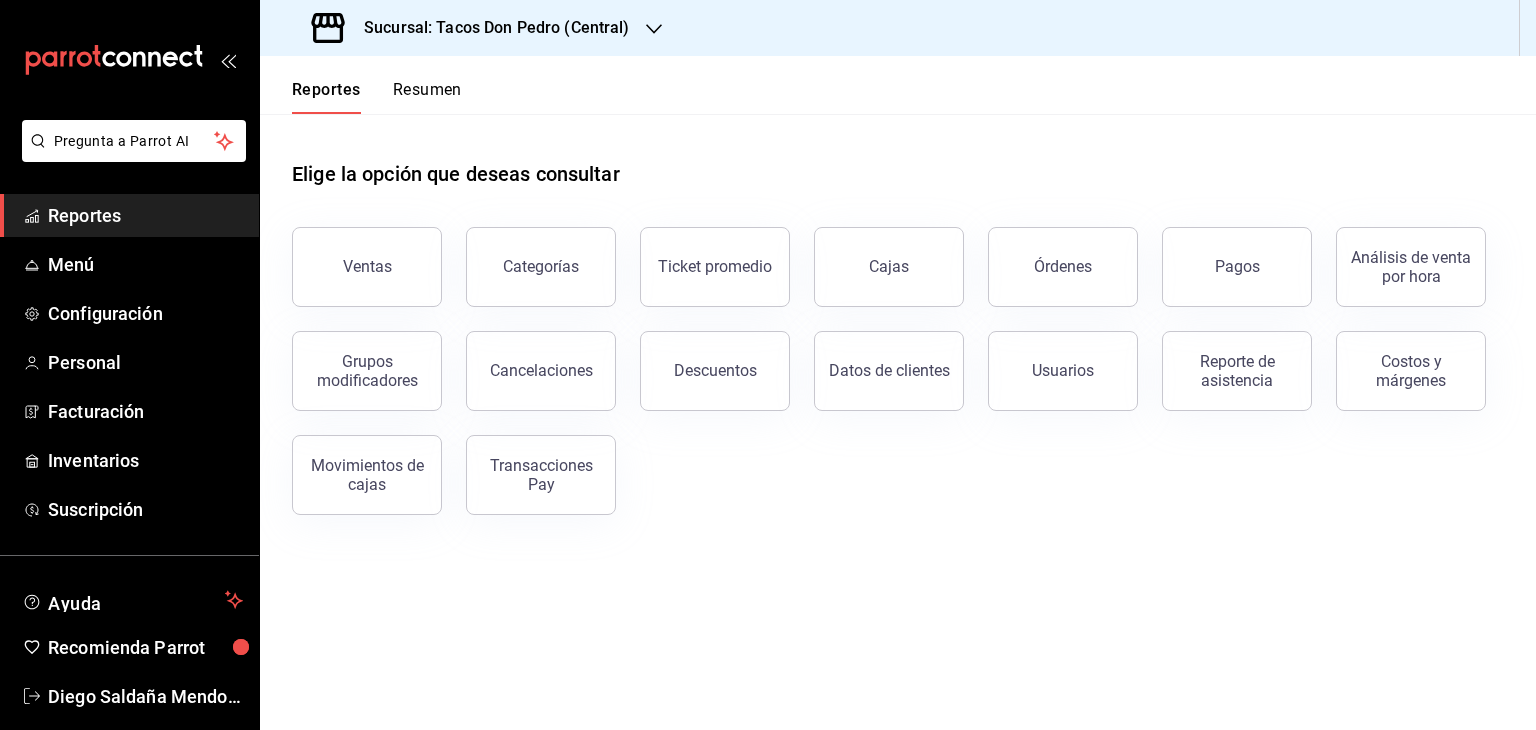 click on "Resumen" at bounding box center [427, 97] 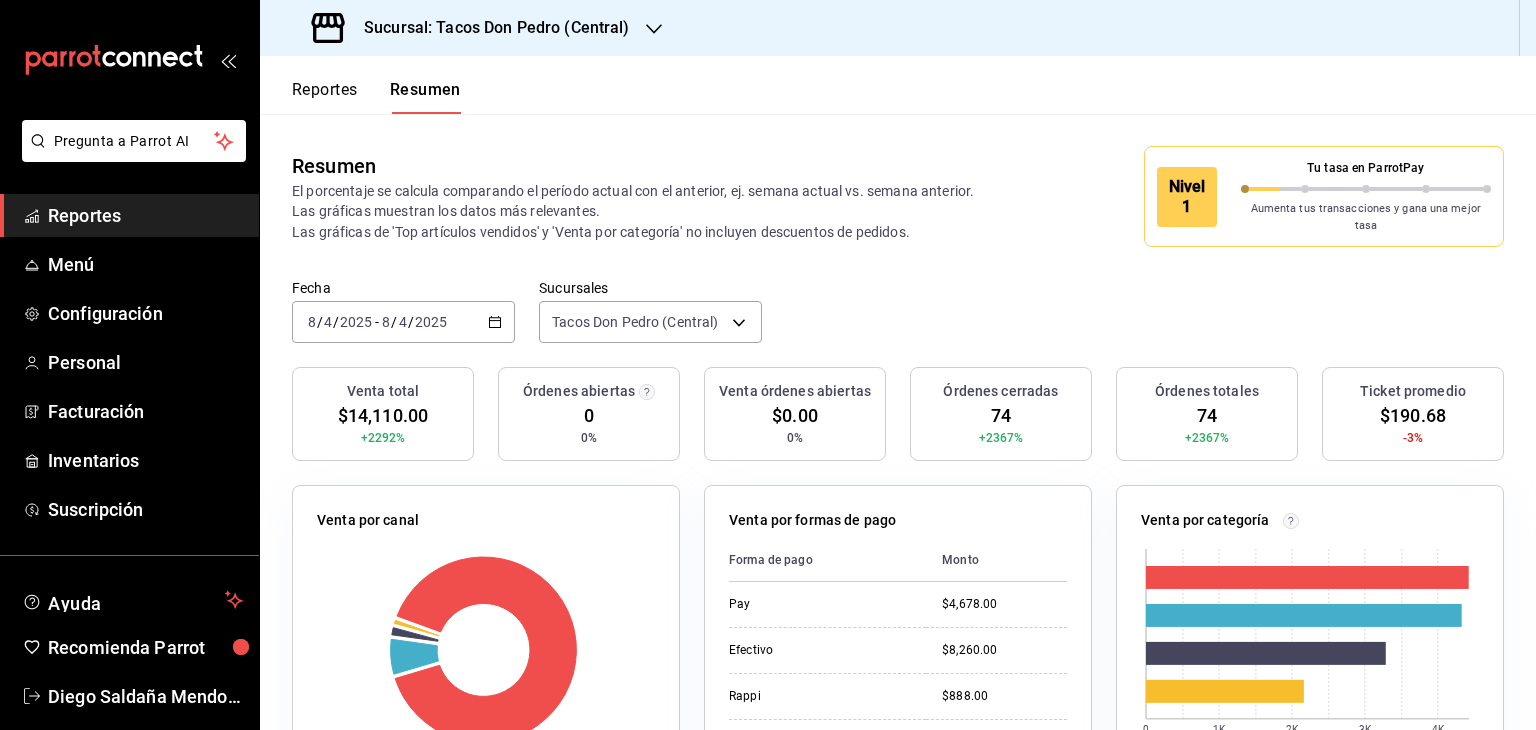 click on "Fecha 2025-08-04 8 / 4 / 2025 - 2025-08-04 8 / 4 / 2025 Sucursales Tacos Don Pedro (Central) [object Object]" at bounding box center (898, 323) 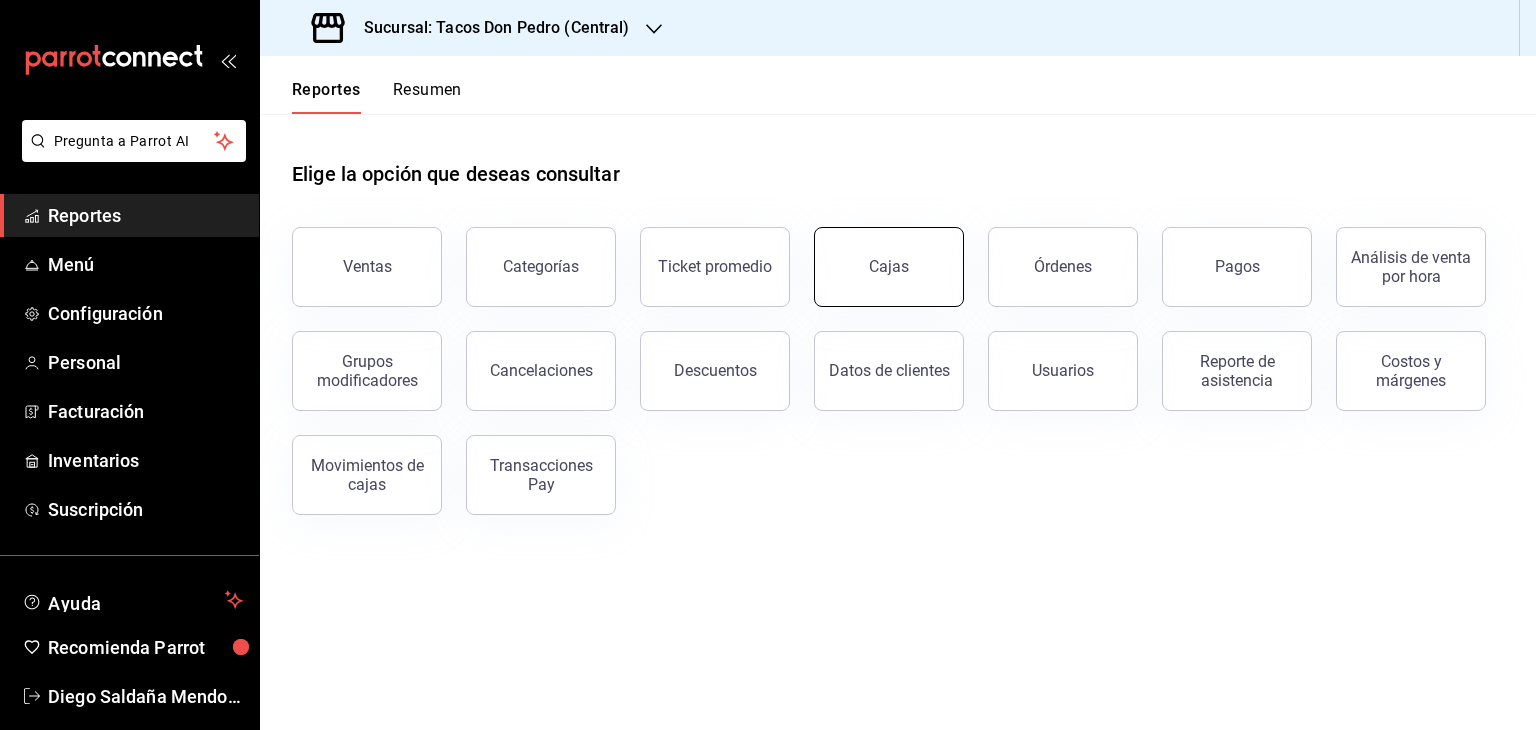 click on "Cajas" at bounding box center (889, 267) 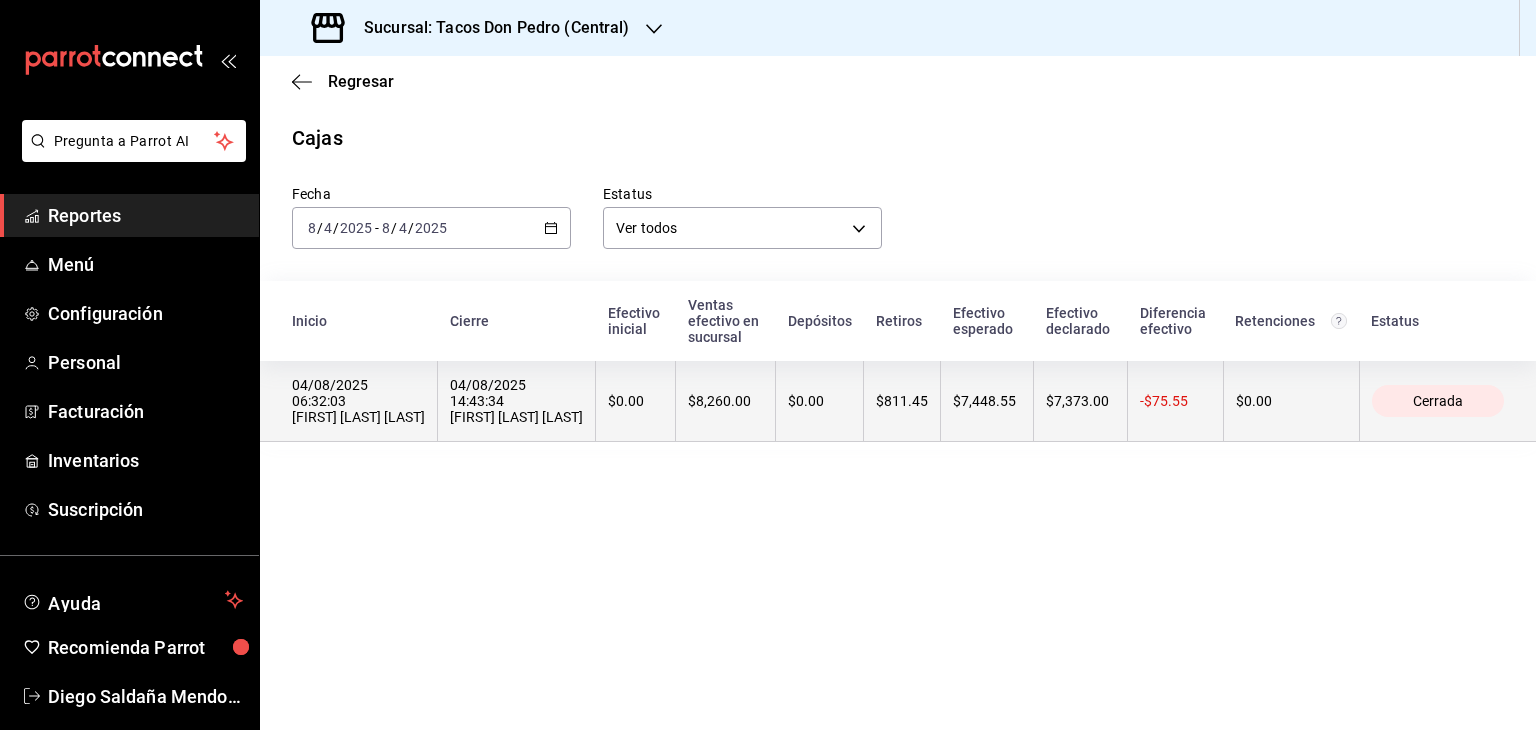 click on "$0.00" at bounding box center (819, 401) 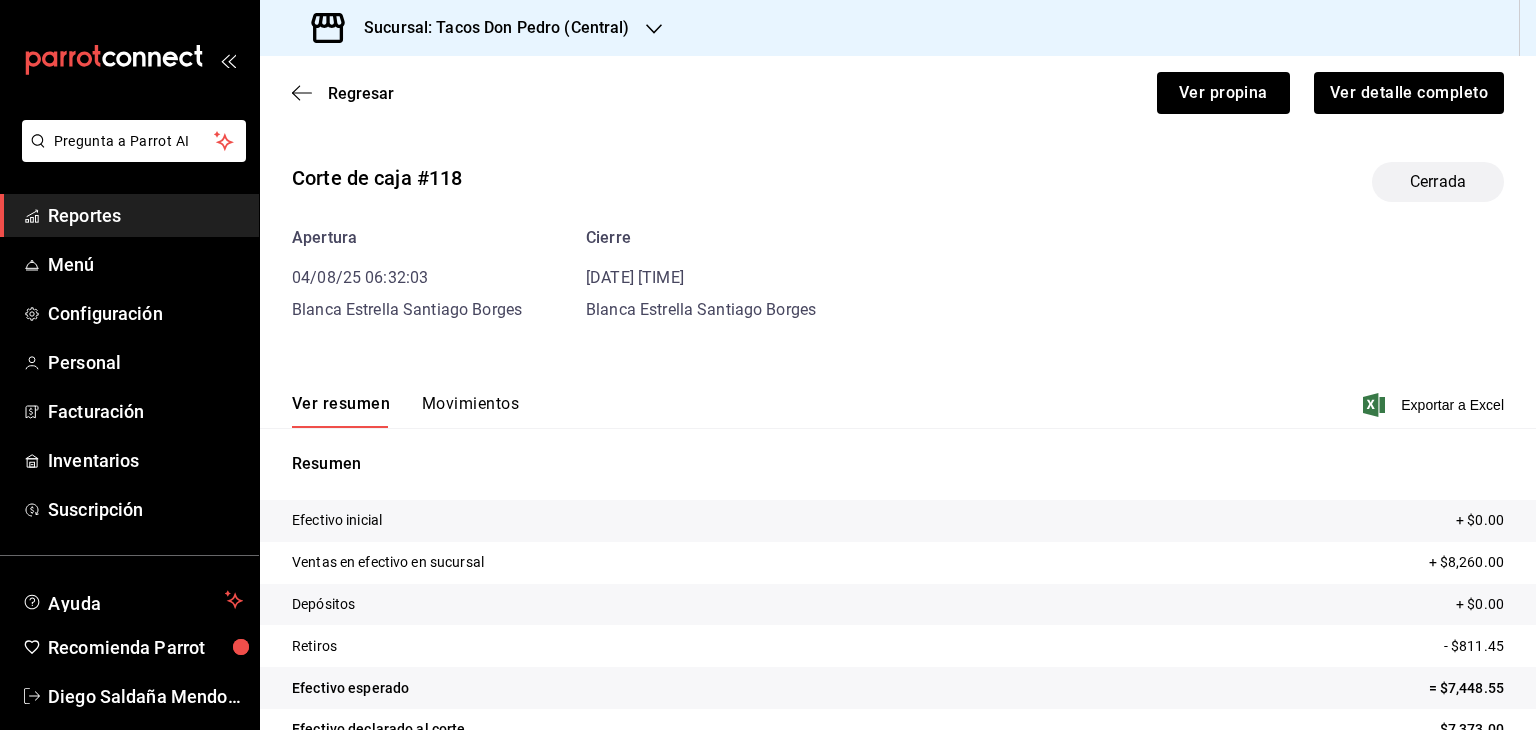 click on "Ver resumen Movimientos Exportar a Excel" at bounding box center [898, 399] 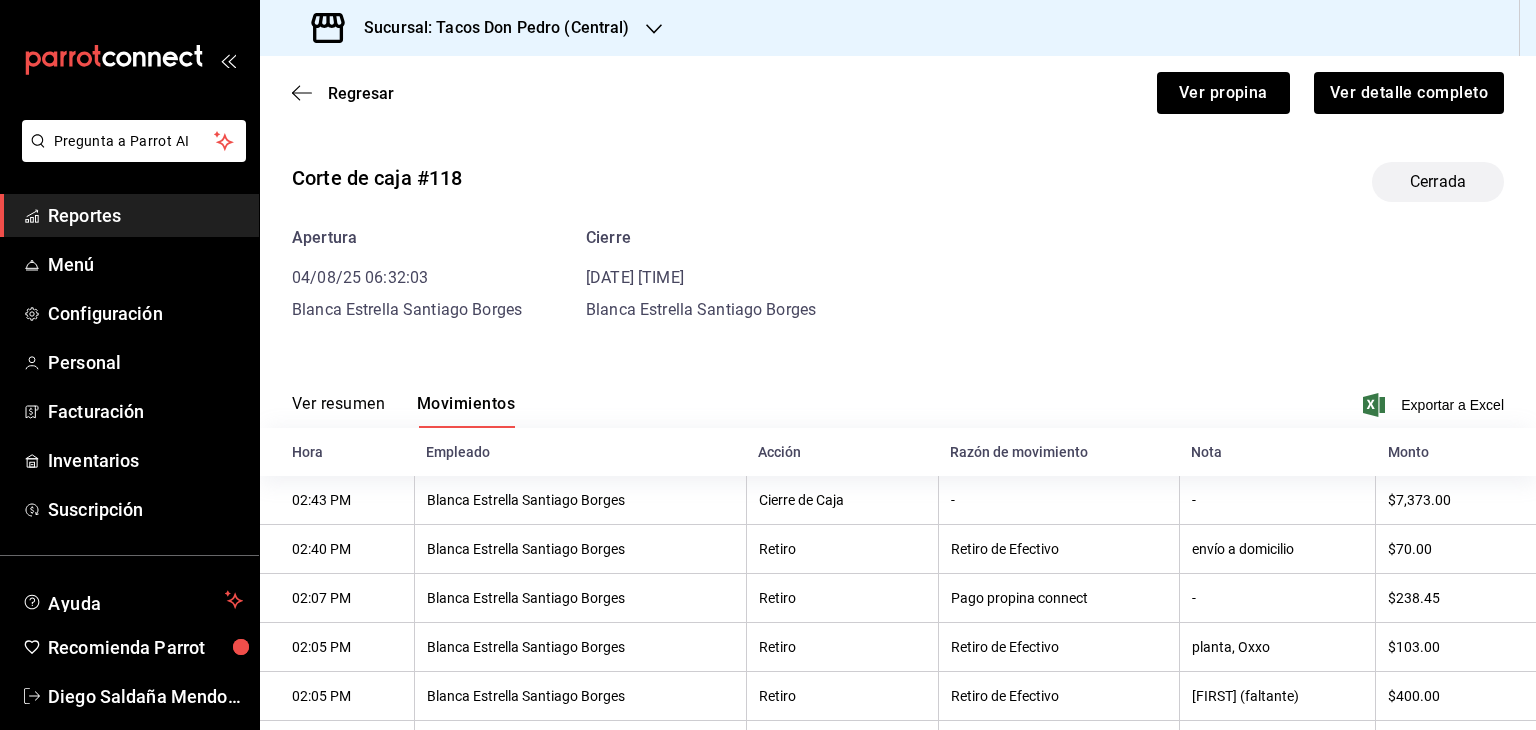 type 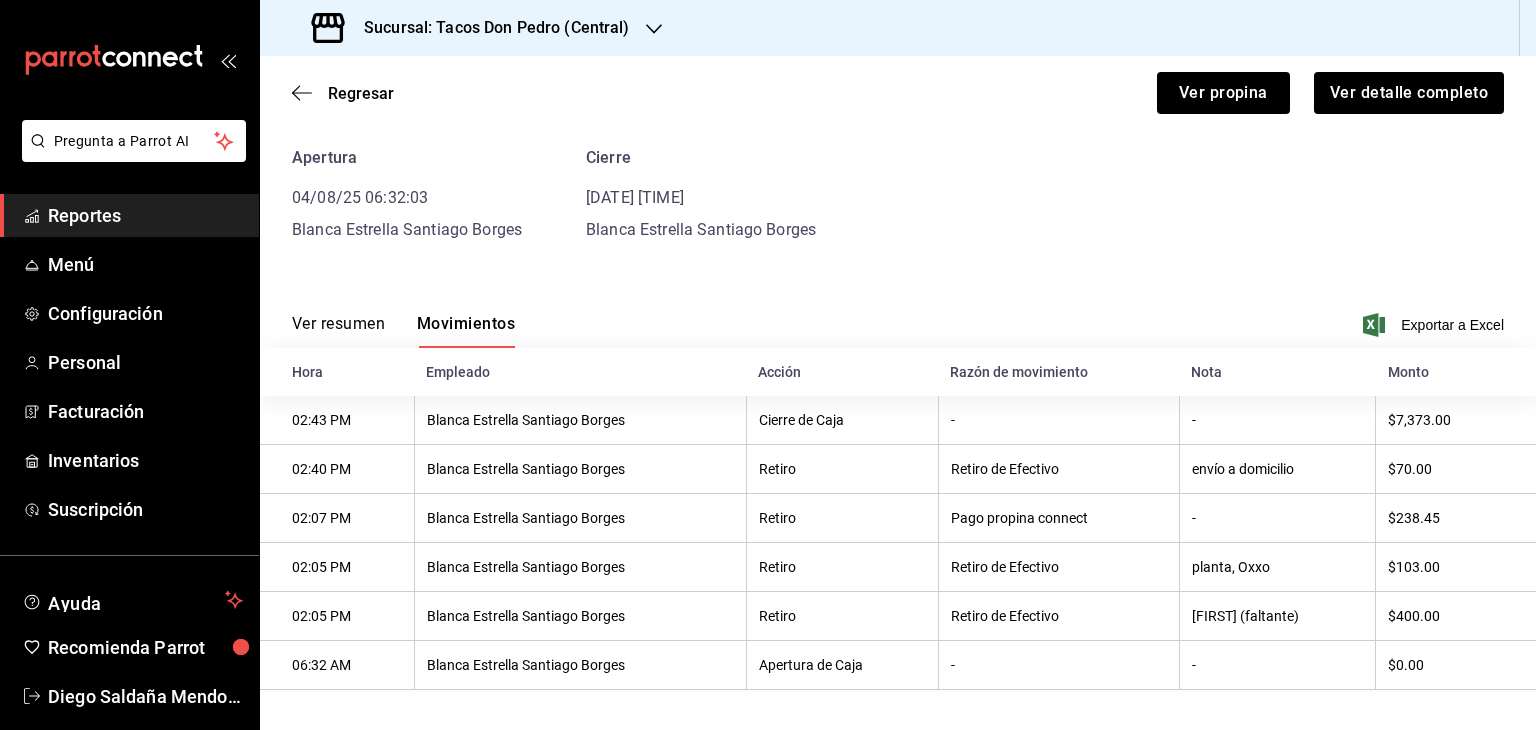 scroll, scrollTop: 92, scrollLeft: 0, axis: vertical 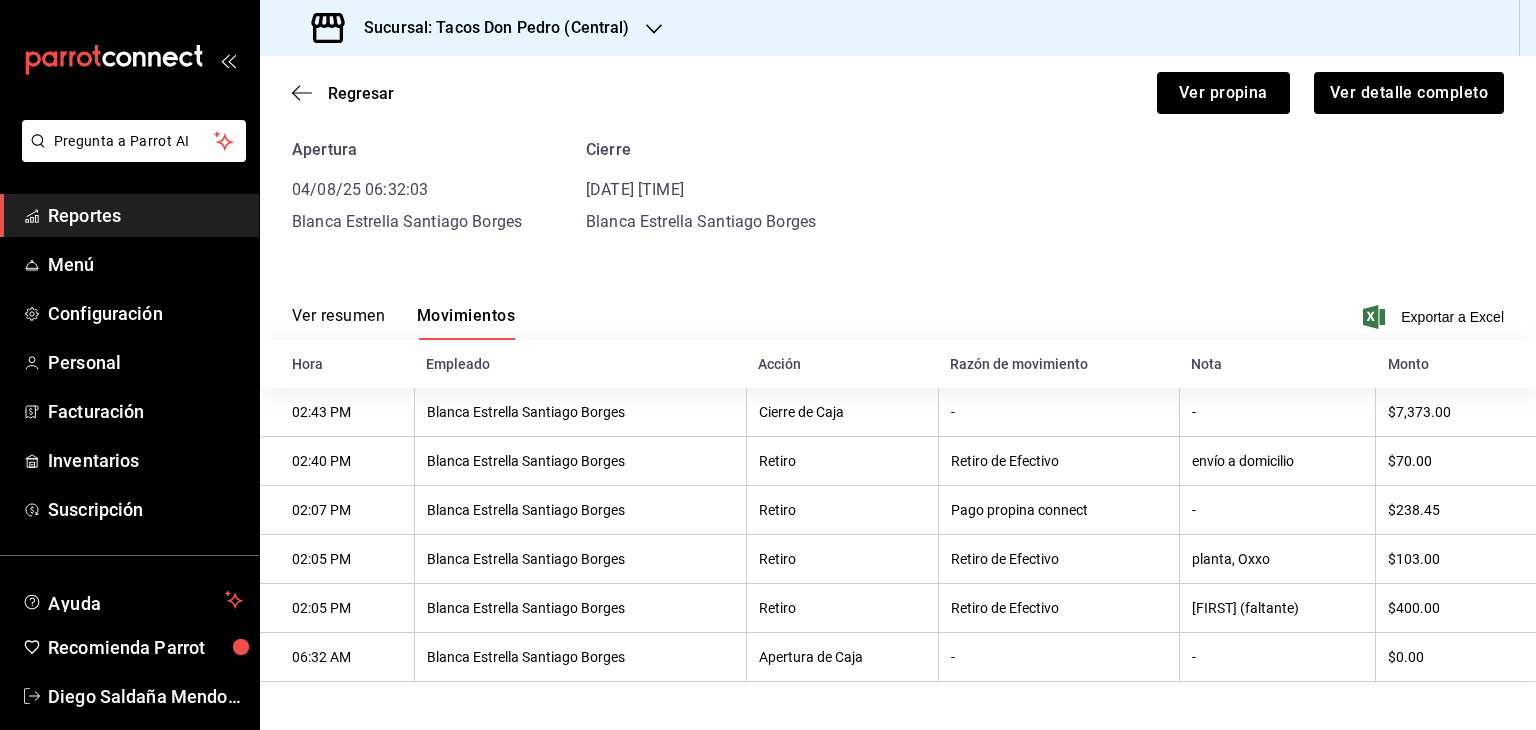 click on "Ver resumen" at bounding box center (338, 323) 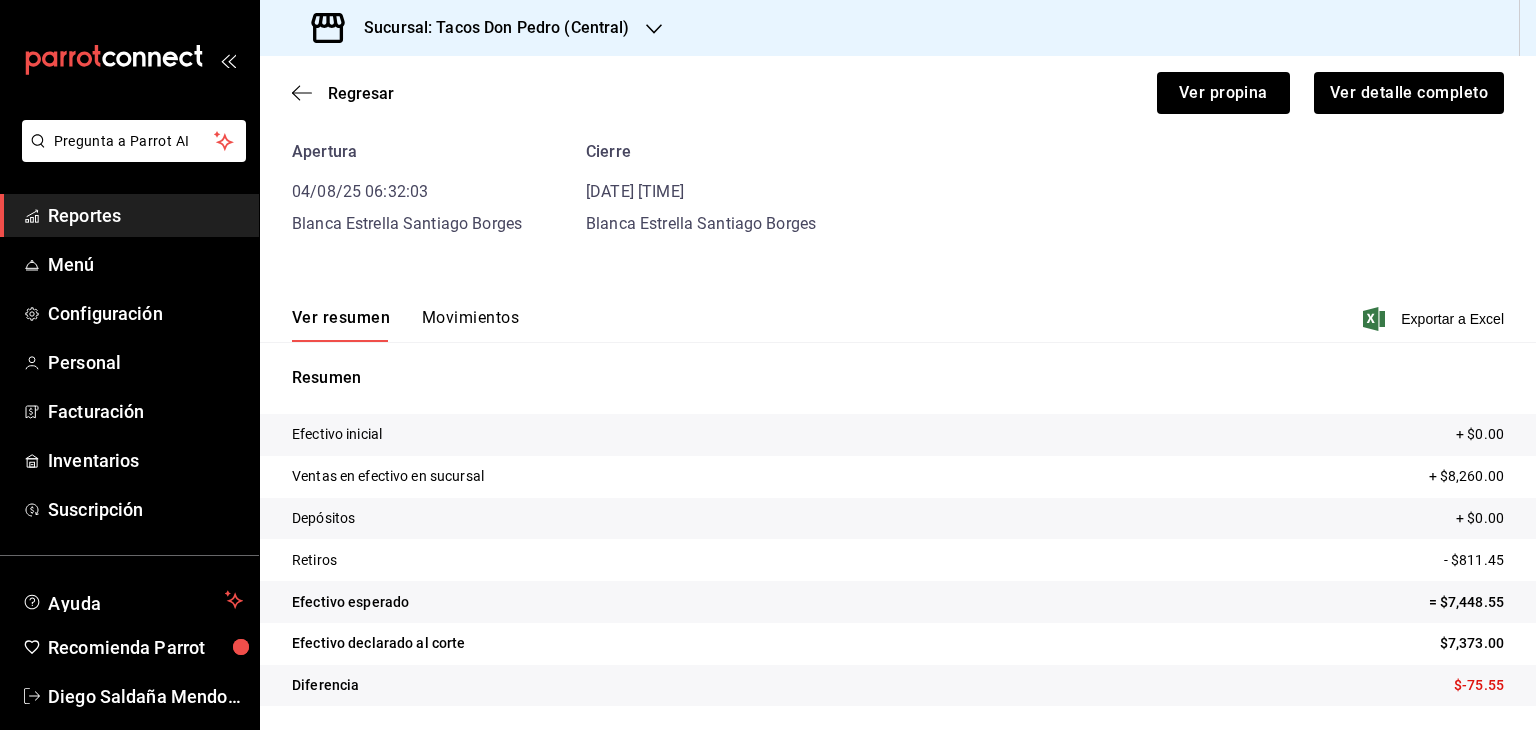 scroll, scrollTop: 87, scrollLeft: 0, axis: vertical 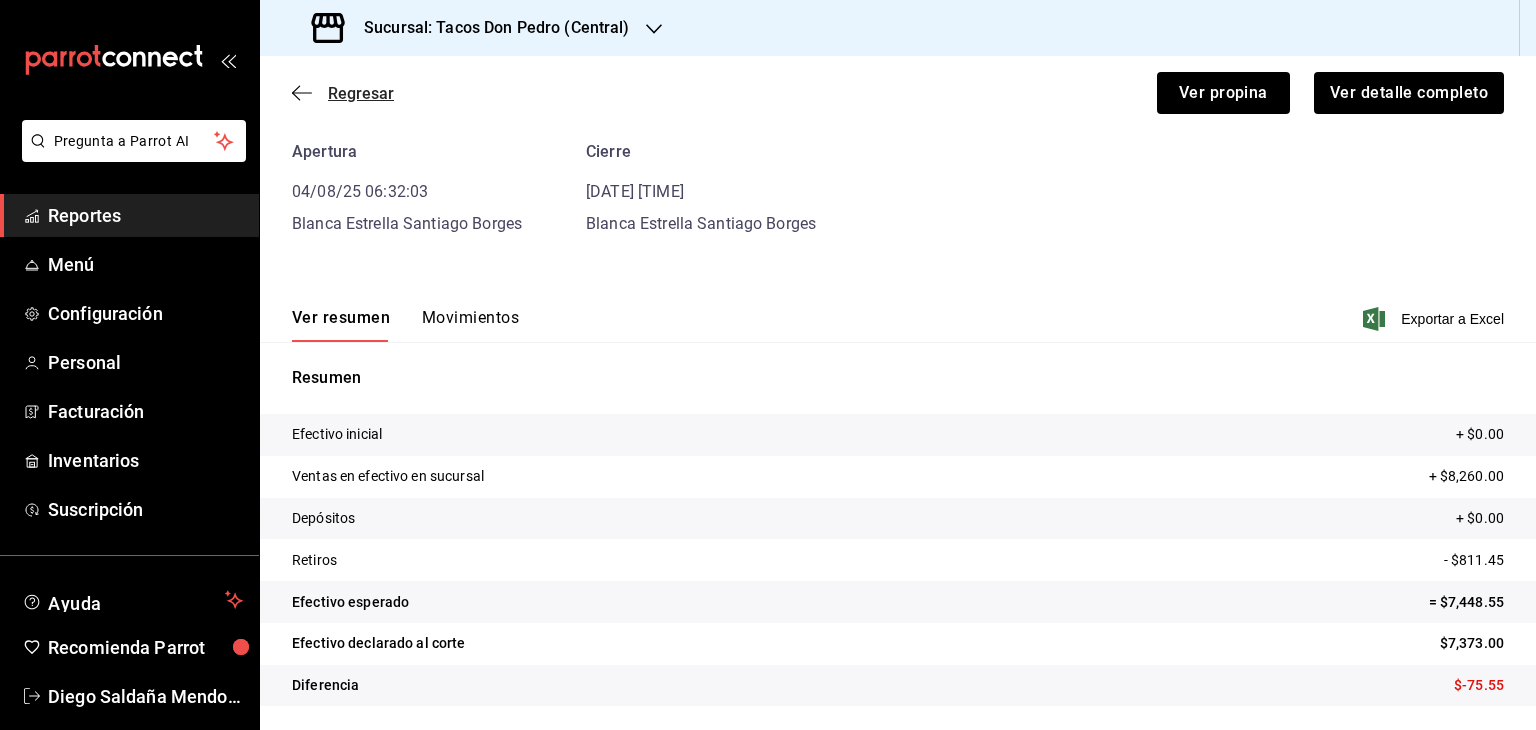 click 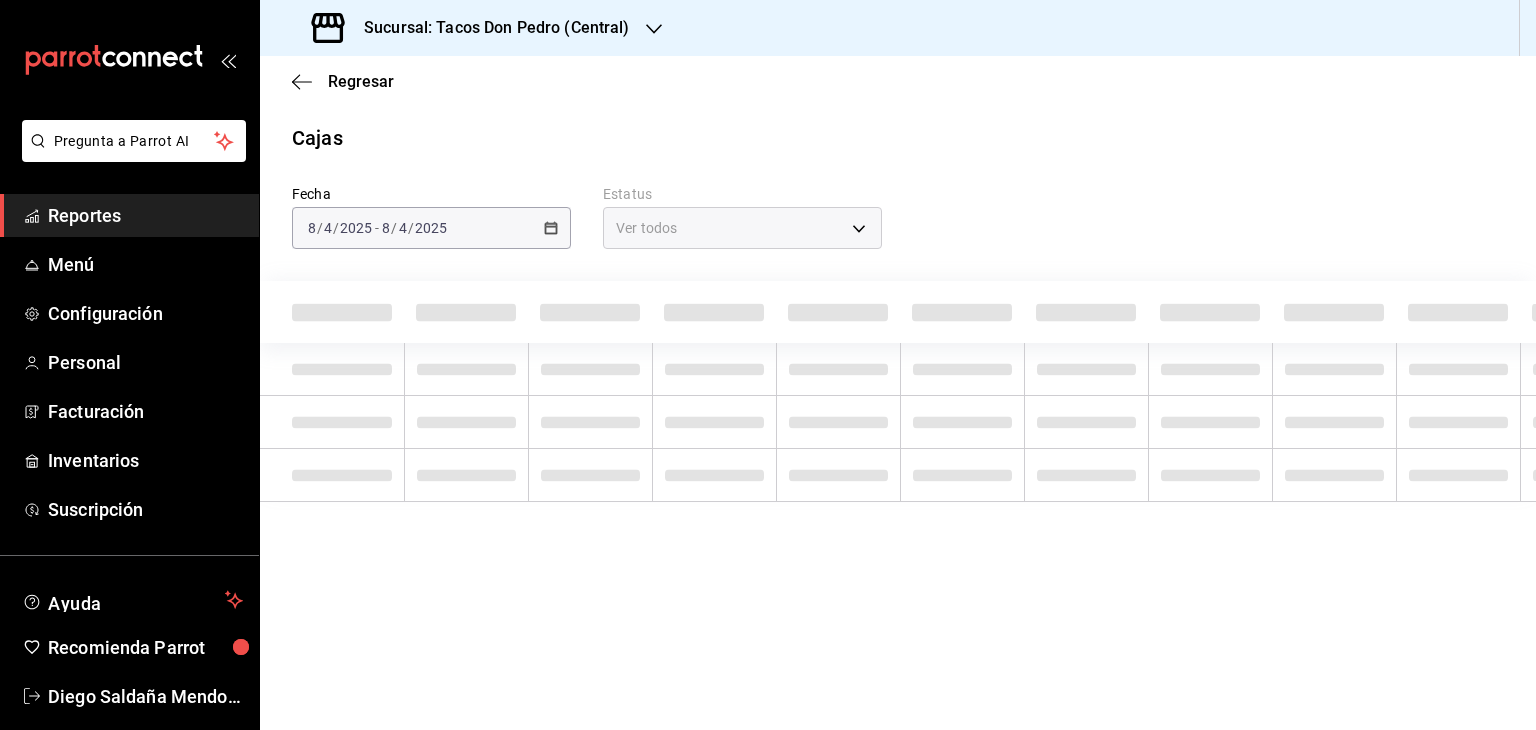 scroll, scrollTop: 0, scrollLeft: 0, axis: both 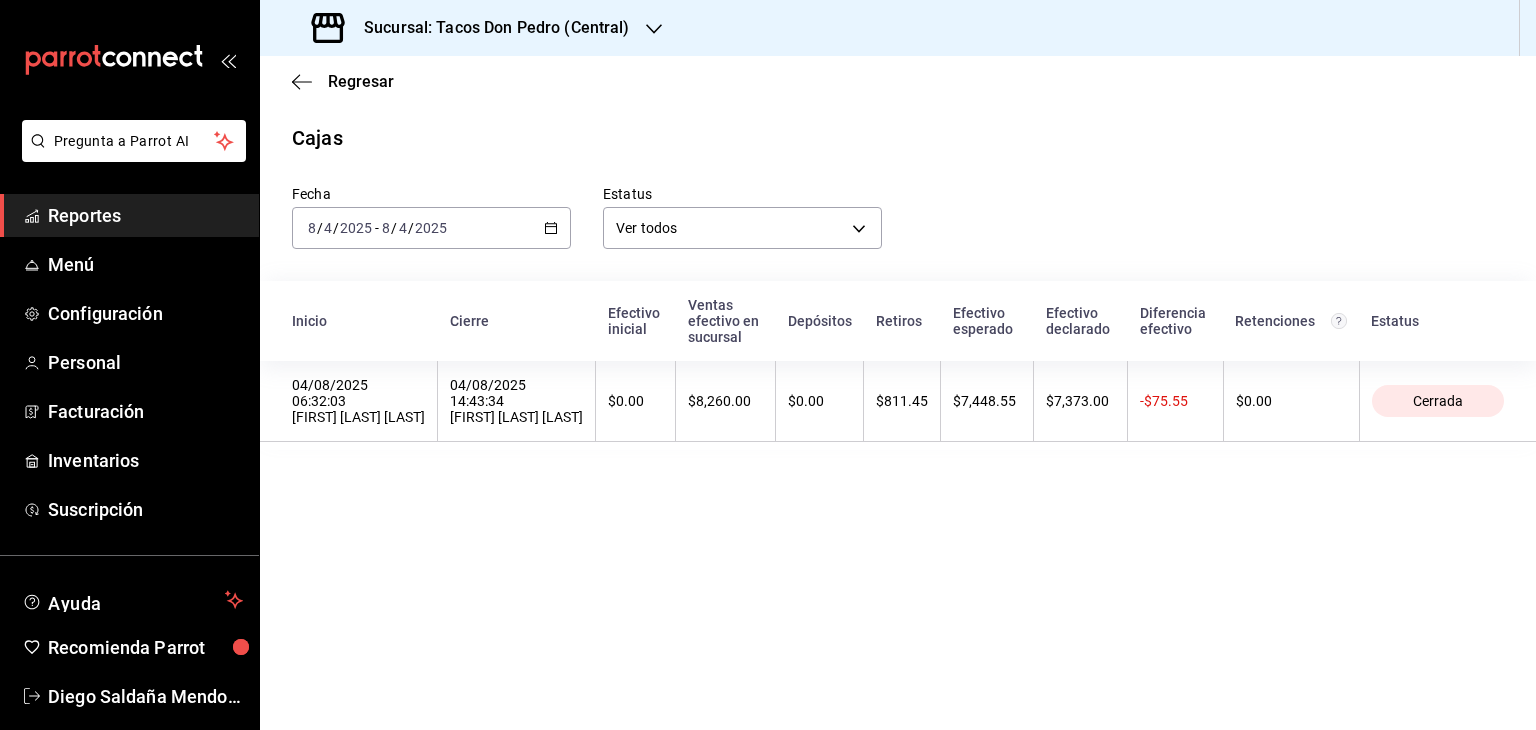 click on "2025-08-04 8 / 4 / 2025 - 2025-08-04 8 / 4 / 2025" at bounding box center (431, 228) 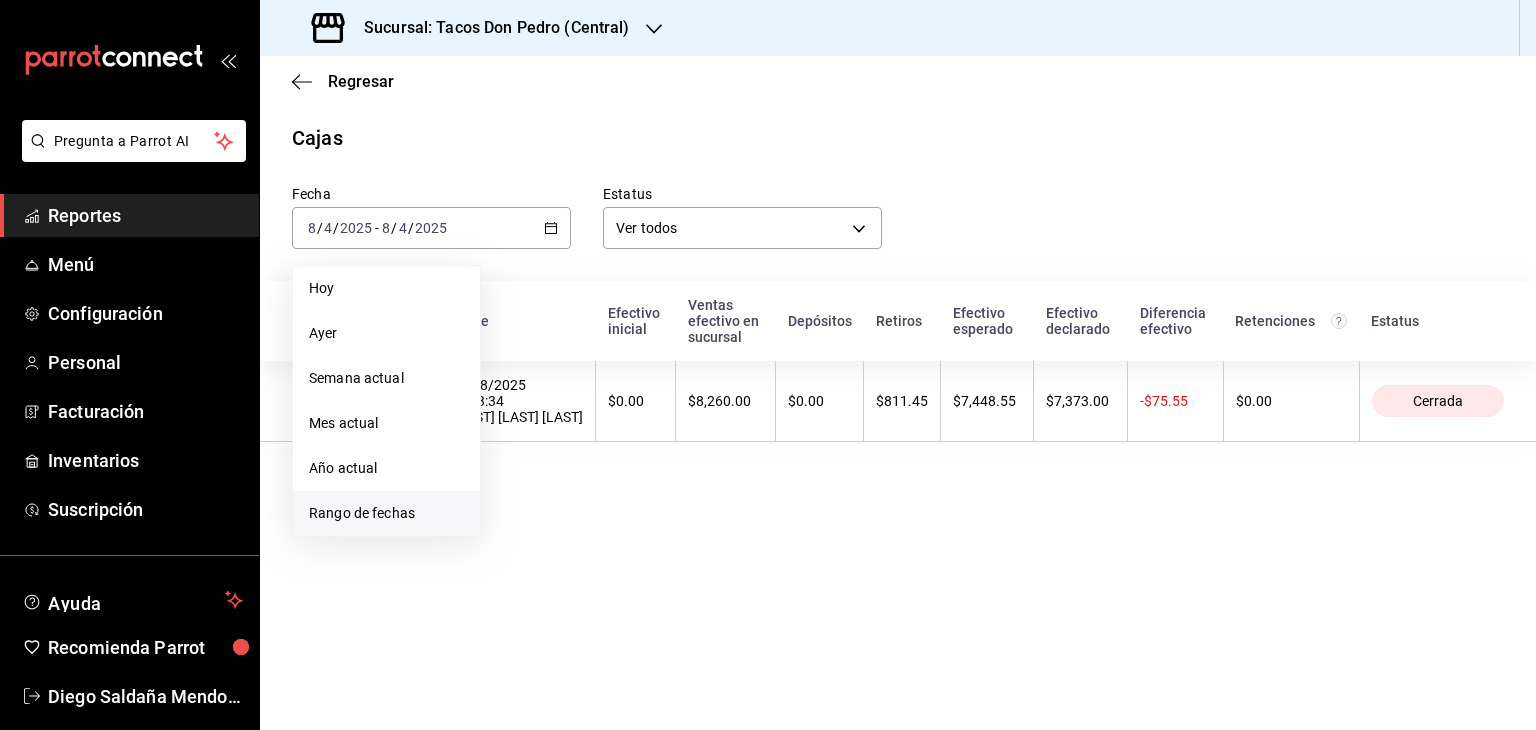 click on "Rango de fechas" at bounding box center (386, 513) 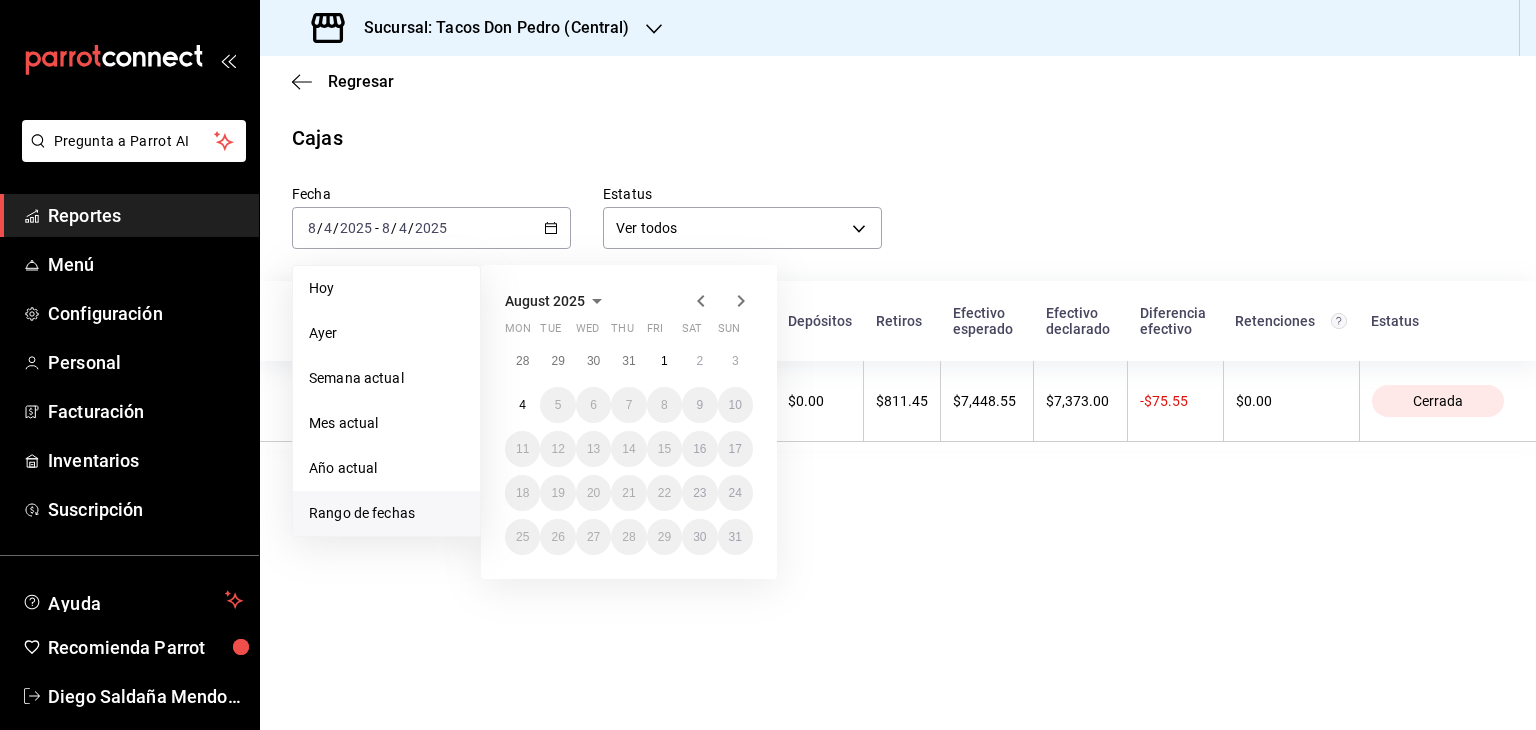 click 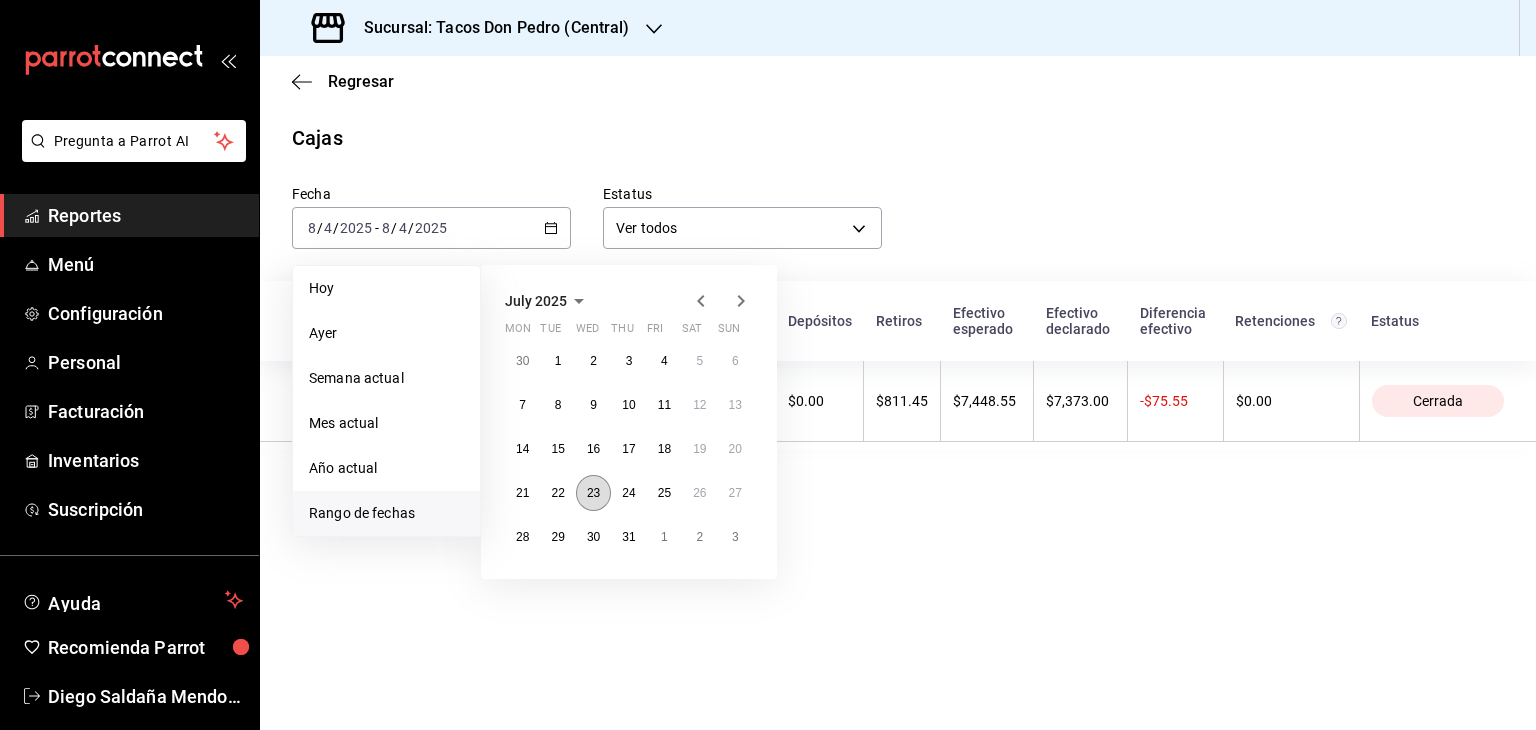 click on "23" at bounding box center [593, 493] 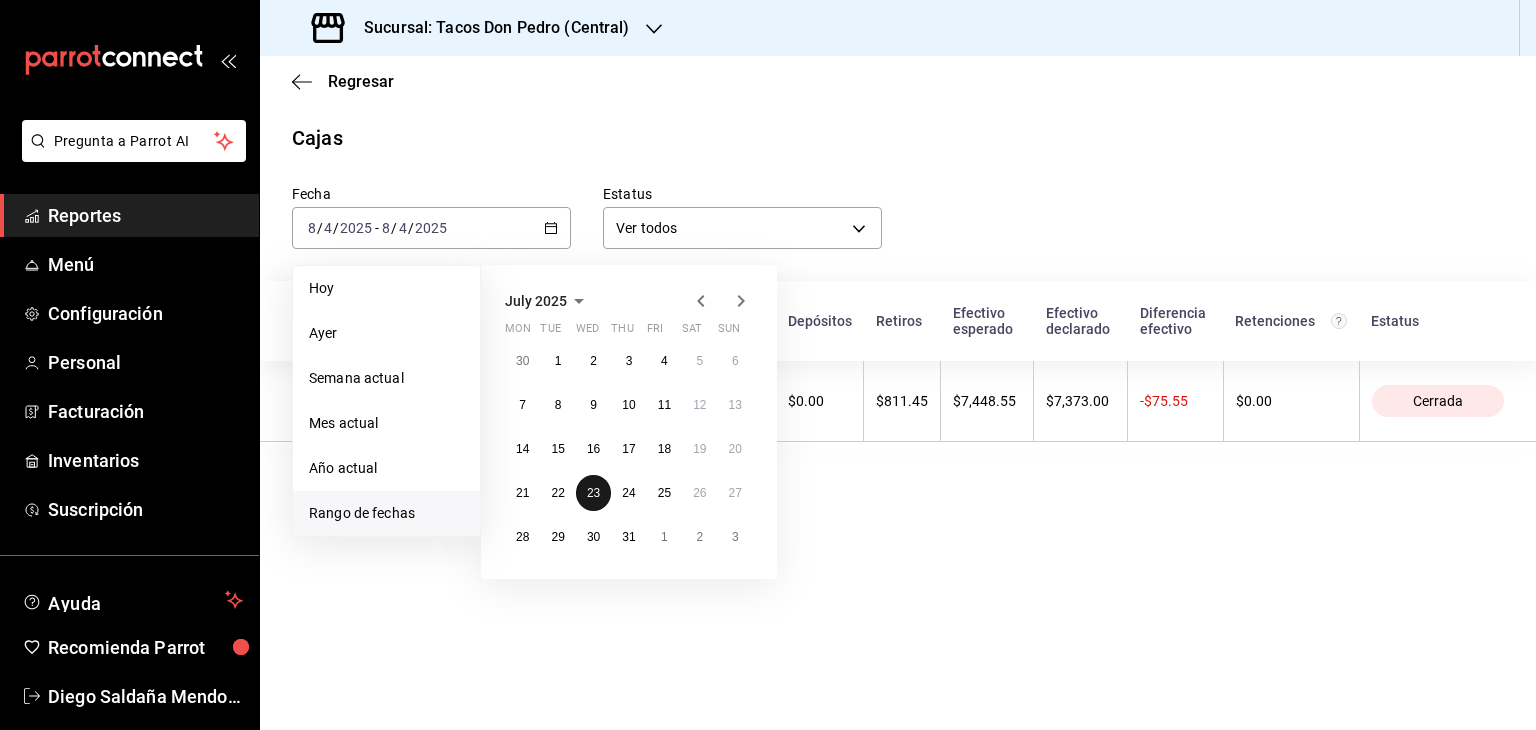 click on "23" at bounding box center (593, 493) 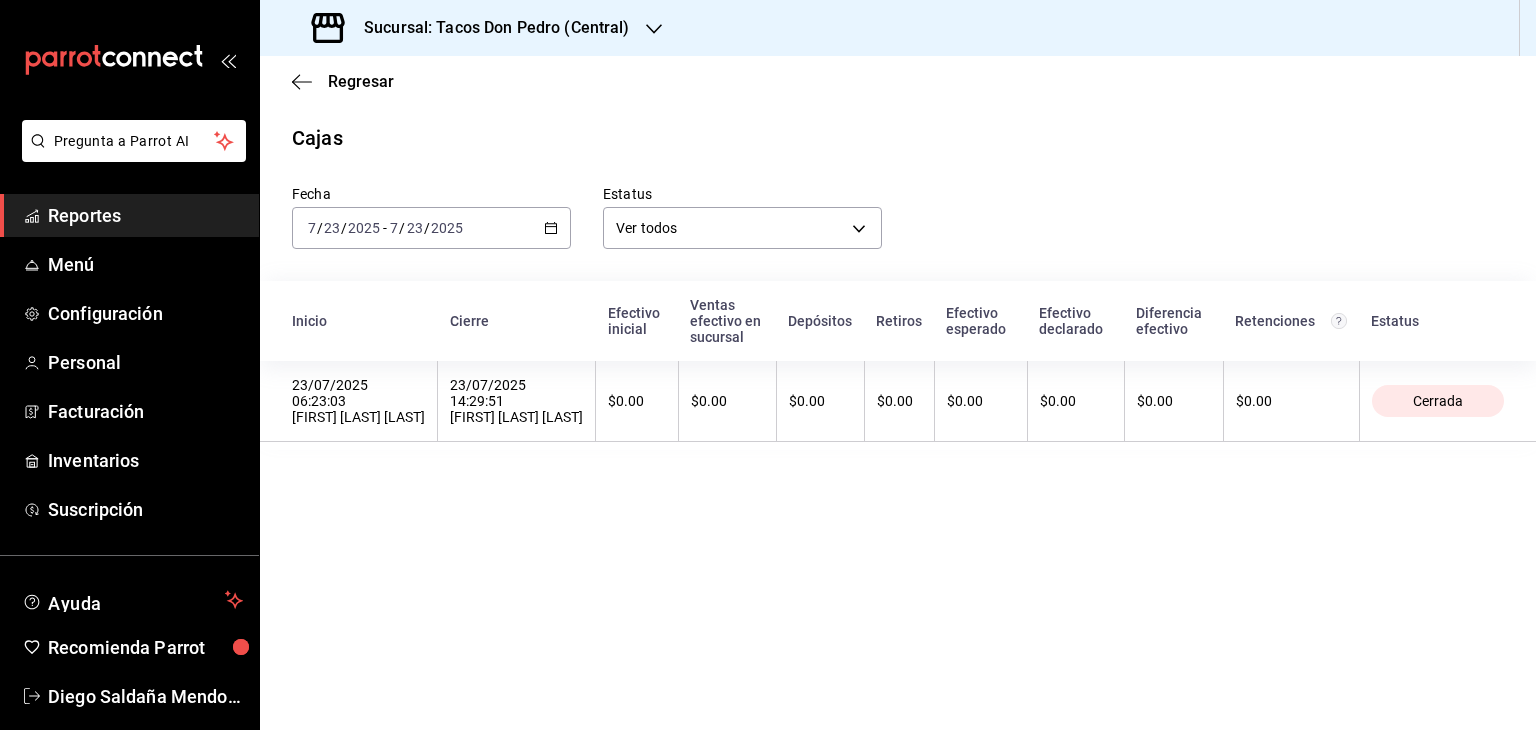click 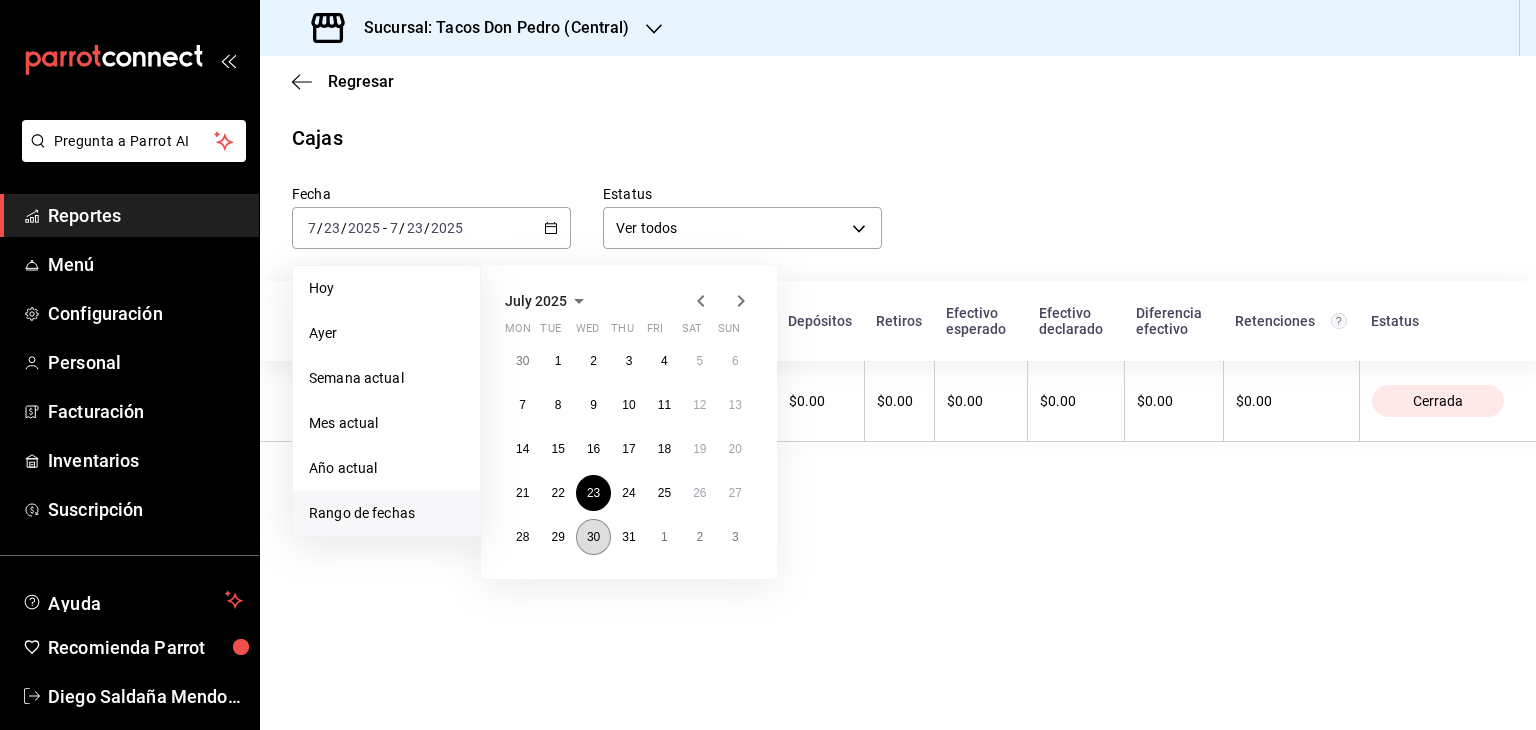 click on "30" at bounding box center (593, 537) 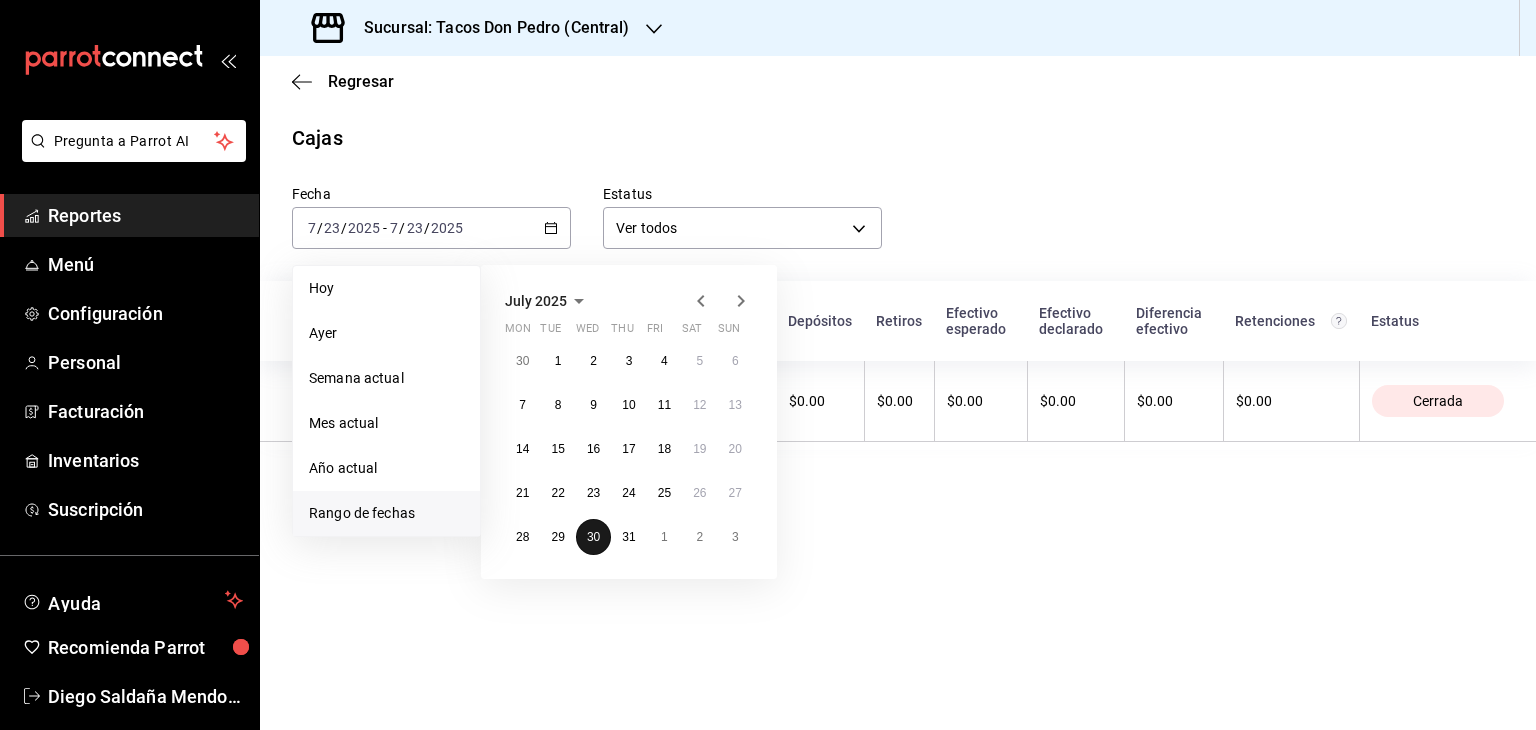 click on "30" at bounding box center (593, 537) 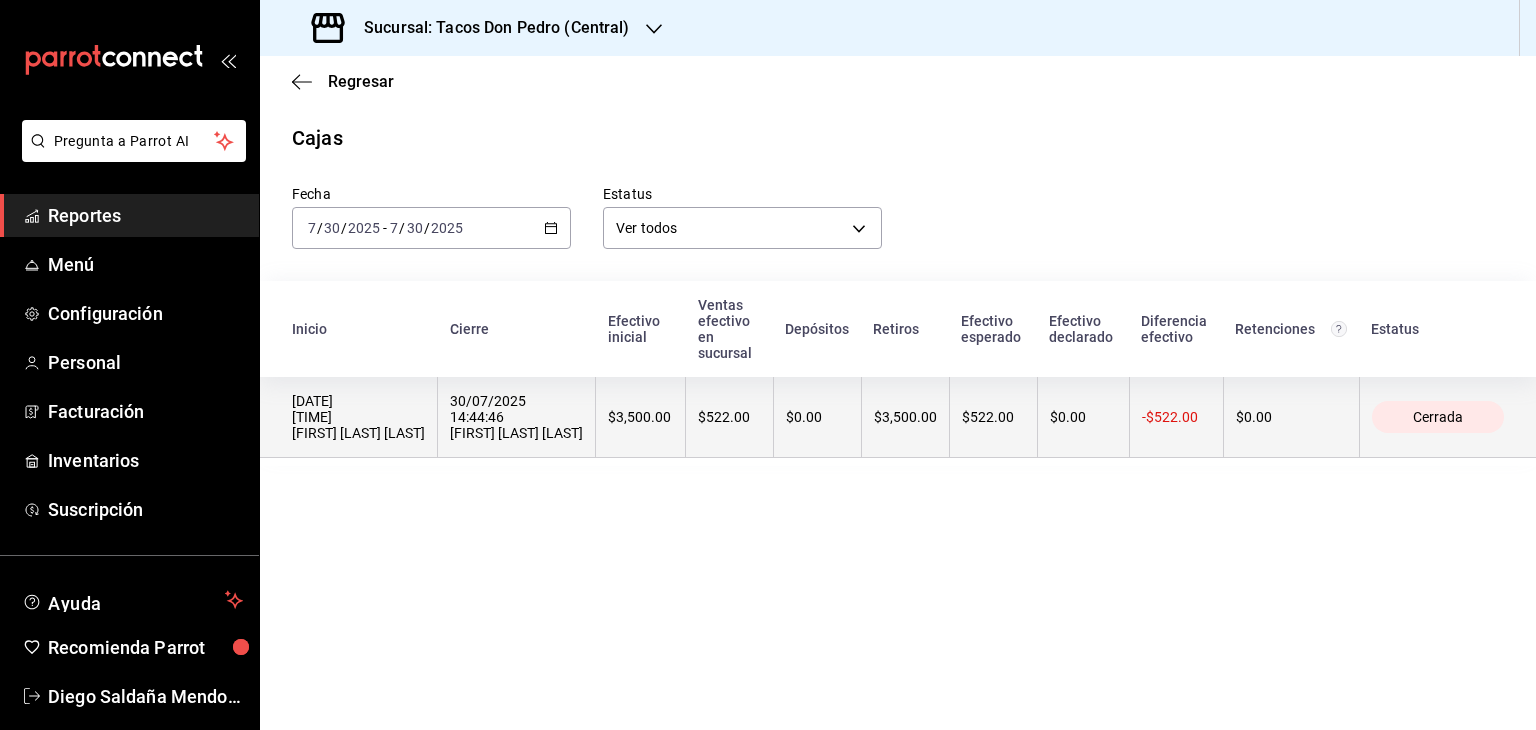 click on "$3,500.00" at bounding box center (905, 417) 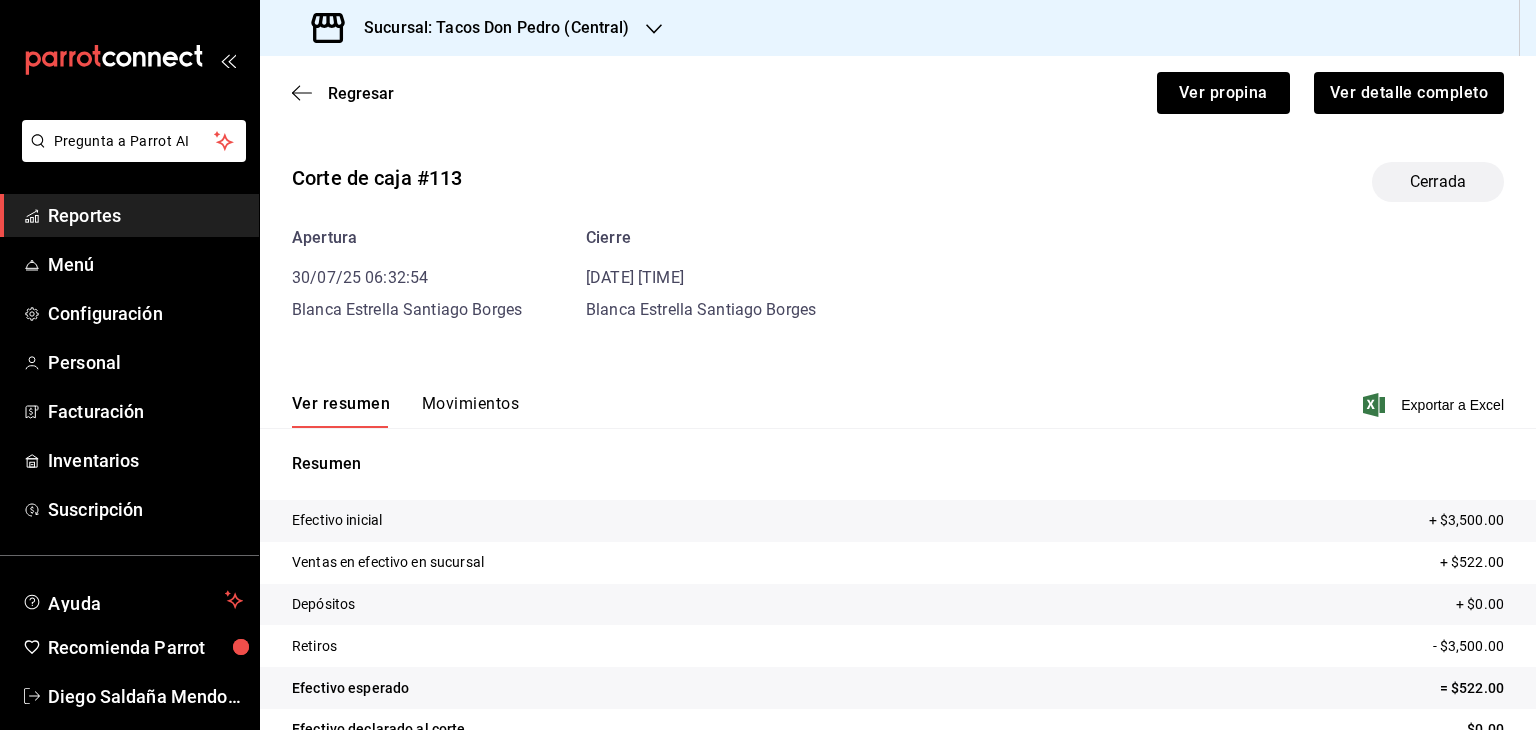 click on "Movimientos" at bounding box center (470, 411) 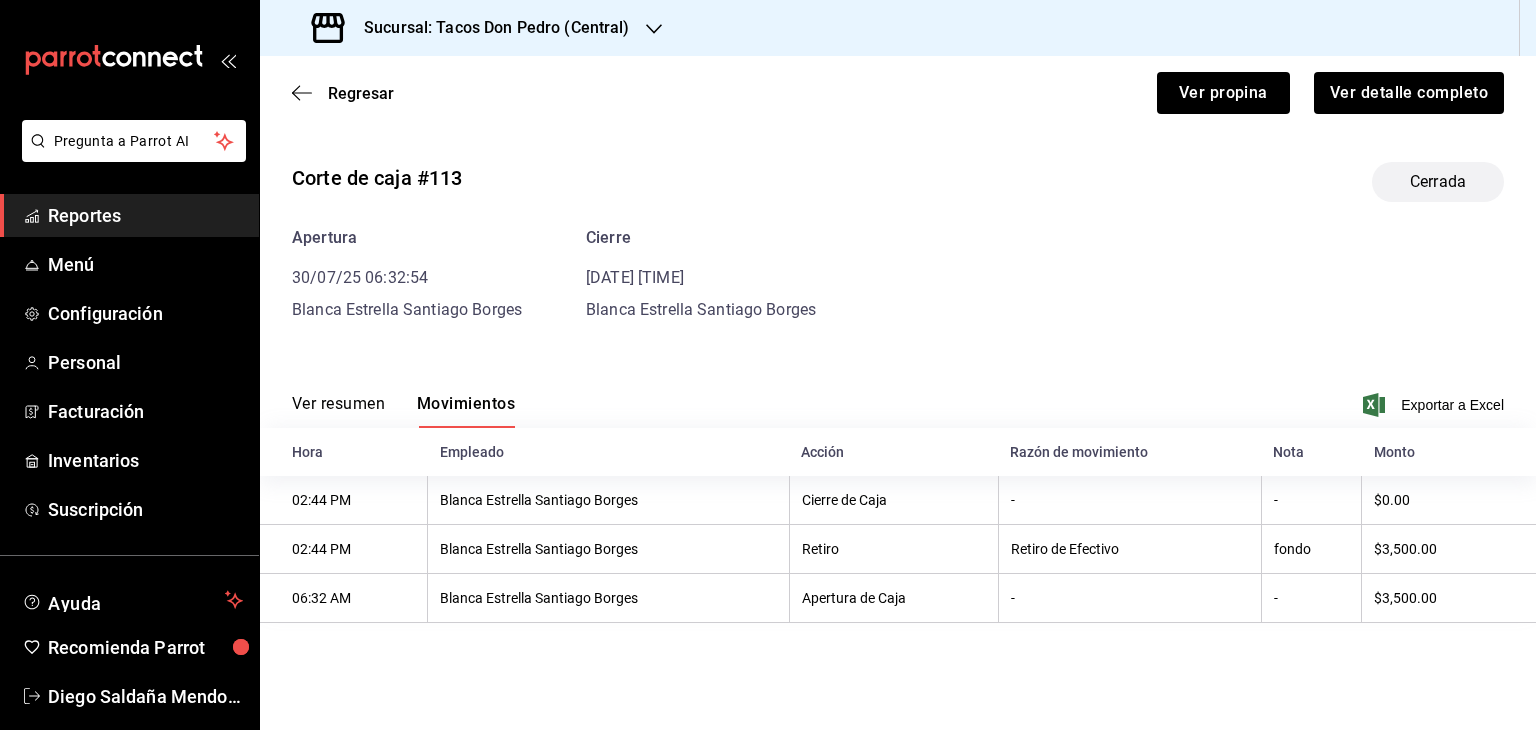 click 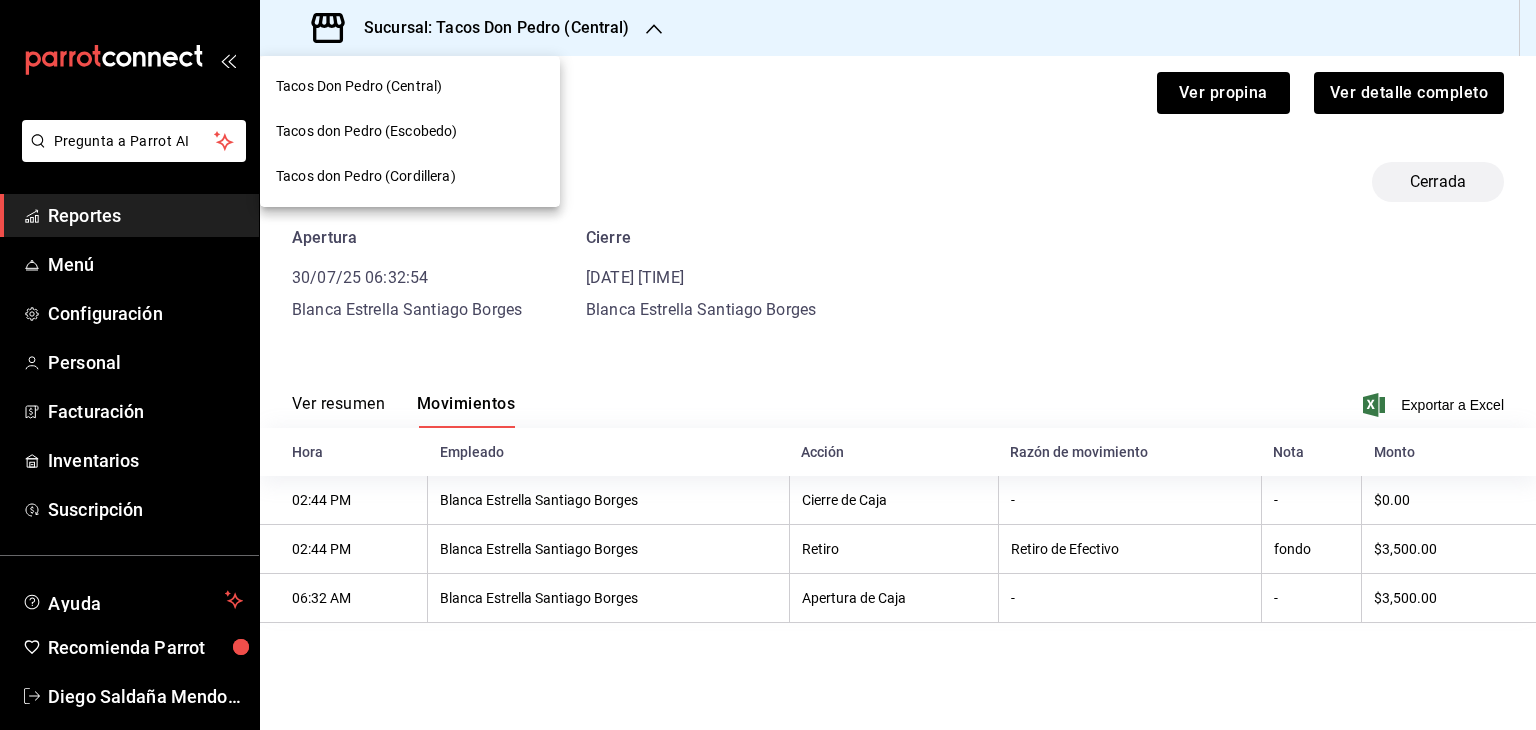 click on "Tacos don Pedro (Cordillera)" at bounding box center (410, 176) 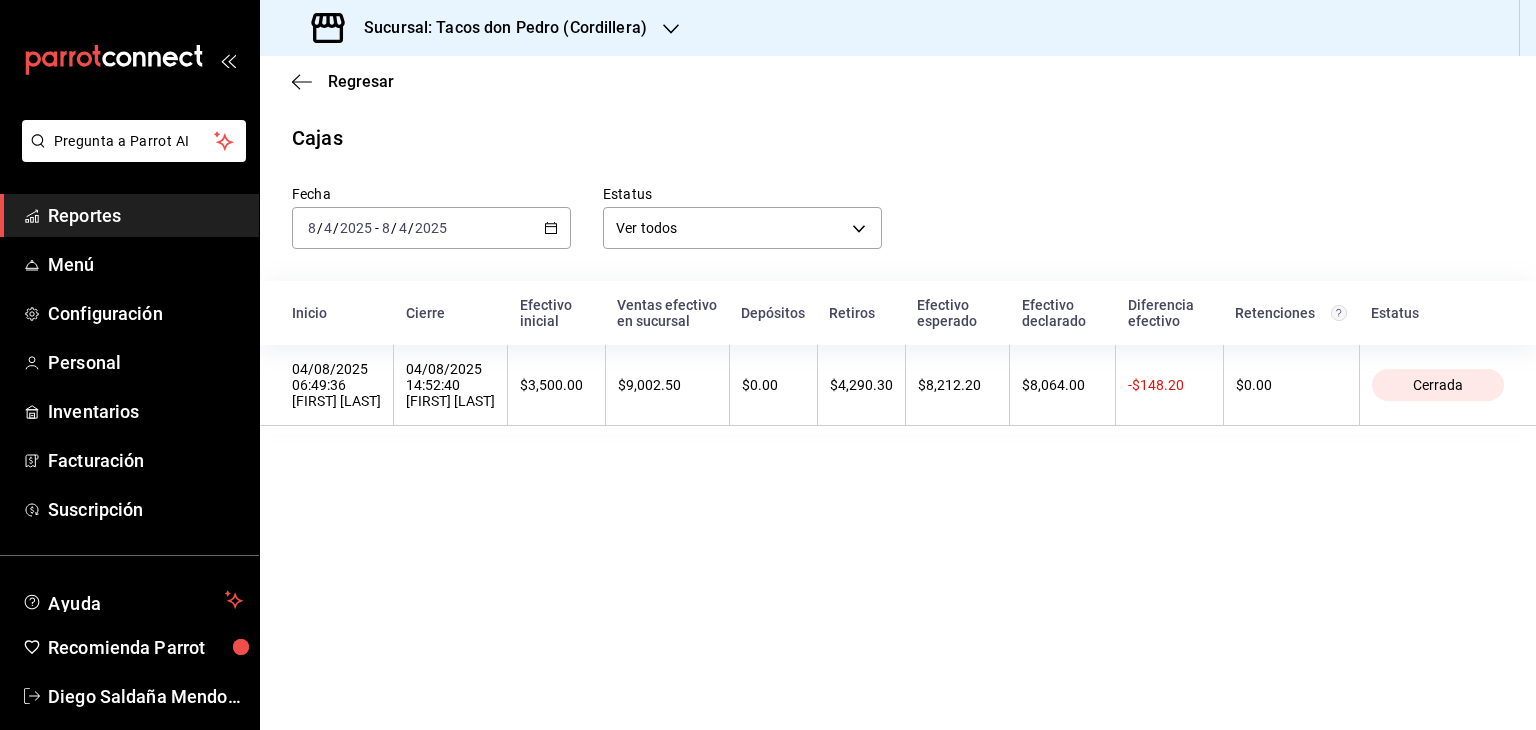 click on "Reportes" at bounding box center [145, 215] 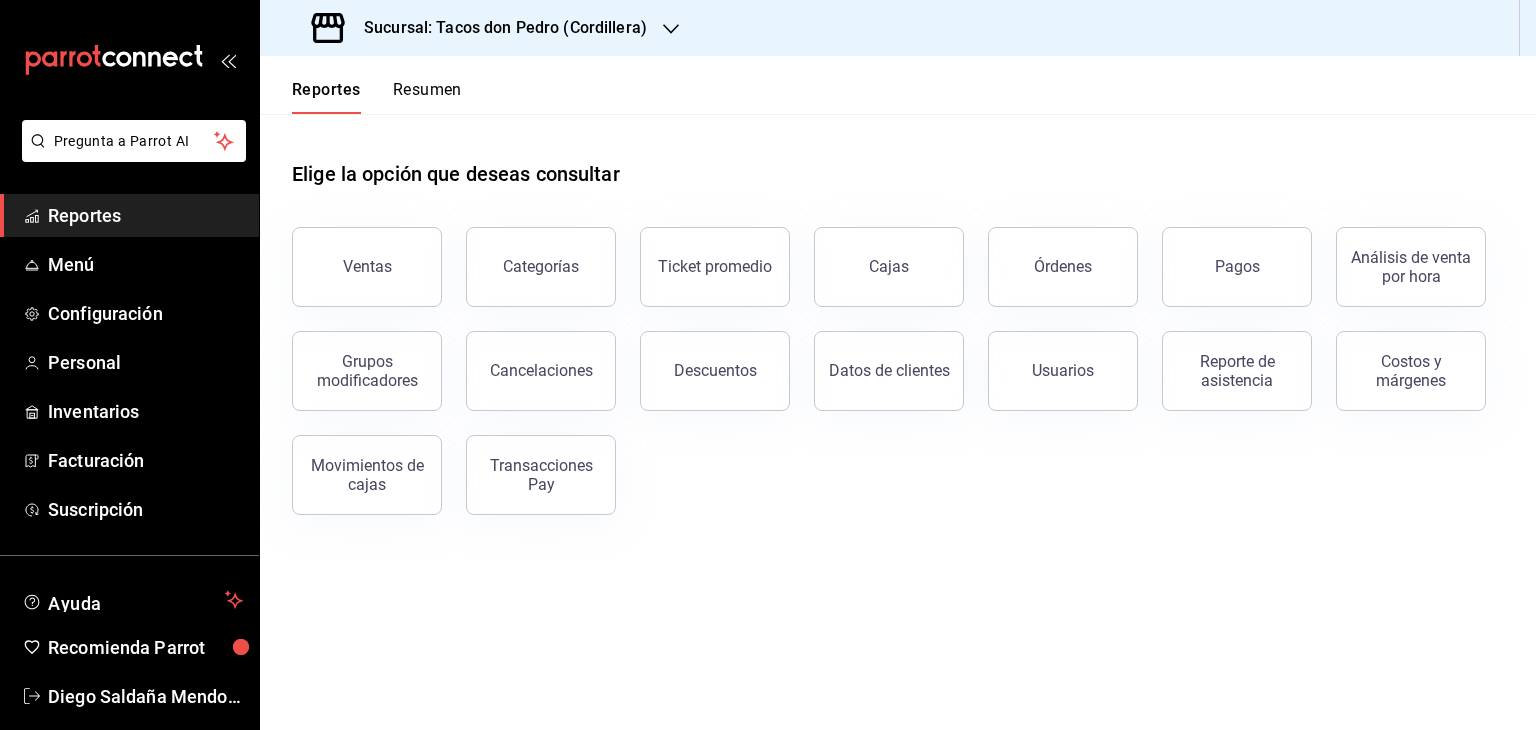 click on "Resumen" at bounding box center (427, 97) 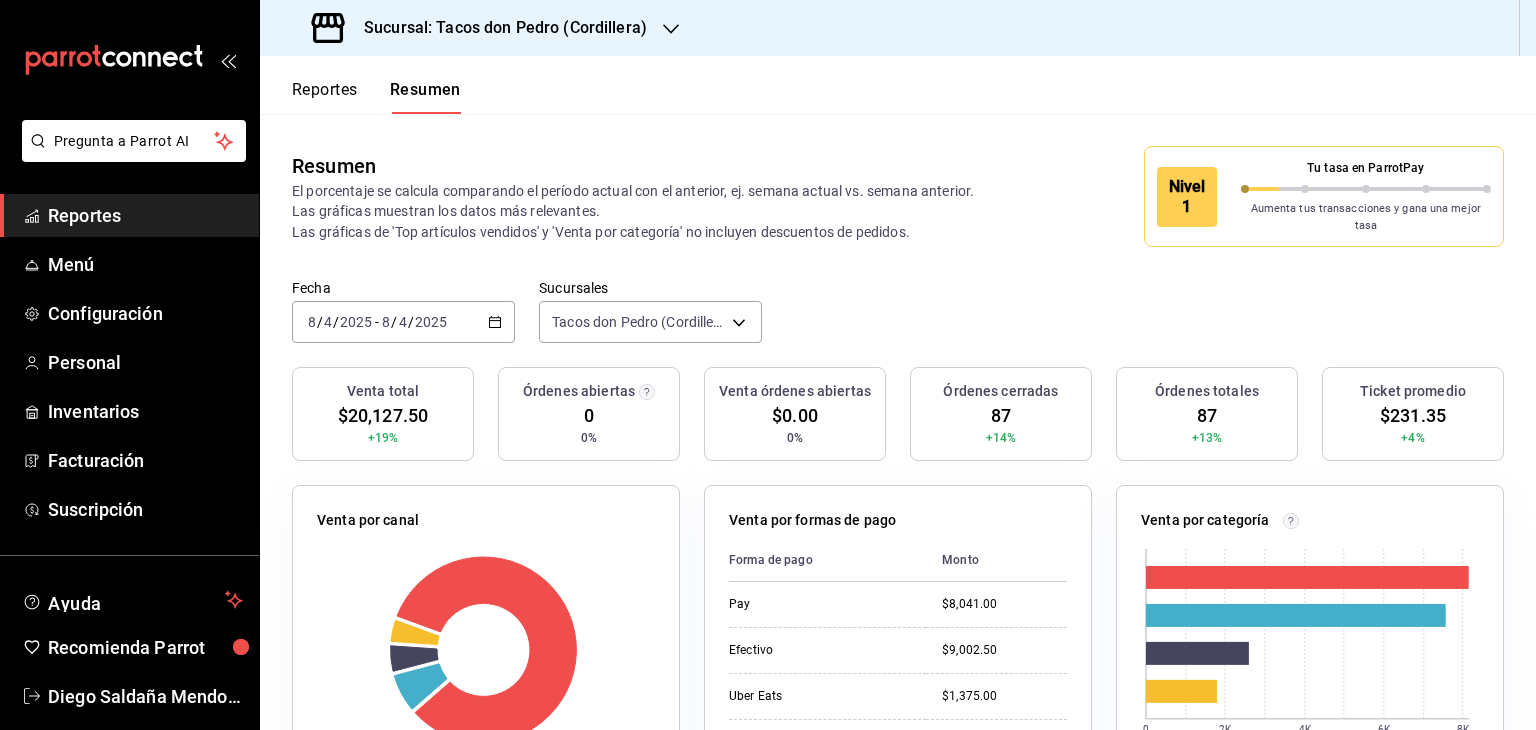 click on "Fecha [DATE] [TIME] [TIME] Sucursales Tacos don Pedro (Cordillera) [object Object]" at bounding box center [898, 323] 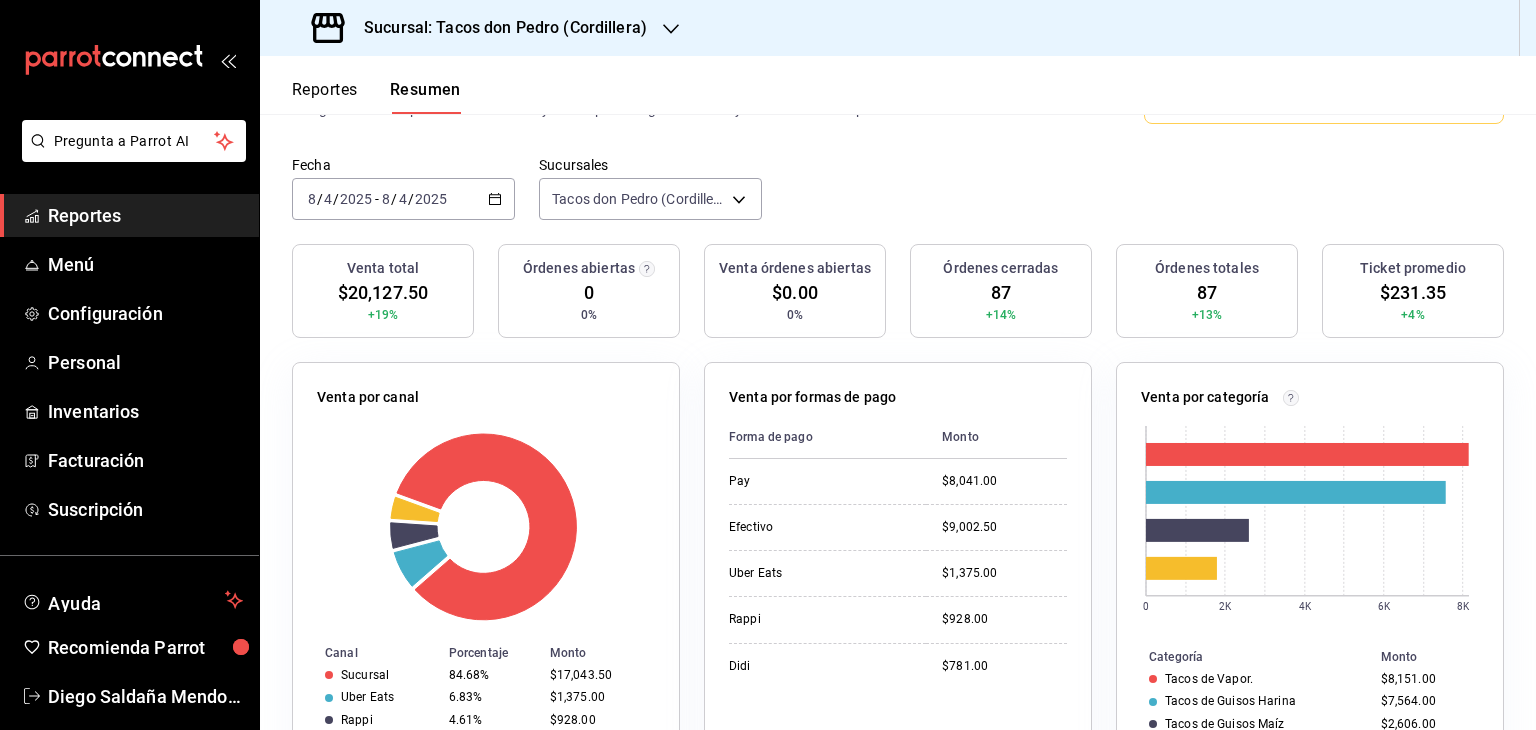 scroll, scrollTop: 0, scrollLeft: 0, axis: both 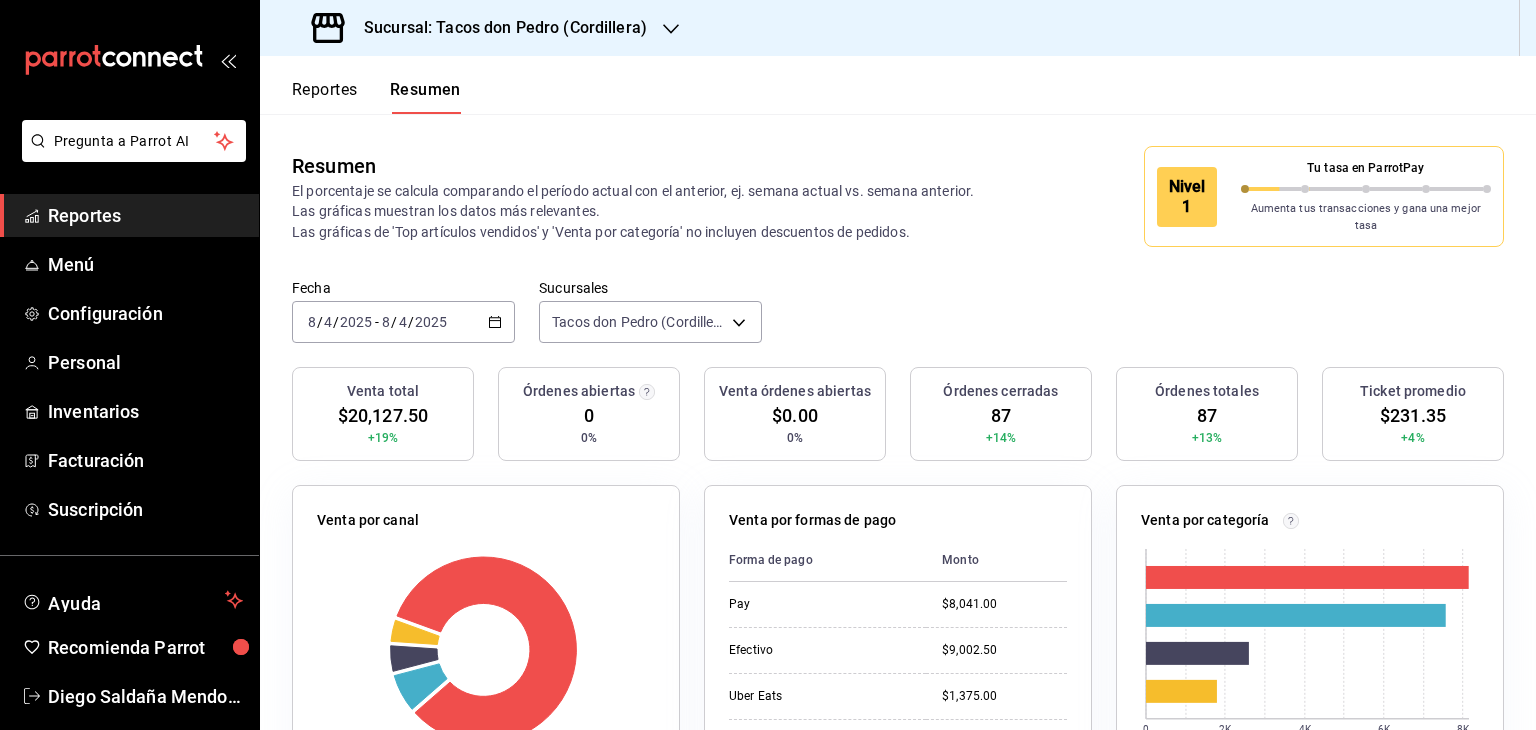 click on "Reportes" at bounding box center (145, 215) 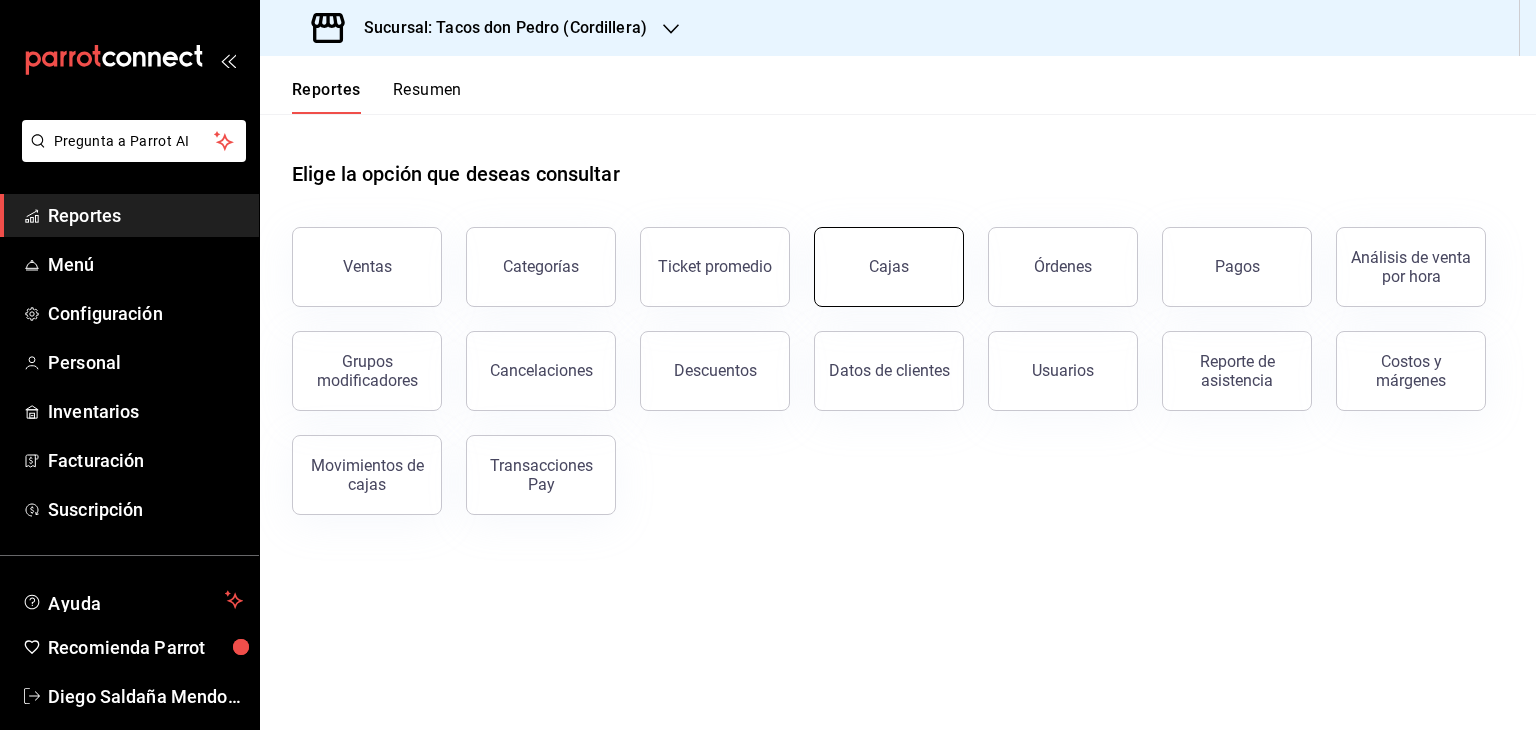 click on "Cajas" at bounding box center (889, 266) 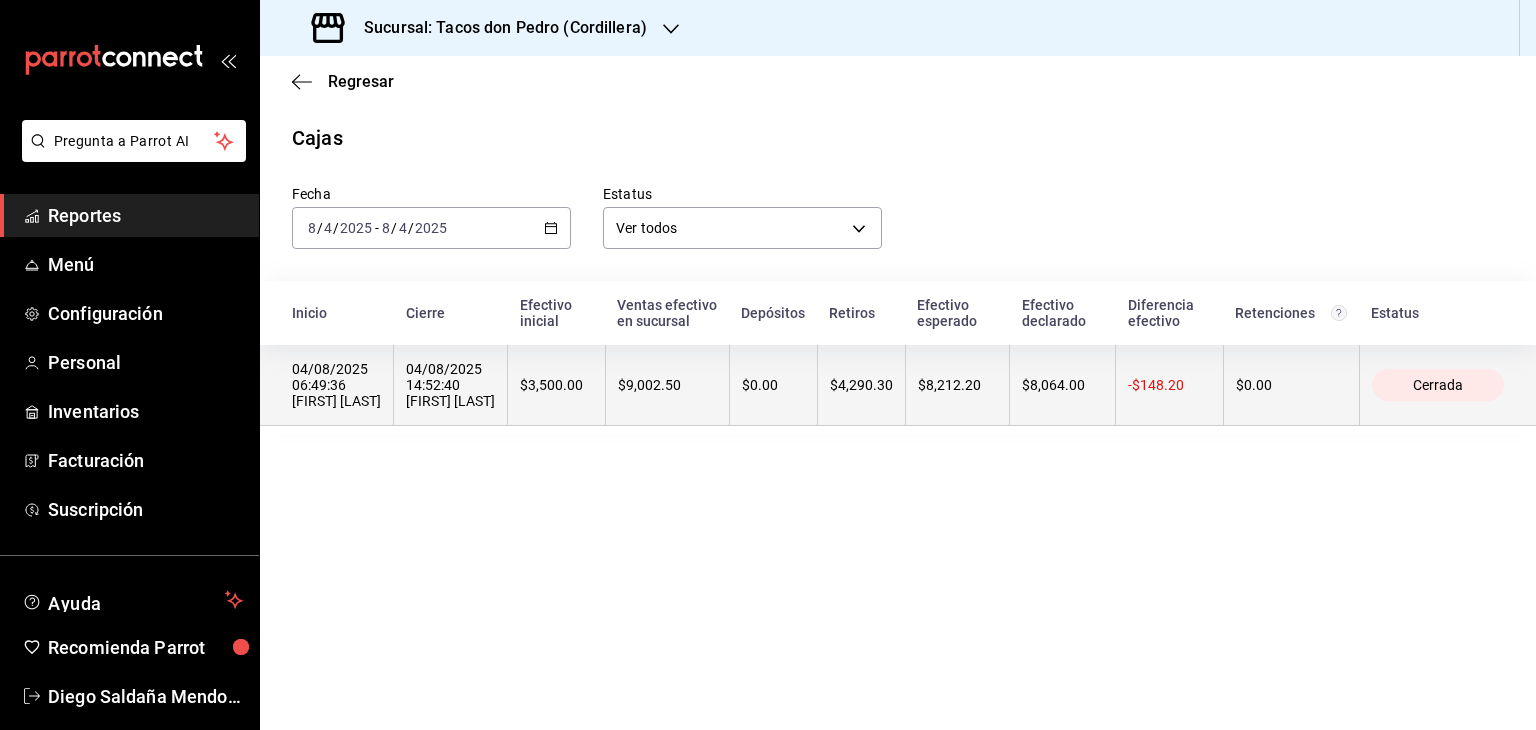 click on "$4,290.30" at bounding box center [861, 385] 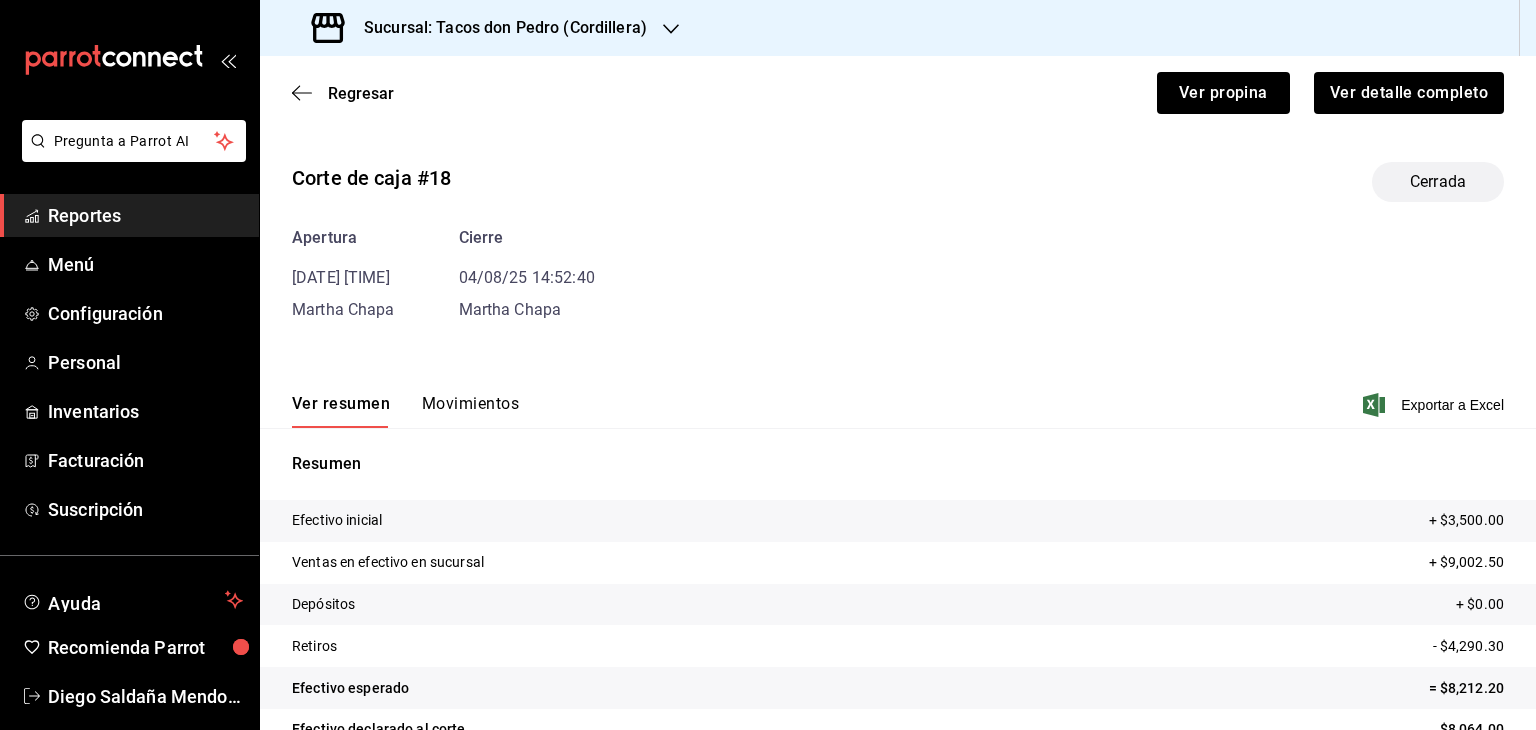 click on "Movimientos" at bounding box center (470, 411) 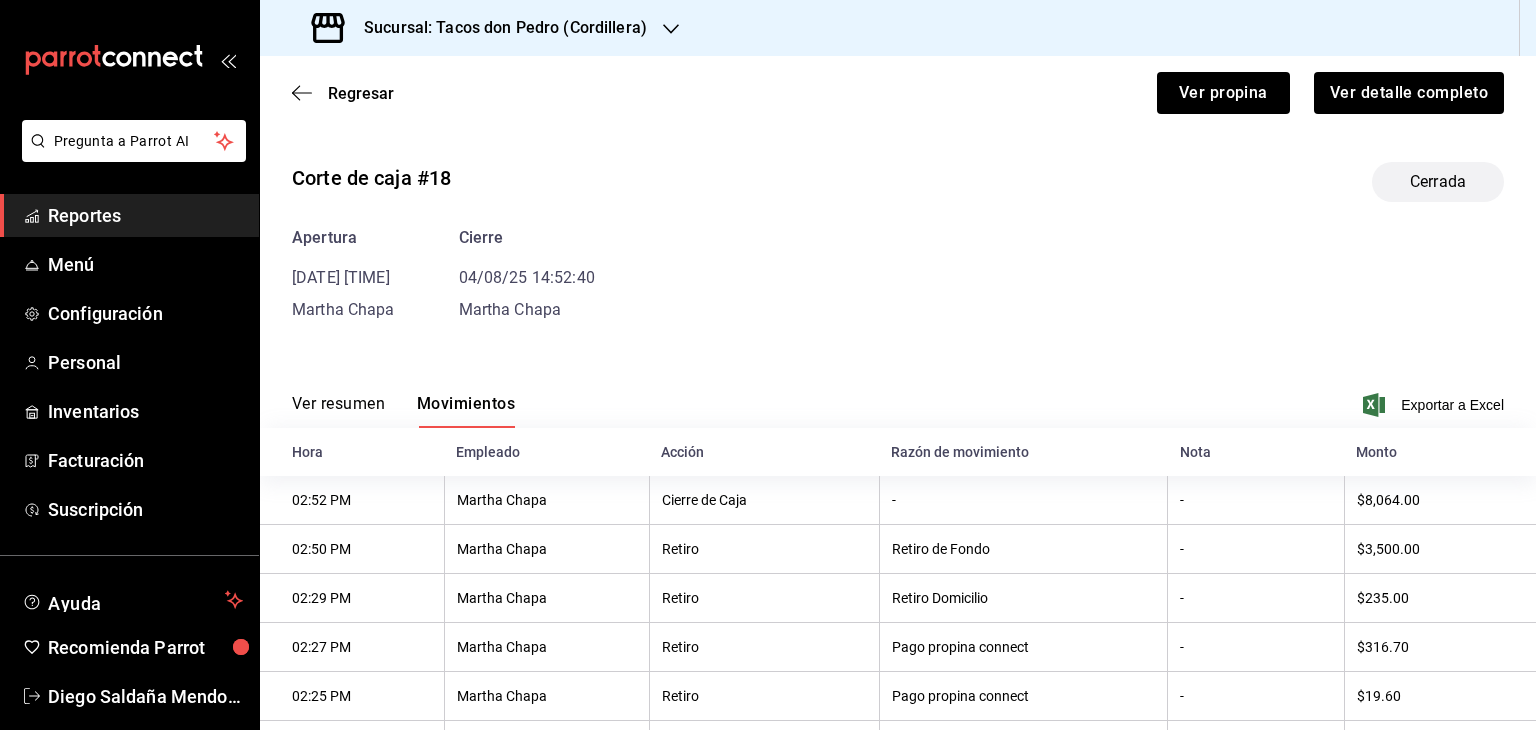 click on "-" at bounding box center (1023, 500) 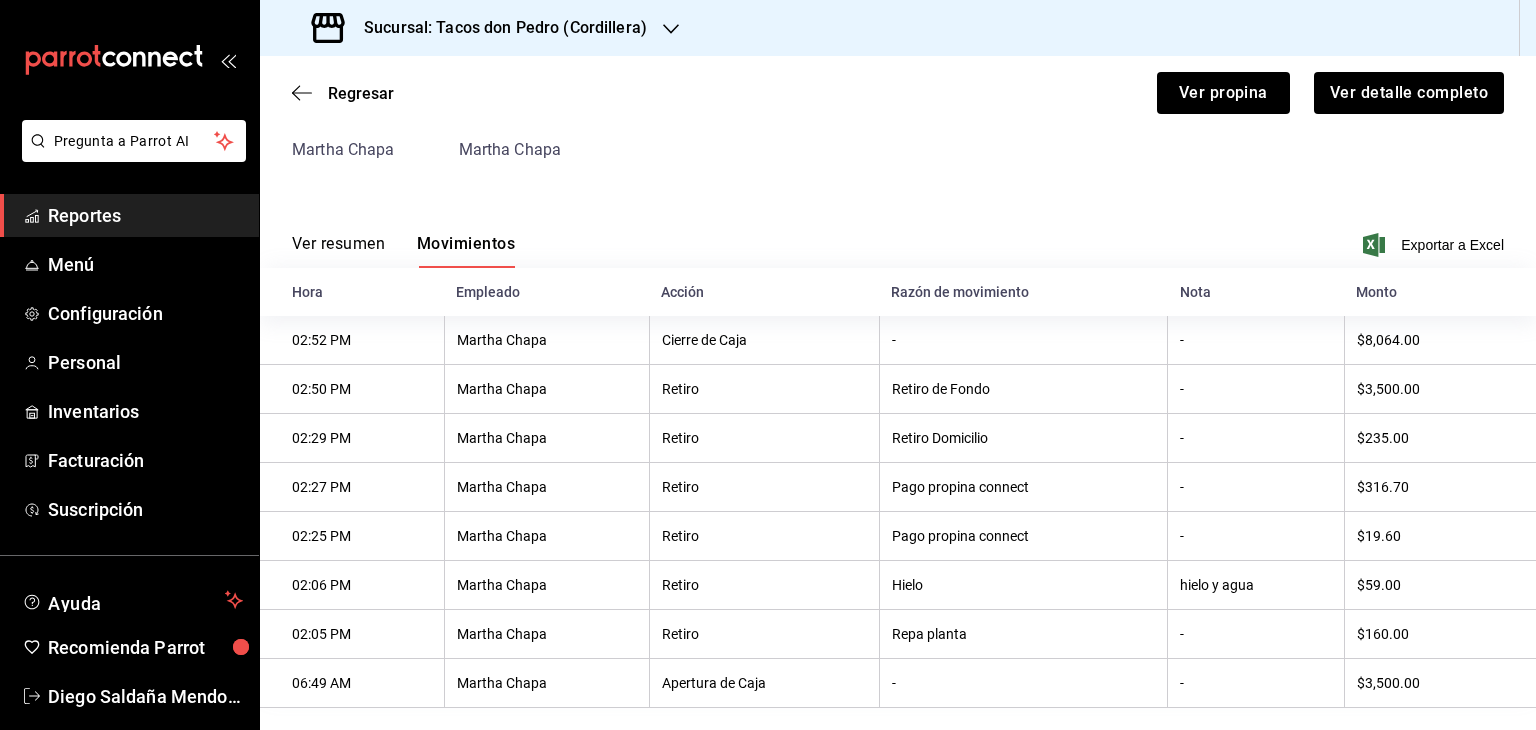 scroll, scrollTop: 192, scrollLeft: 0, axis: vertical 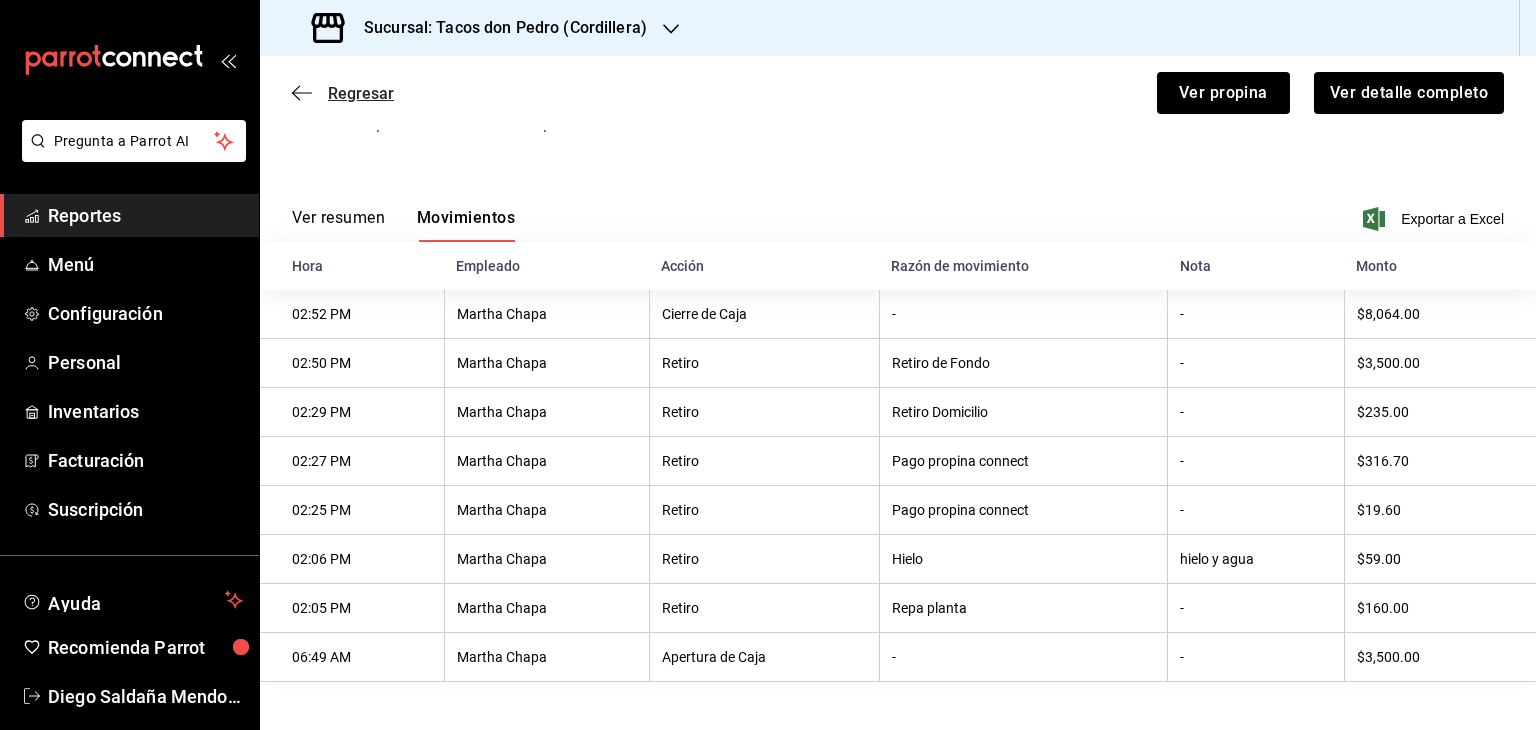 click 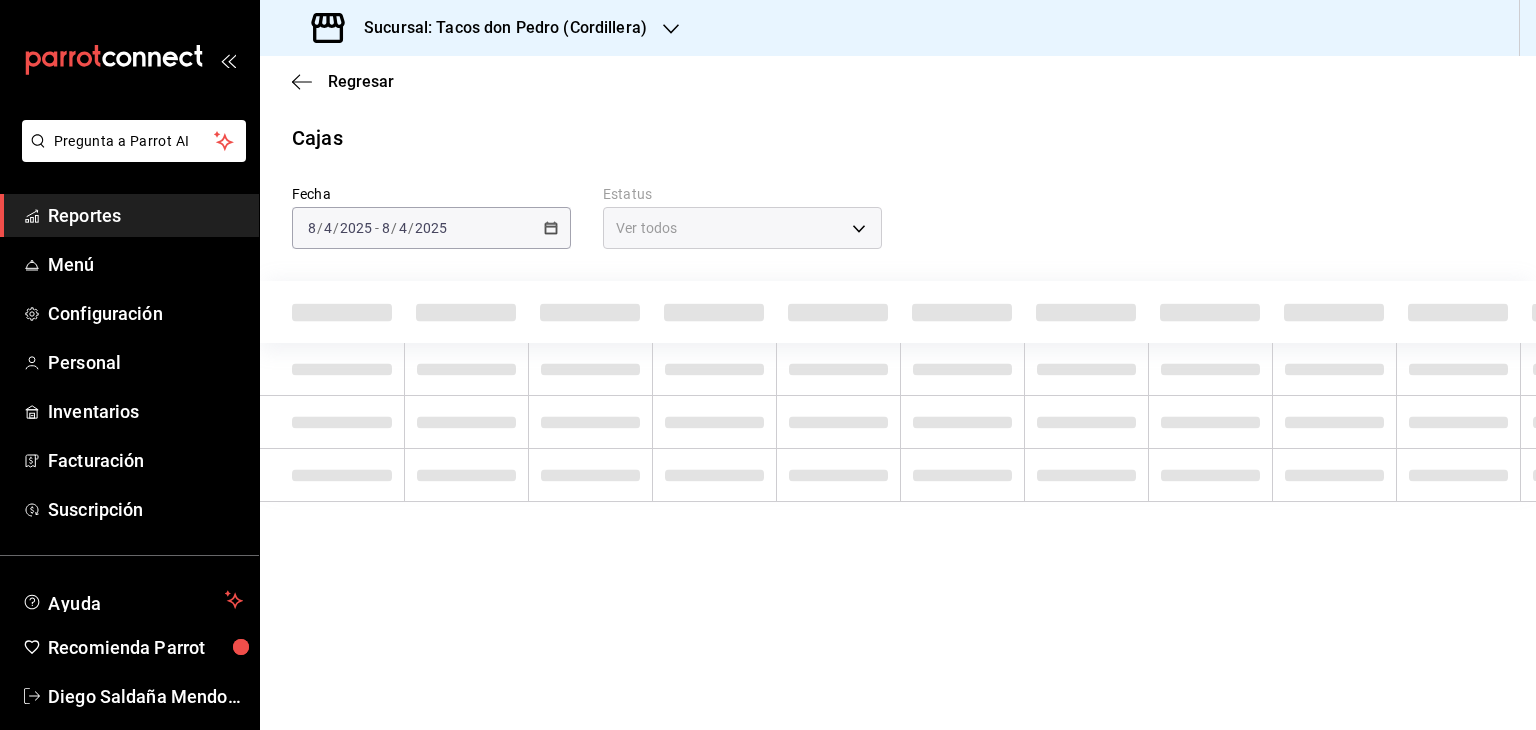 scroll, scrollTop: 0, scrollLeft: 0, axis: both 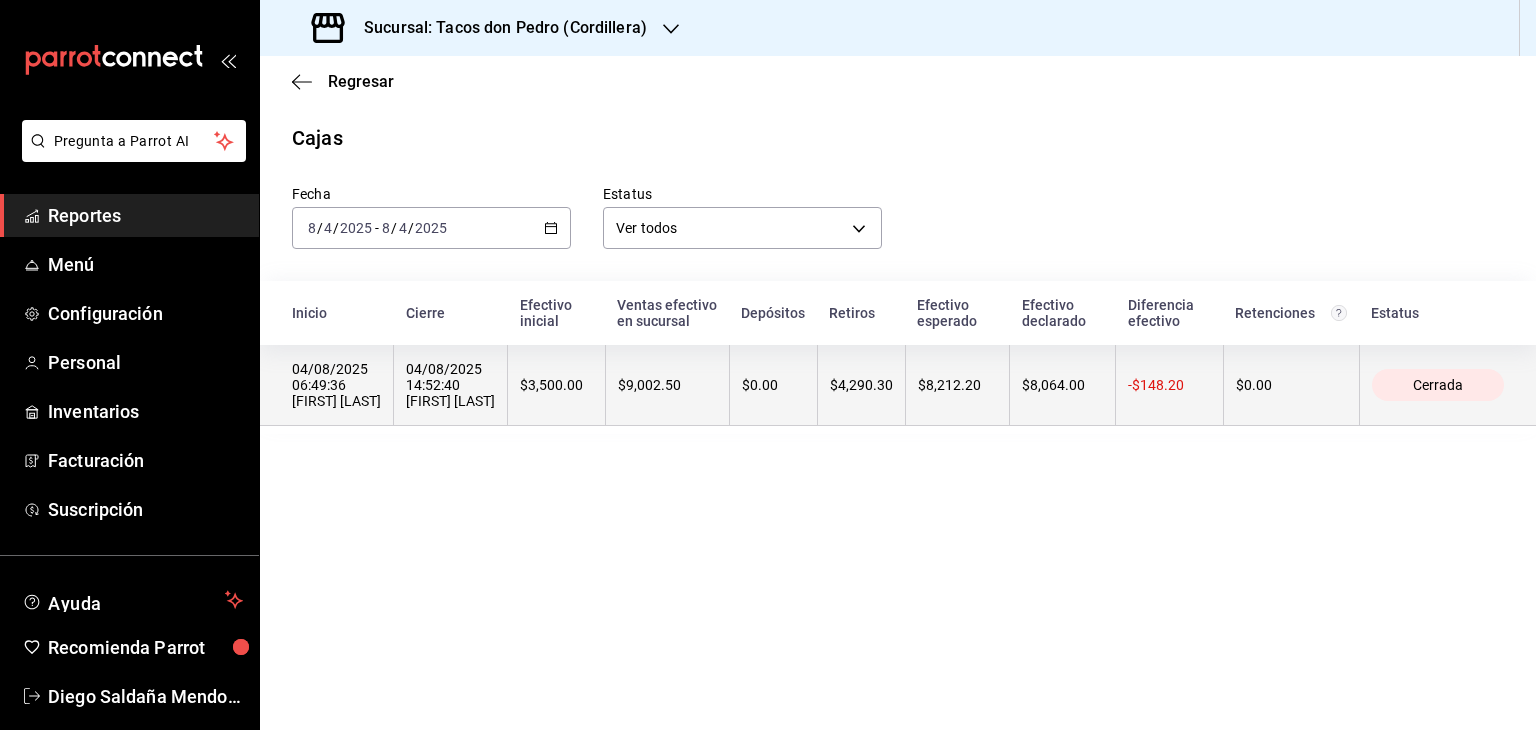 click on "$4,290.30" at bounding box center (861, 385) 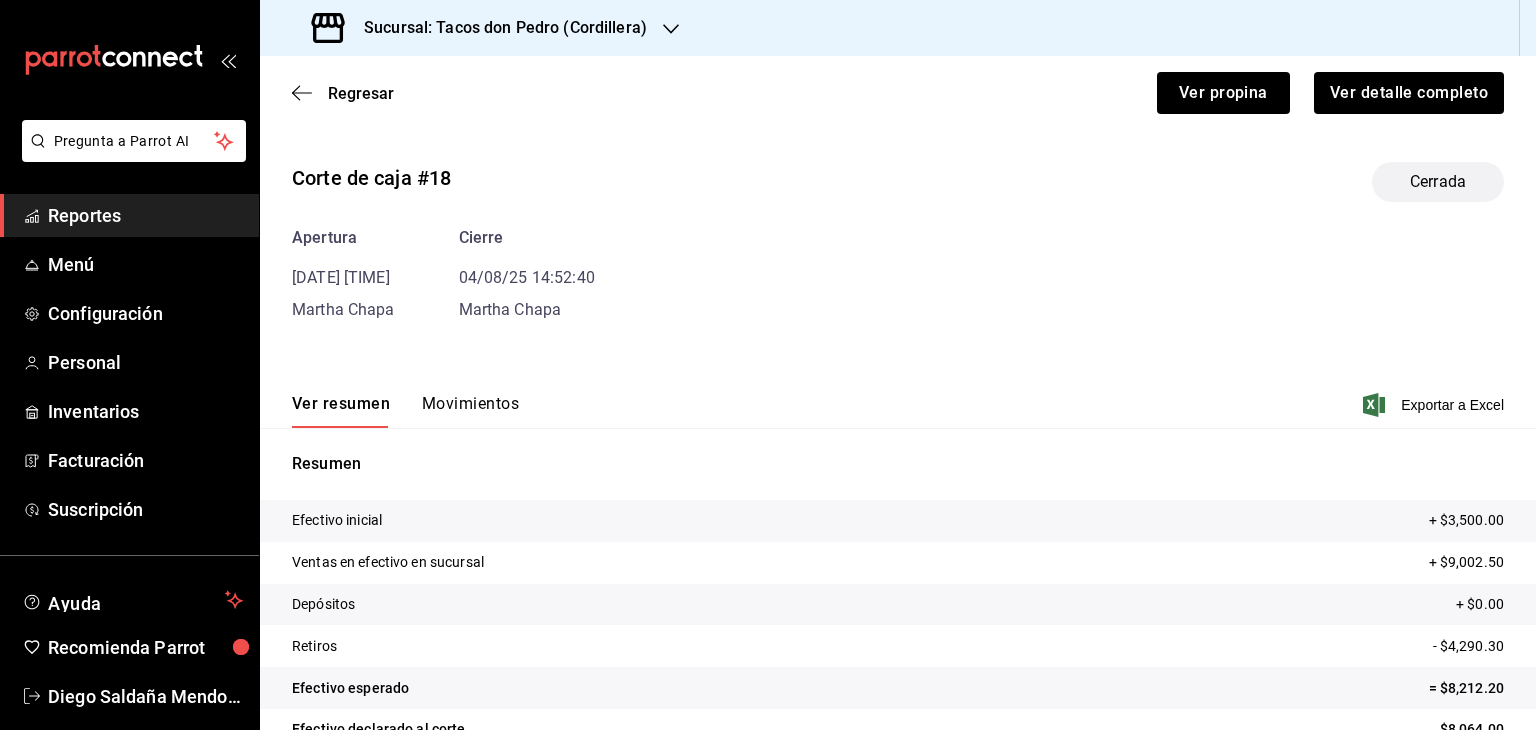 click on "Movimientos" at bounding box center [470, 411] 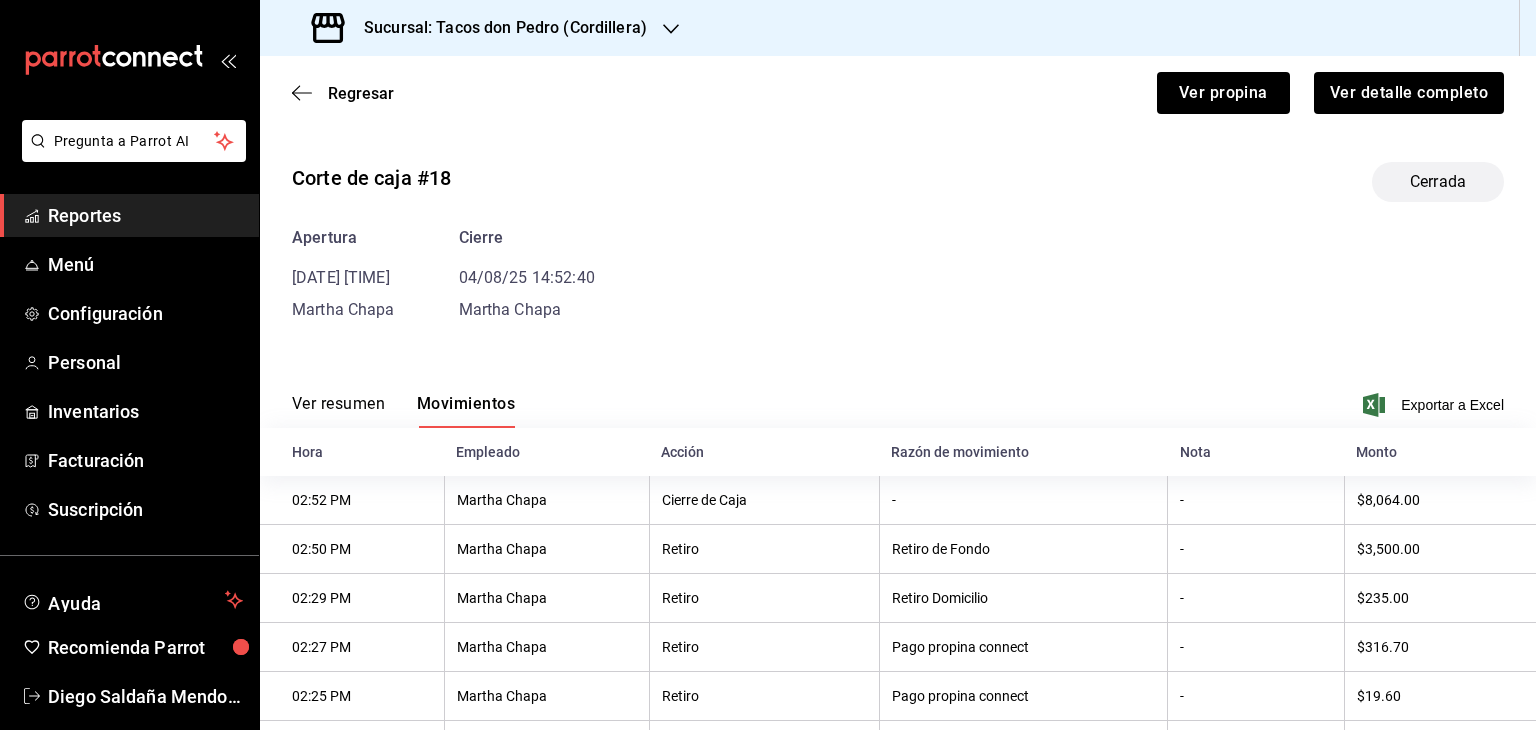 type 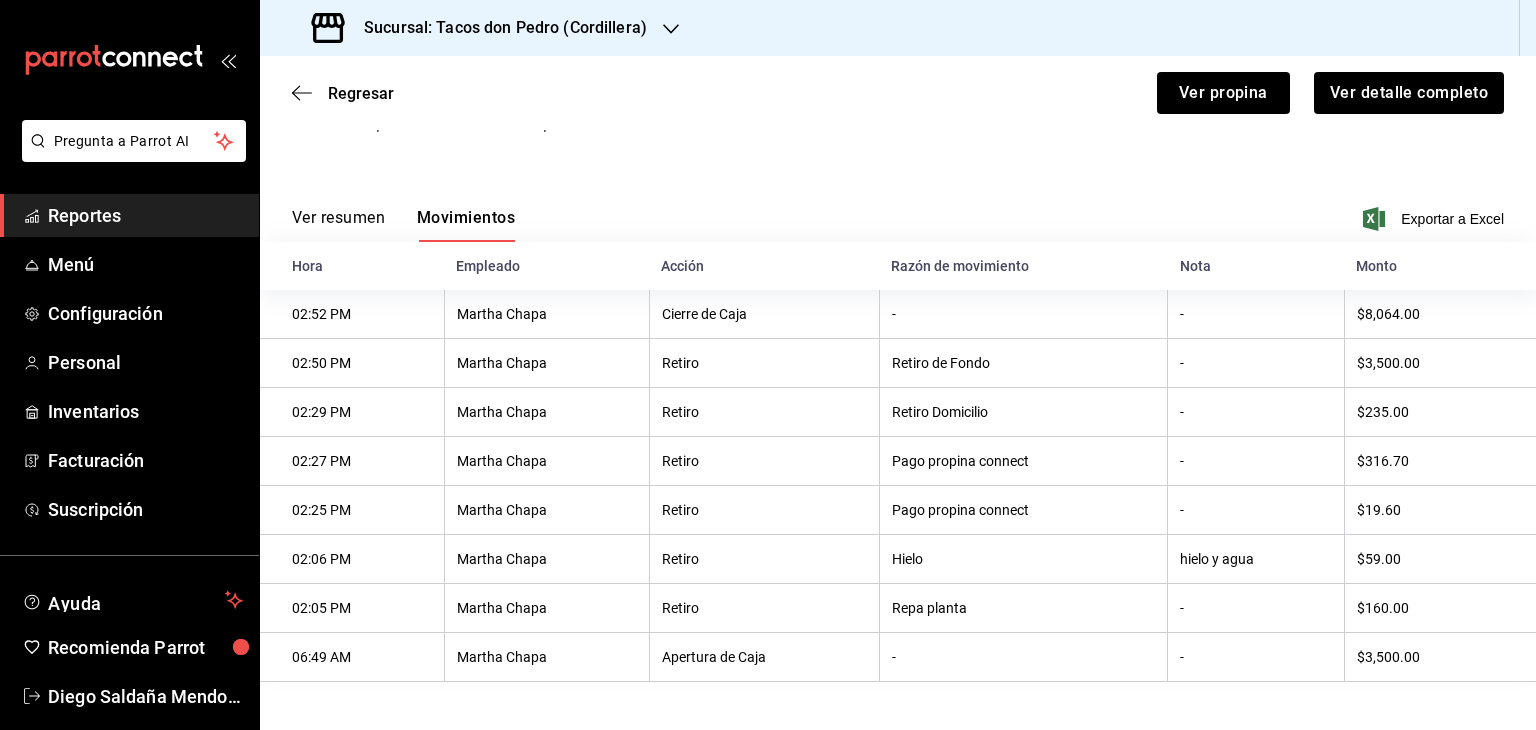 scroll, scrollTop: 192, scrollLeft: 0, axis: vertical 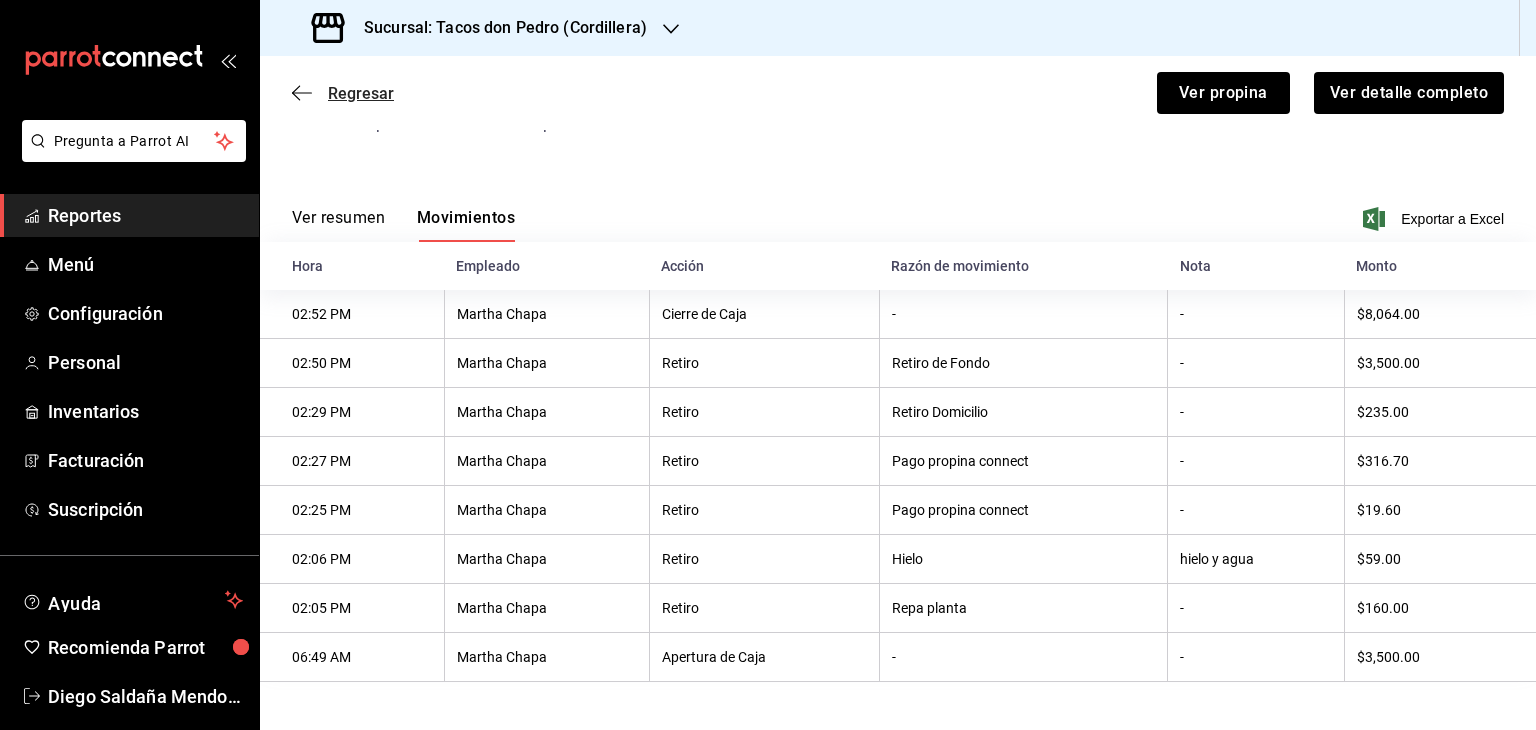 click 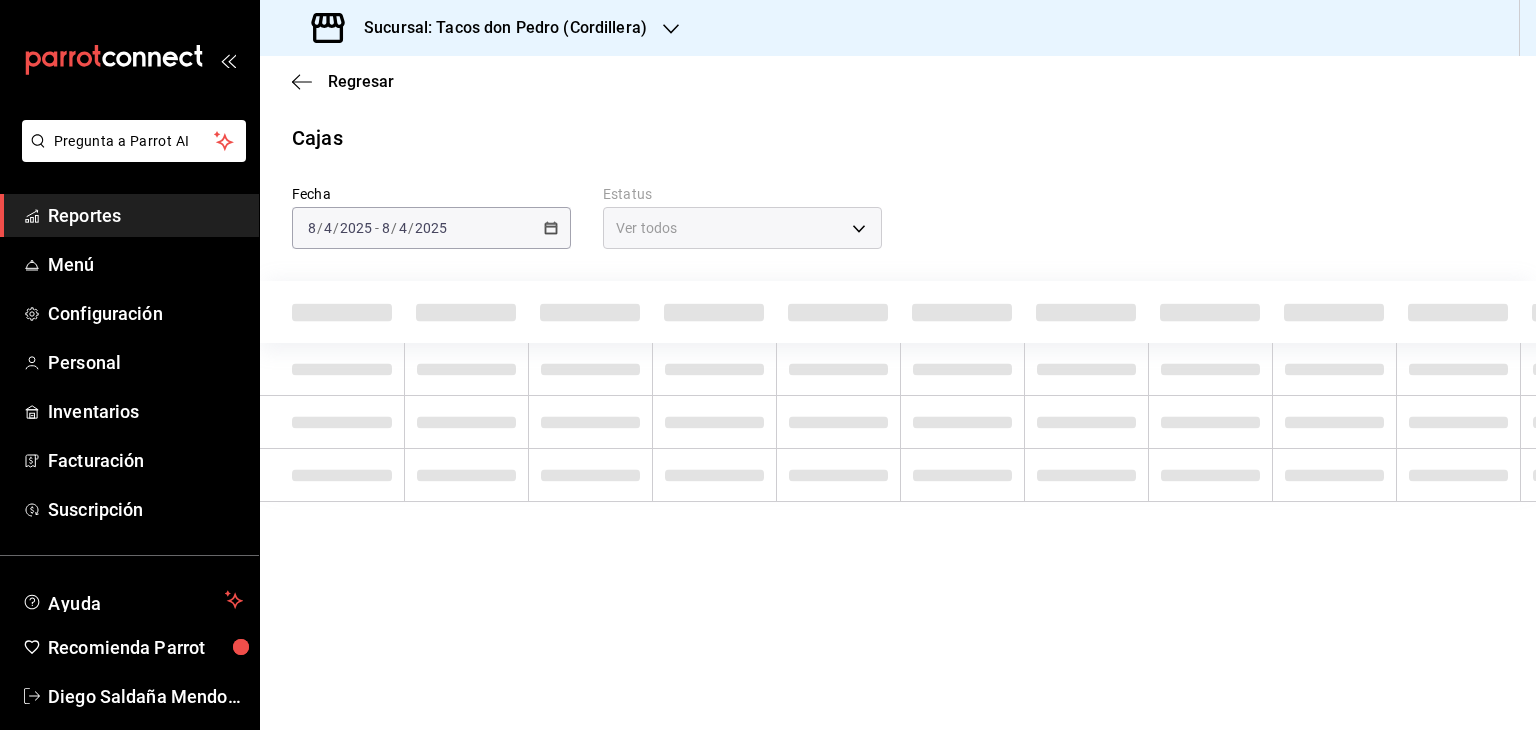 scroll, scrollTop: 0, scrollLeft: 0, axis: both 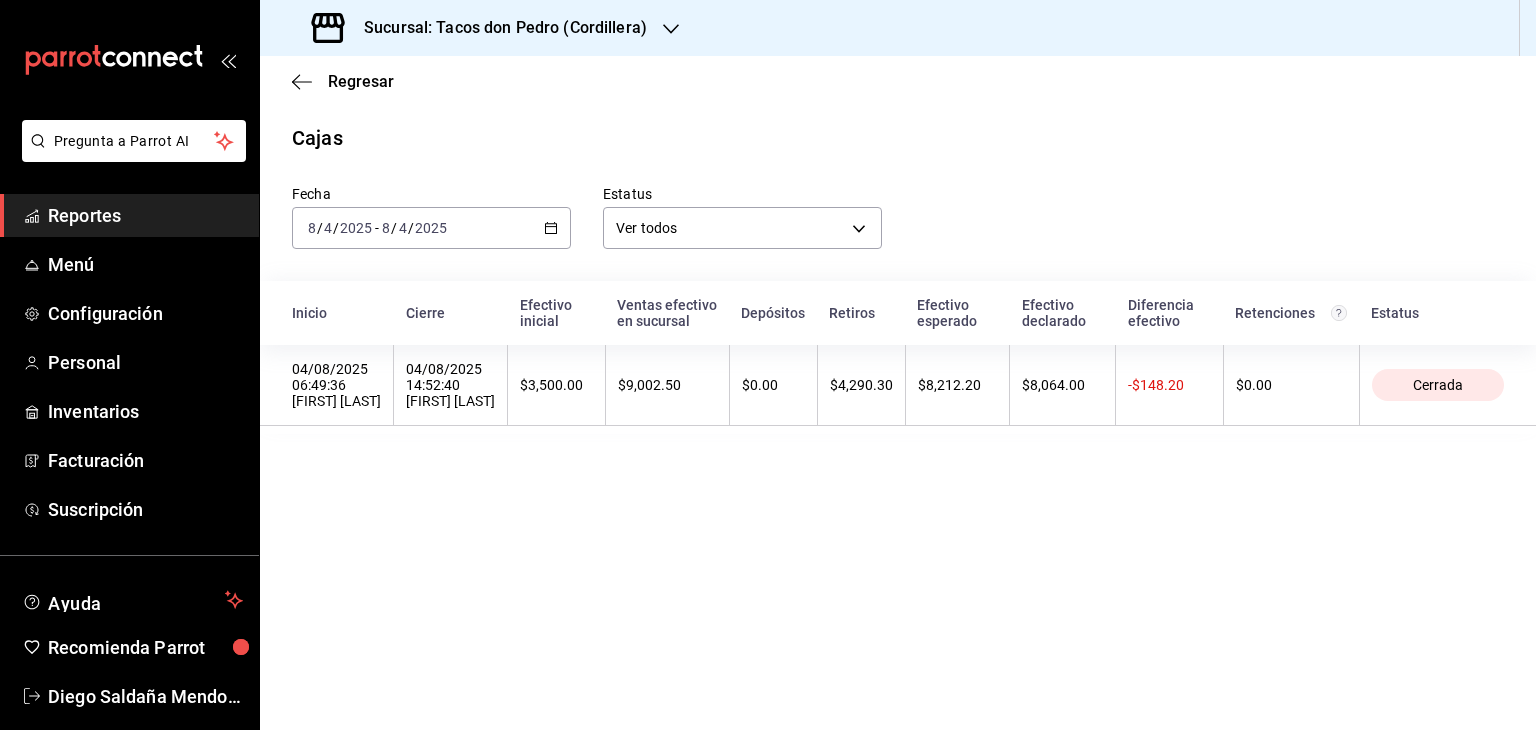 click 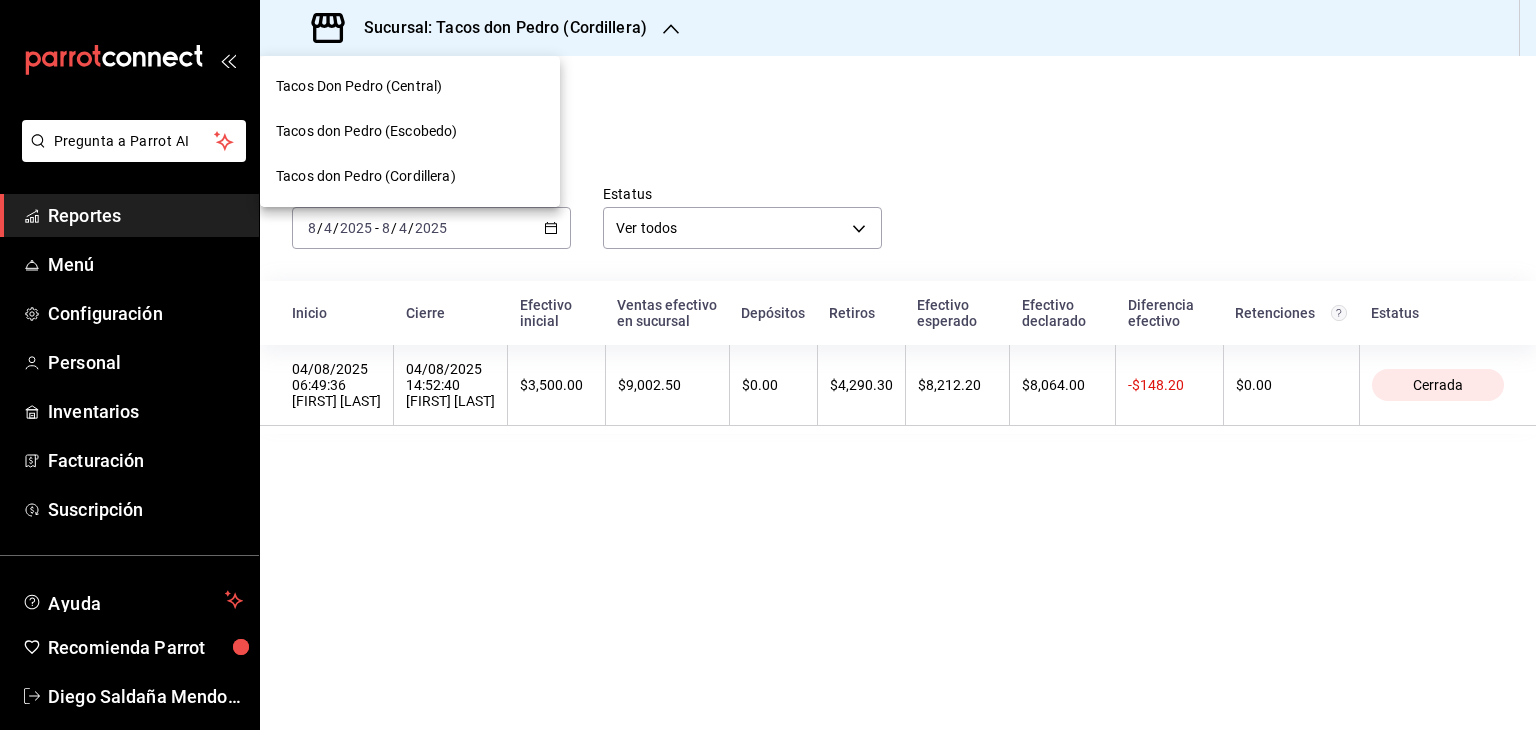 click on "Tacos don Pedro (Escobedo)" at bounding box center [366, 131] 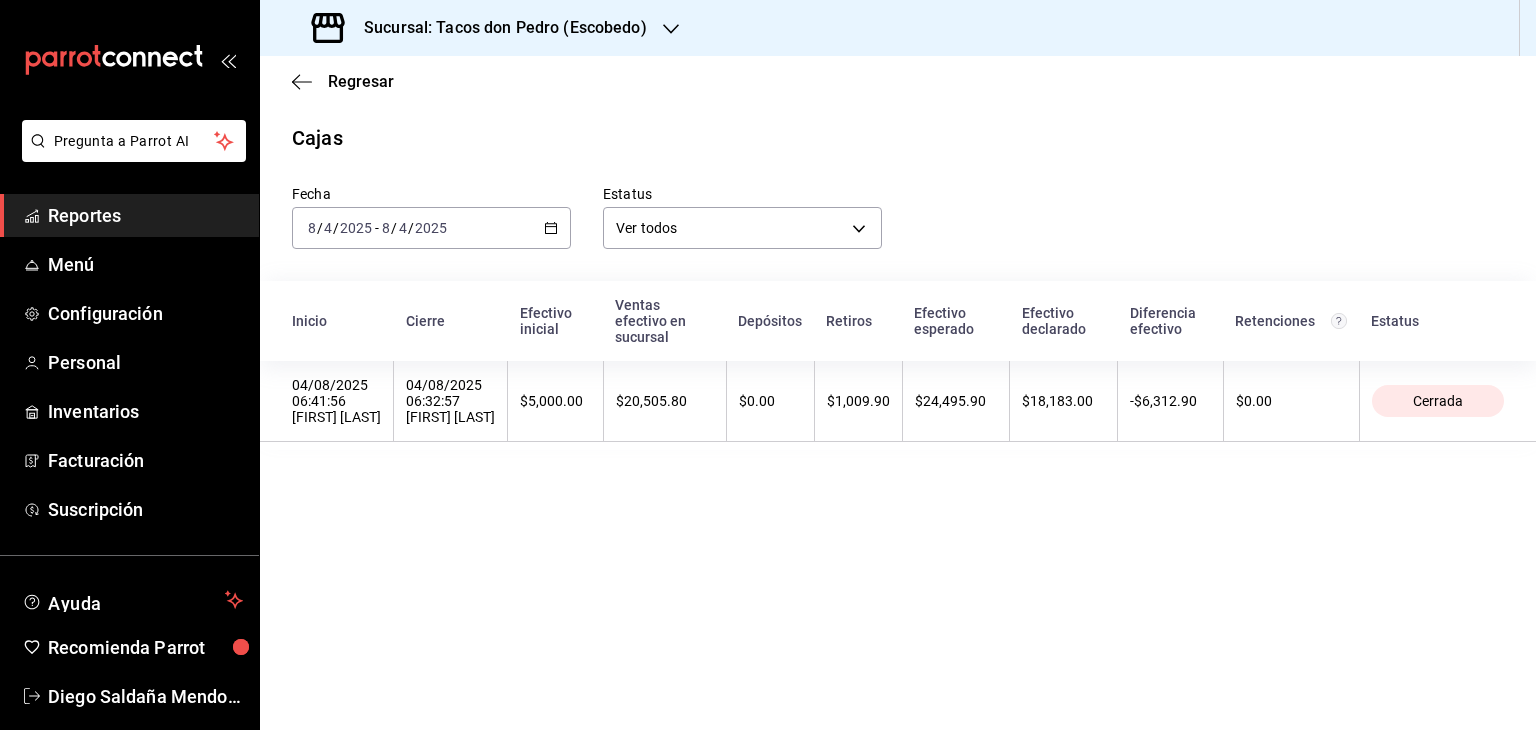 click on "Reportes" at bounding box center (145, 215) 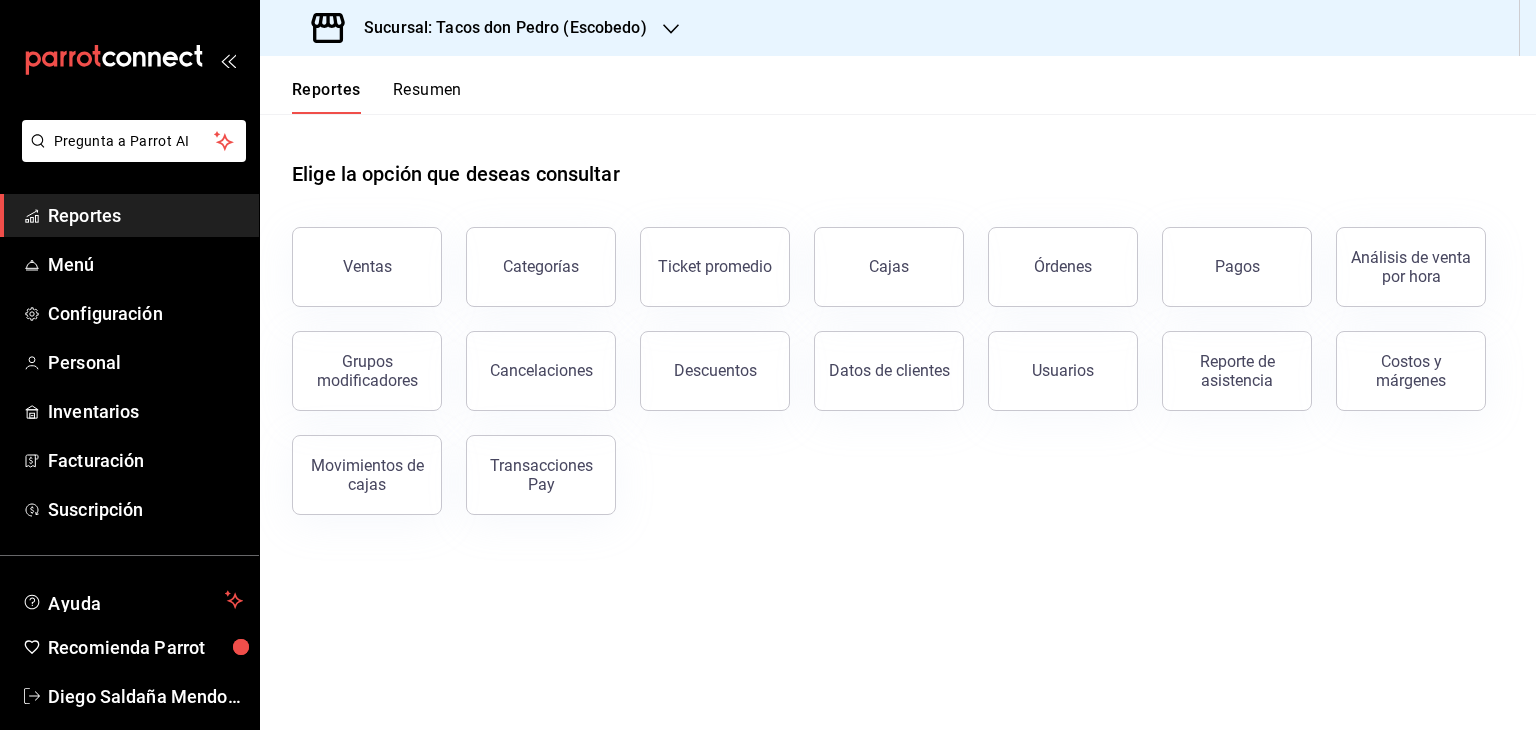 click on "Resumen" at bounding box center (427, 97) 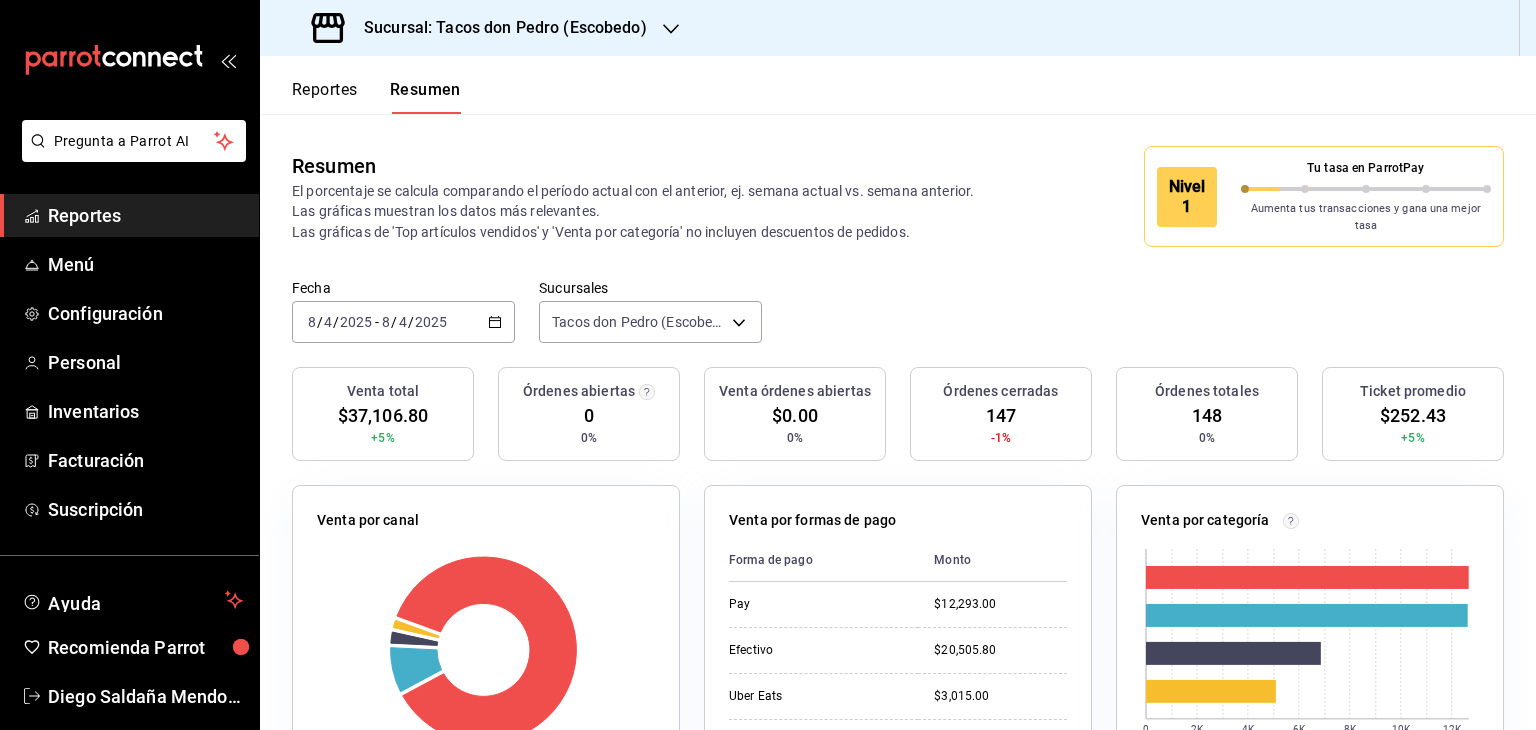 click on "Fecha 2025-08-04 8 / 4 / 2025 - 2025-08-04 8 / 4 / 2025 Sucursales Tacos don Pedro (Escobedo) [object Object]" at bounding box center [898, 323] 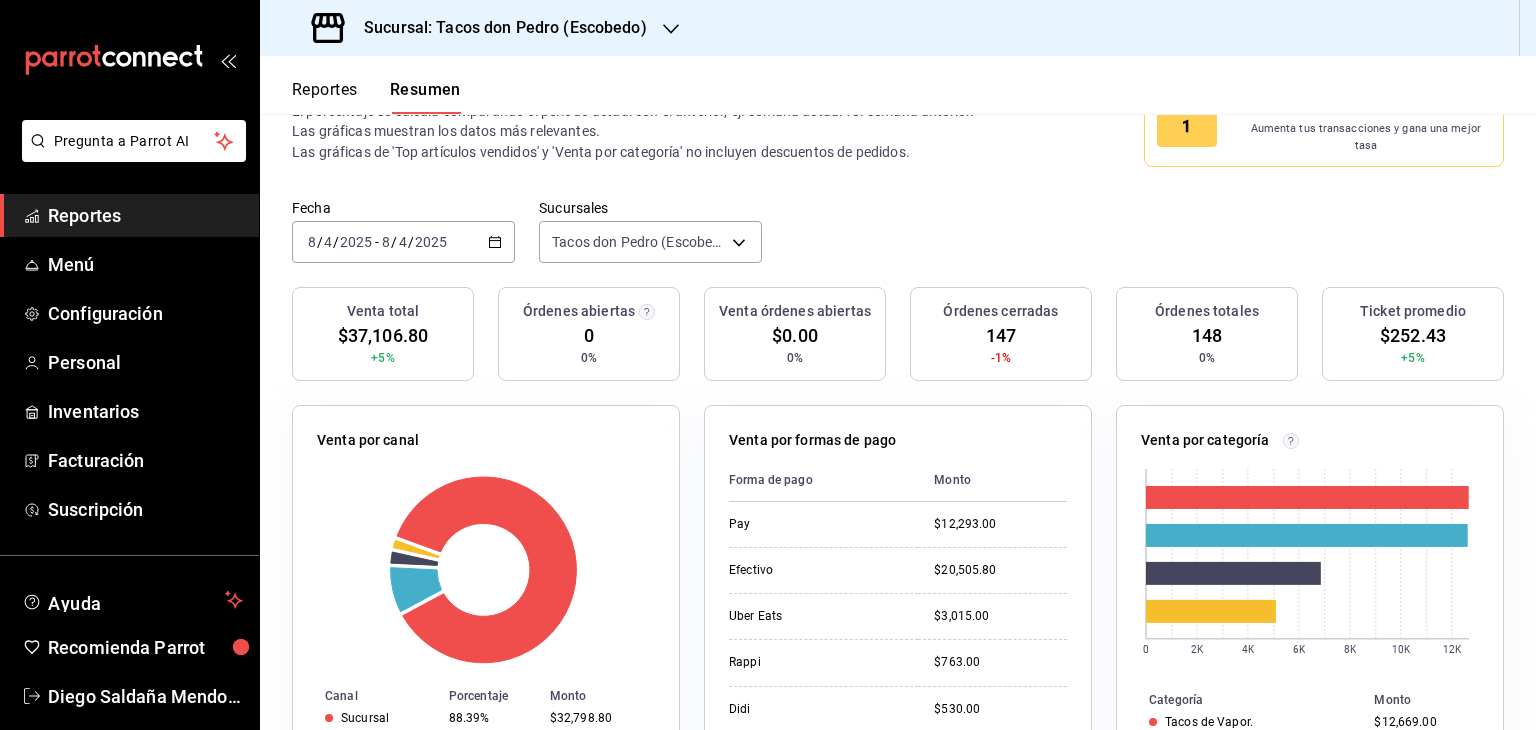 scroll, scrollTop: 40, scrollLeft: 0, axis: vertical 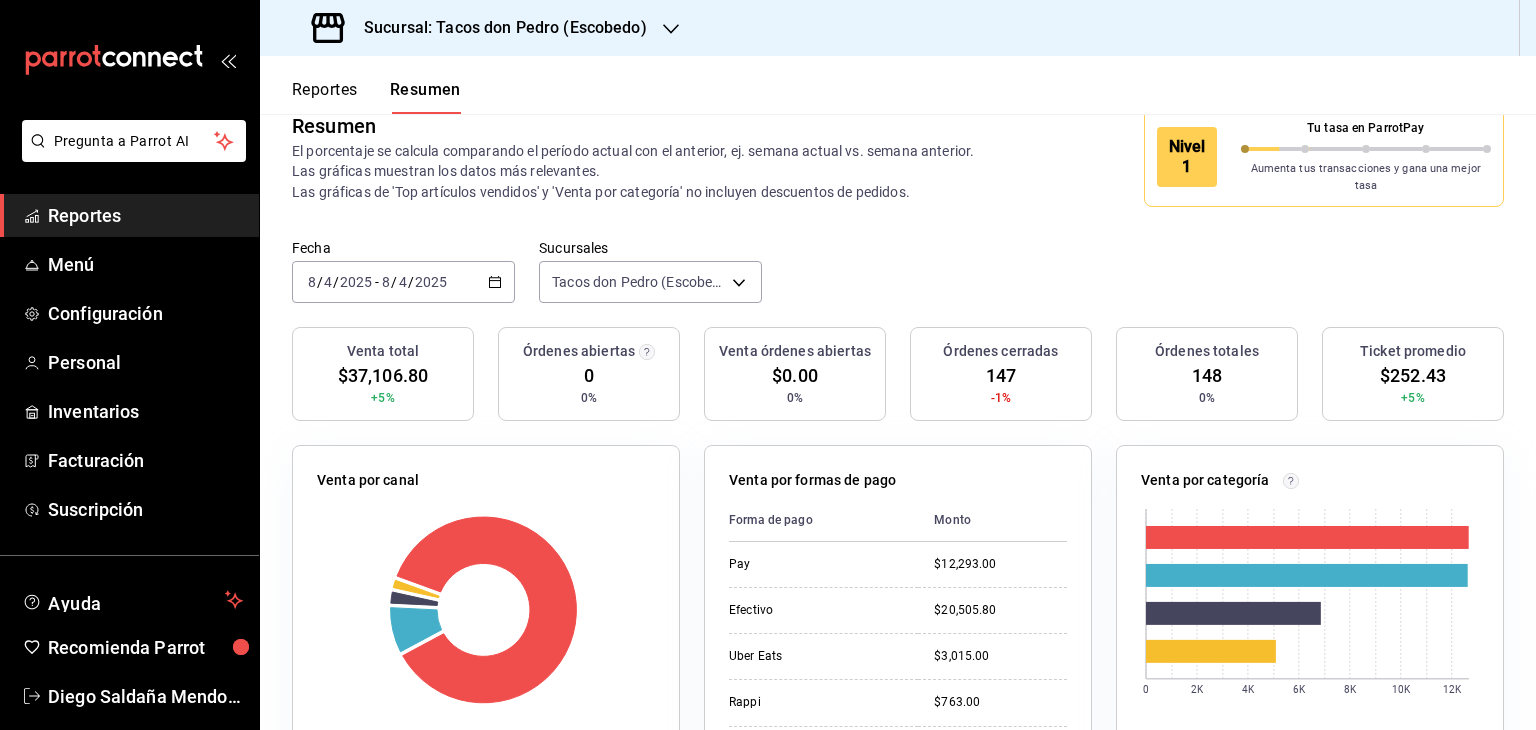 click on "Reportes" at bounding box center (145, 215) 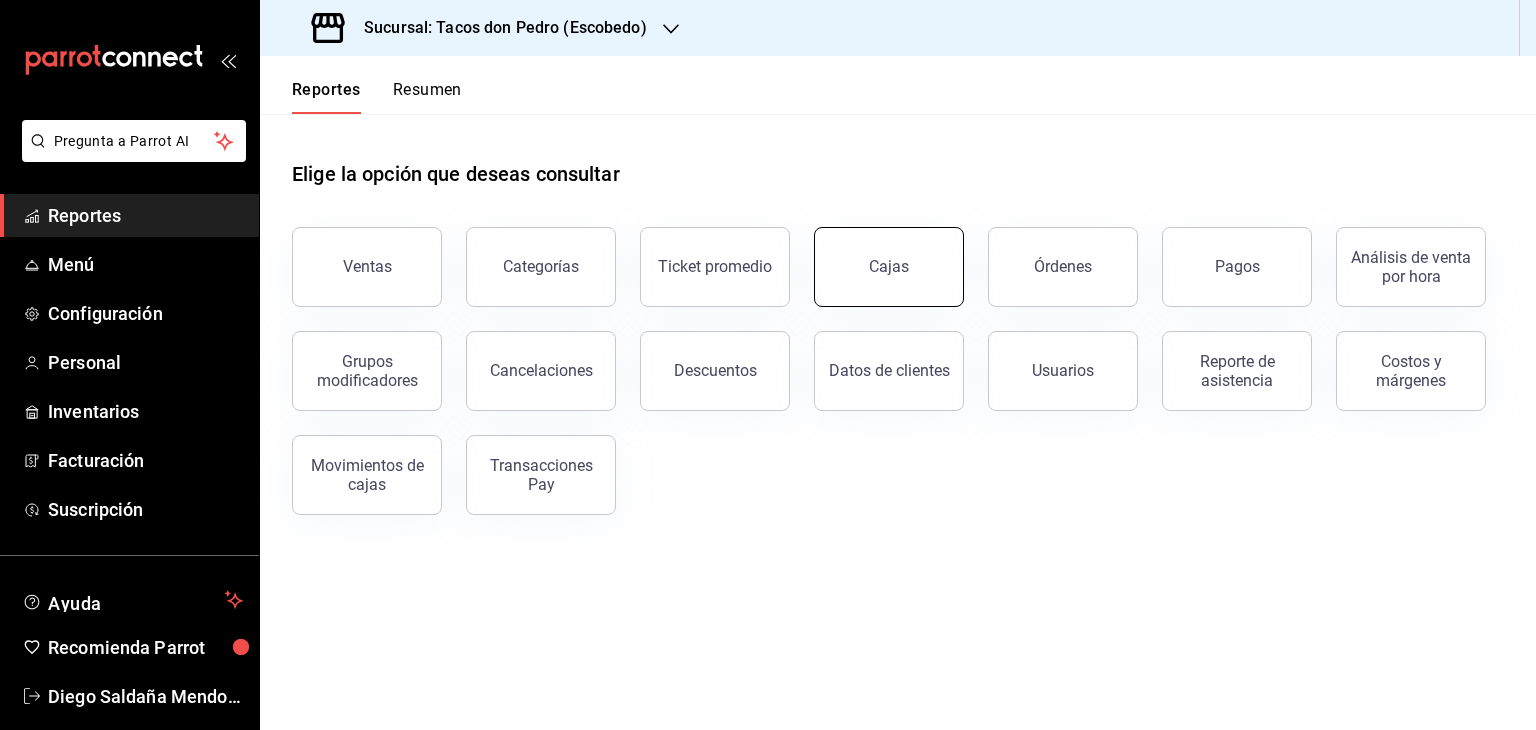 click on "Cajas" at bounding box center (889, 267) 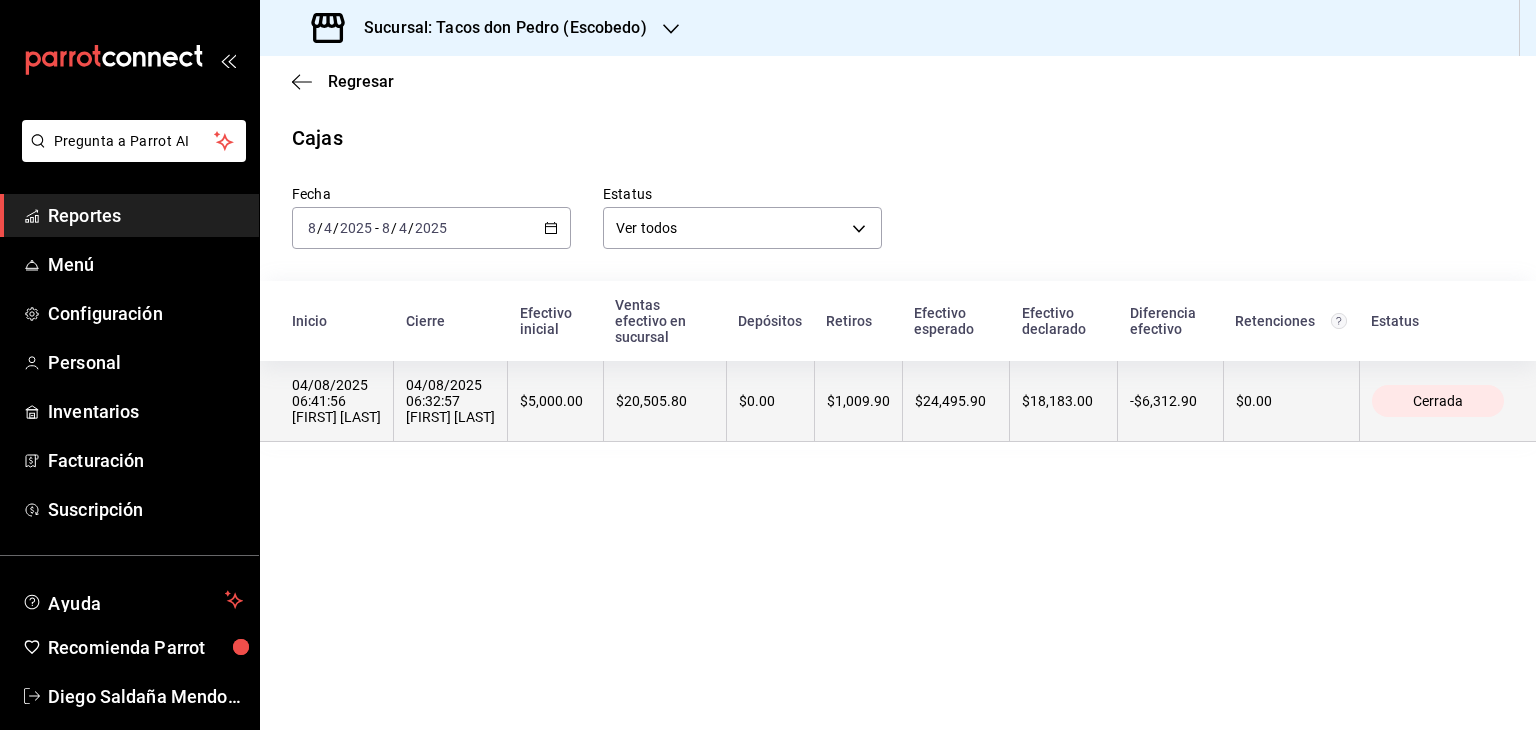 click on "$24,495.90" at bounding box center (956, 401) 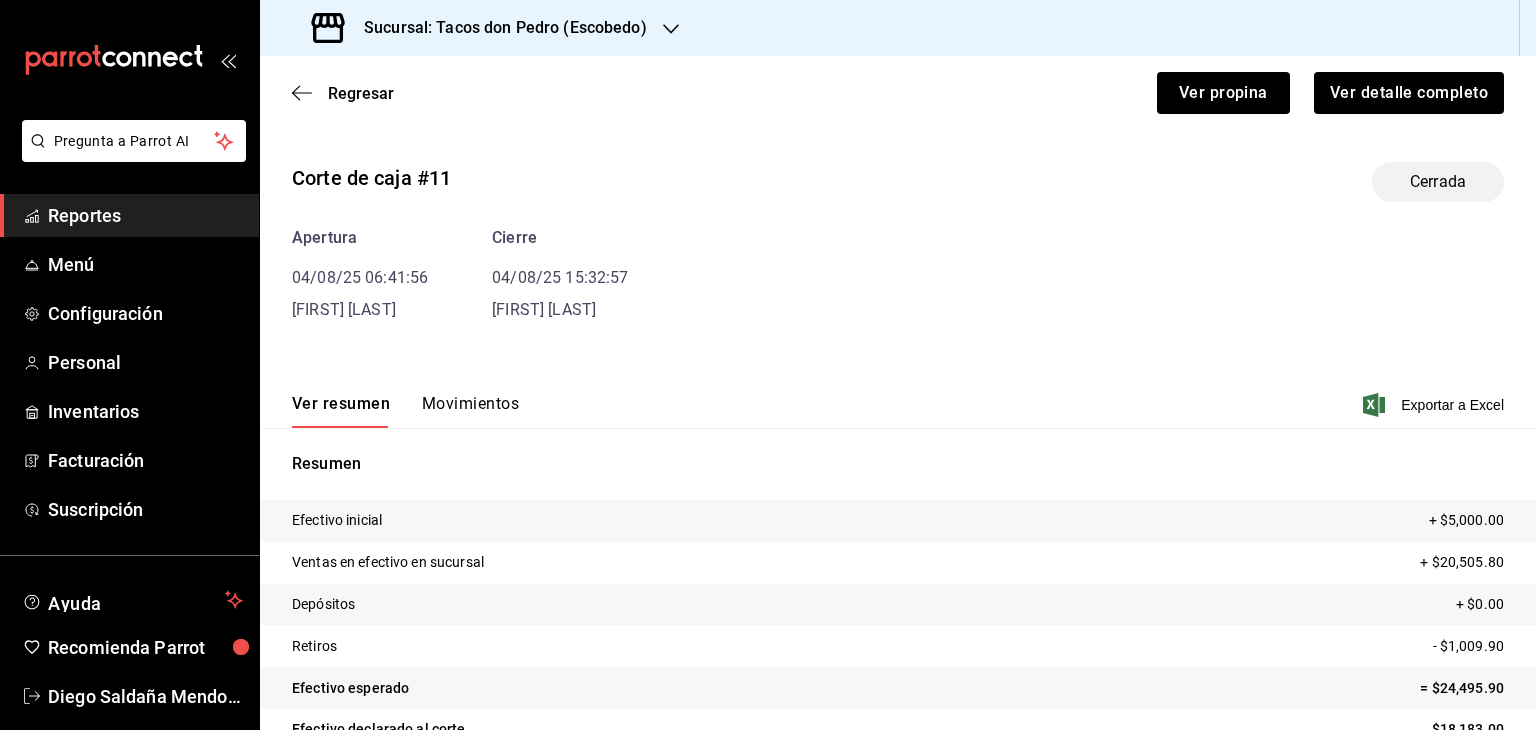 click on "Movimientos" at bounding box center (470, 411) 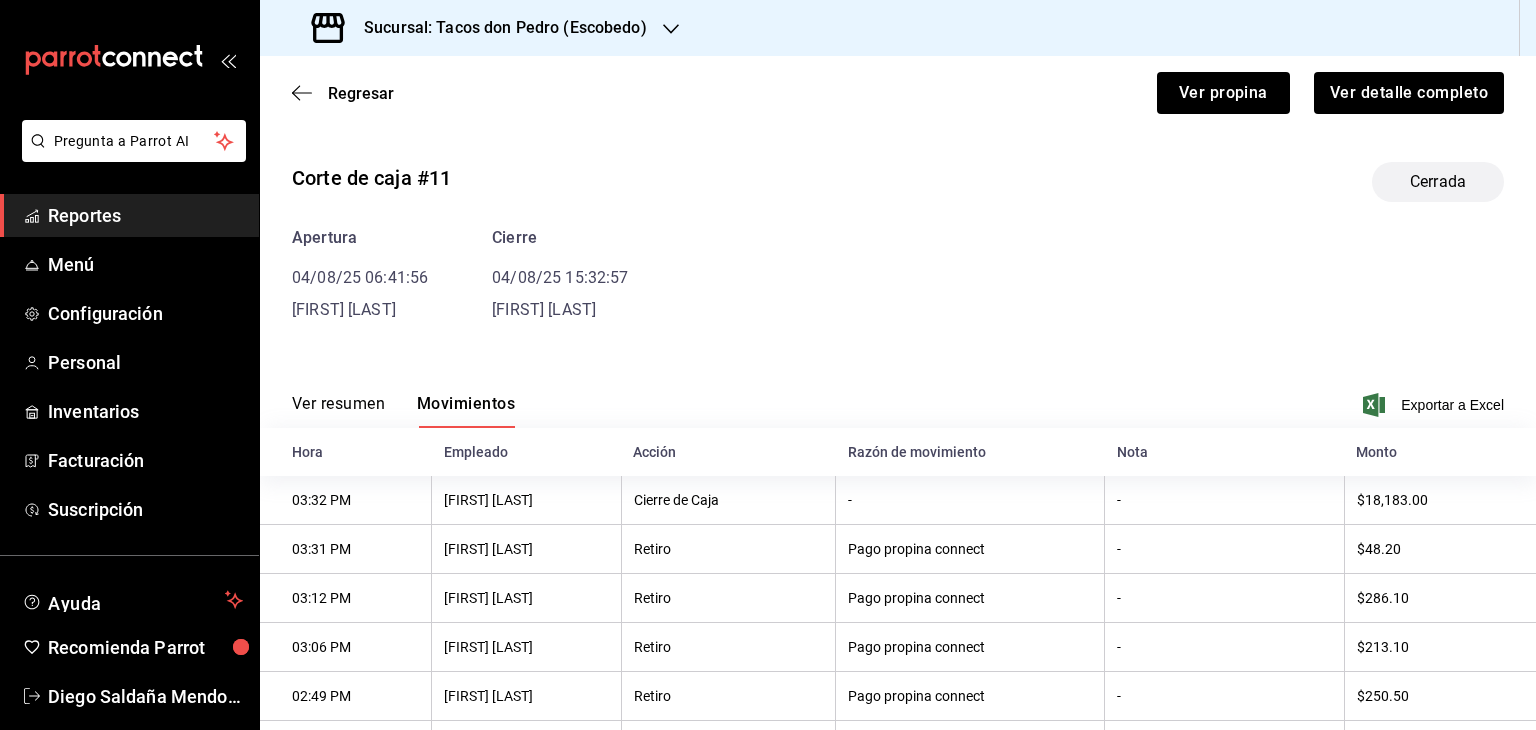 click on "Corte de caja  #11 Cerrada Apertura 04/08/25 06:41:56 [FIRST] [LAST] Cierre 04/08/25 15:32:57 [FIRST] [LAST] Ver resumen Movimientos Exportar a Excel Hora Empleado Acción Razón de movimiento Nota Monto 03:32 PM [FIRST] [LAST] Cierre de Caja - - $18,183.00 03:31 PM [FIRST] [LAST] Retiro Pago propina connect - $48.20 03:12 PM [FIRST] [LAST] Retiro Pago propina connect - $286.10 03:06 PM [FIRST] [LAST] Retiro Pago propina connect - $213.10 02:49 PM [FIRST] [LAST] Retiro Pago propina connect - $250.50 02:27 PM [FIRST] [LAST] Retiro Transporte Uber de flor $90.00 12:33 PM [FIRST] [LAST] Retiro Repartidor Planta - $45.00 09:36 AM [FIRST] [LAST] Retiro Repartidor Planta - $45.00 09:36 AM [FIRST] [LAST] Retiro Otros bonificacion cliente $32.00 06:41 AM [FIRST] [LAST] Apertura de Caja - - $5,000.00" at bounding box center (898, 556) 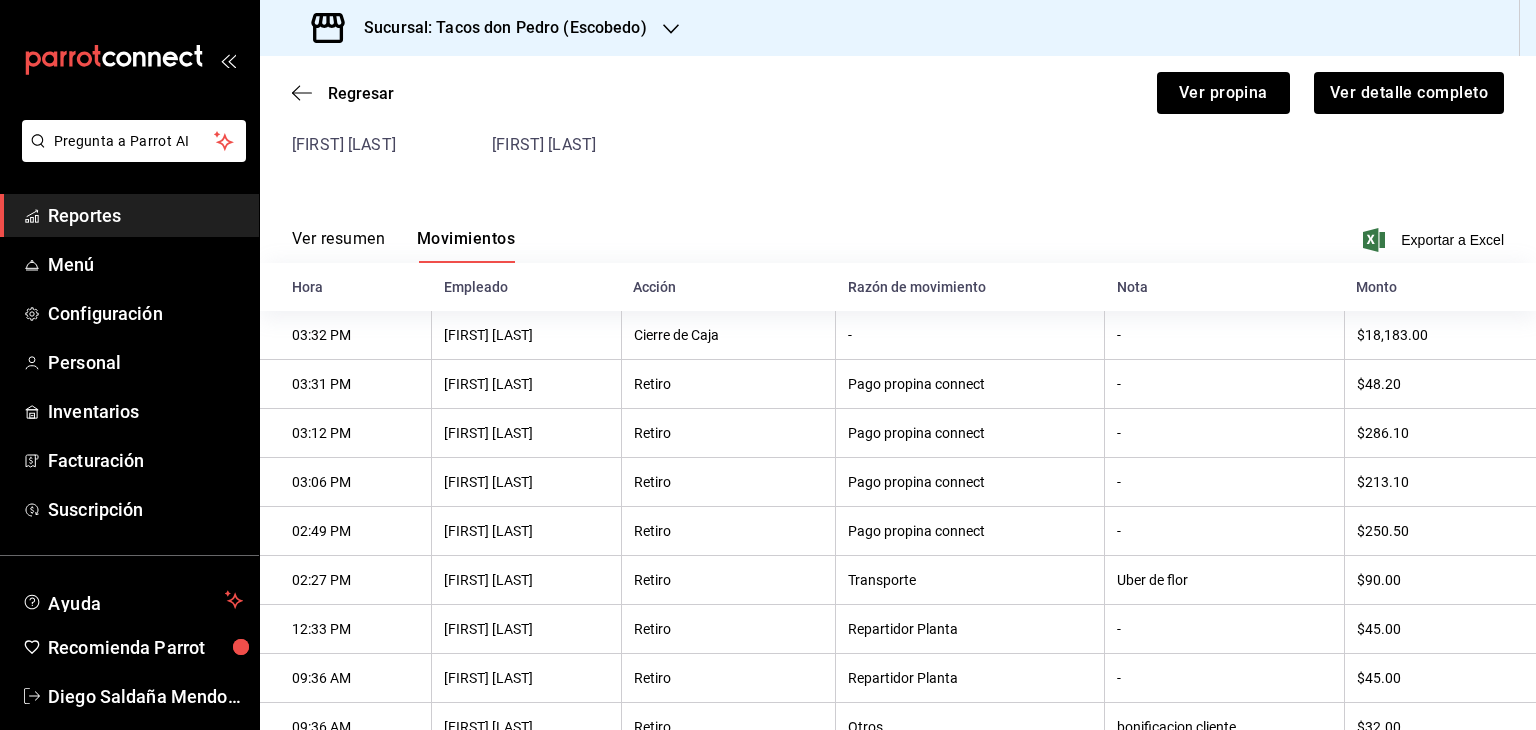 scroll, scrollTop: 160, scrollLeft: 0, axis: vertical 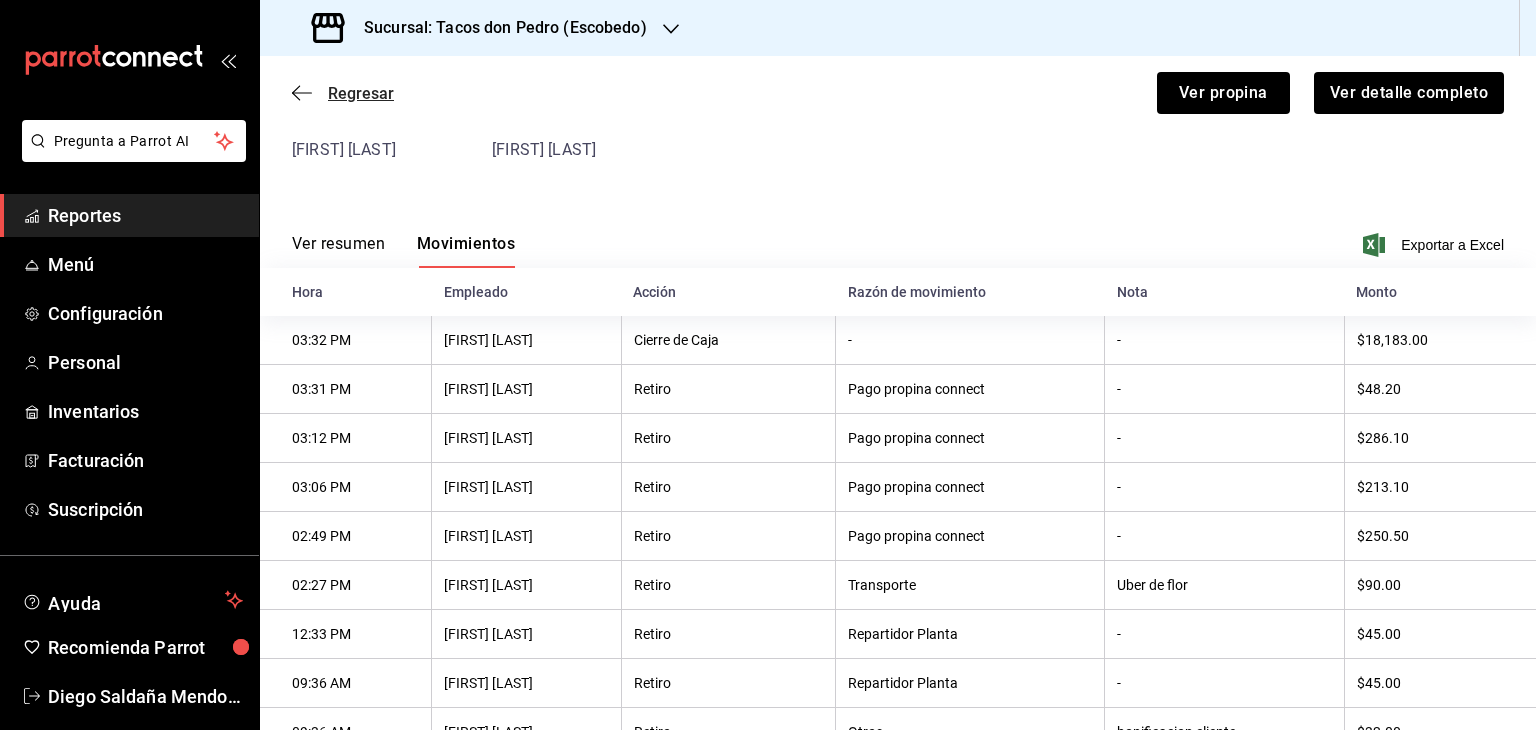 click 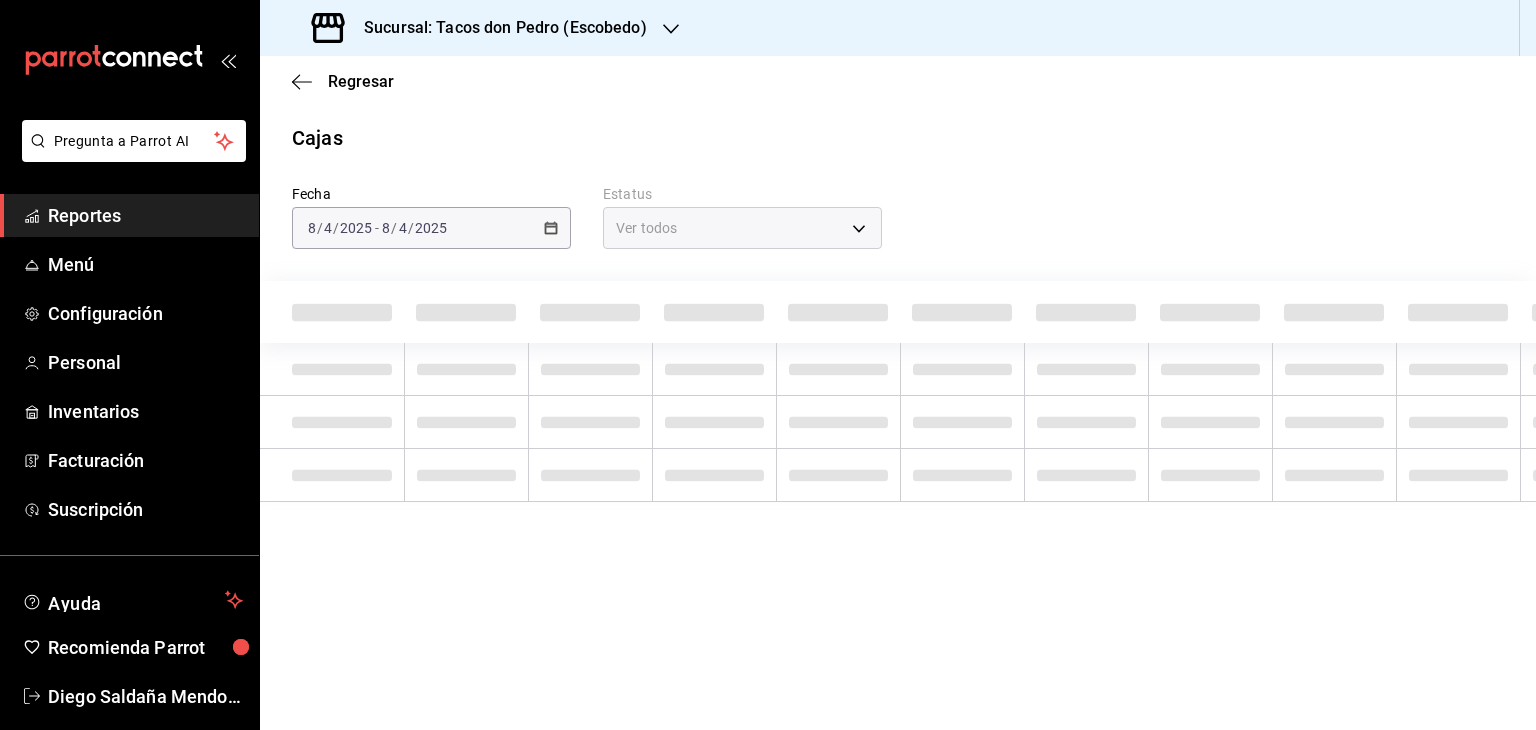 scroll, scrollTop: 0, scrollLeft: 0, axis: both 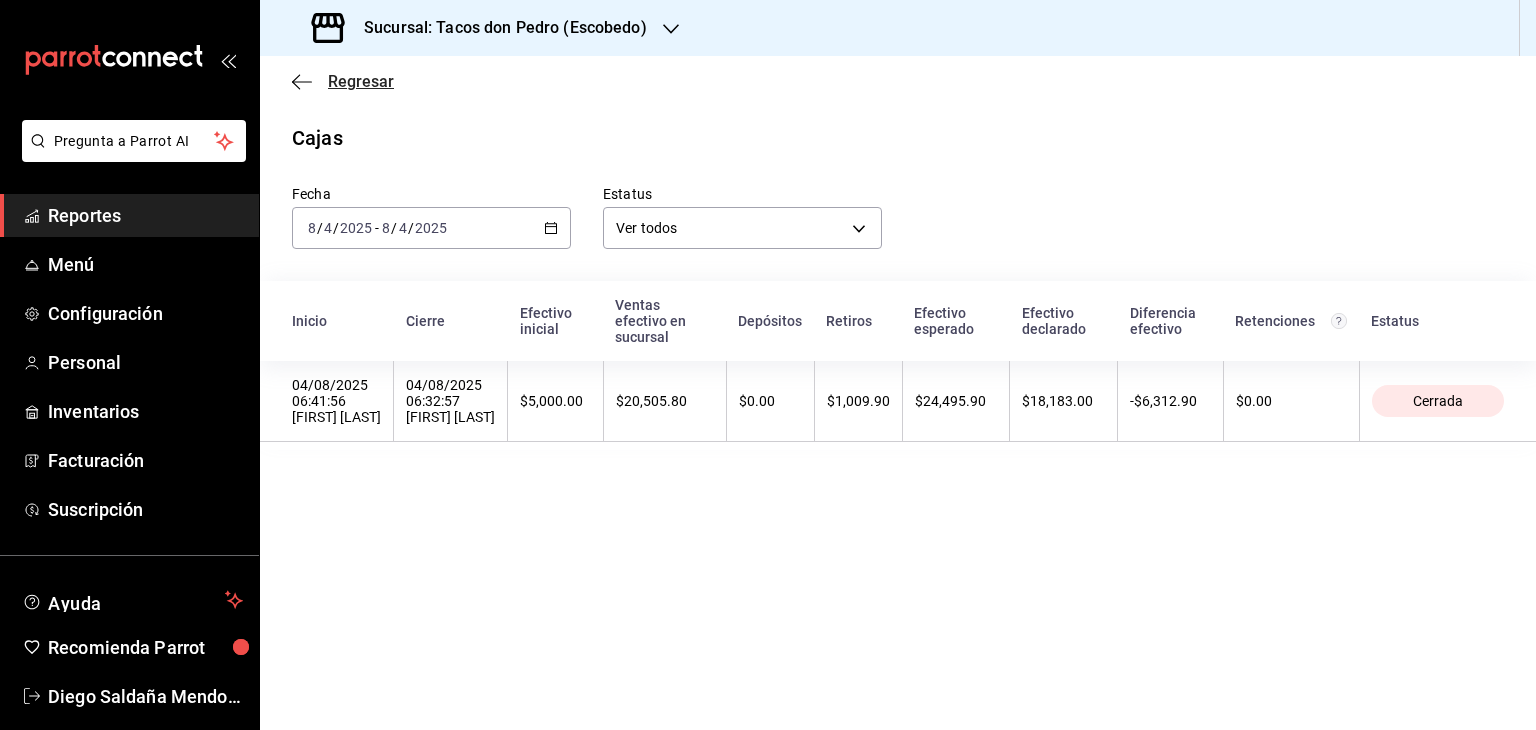 click 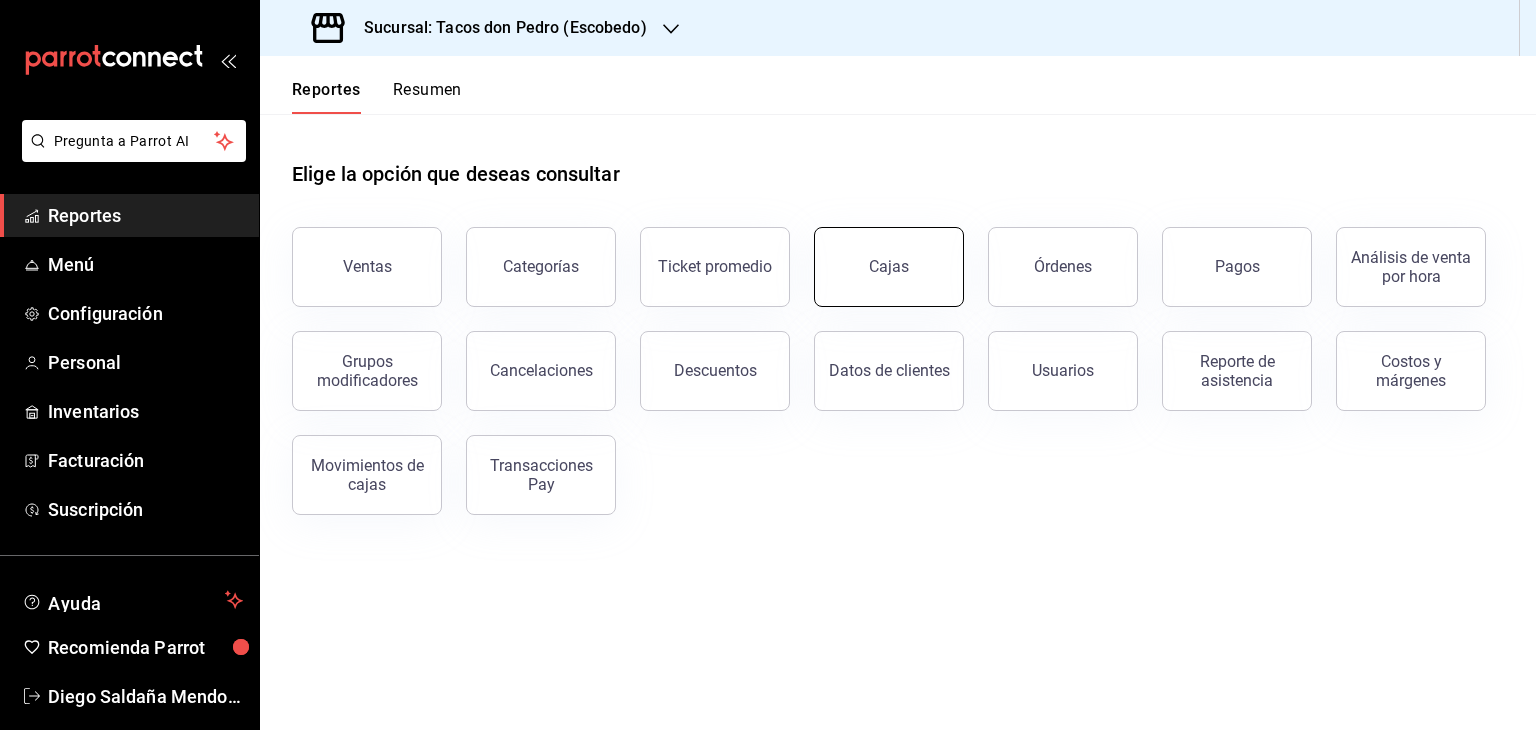 click on "Cajas" at bounding box center [889, 266] 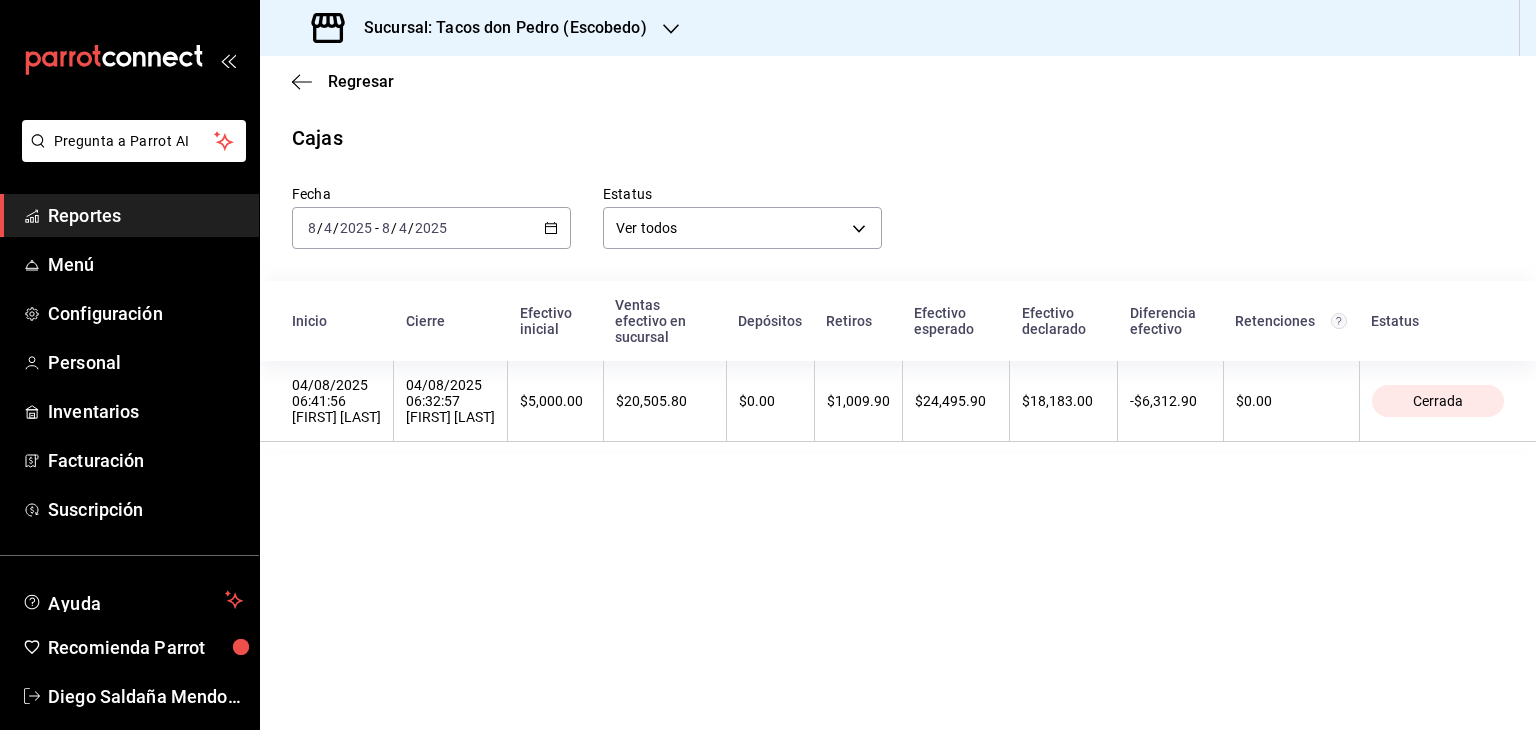 click on "Reportes" at bounding box center (145, 215) 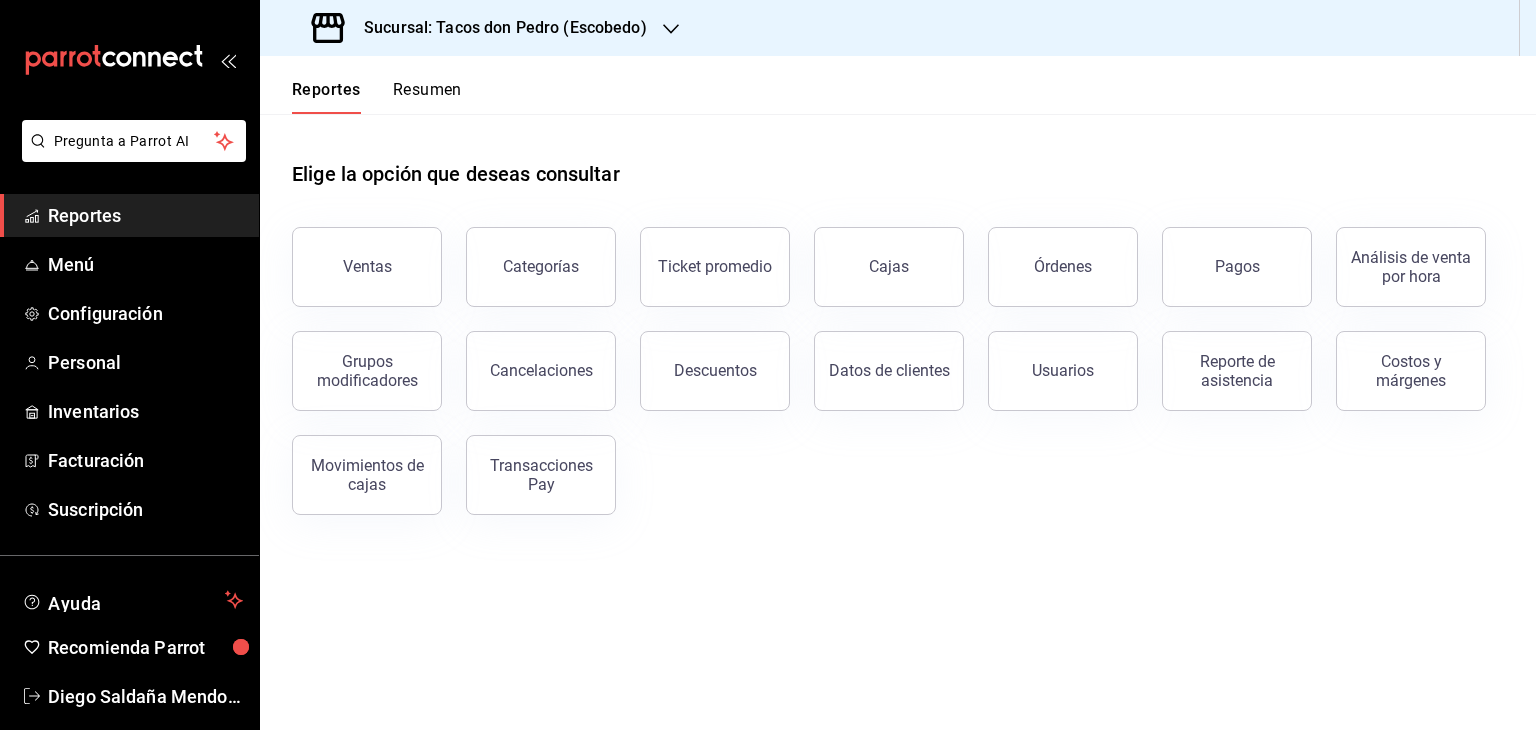 click on "Elige la opción que deseas consultar" at bounding box center (898, 158) 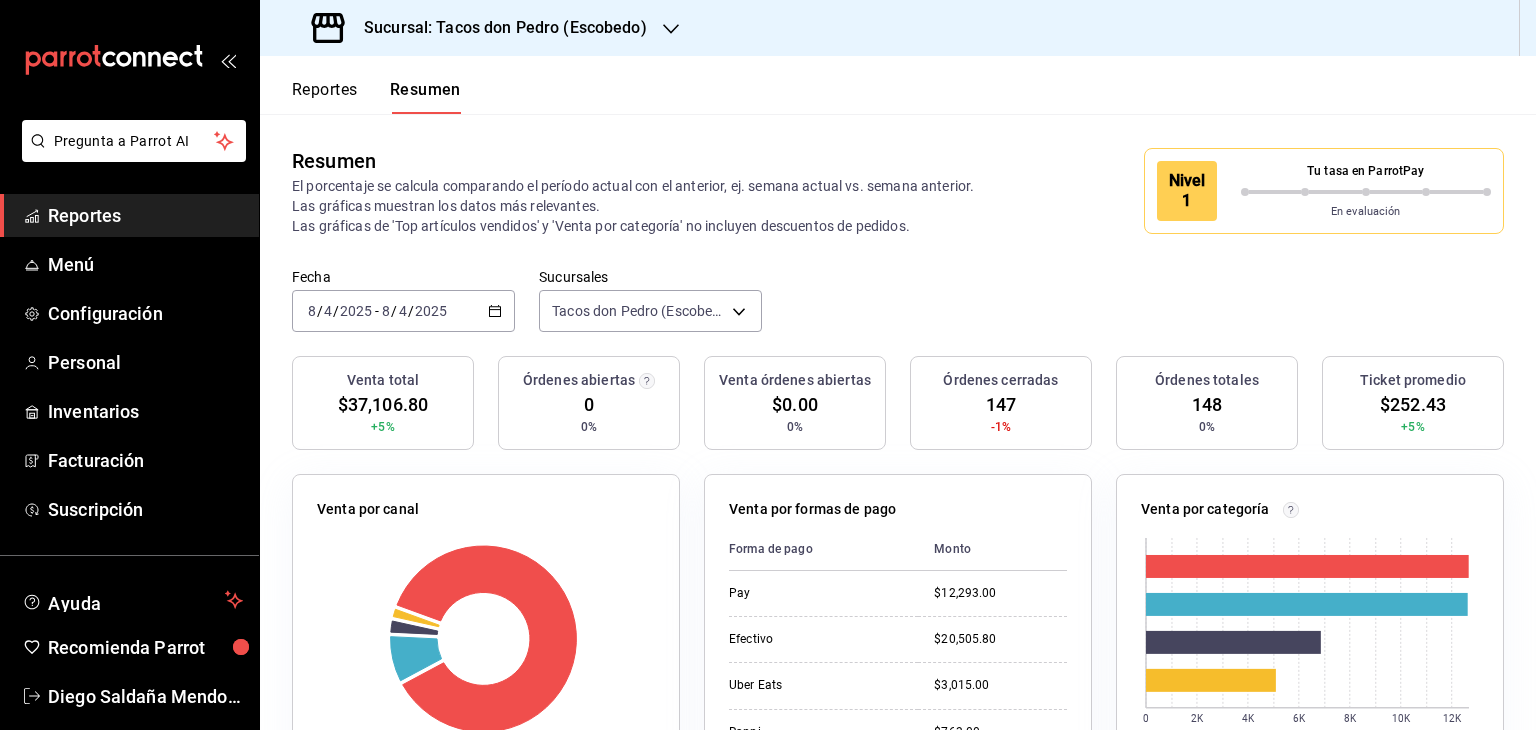 click 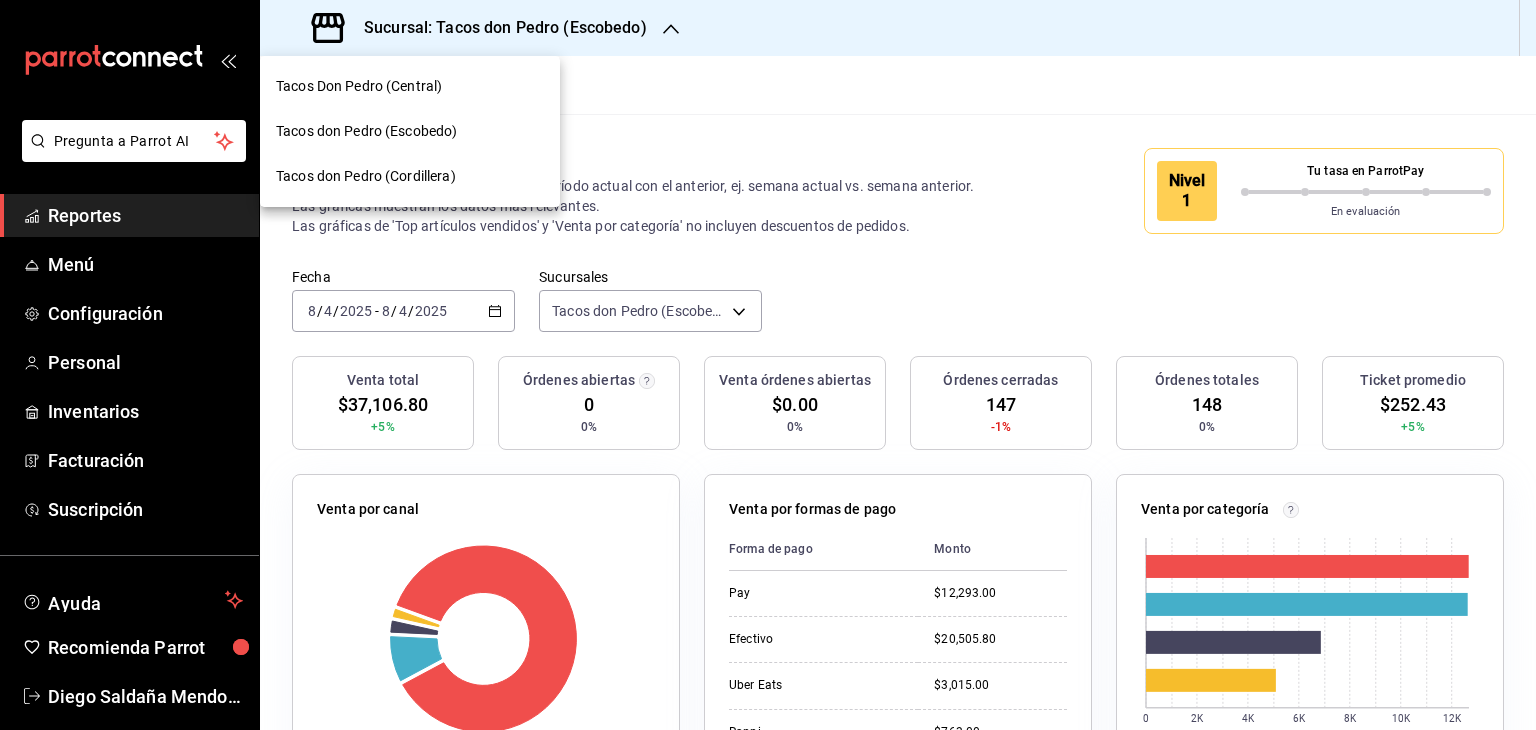 click on "Tacos Don Pedro (Central)" at bounding box center [359, 86] 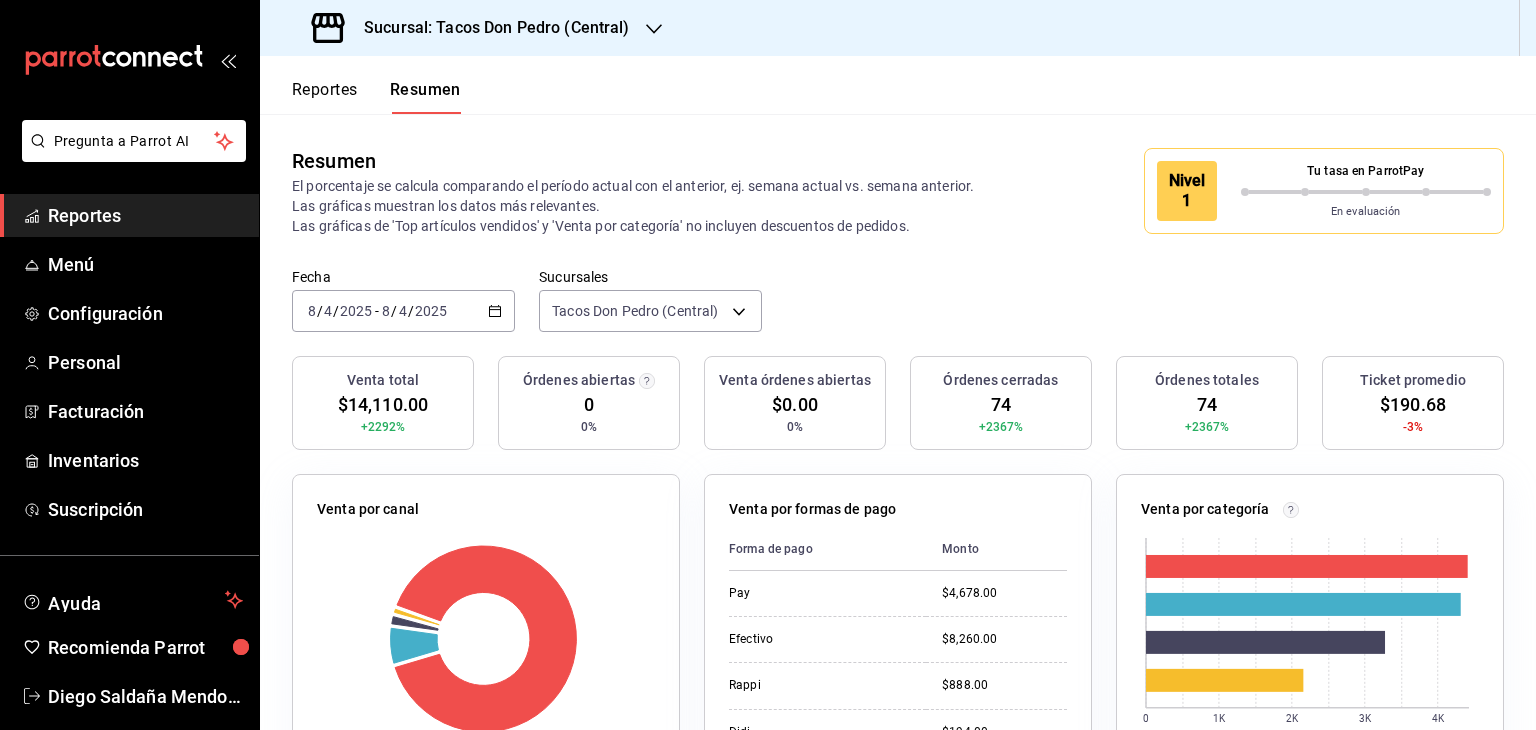 click on "Fecha 2025-08-04 8 / 4 / 2025 - 2025-08-04 8 / 4 / 2025 Sucursales Tacos Don Pedro (Central) [object Object]" at bounding box center [898, 312] 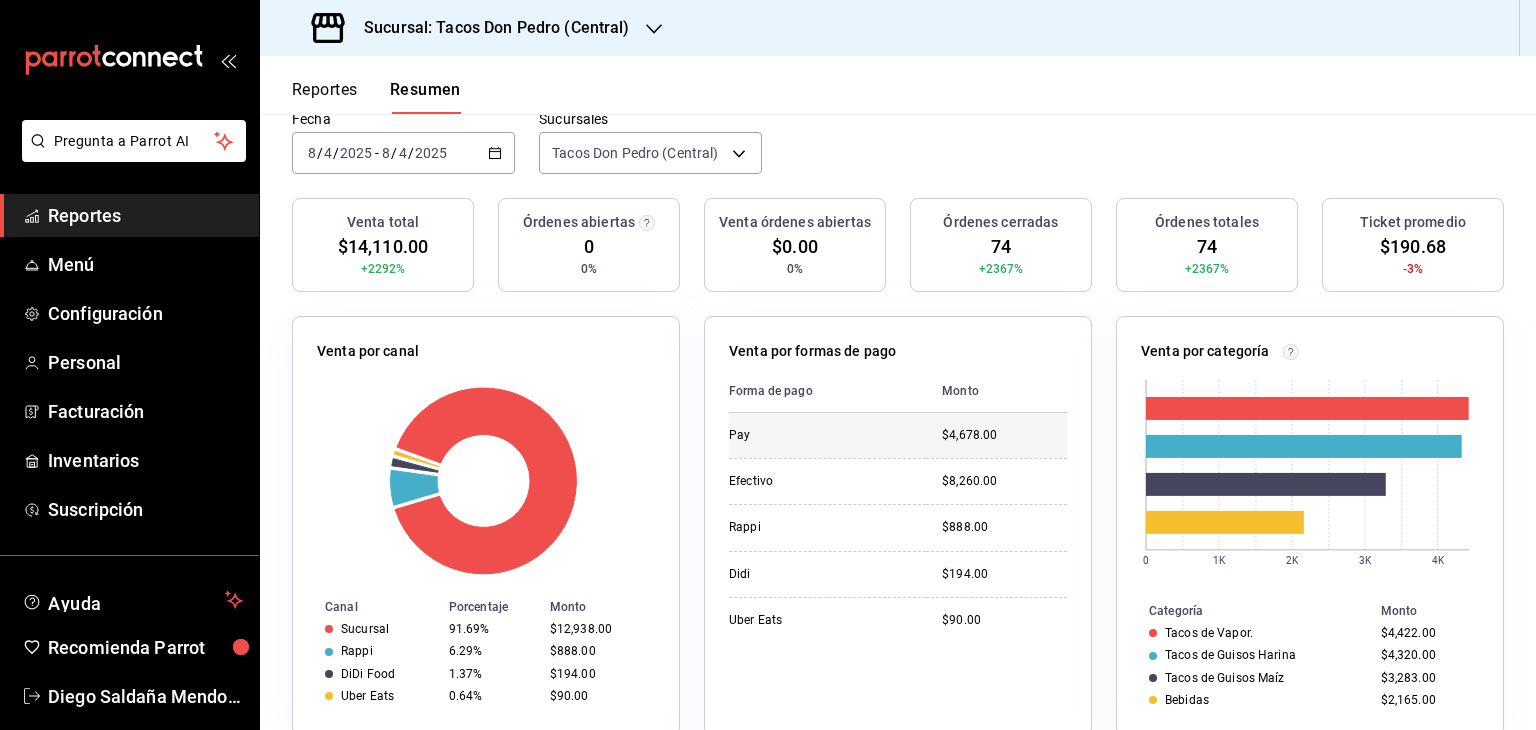 scroll, scrollTop: 160, scrollLeft: 0, axis: vertical 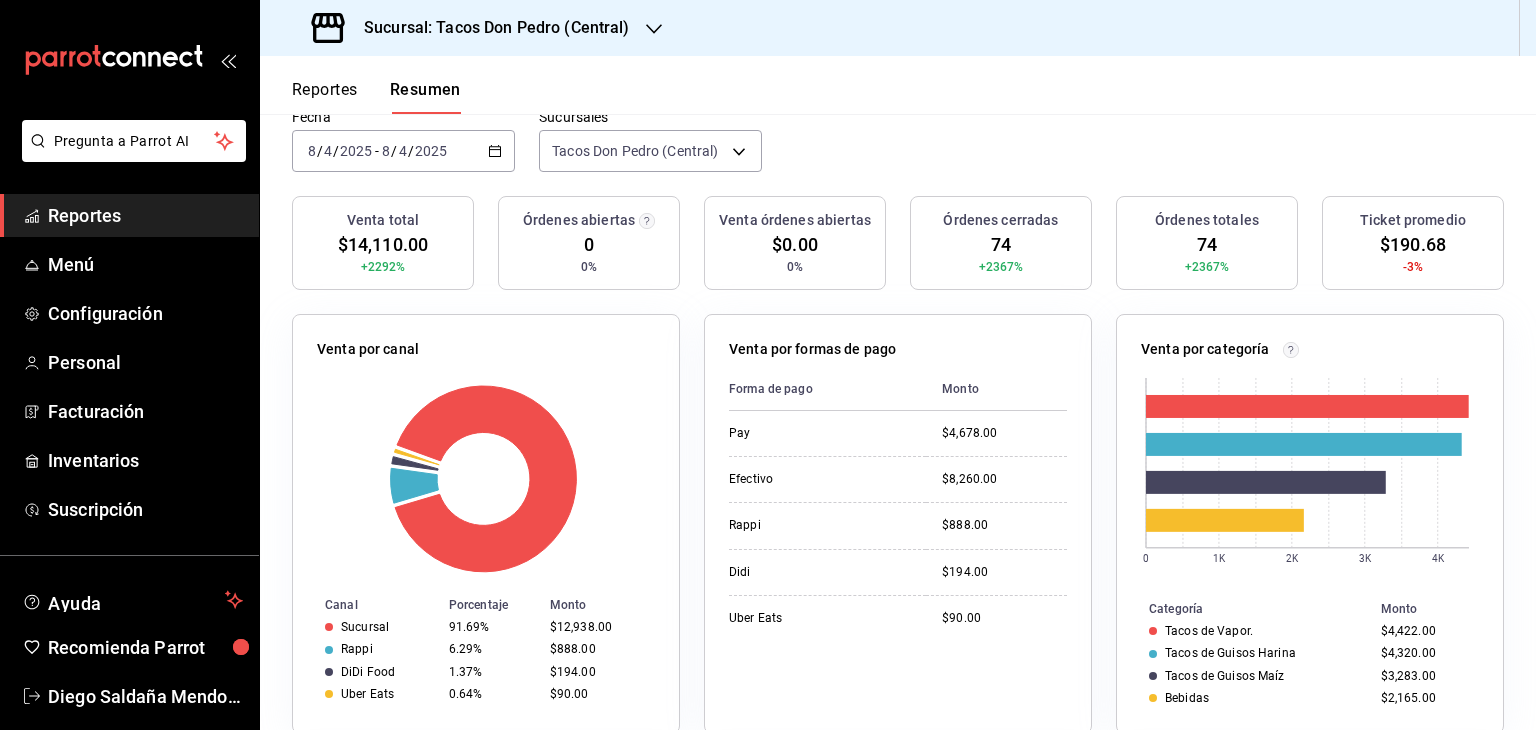 click on "Reportes" at bounding box center [145, 215] 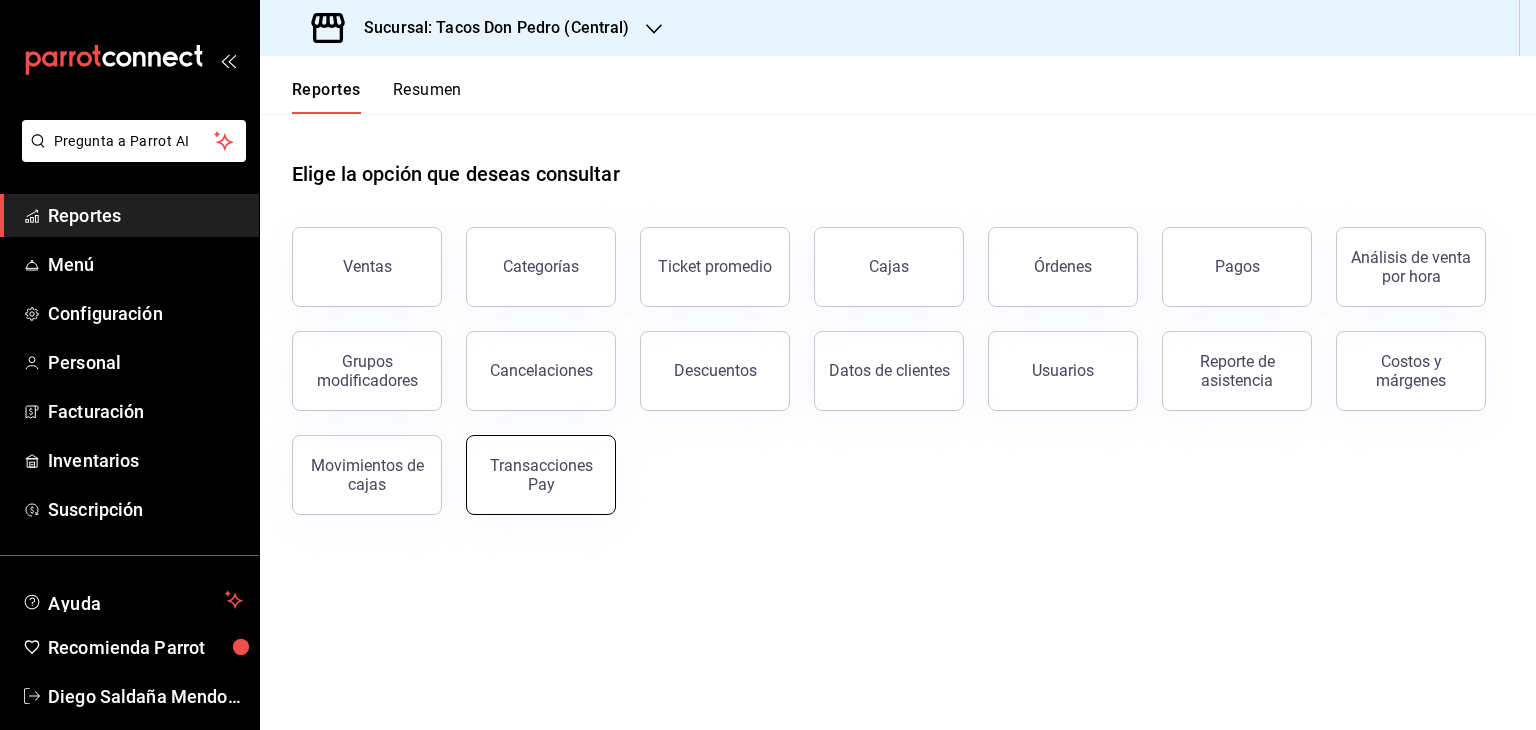 click on "Transacciones Pay" at bounding box center (541, 475) 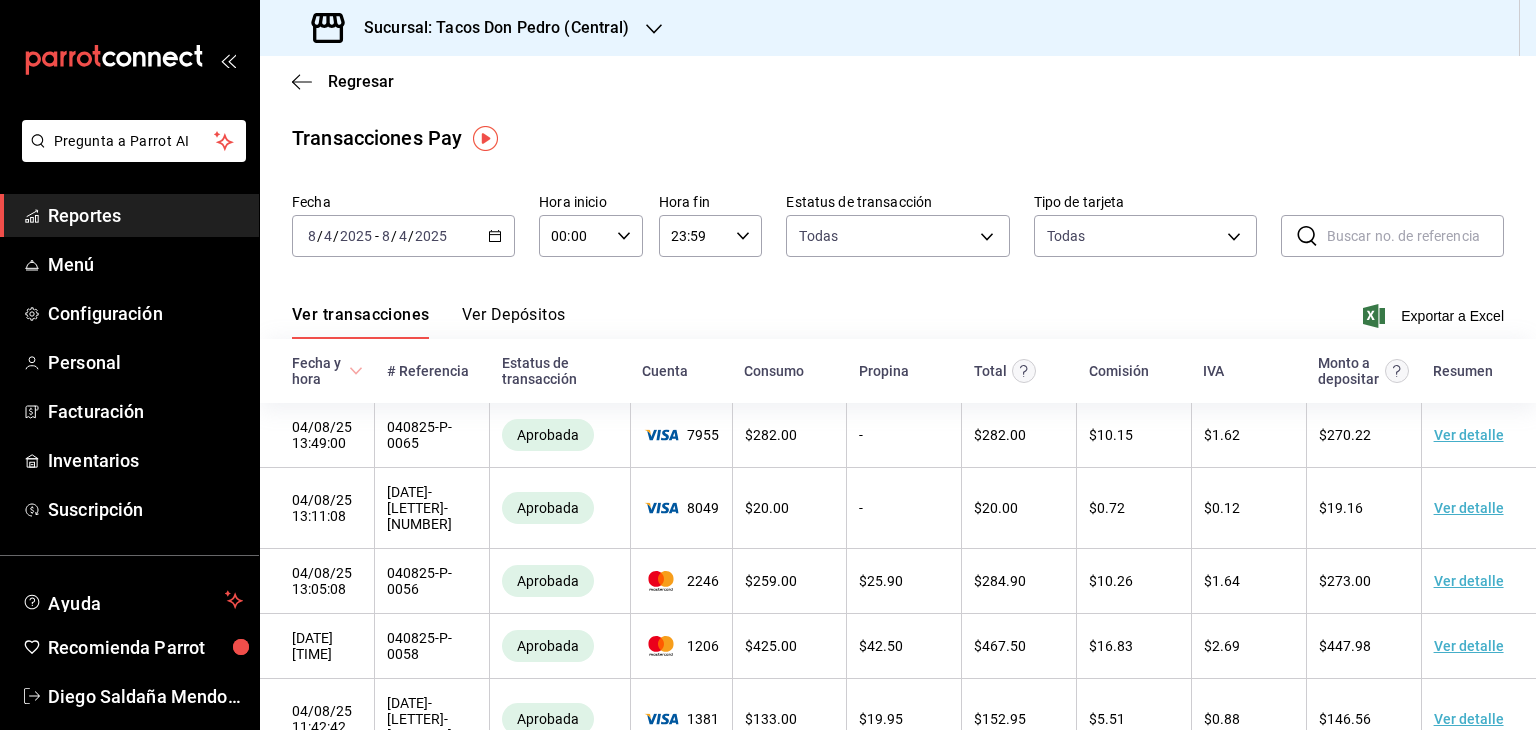 click on "Ver Depósitos" at bounding box center [514, 322] 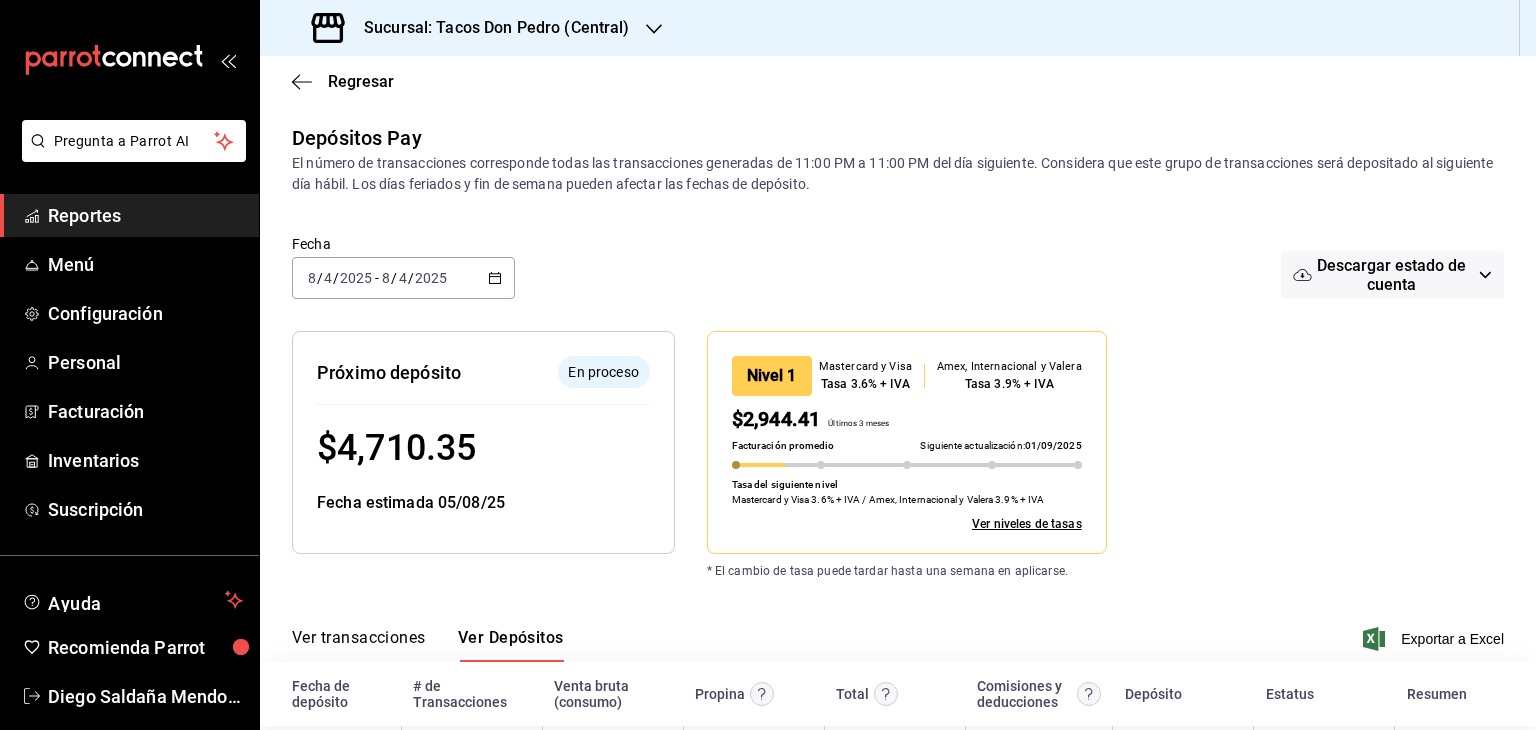 scroll, scrollTop: 94, scrollLeft: 0, axis: vertical 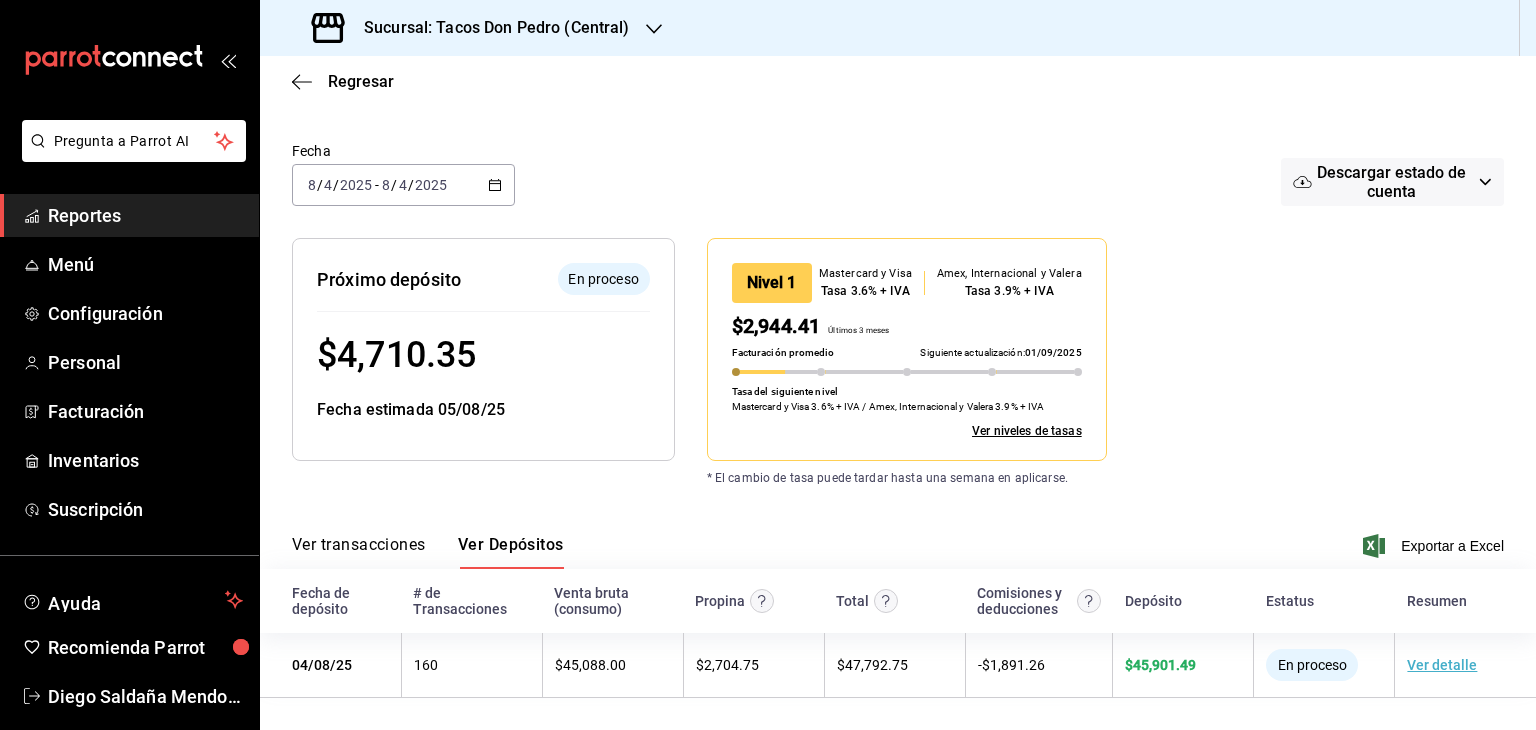 click 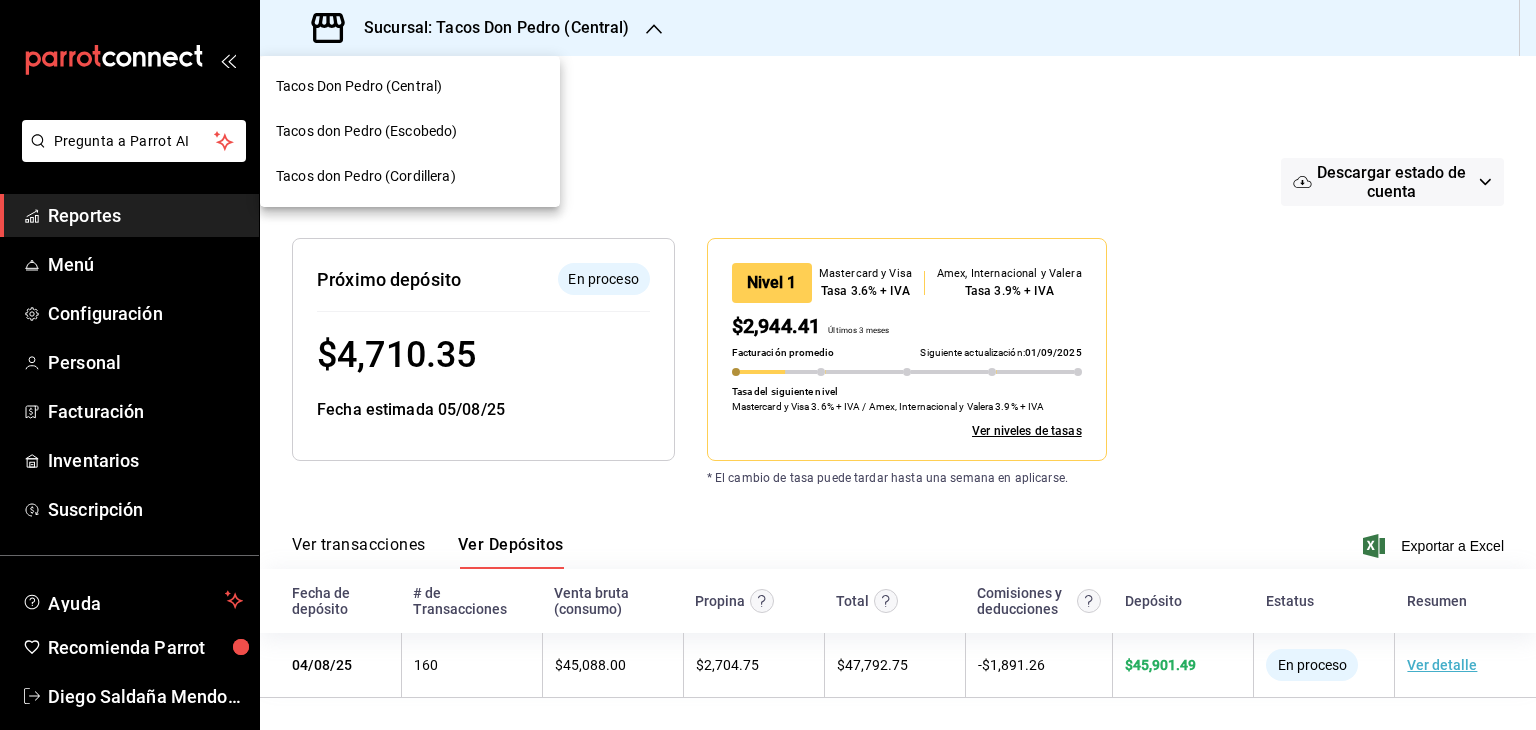 click on "Tacos don Pedro (Cordillera)" at bounding box center (366, 176) 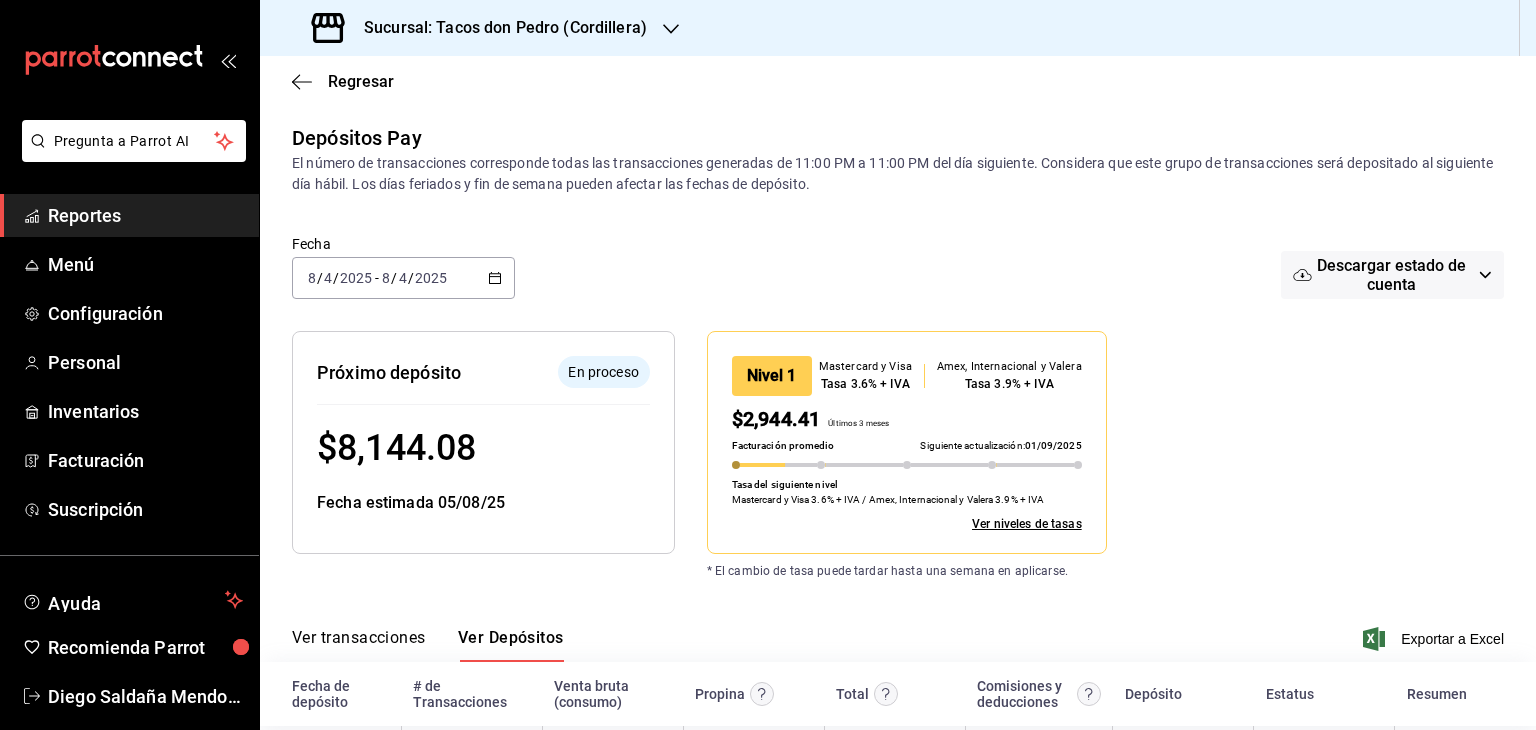 click on "Fecha [DATE] [TIME] [TIME] Descargar estado de cuenta" at bounding box center [898, 279] 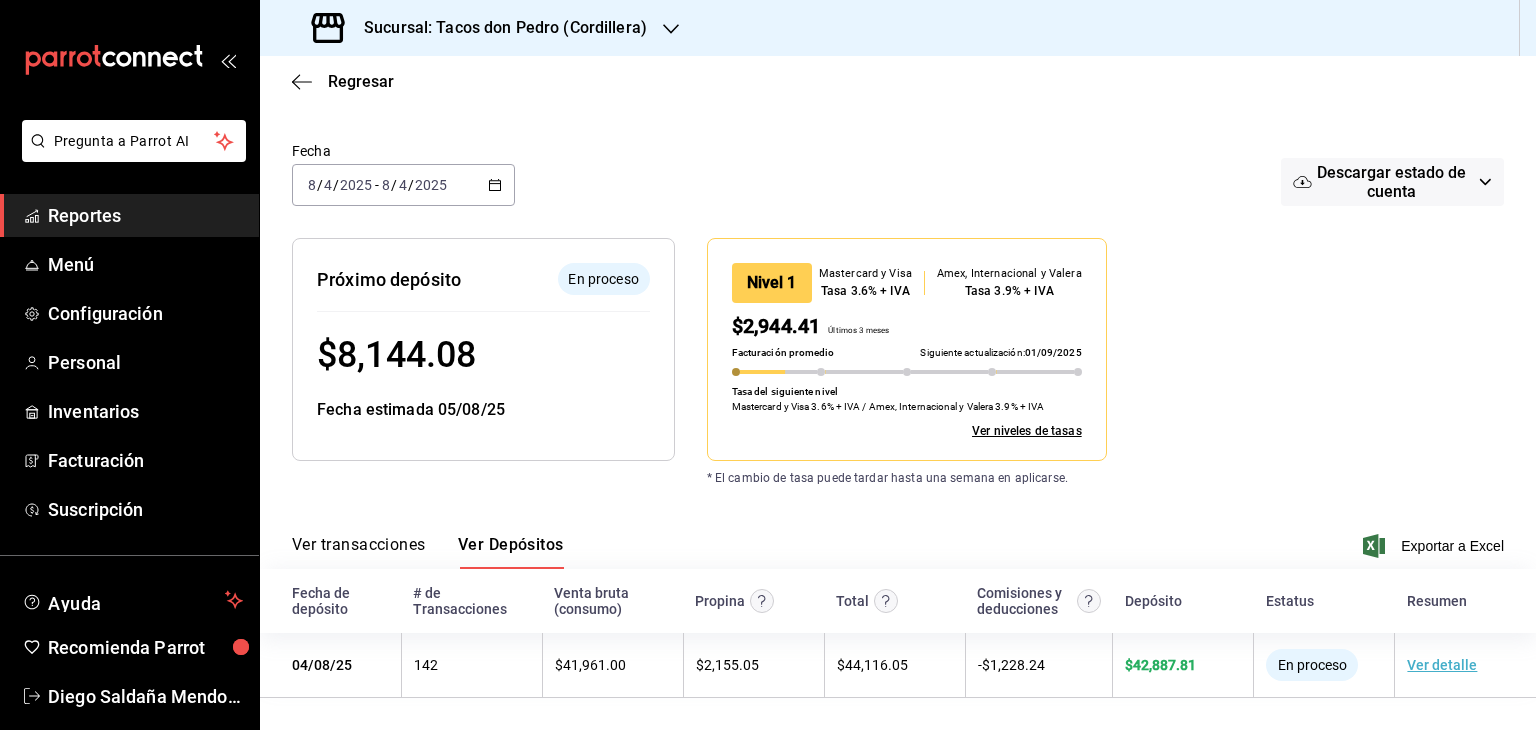 click 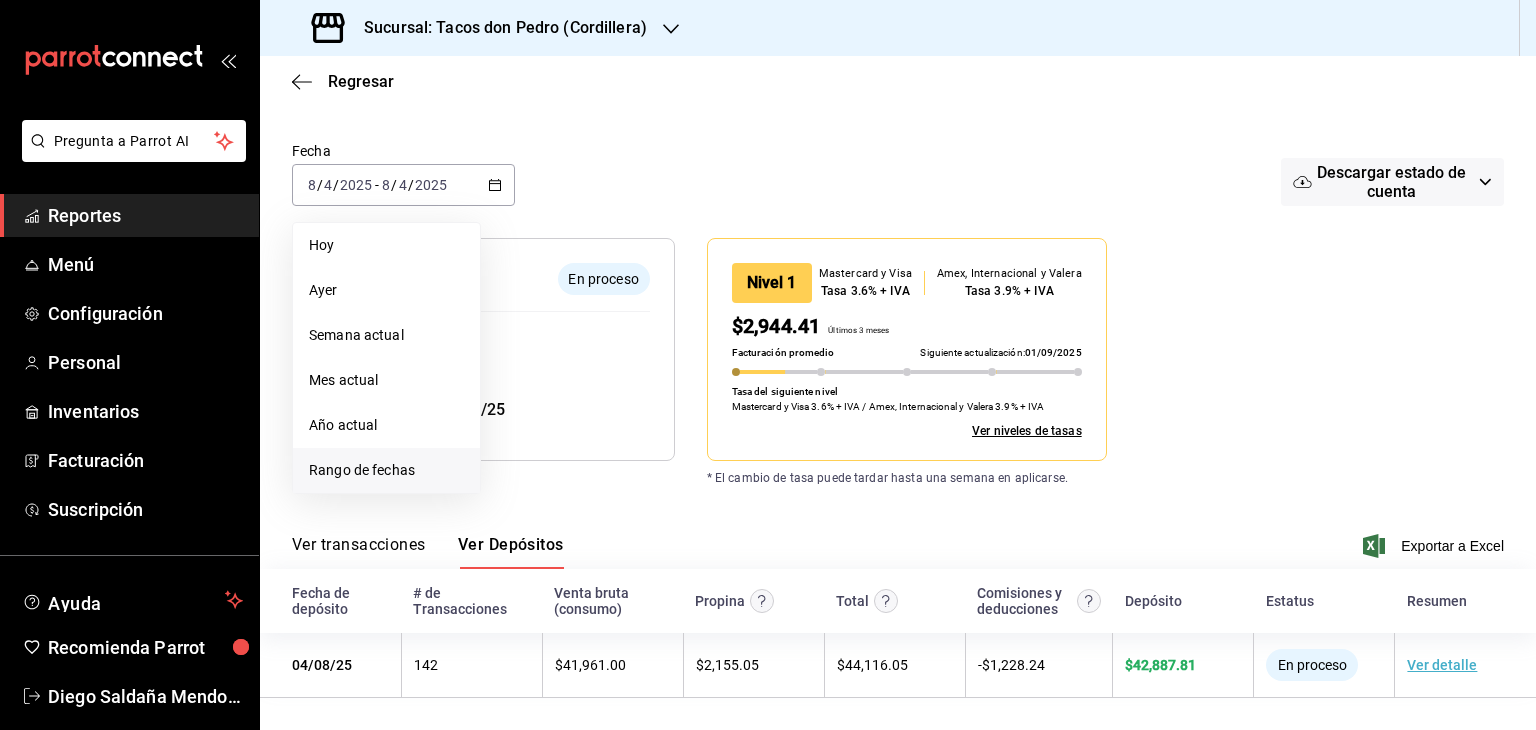 click on "Rango de fechas" at bounding box center [386, 470] 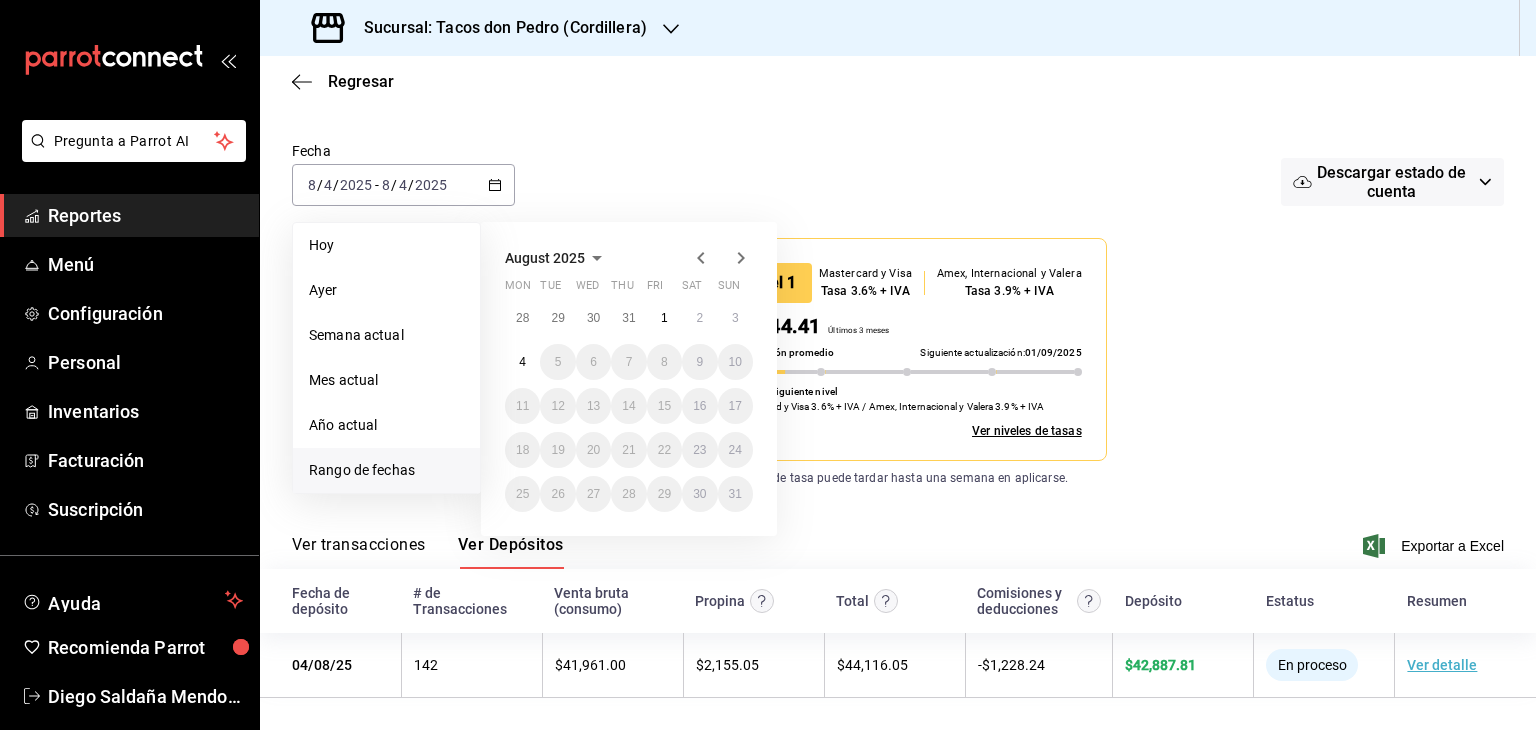 click 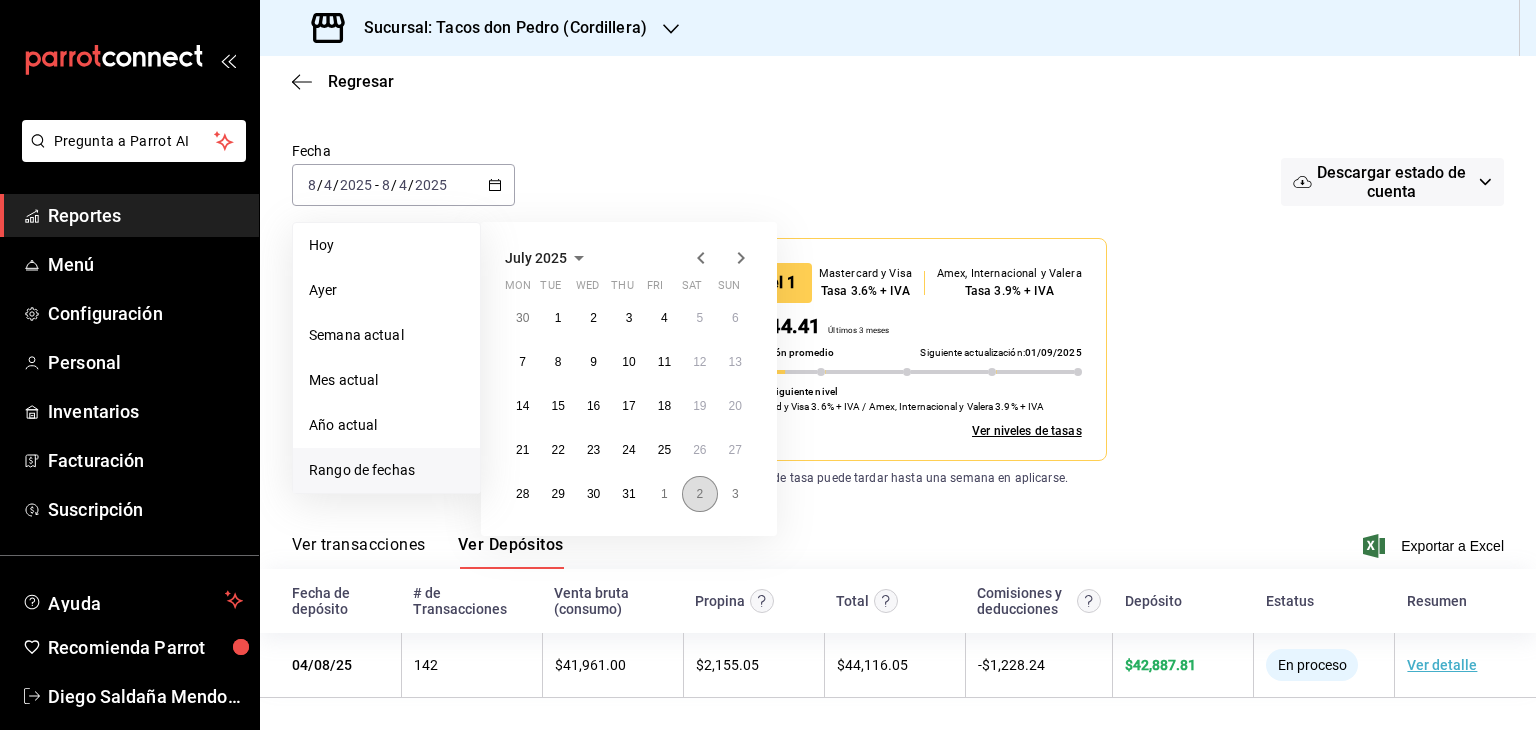 click on "2" at bounding box center [699, 494] 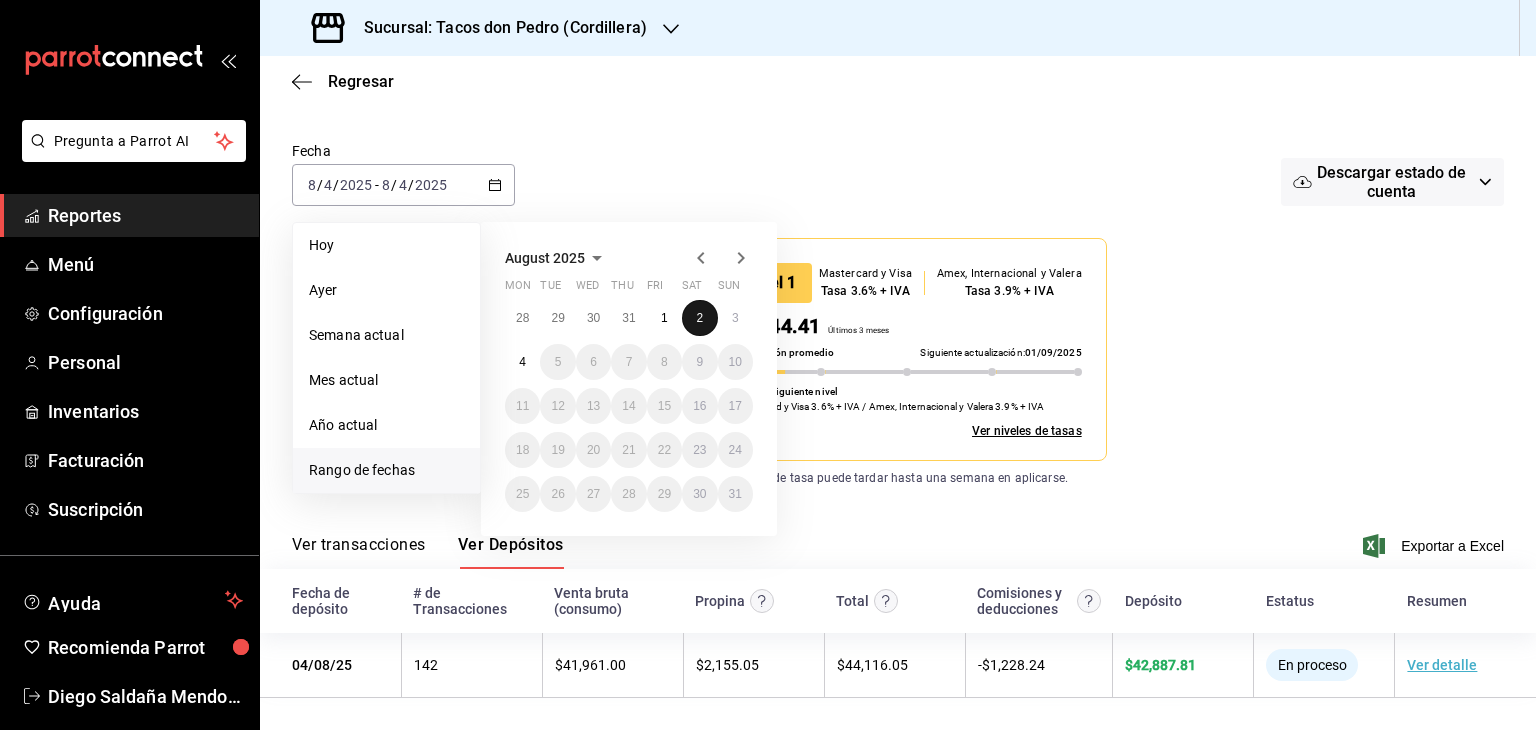 click on "2" at bounding box center (699, 318) 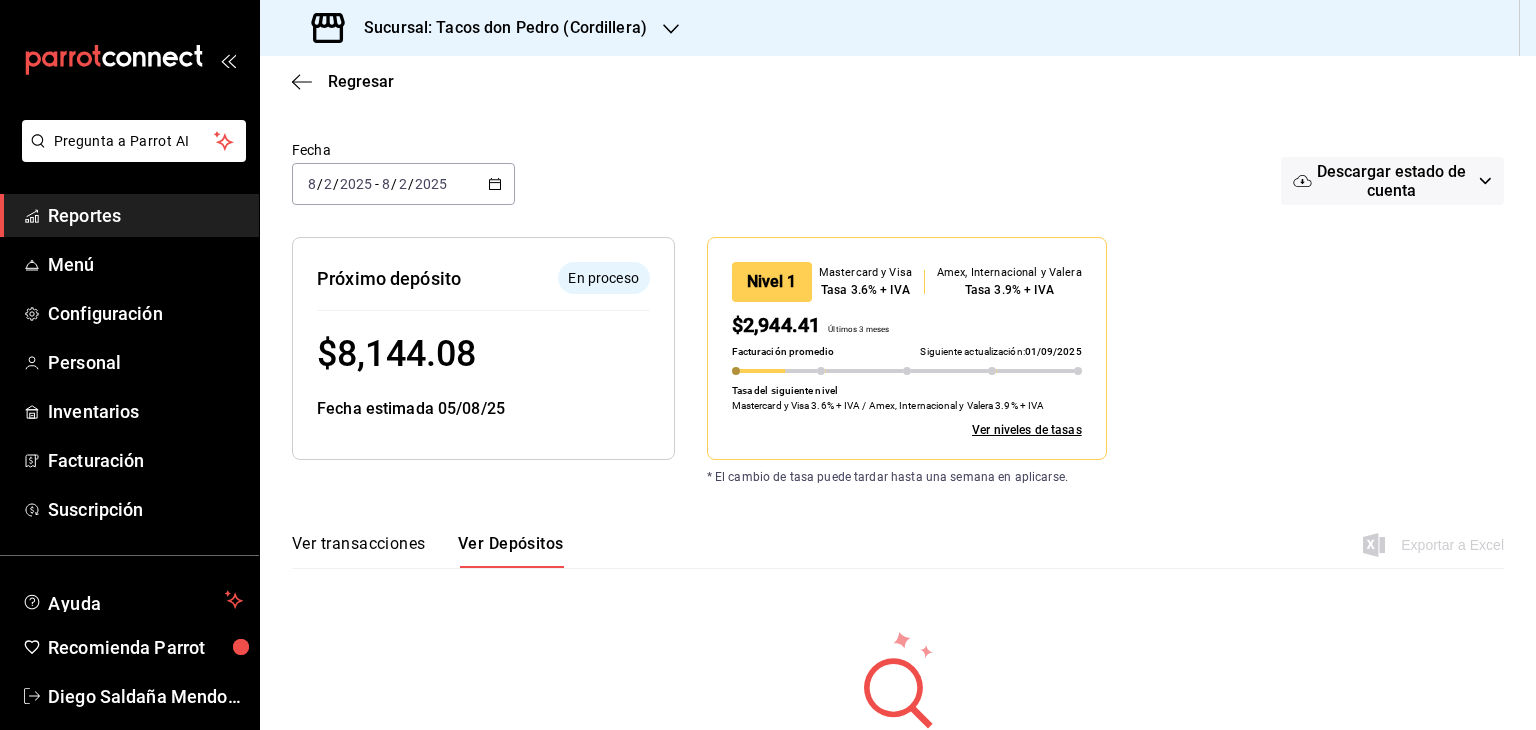 click on "2025-08-02 8 / 2 / 2025 - 2025-08-02 8 / 2 / 2025" at bounding box center [403, 184] 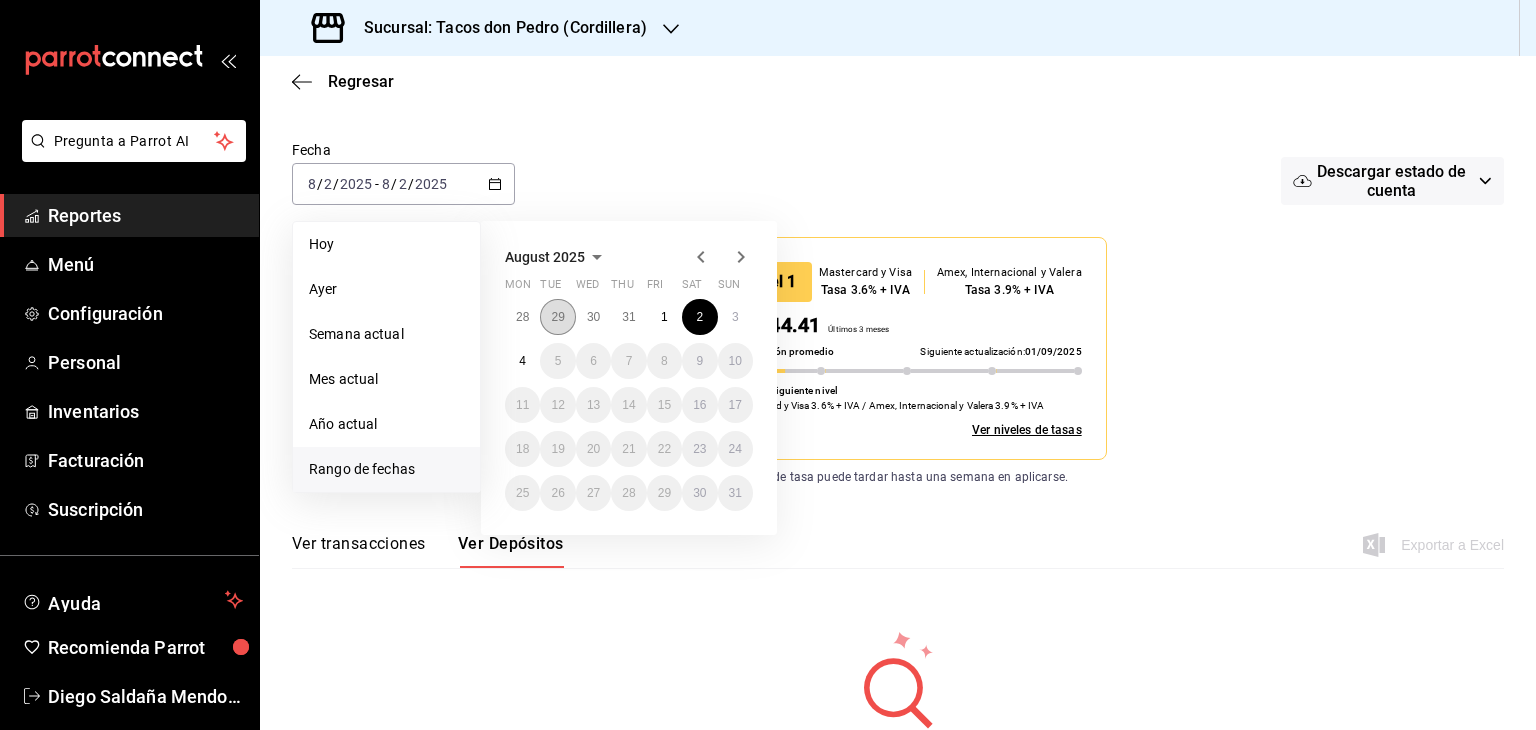 click on "29" at bounding box center (557, 317) 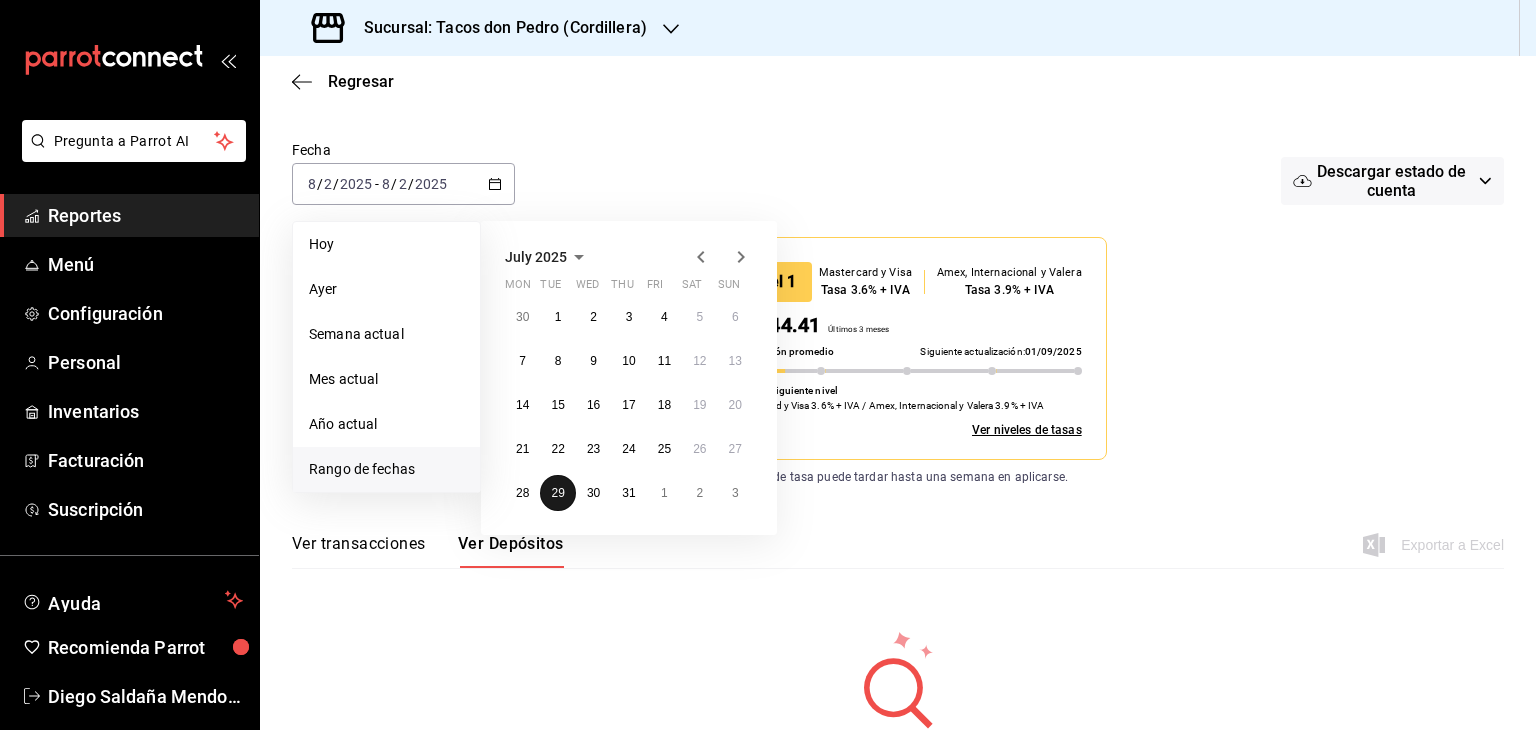 click on "29" at bounding box center [557, 493] 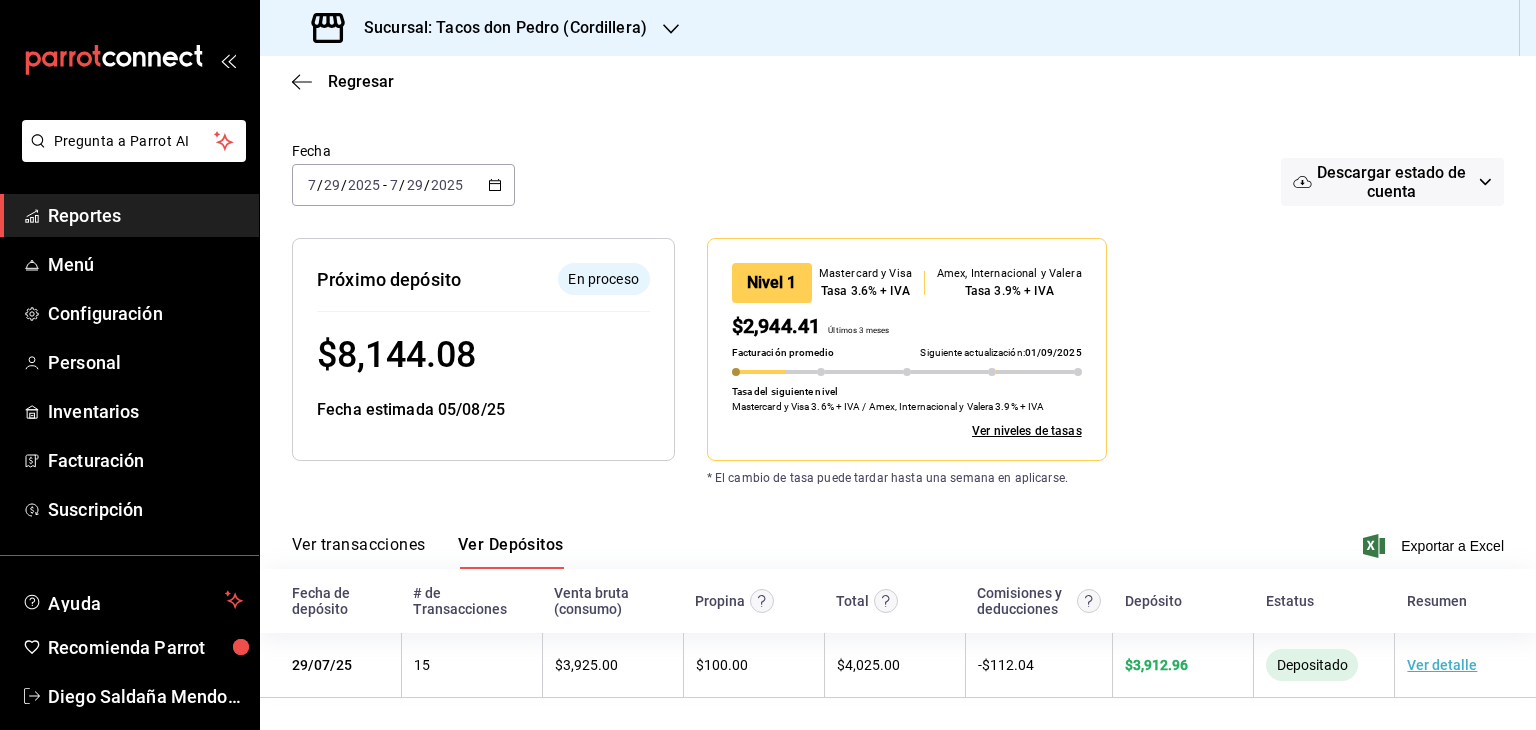 click on "Depósitos Pay El número de transacciones corresponde todas las transacciones generadas de 11:00 PM a 11:00 PM del día siguiente.
Considera que este grupo de transacciones será depositado al siguiente día hábil. Los días feriados y fin de semana pueden afectar las fechas de depósito. Fecha 2025-07-29 7 / 29 / 2025 - 2025-07-29 7 / 29 / 2025 Descargar estado de cuenta Resumen de depósitos: 29/07/2025  -  29/07/2025 Venta bruta: $ 8,225.00 Comisiones (IVA Incluido): - $ 228.97 Deducciones: - $0.00 Depósitos: $ 7,996.03 Próximo depósito En proceso $ 8,144.08 Fecha estimada 05/08/25 Nivel 1 Mastercard y Visa Tasa 3.6% + IVA Amex, Internacional y Valera Tasa 3.9% + IVA $2,944.41 Últimos 3 meses Facturación promedio Siguiente actualización:  01/09/2025 Tasa del siguiente nivel Mastercard y Visa 3.6% + IVA / Amex, Internacional y Valera 3.9% + IVA Ver niveles de tasas   * El cambio de tasa puede tardar hasta una semana en aplicarse. Ver transacciones Ver Depósitos Exportar a Excel Fecha de depósito" at bounding box center (898, 364) 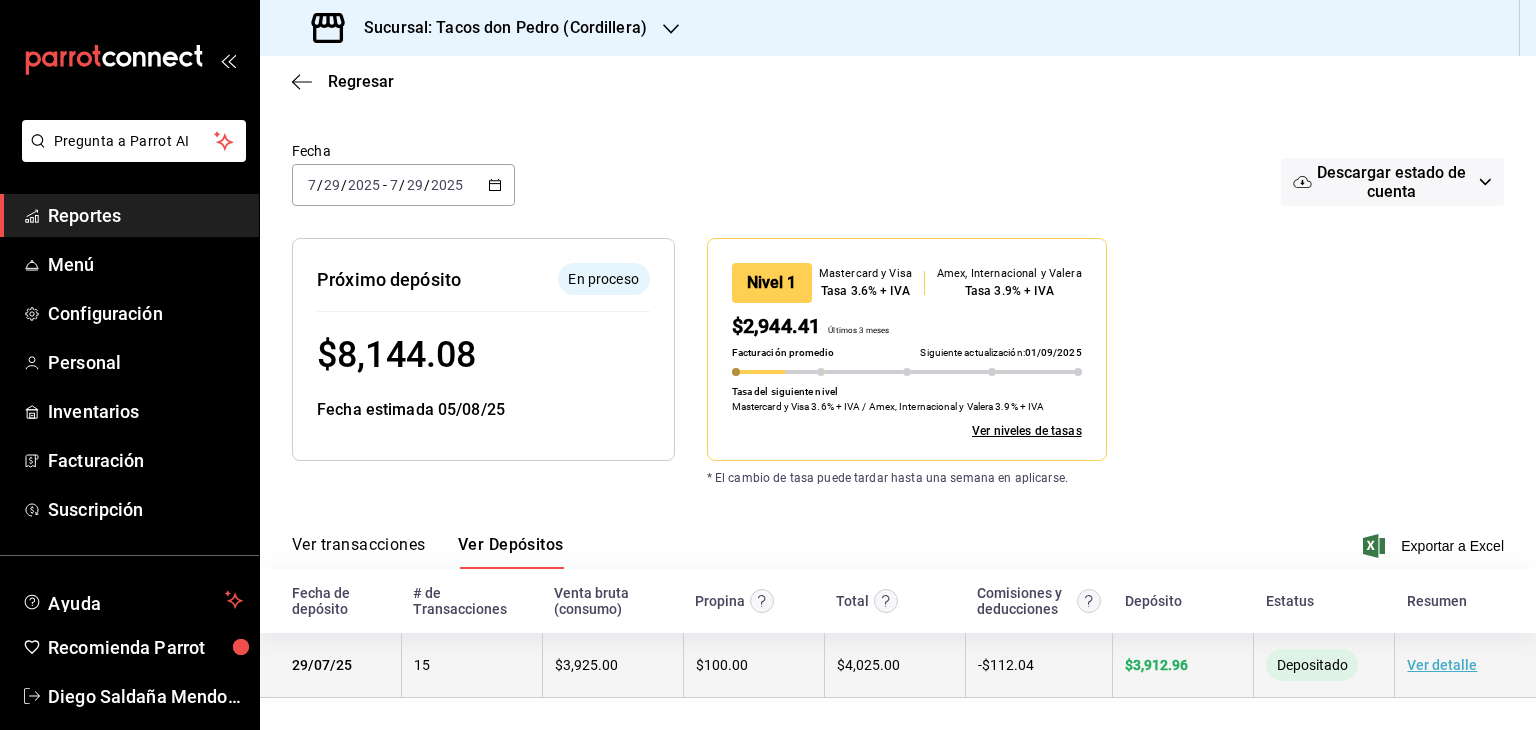 click on "Ver detalle" at bounding box center (1442, 665) 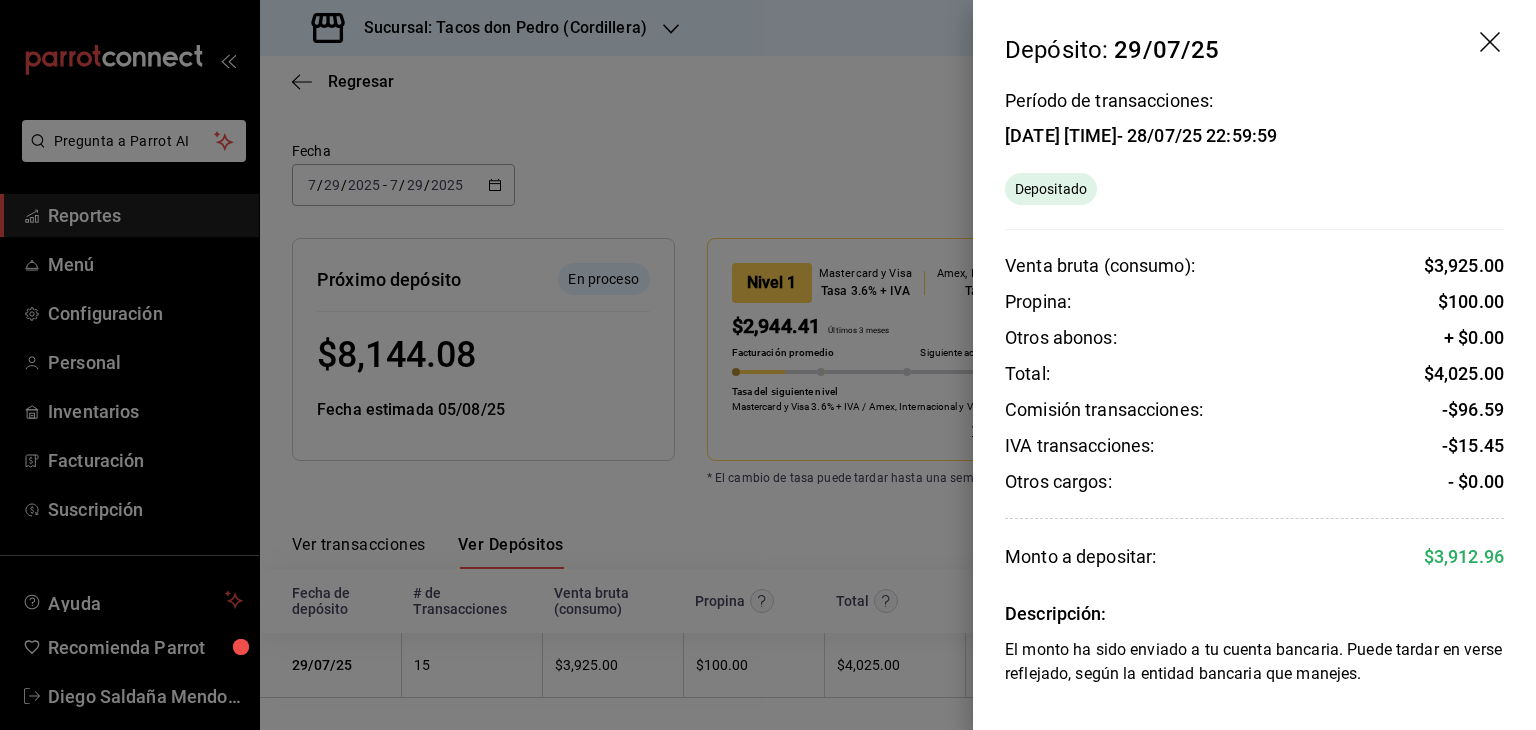 click on "Propina: $ 100.00" at bounding box center [1254, 302] 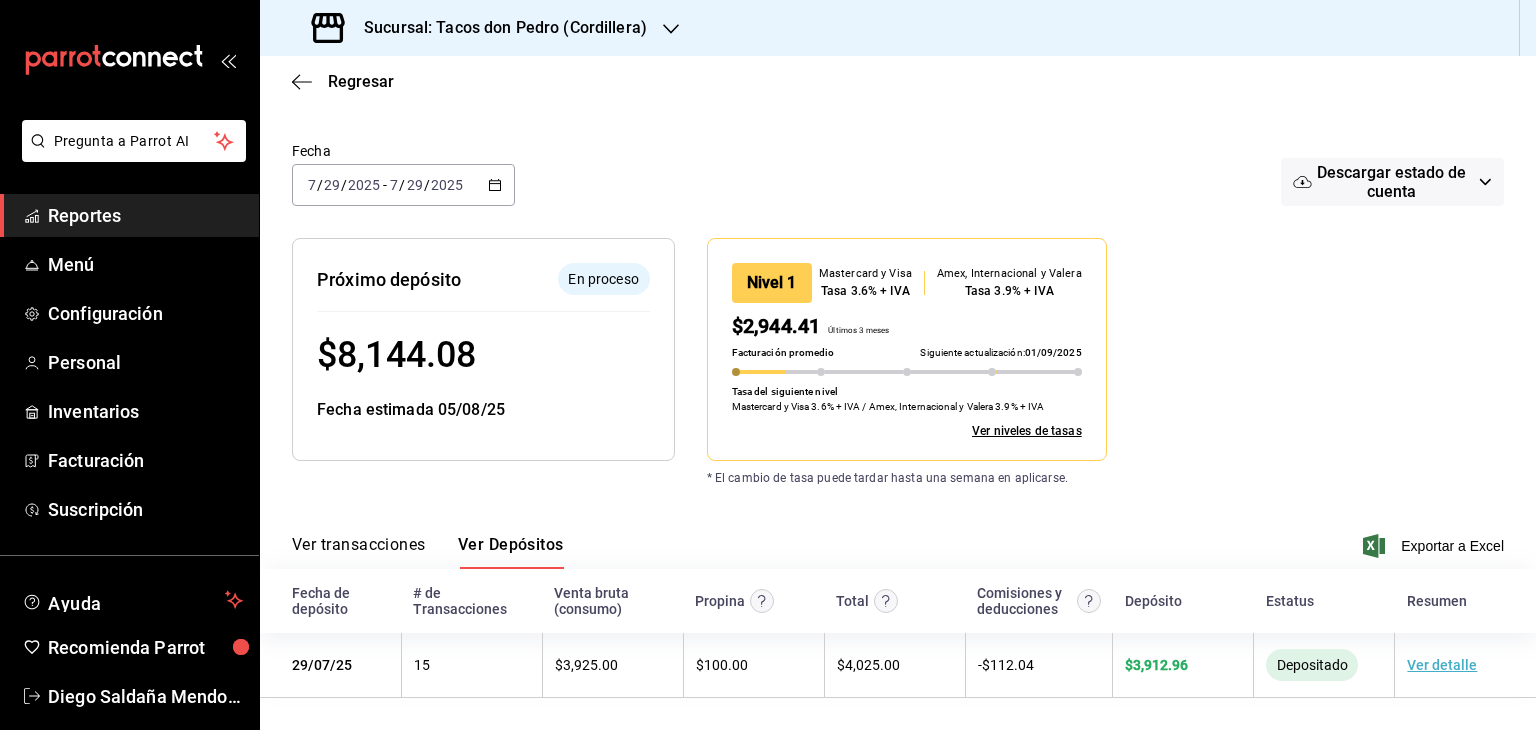 click on "Reportes" at bounding box center [145, 215] 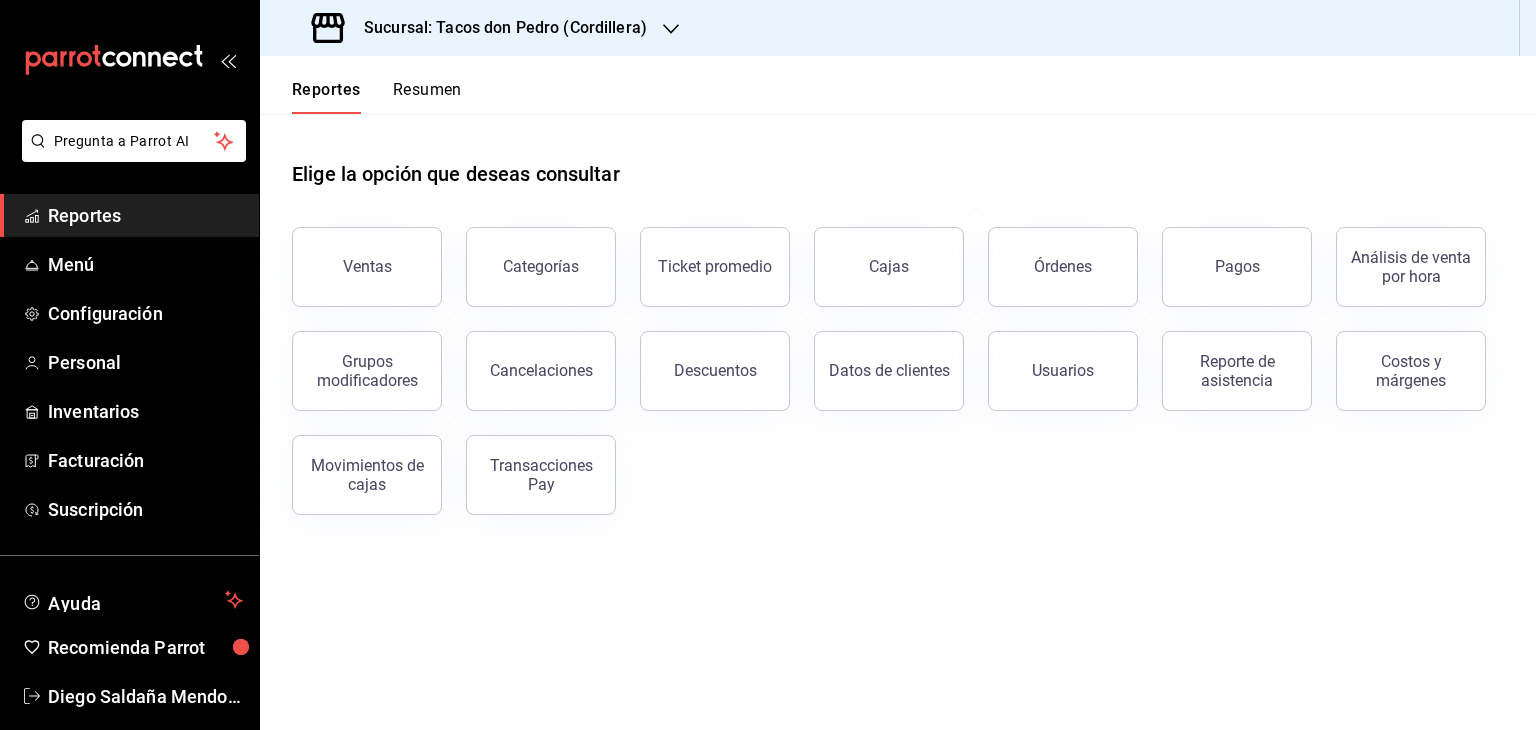 click on "Resumen" at bounding box center (427, 97) 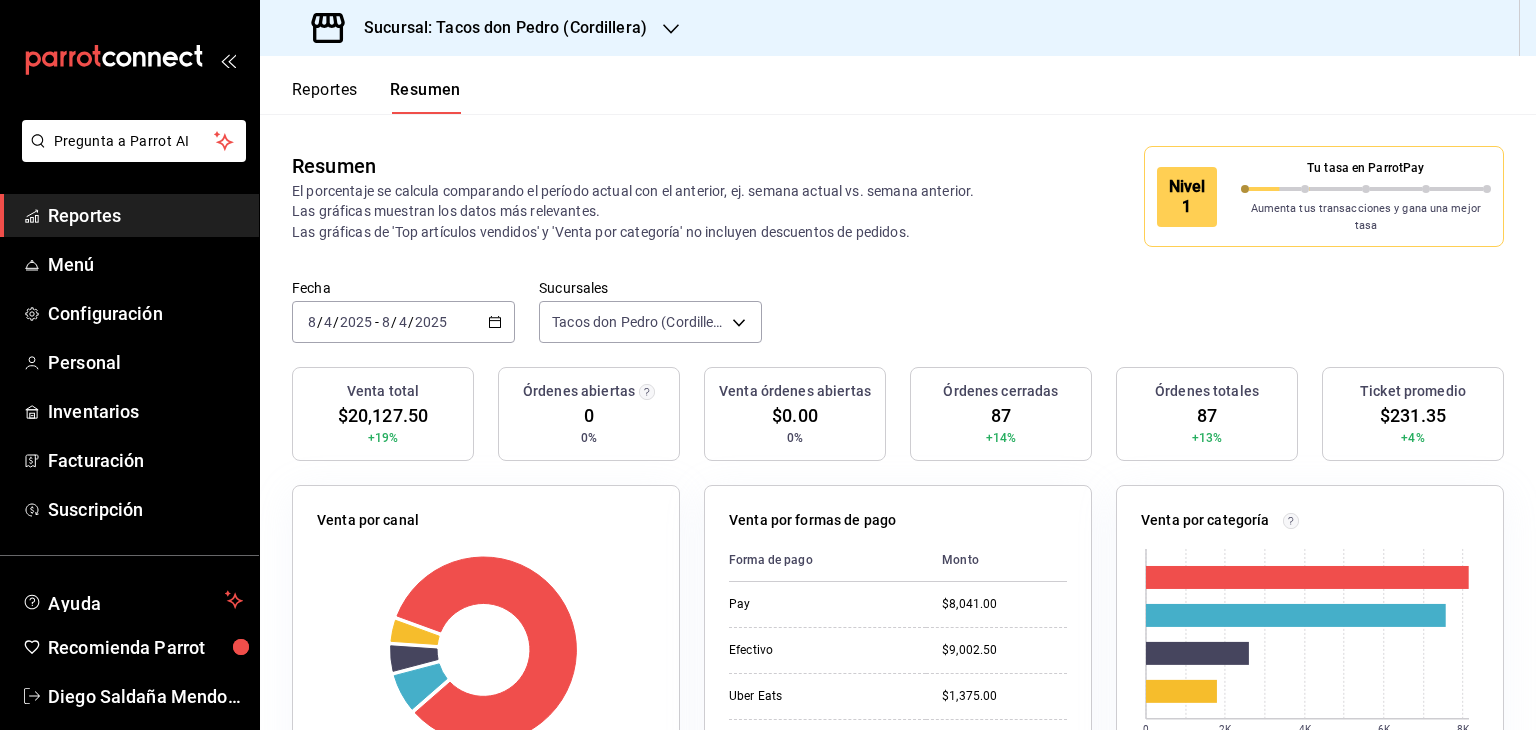 click 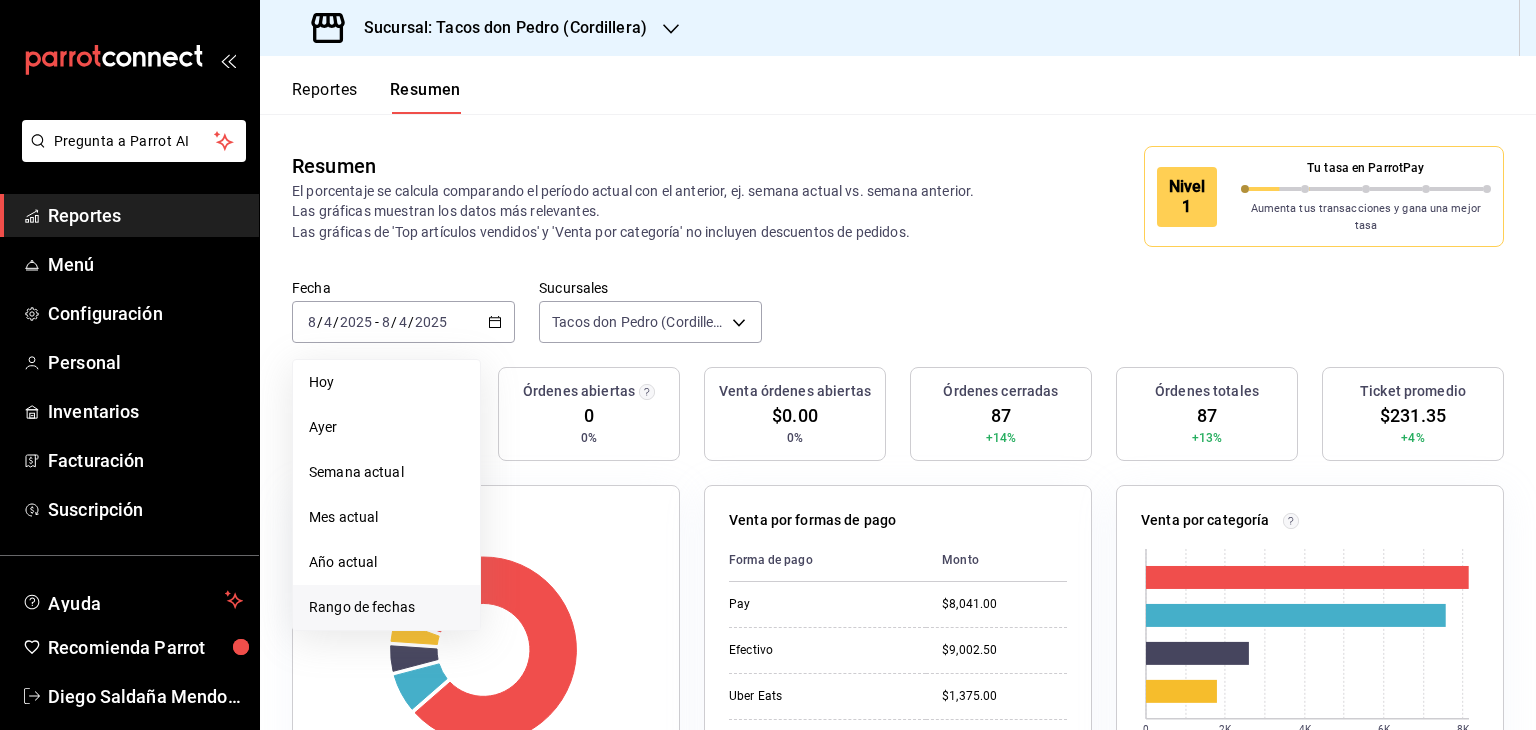 click on "Rango de fechas" at bounding box center (386, 607) 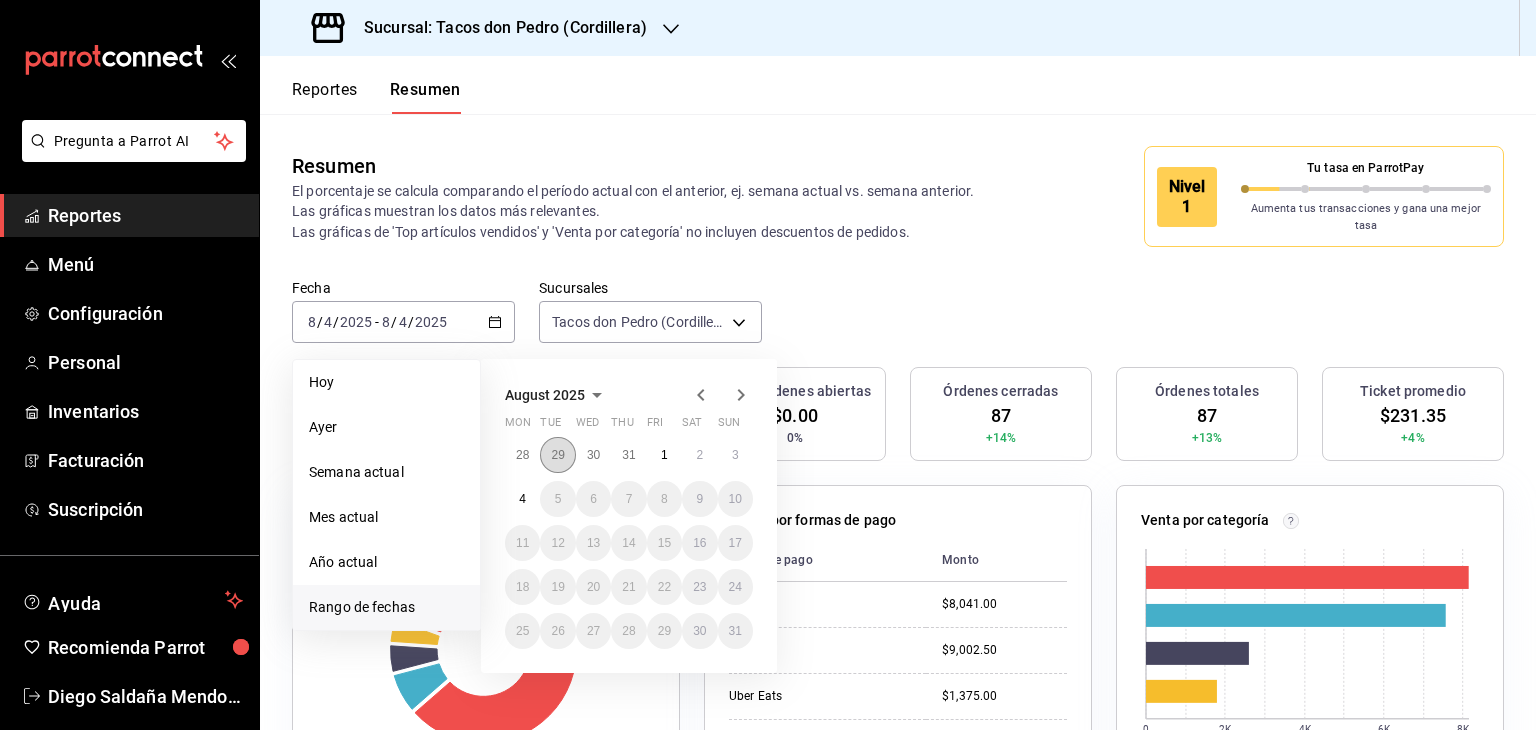 click on "29" at bounding box center (557, 455) 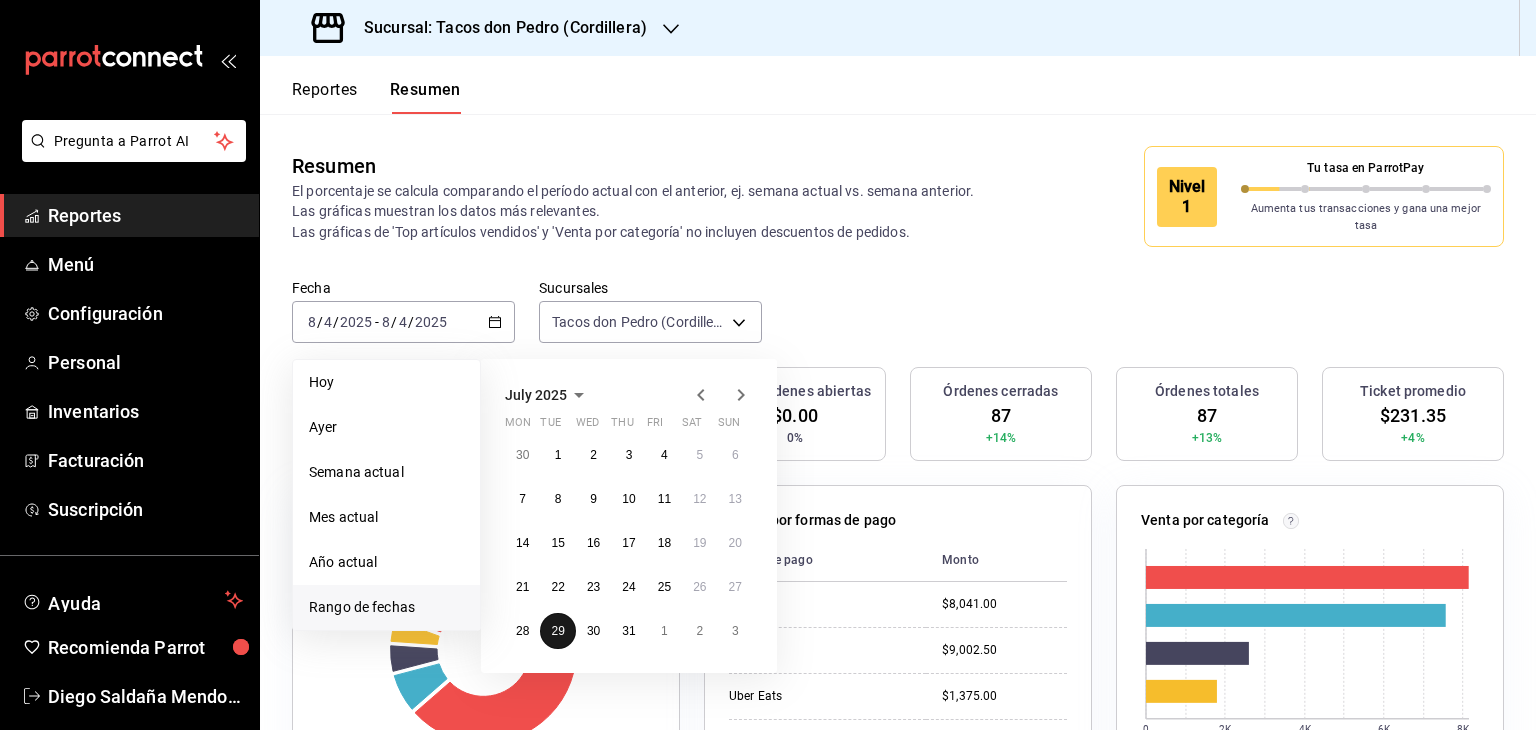 click on "29" at bounding box center (557, 631) 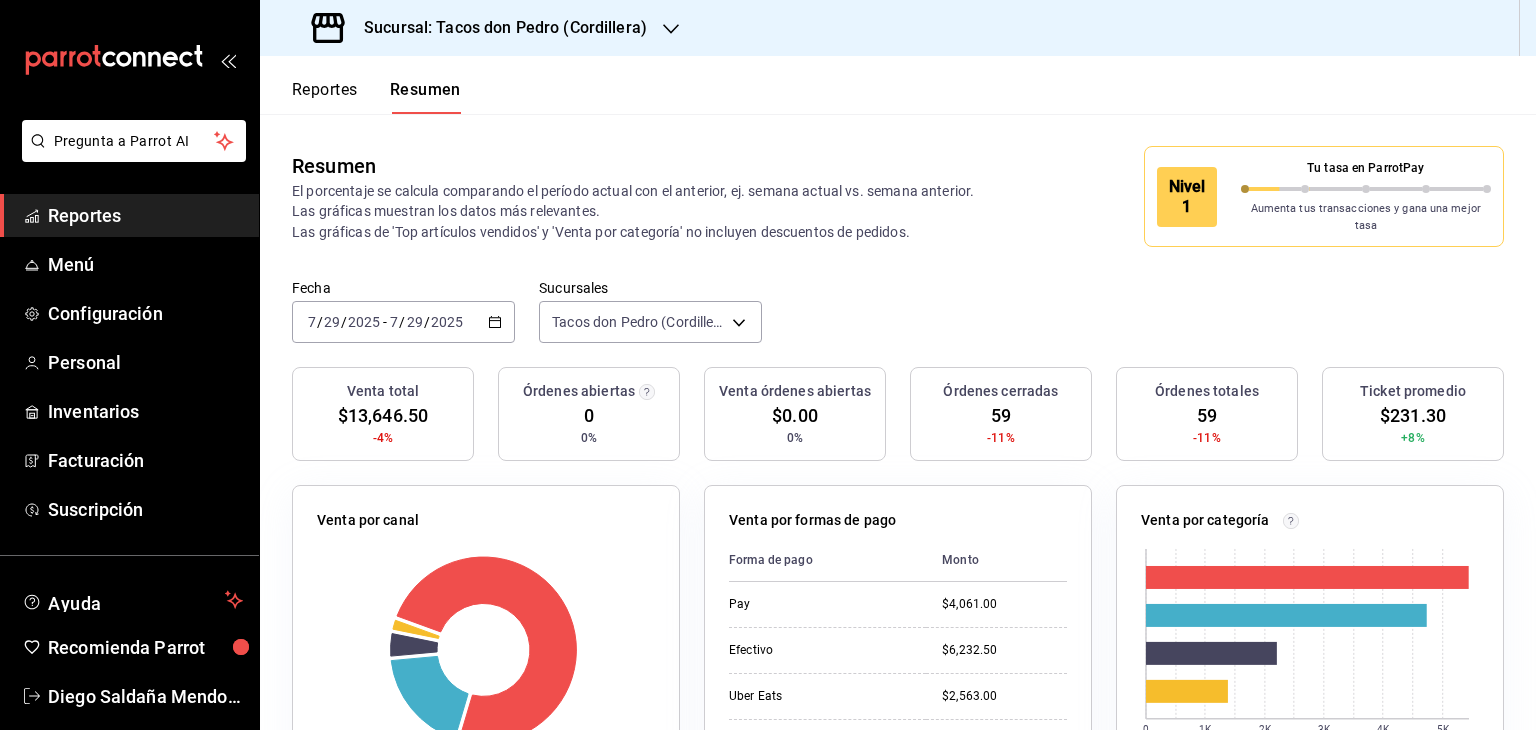 click on "Reportes" at bounding box center [145, 215] 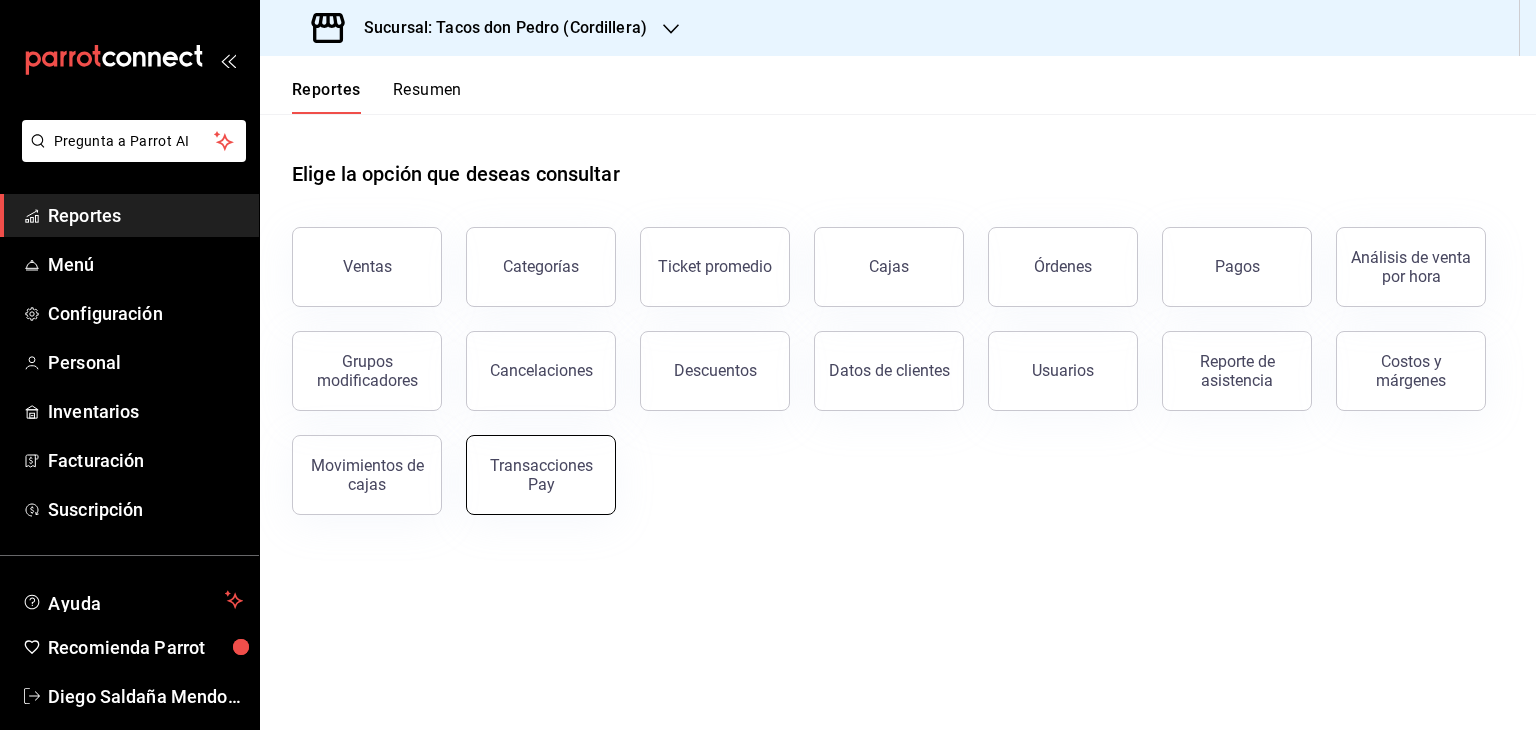 click on "Transacciones Pay" at bounding box center [541, 475] 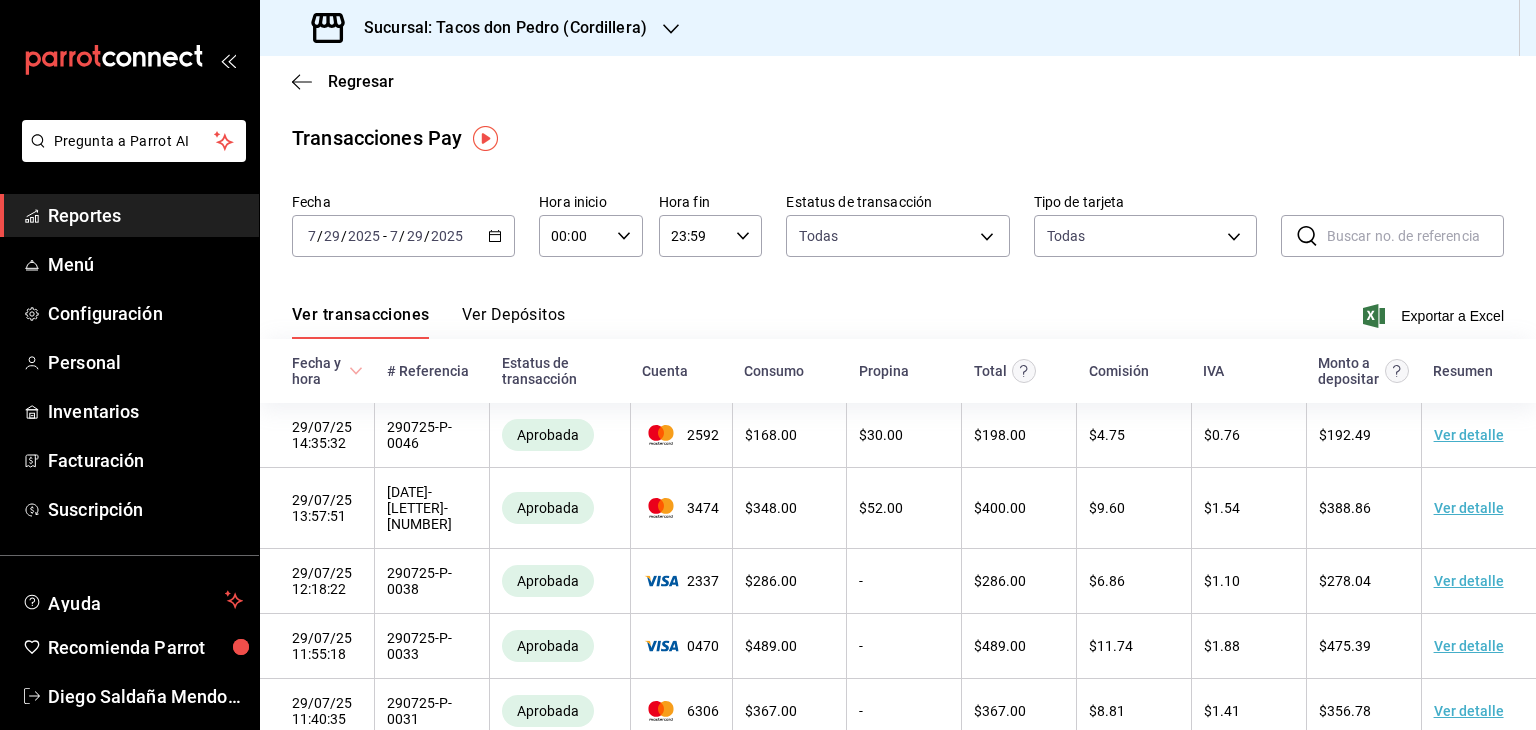 click on "Reportes" at bounding box center [145, 215] 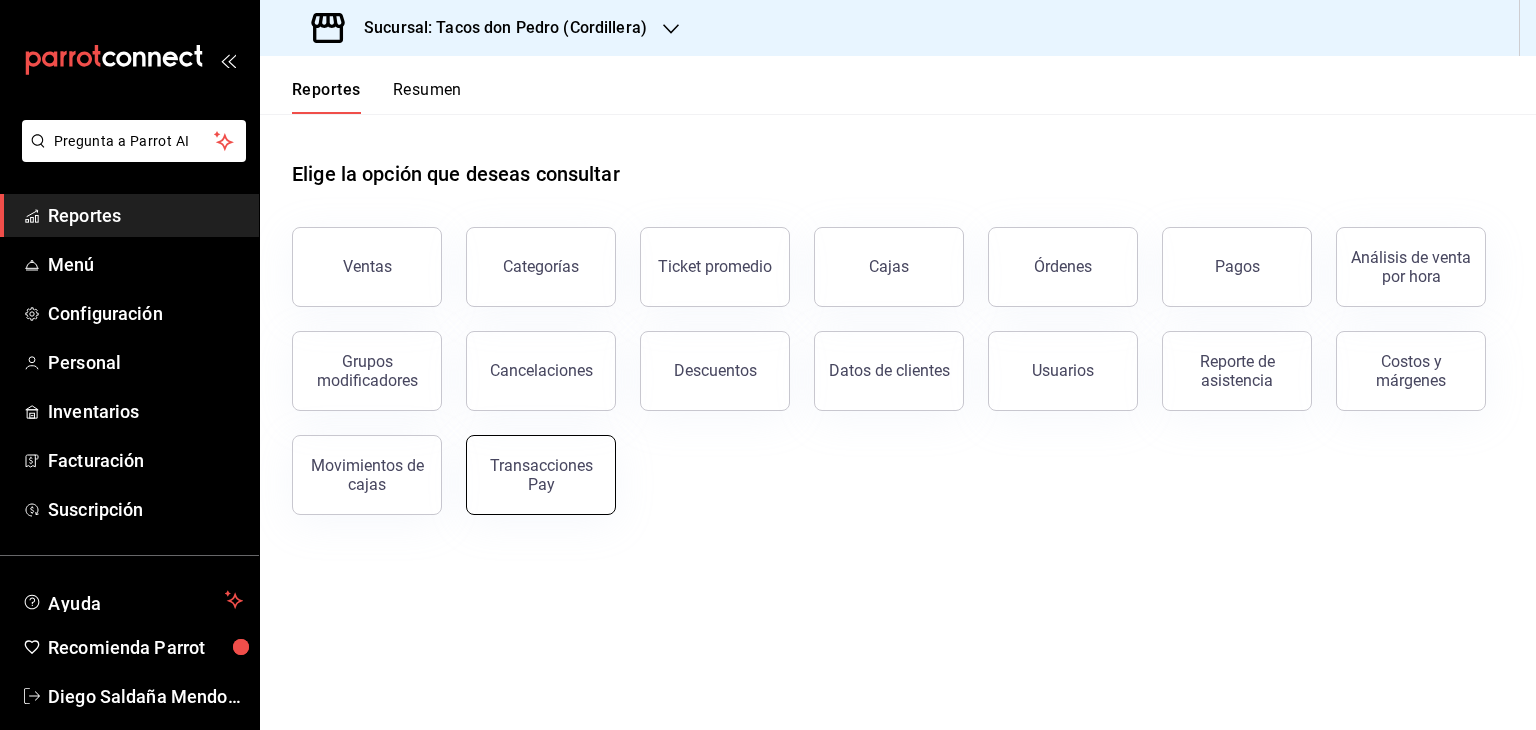 click on "Transacciones Pay" at bounding box center [541, 475] 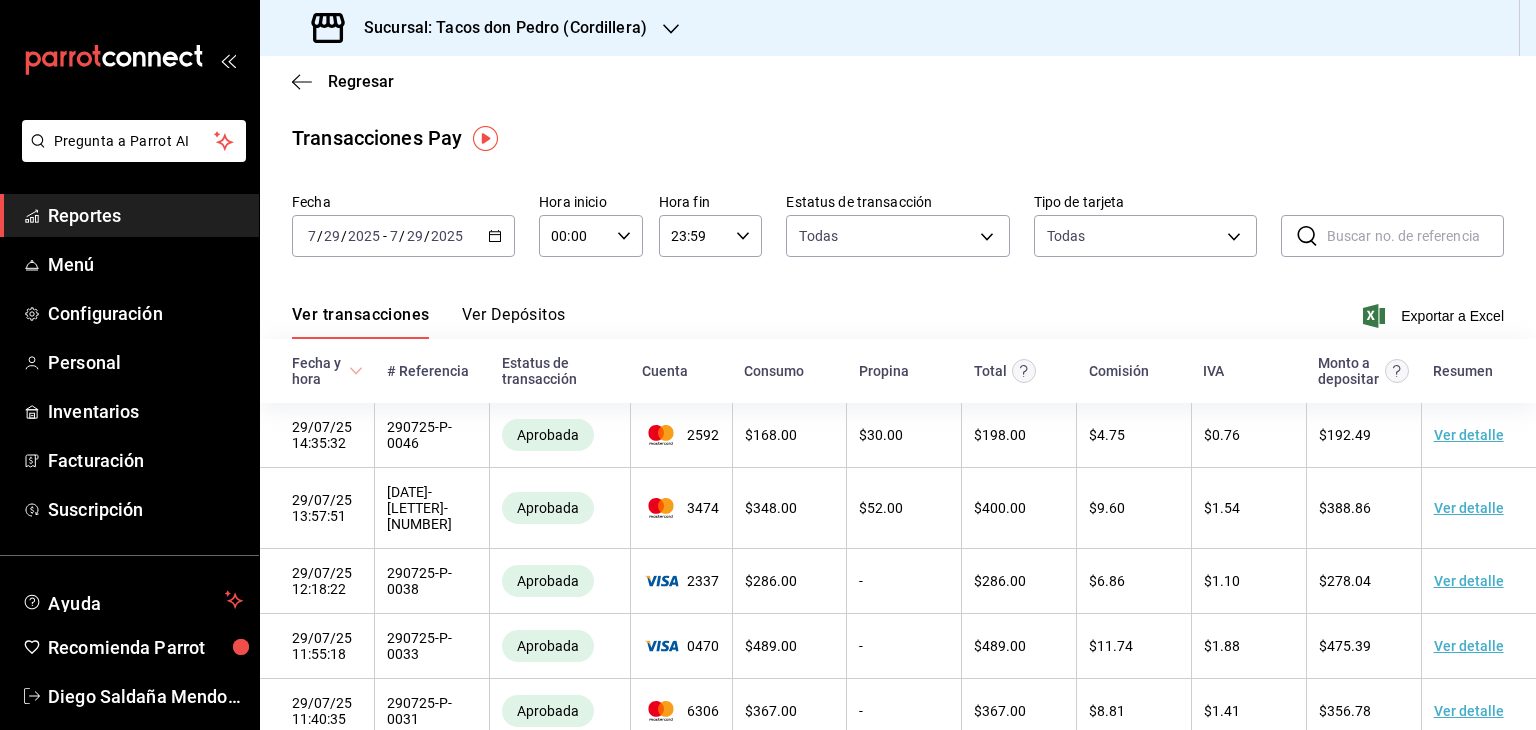 click on "Ver Depósitos" at bounding box center (514, 322) 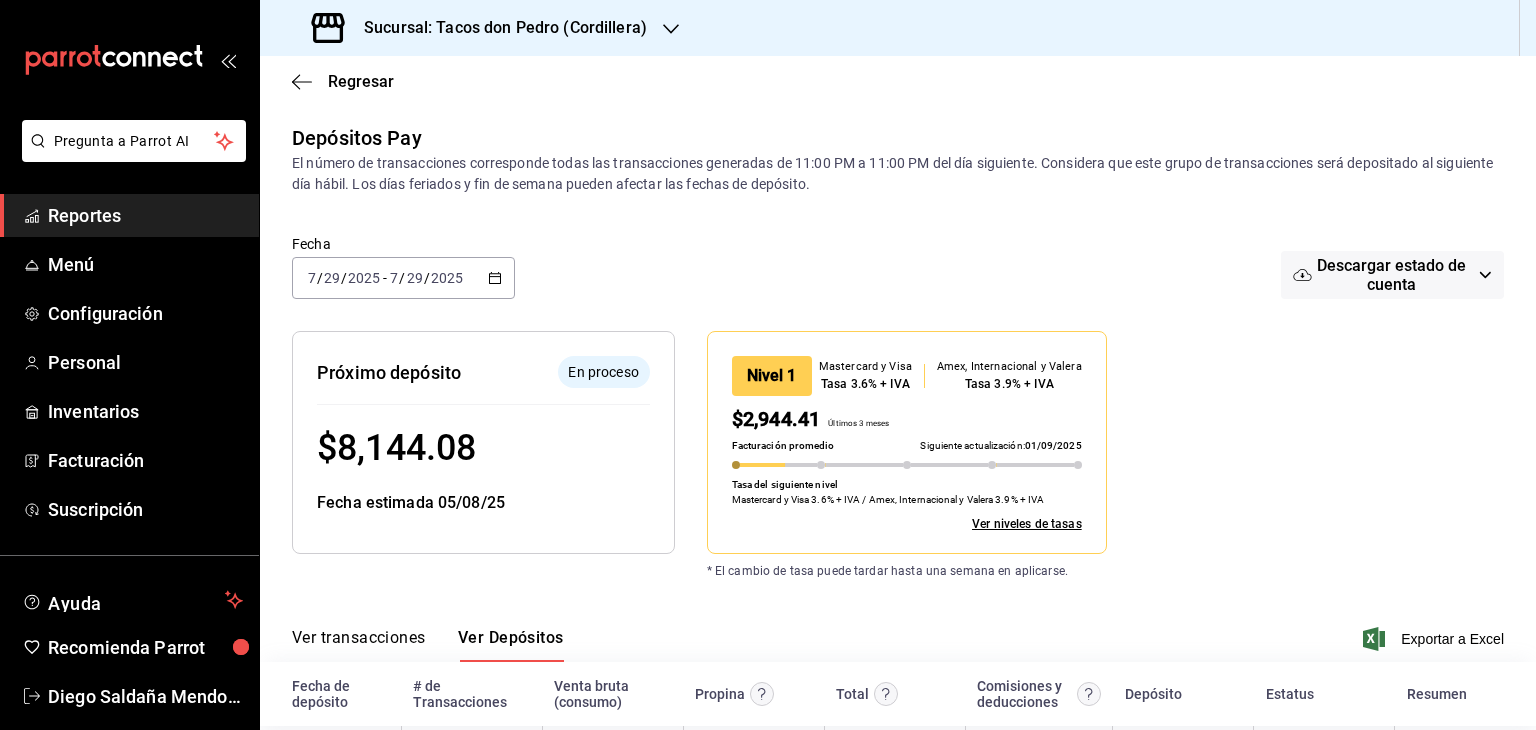 click on "Próximo depósito En proceso $ [AMOUNT] Fecha estimada [DATE]" at bounding box center [483, 442] 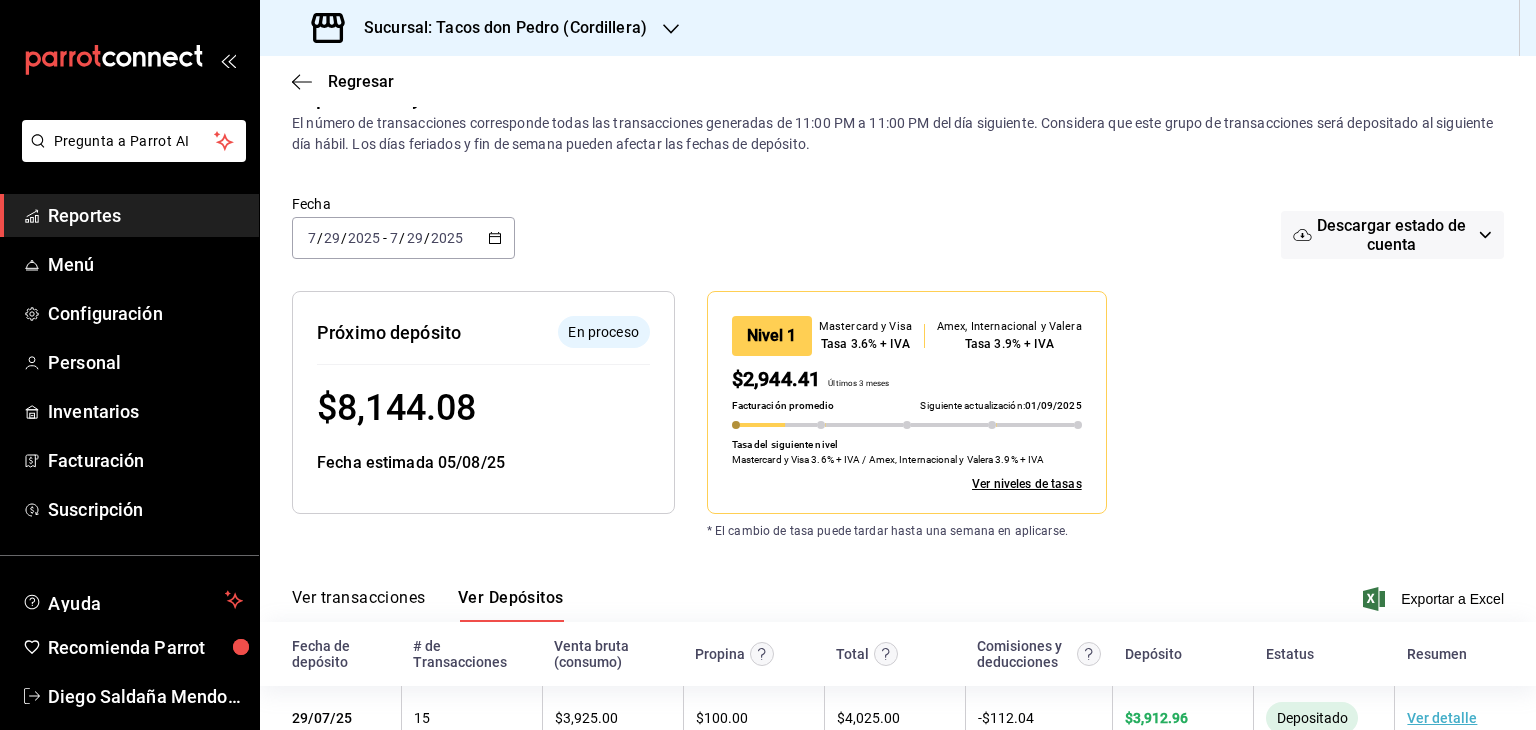 scroll, scrollTop: 94, scrollLeft: 0, axis: vertical 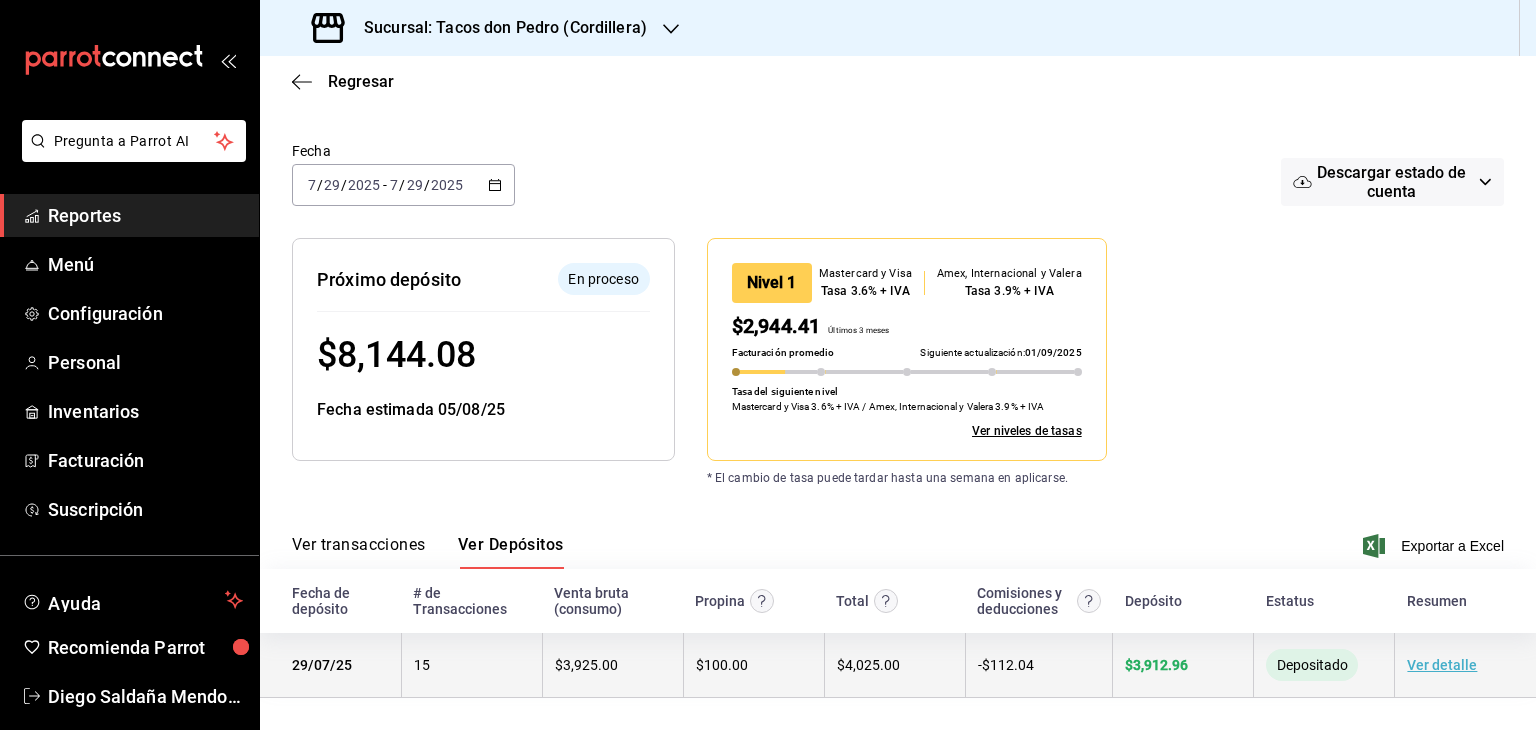 click on "Ver detalle" at bounding box center (1442, 665) 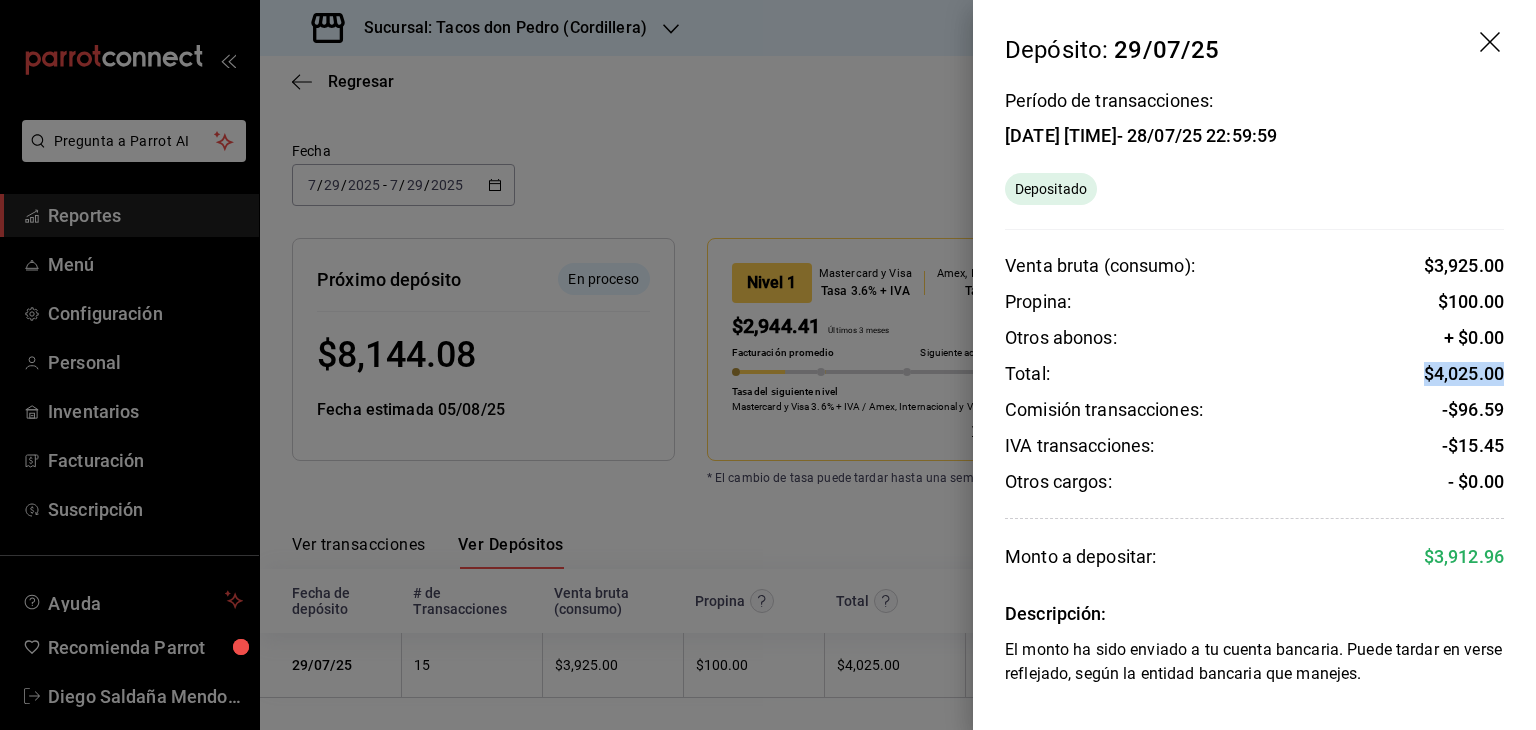 drag, startPoint x: 1500, startPoint y: 373, endPoint x: 1421, endPoint y: 381, distance: 79.40403 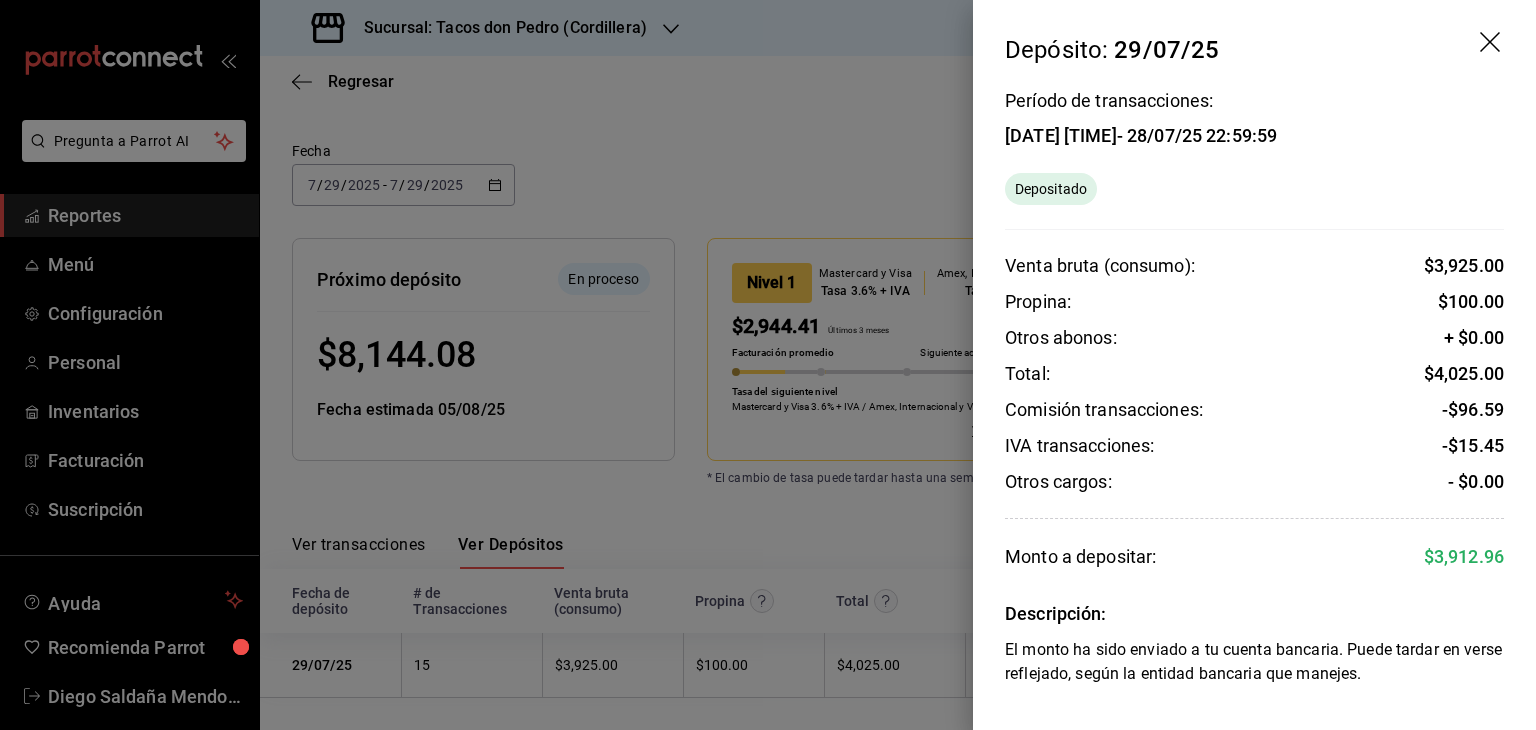click at bounding box center [768, 365] 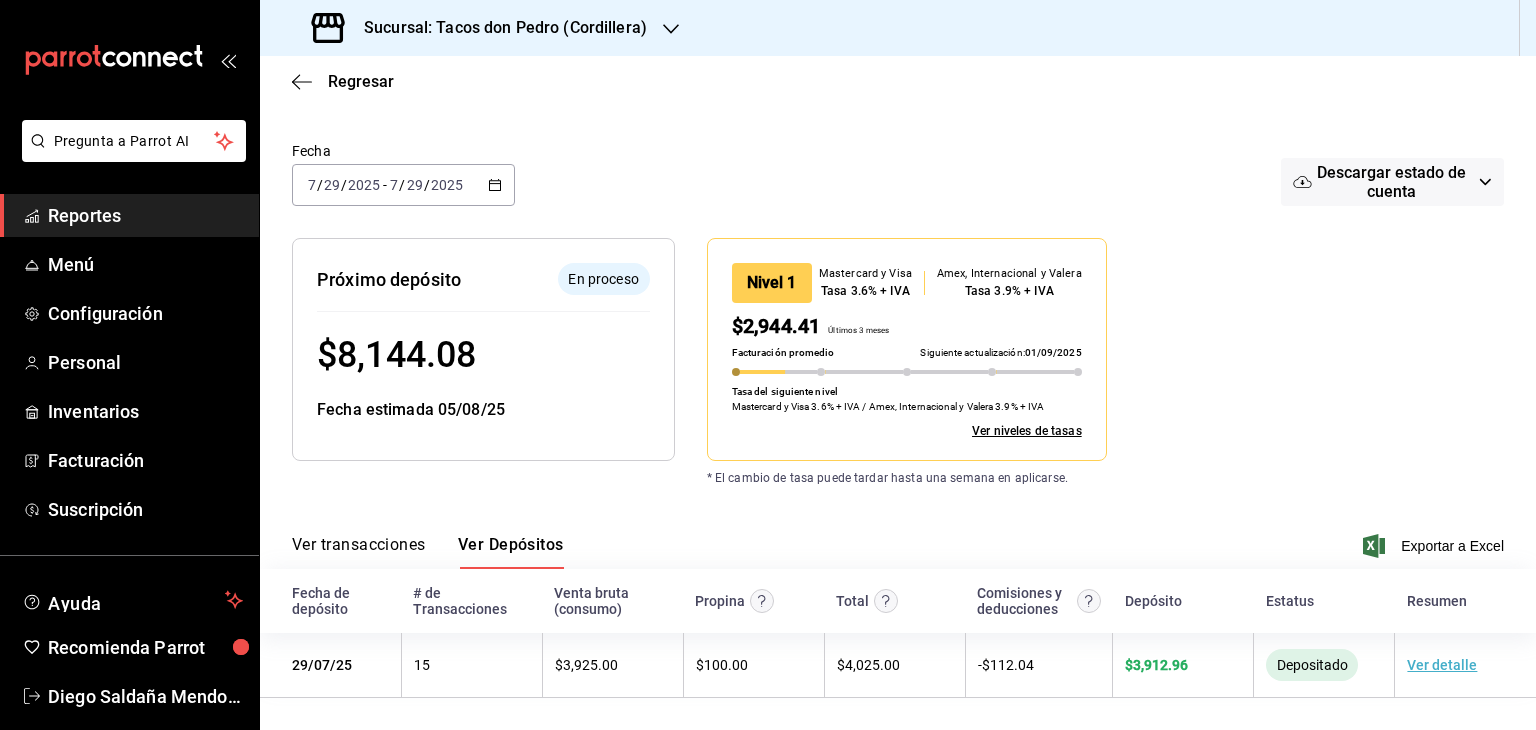click 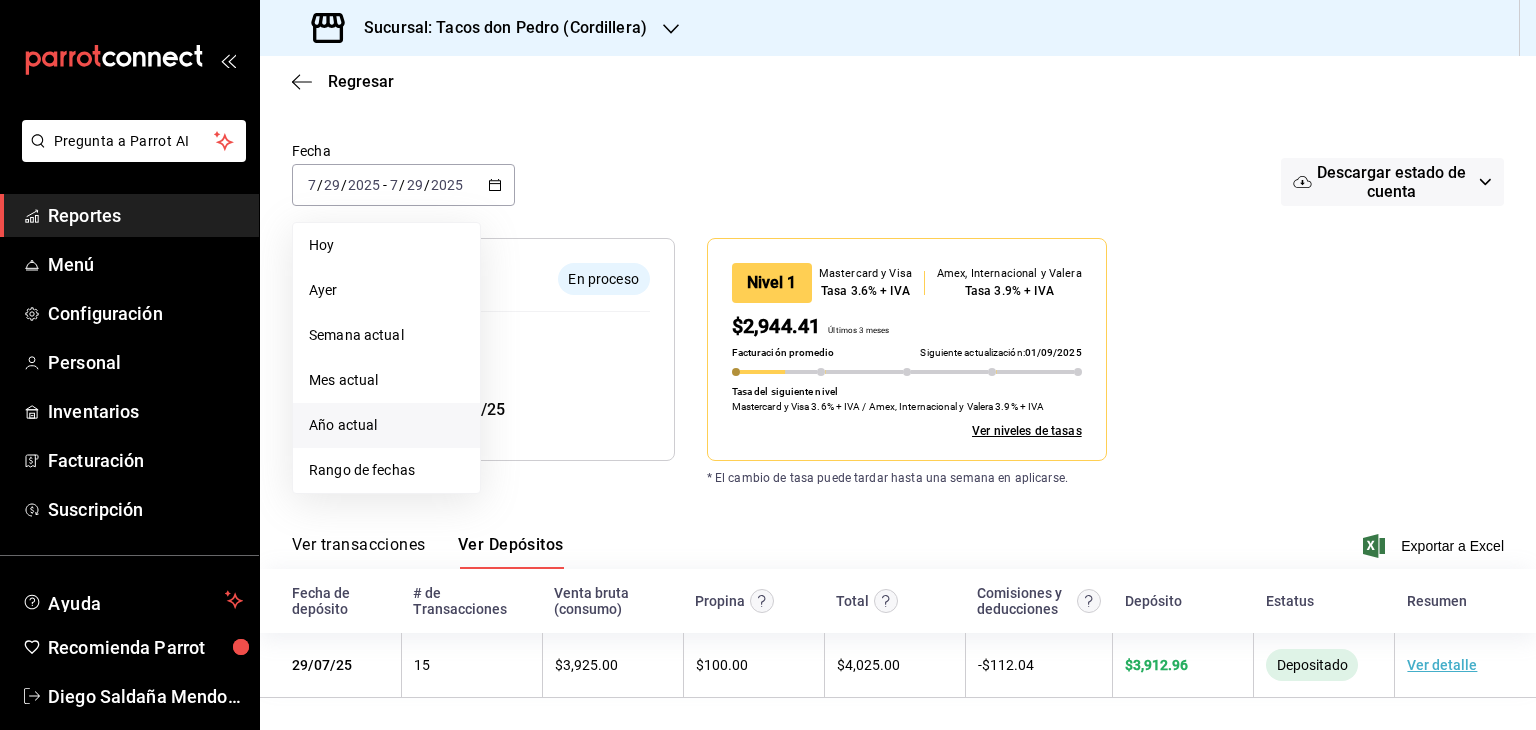click on "Año actual" at bounding box center (386, 425) 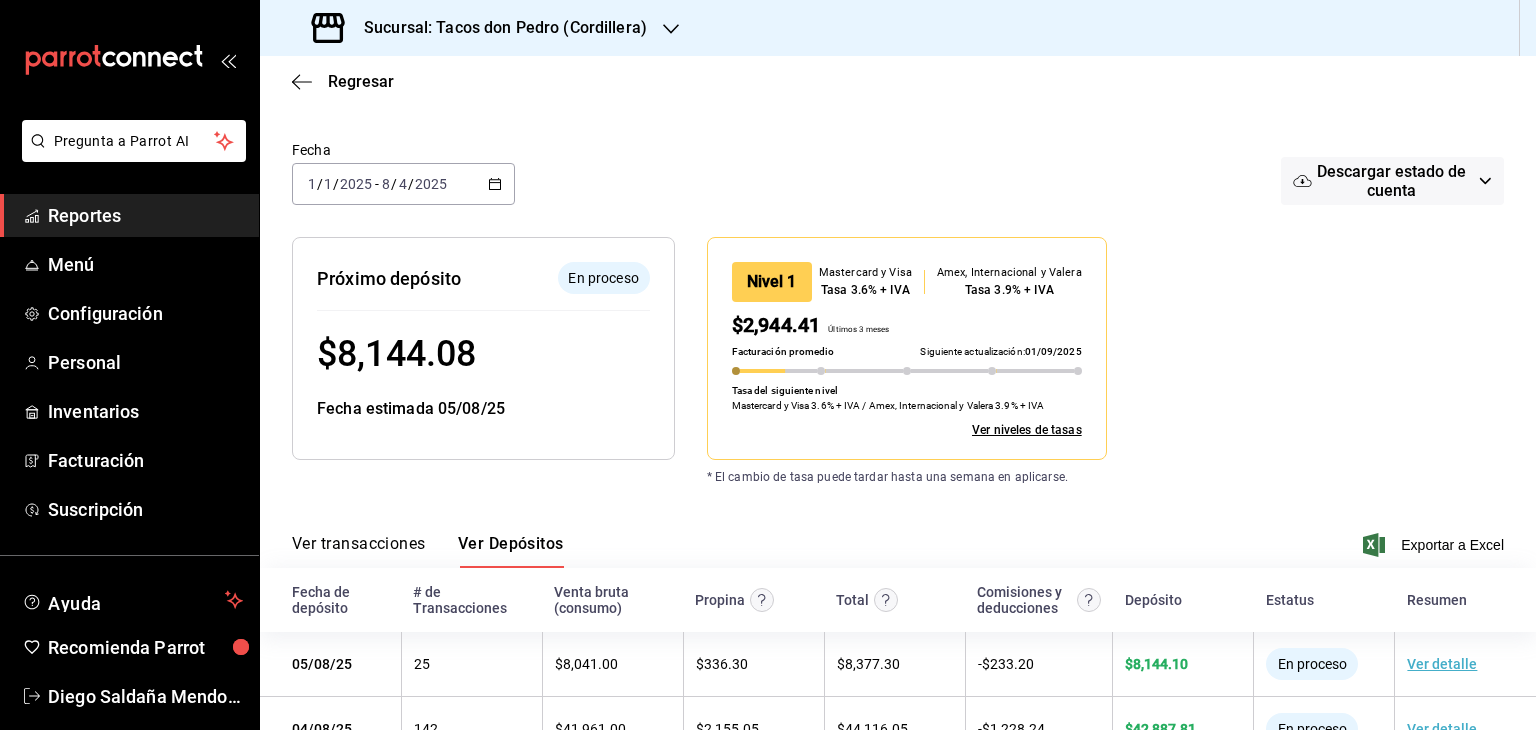 click on "Nivel 1 Mastercard y Visa Tasa 3.6% + IVA Amex, Internacional y Valera Tasa 3.9% + IVA $2,944.41 Últimos 3 meses Facturación promedio Siguiente actualización:  01/09/2025 Tasa del siguiente nivel Mastercard y Visa 3.6% + IVA / Amex, Internacional y Valera 3.9% + IVA Ver niveles de tasas" at bounding box center (986, 332) 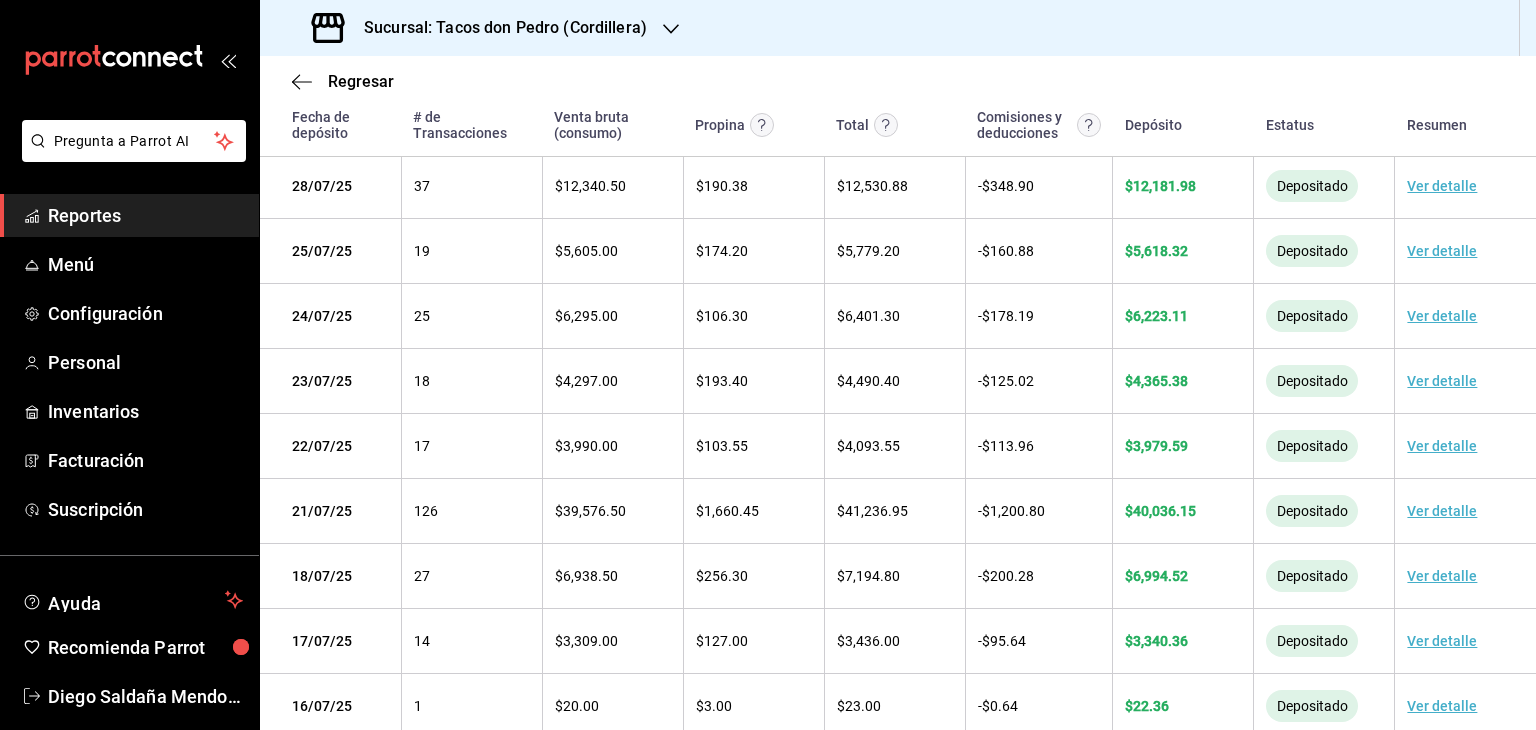 scroll, scrollTop: 1039, scrollLeft: 0, axis: vertical 